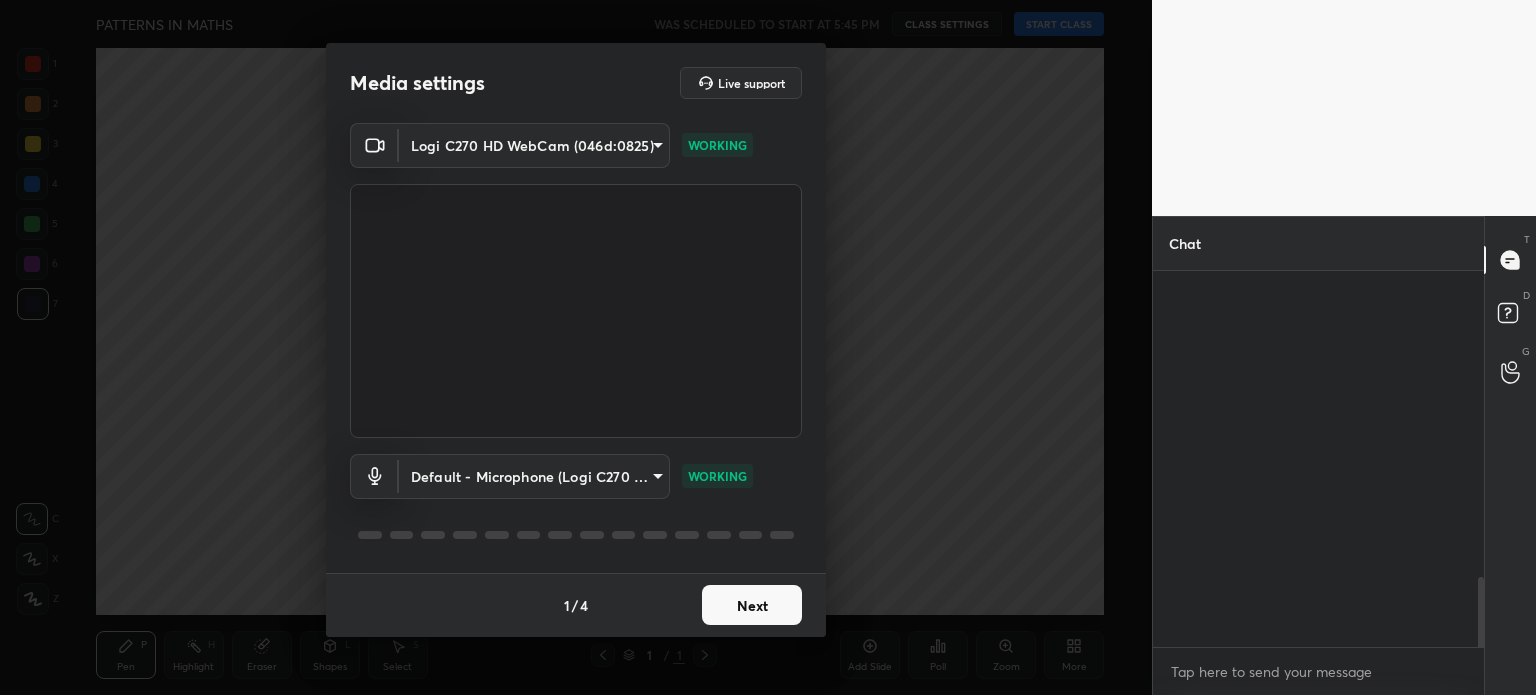 scroll, scrollTop: 0, scrollLeft: 0, axis: both 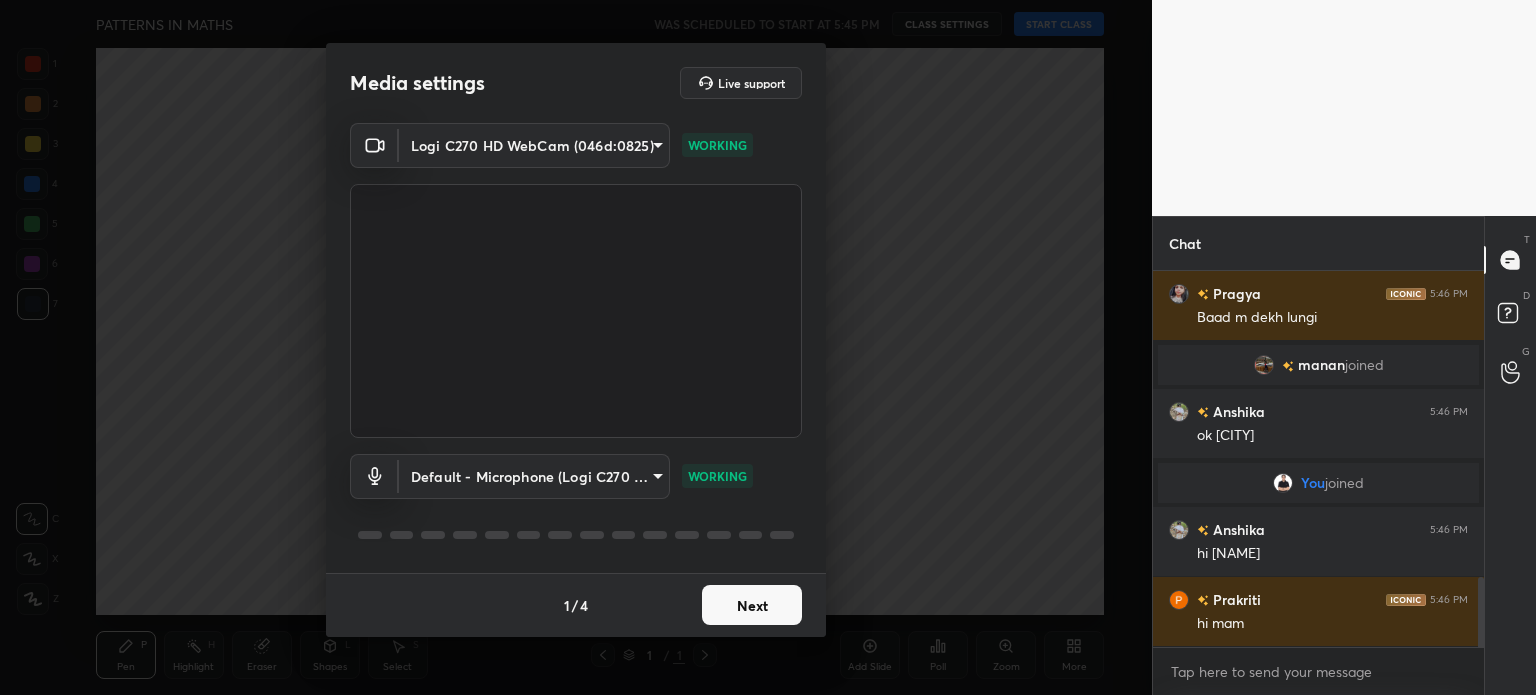 click on "Next" at bounding box center (752, 605) 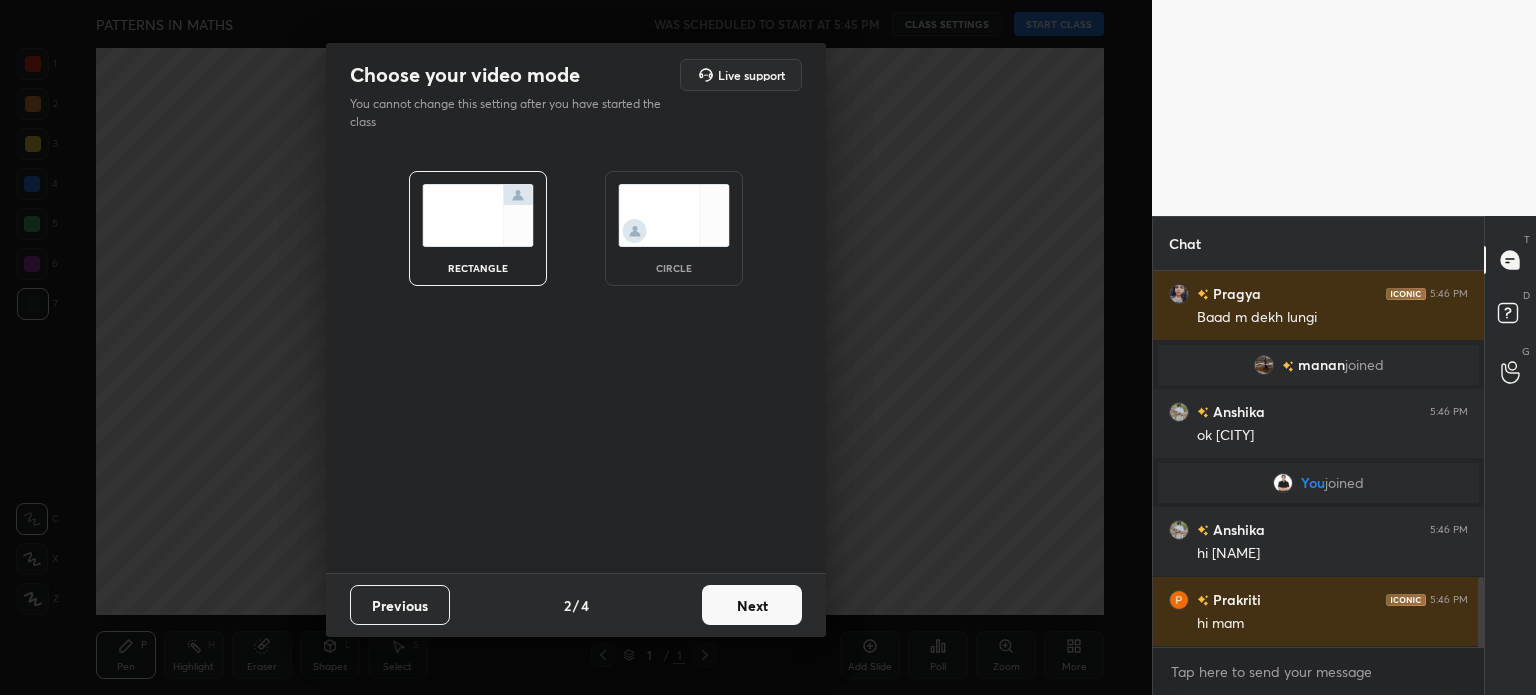 click on "Next" at bounding box center [752, 605] 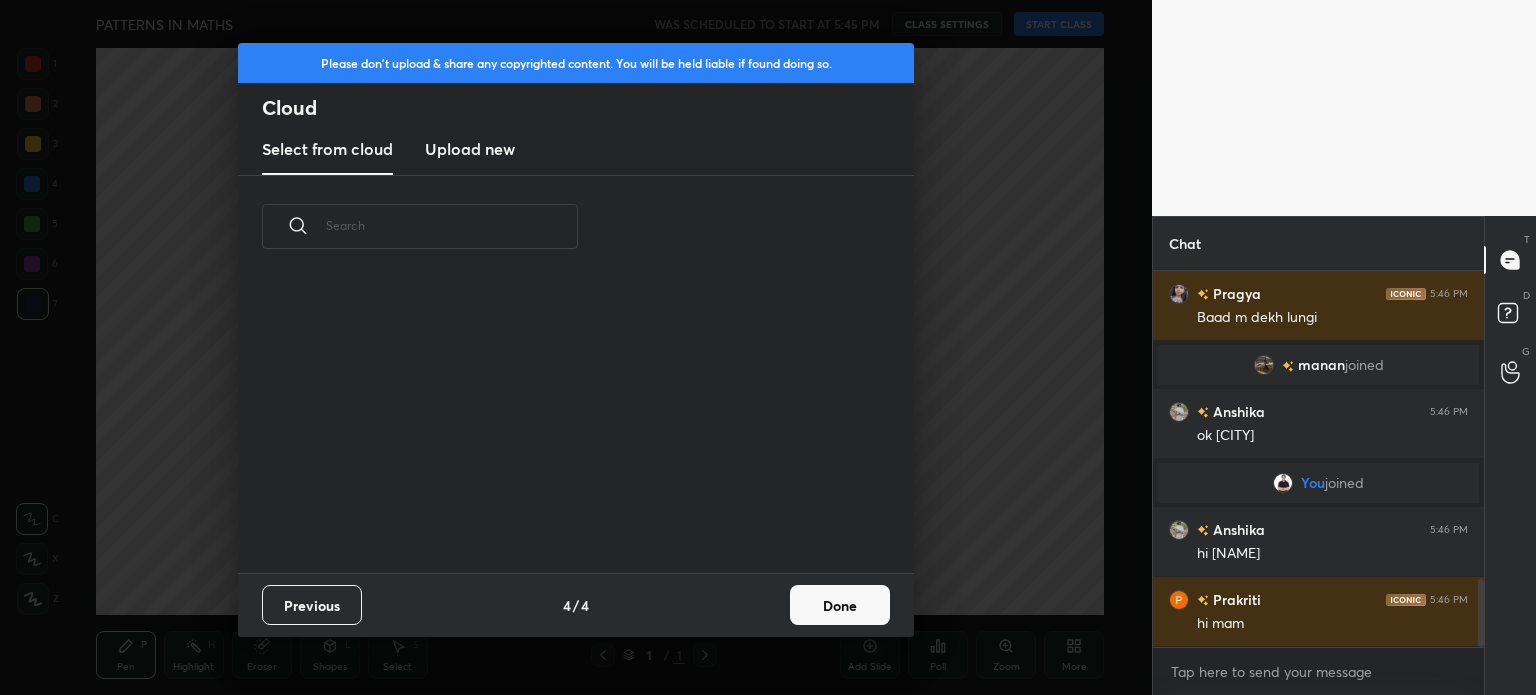 scroll, scrollTop: 1716, scrollLeft: 0, axis: vertical 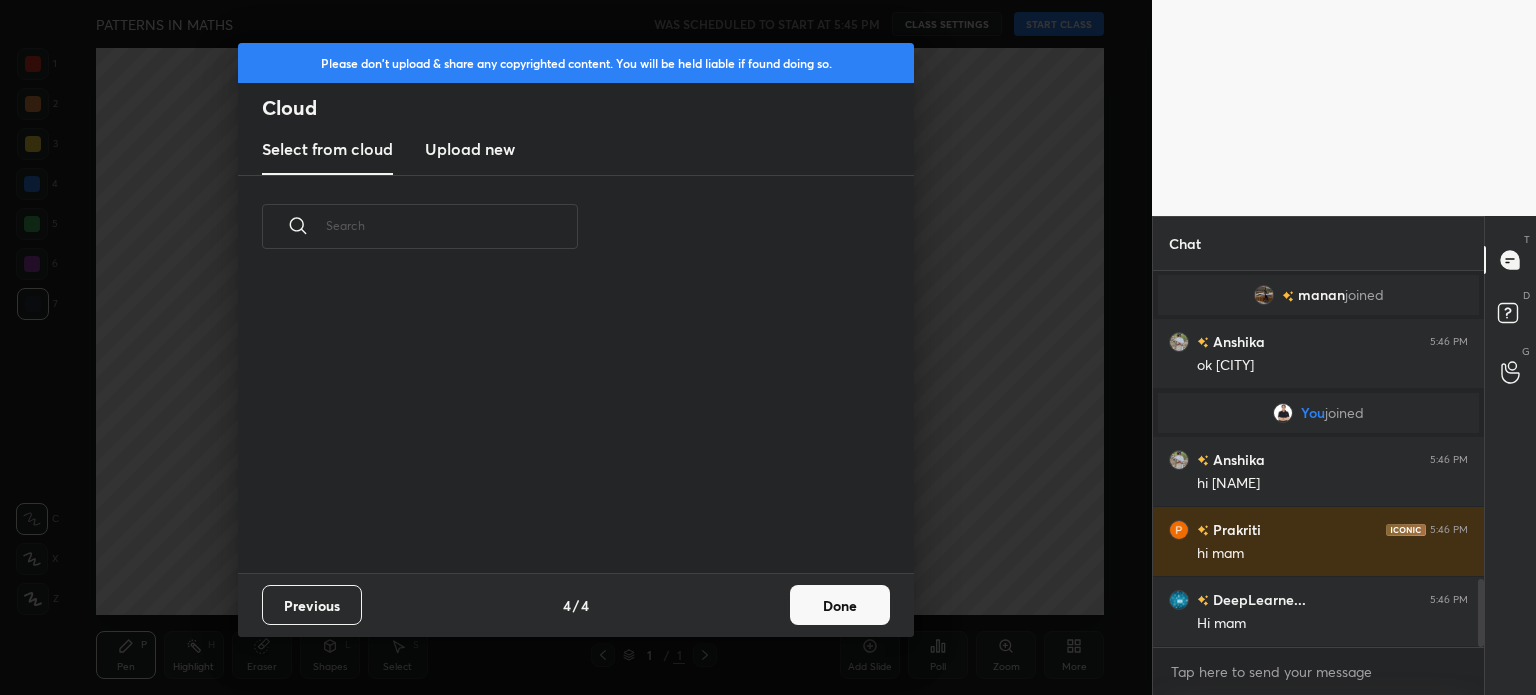 click on "Done" at bounding box center [840, 605] 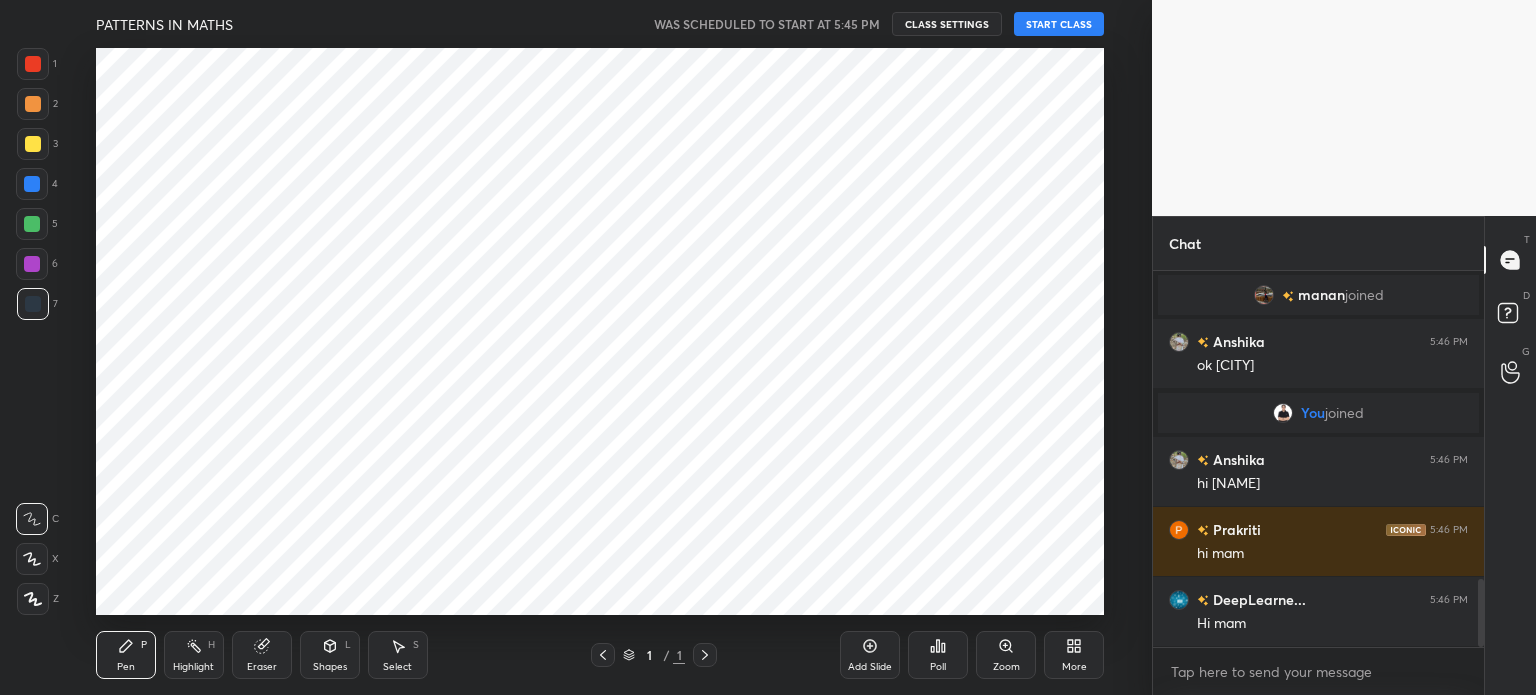 scroll, scrollTop: 0, scrollLeft: 0, axis: both 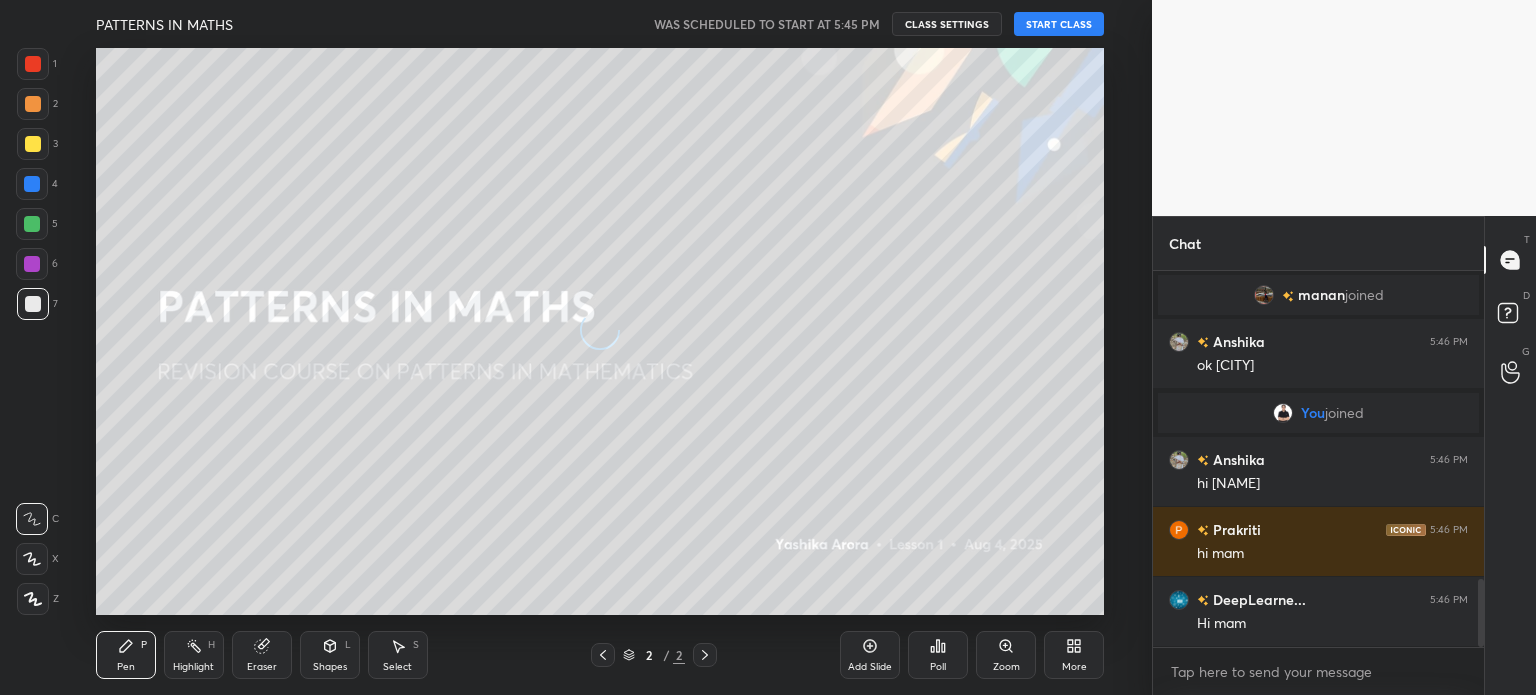 click on "START CLASS" at bounding box center [1059, 24] 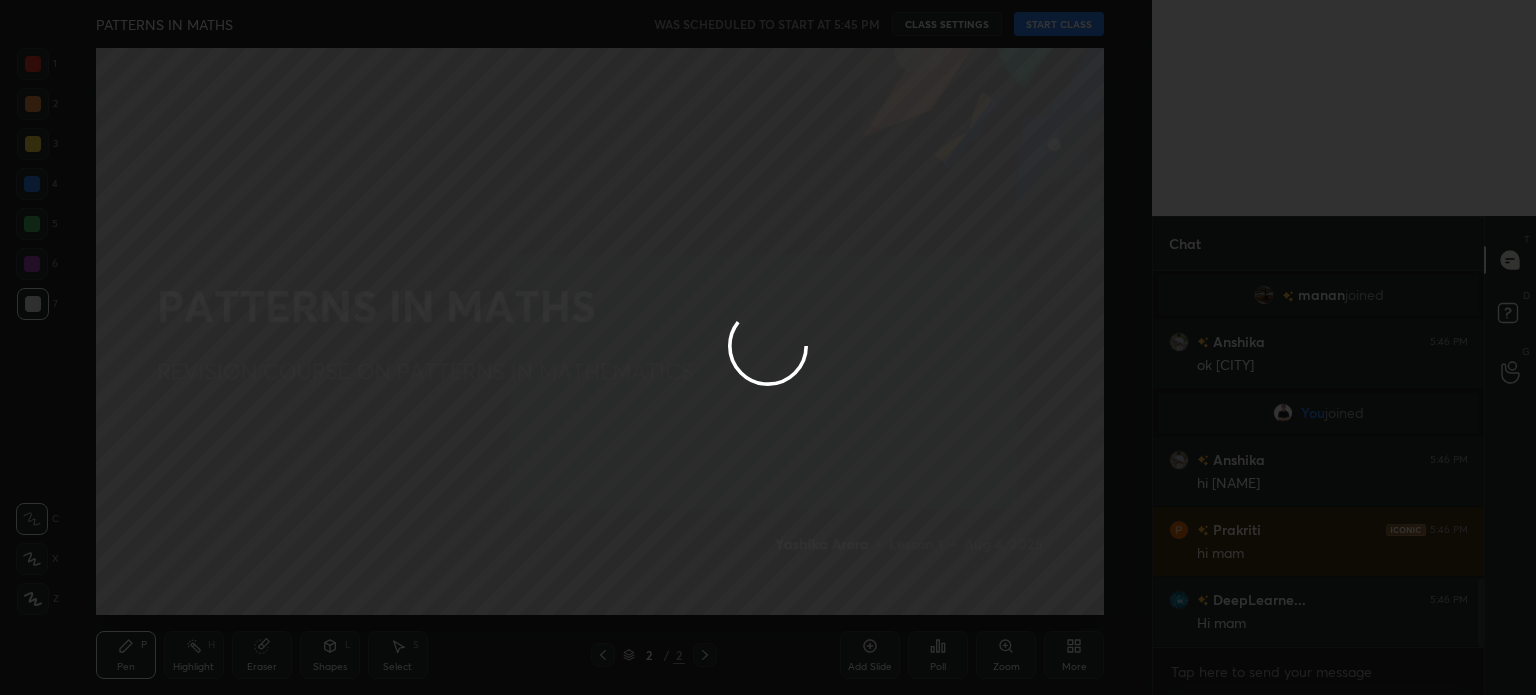 type on "x" 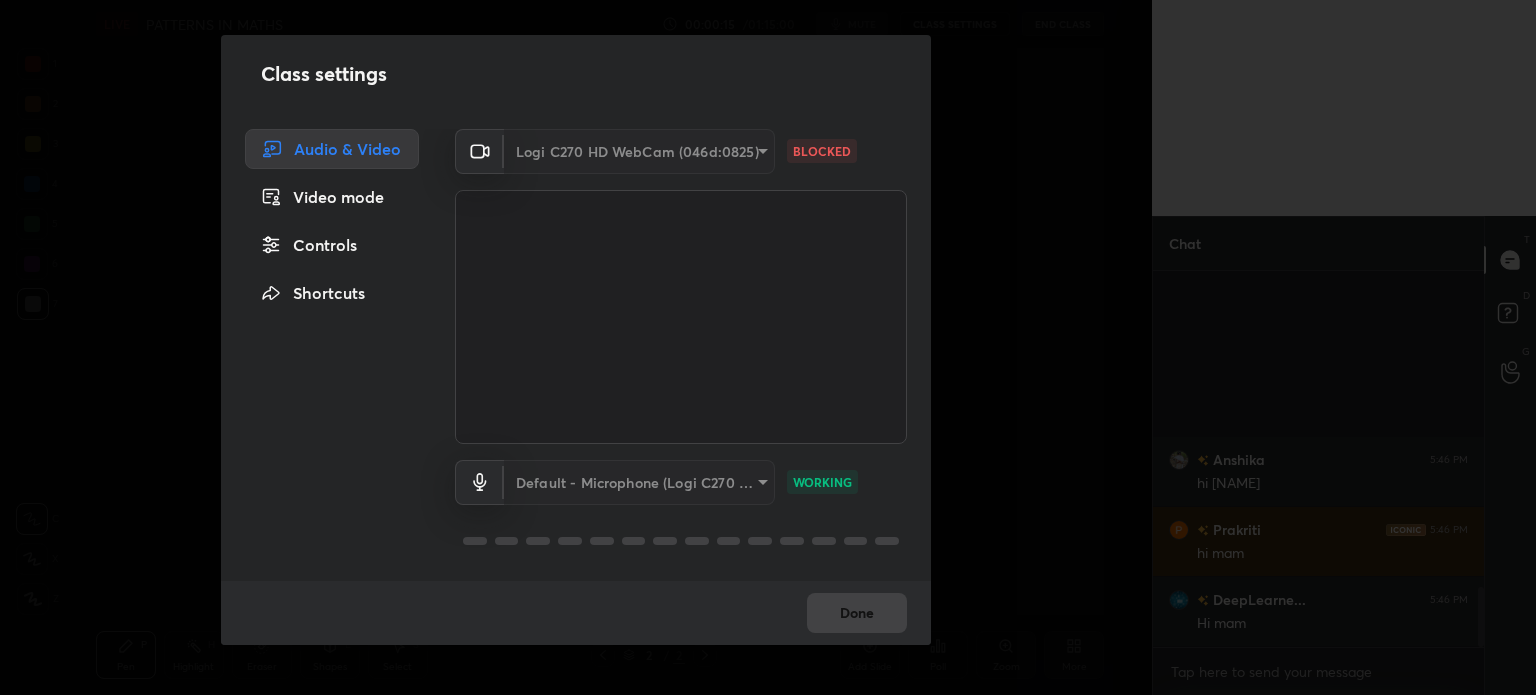 scroll, scrollTop: 1996, scrollLeft: 0, axis: vertical 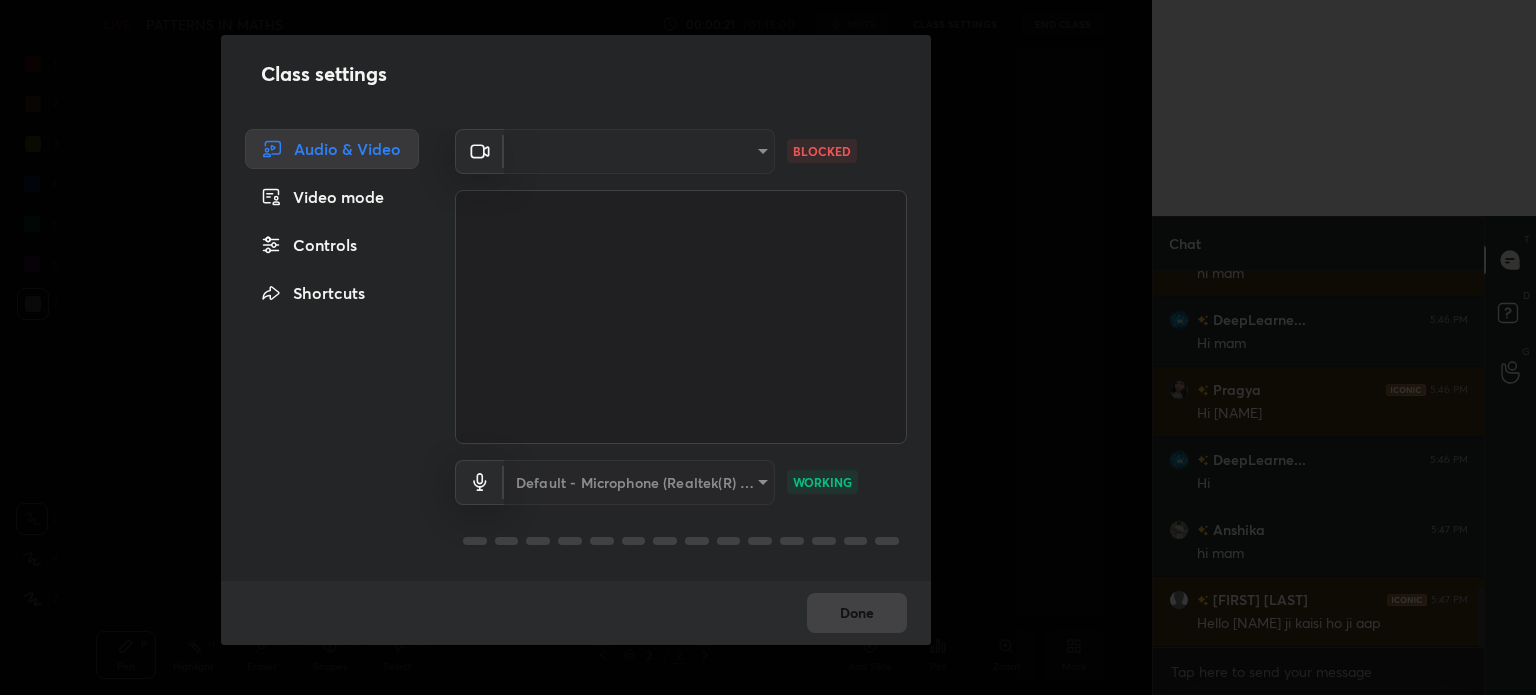 click on "​" at bounding box center (639, 151) 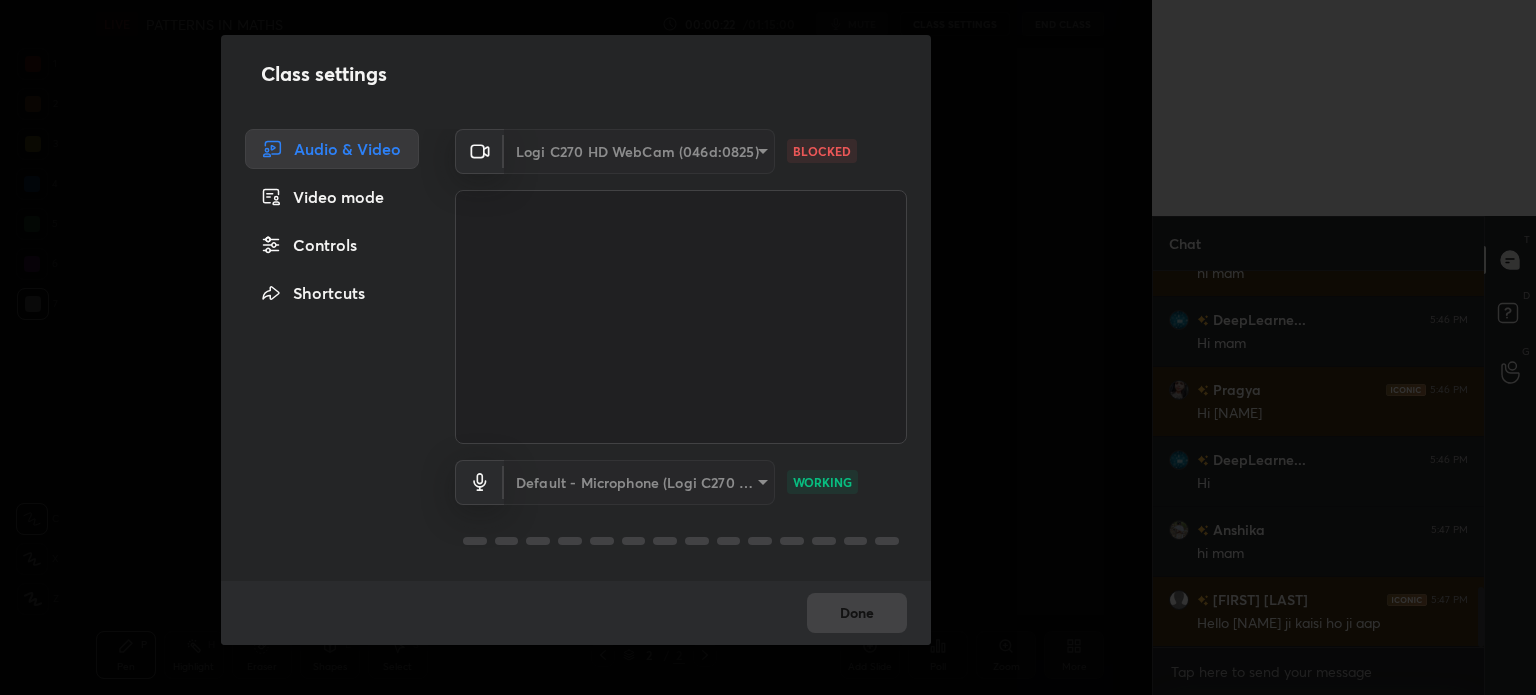 click on "Logi C270 HD WebCam (046d:0825)" at bounding box center [639, 151] 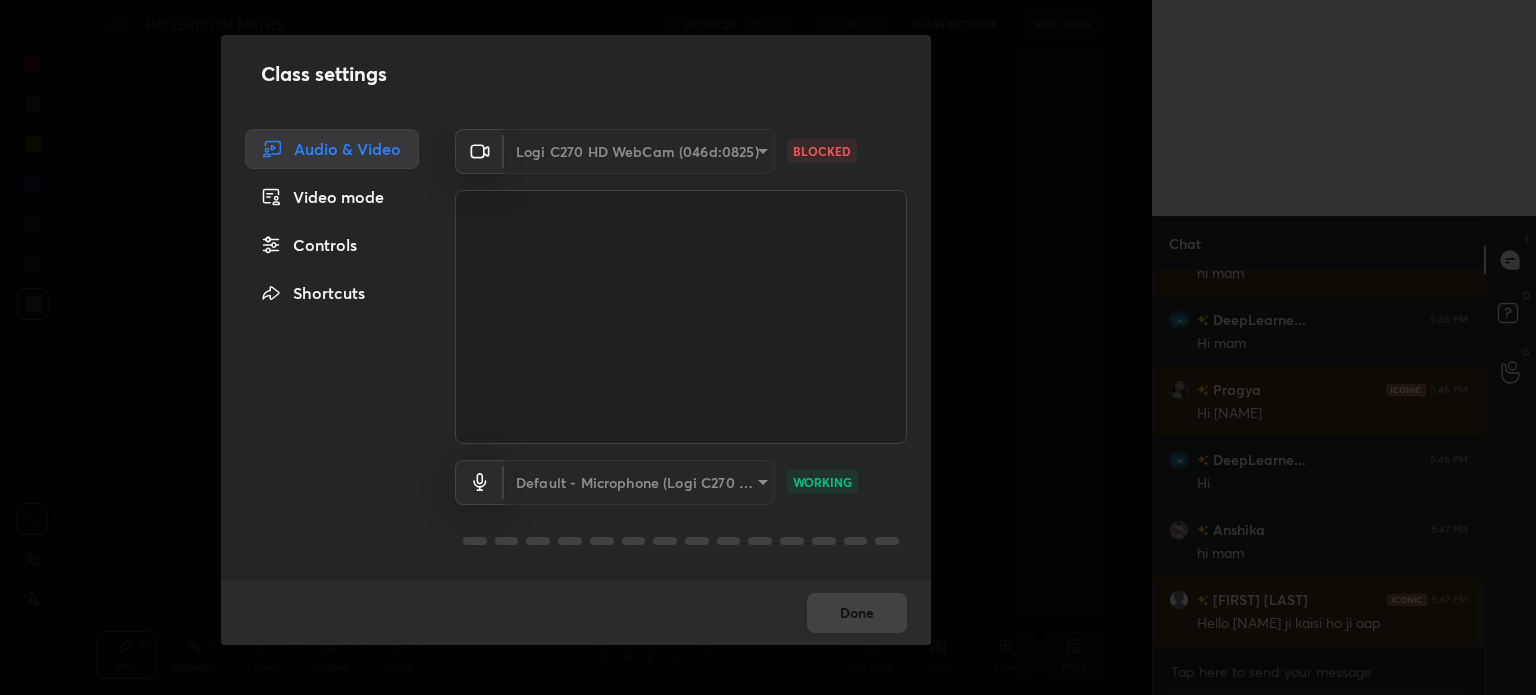 click on "Logi C270 HD WebCam (046d:0825)" at bounding box center (639, 151) 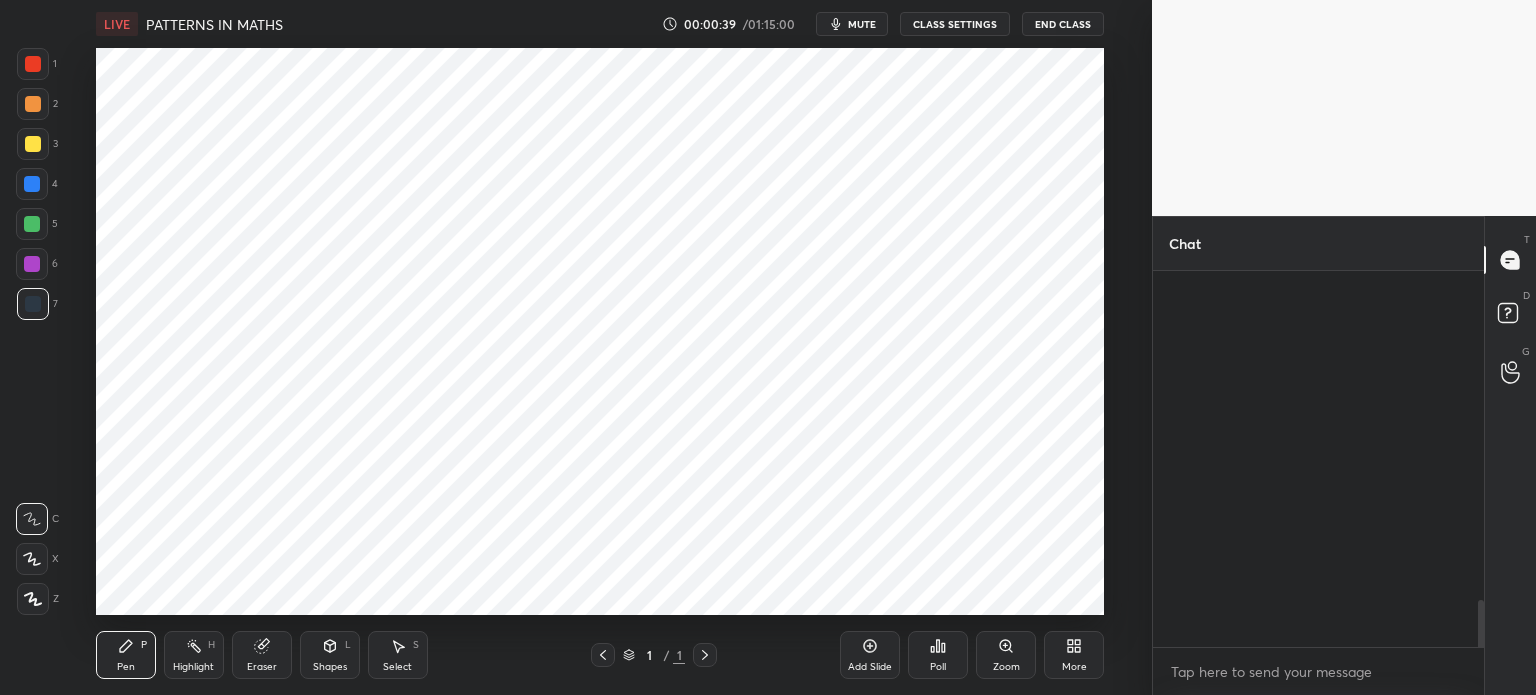 scroll, scrollTop: 0, scrollLeft: 0, axis: both 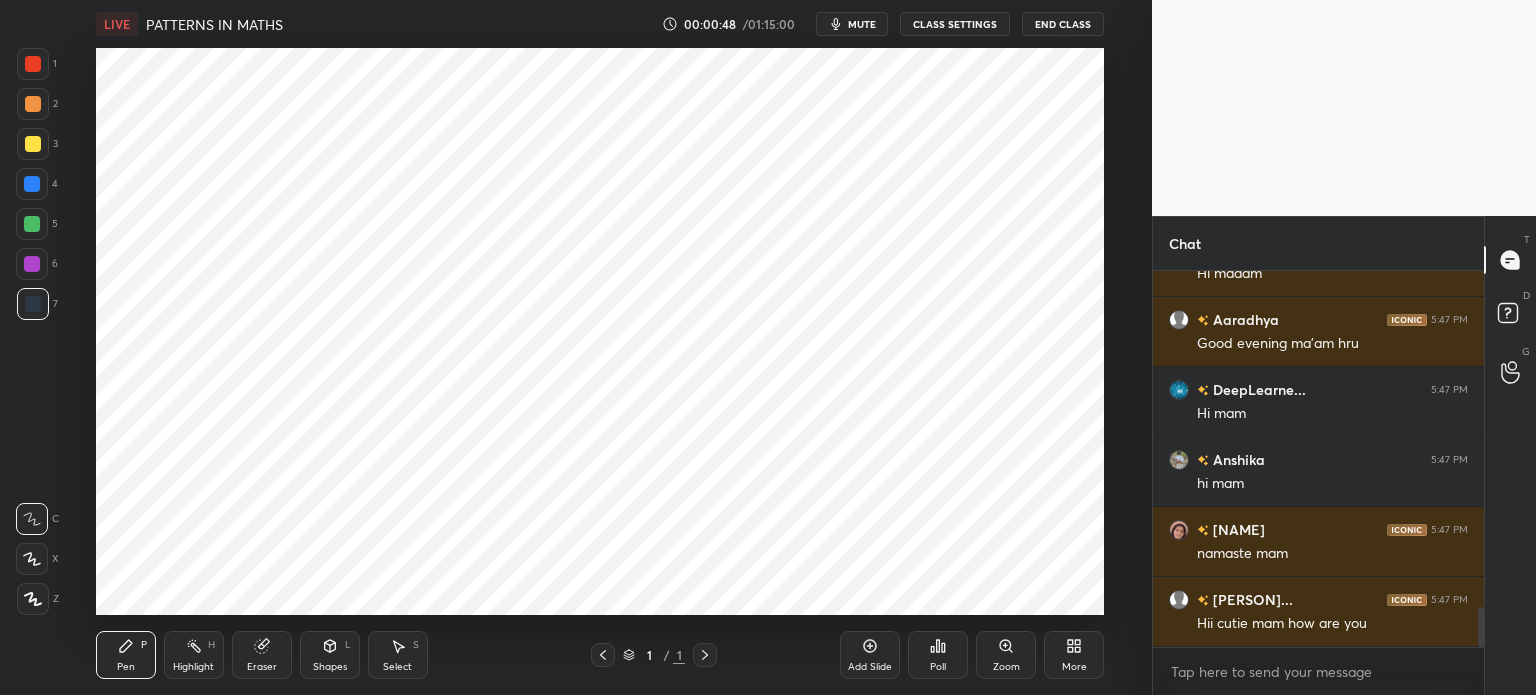 click 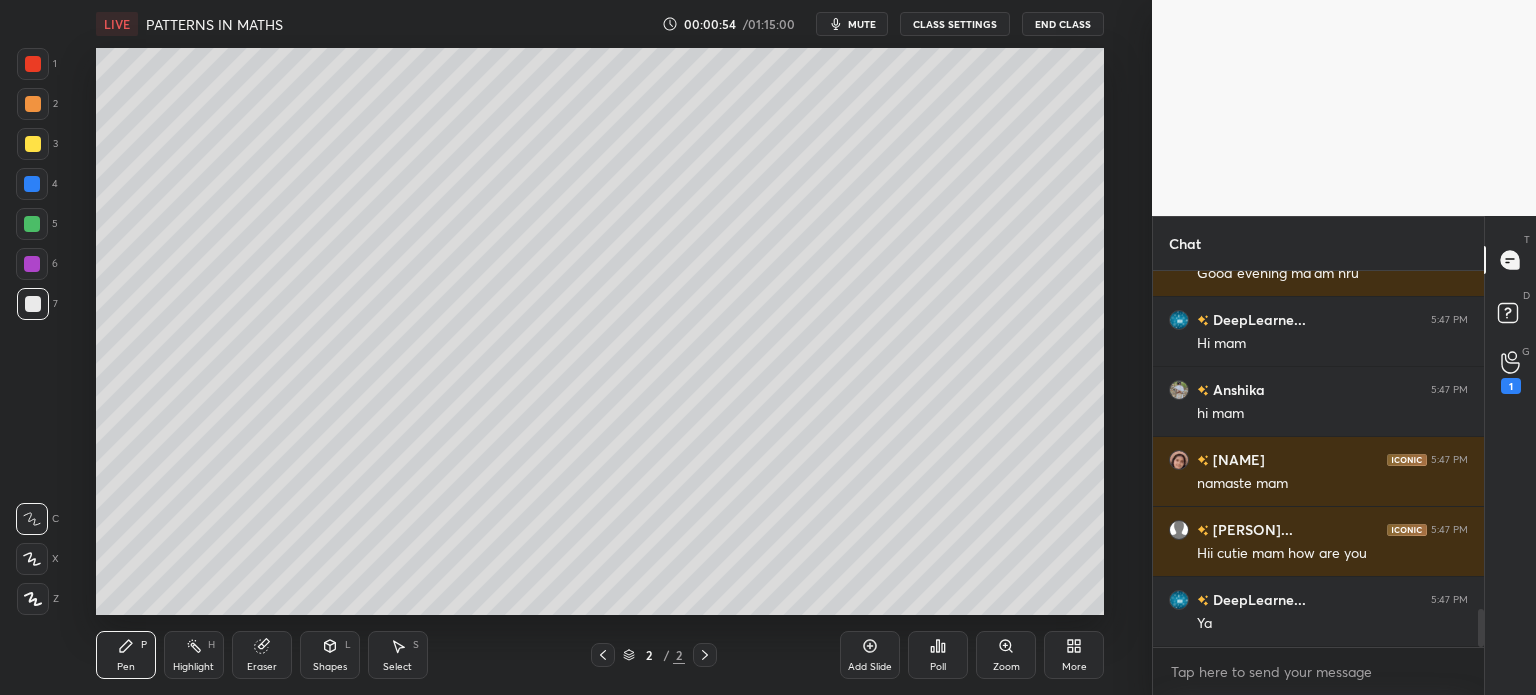 scroll, scrollTop: 3308, scrollLeft: 0, axis: vertical 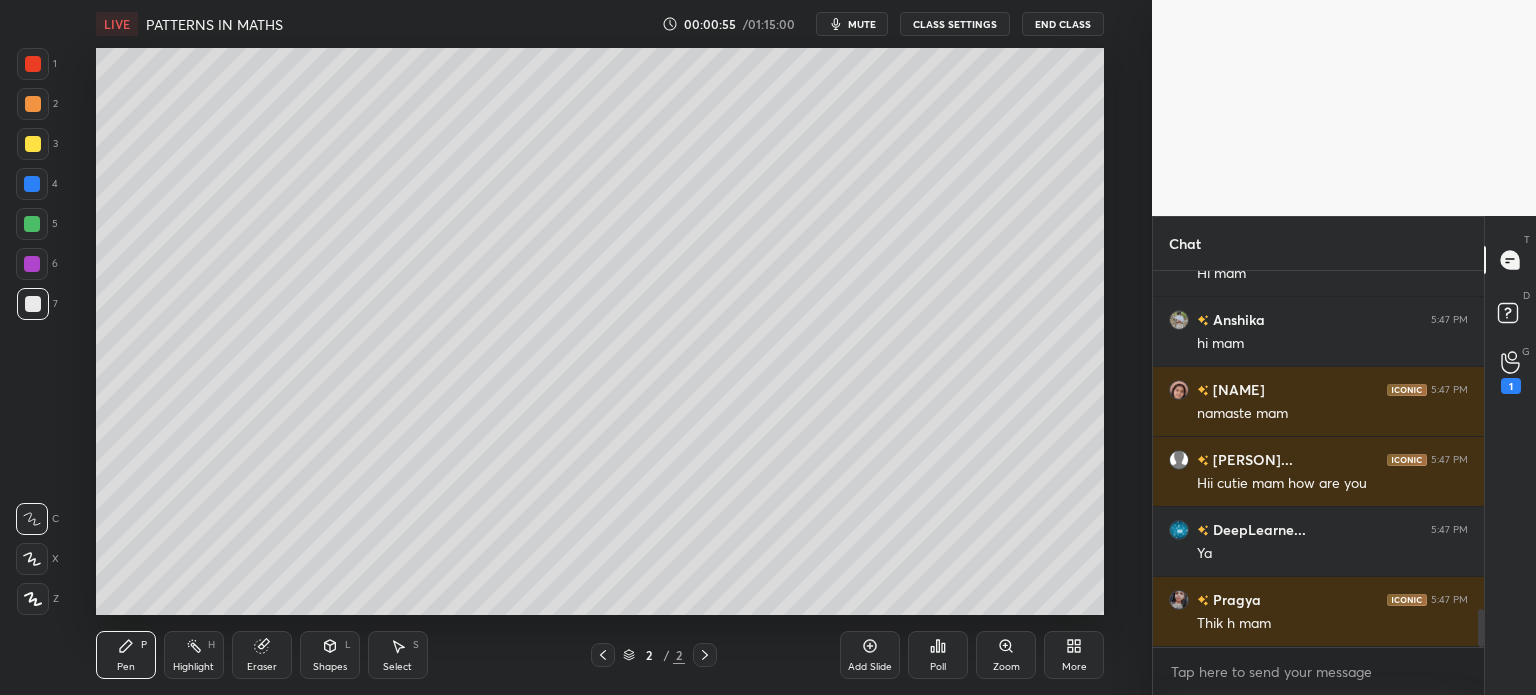 click at bounding box center (33, 144) 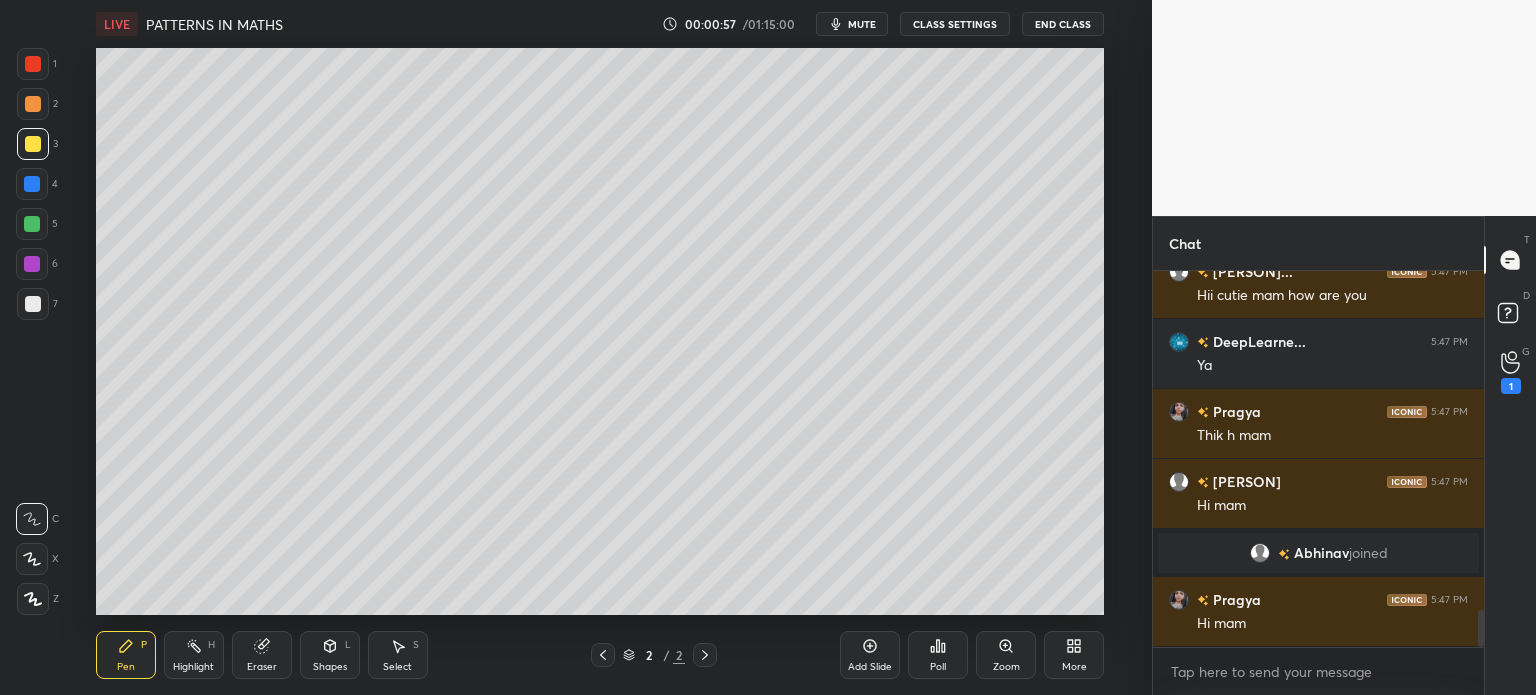 scroll, scrollTop: 3566, scrollLeft: 0, axis: vertical 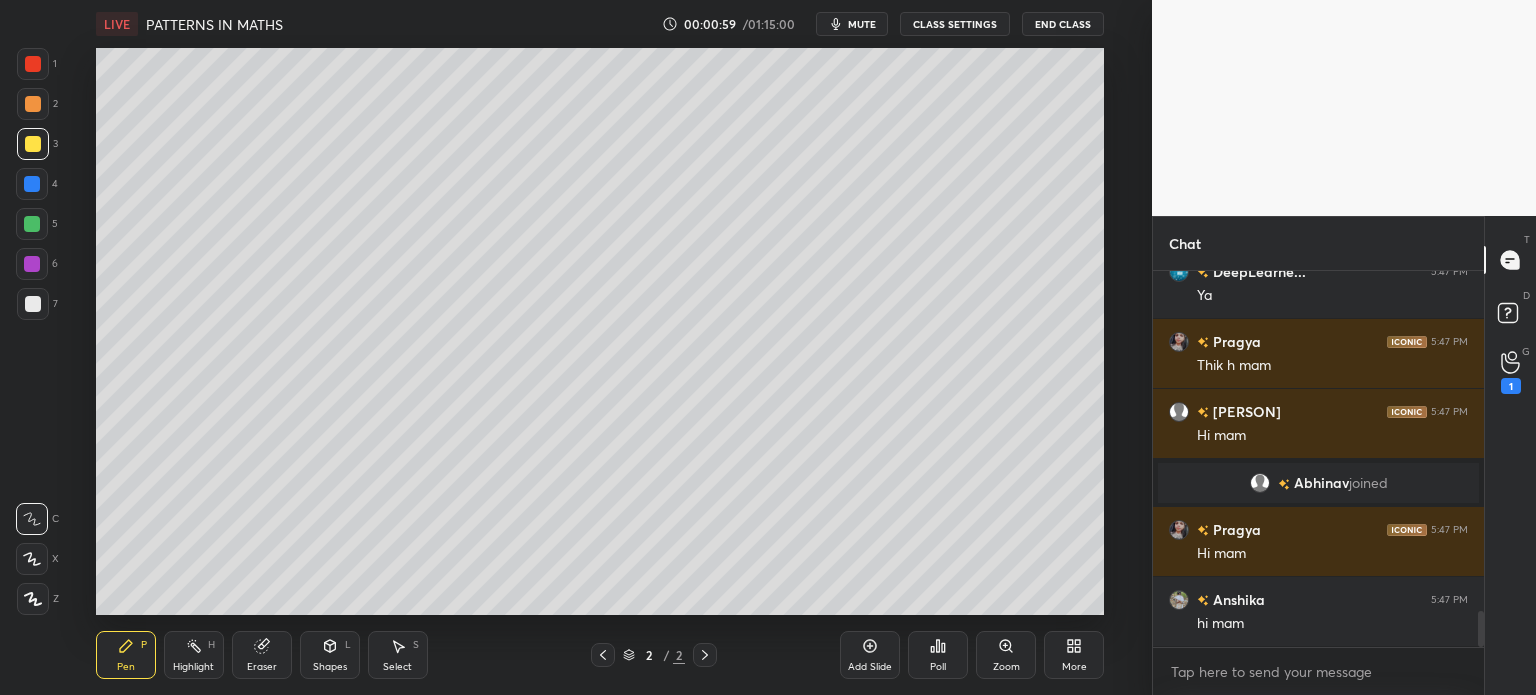 click on "Eraser" at bounding box center (262, 655) 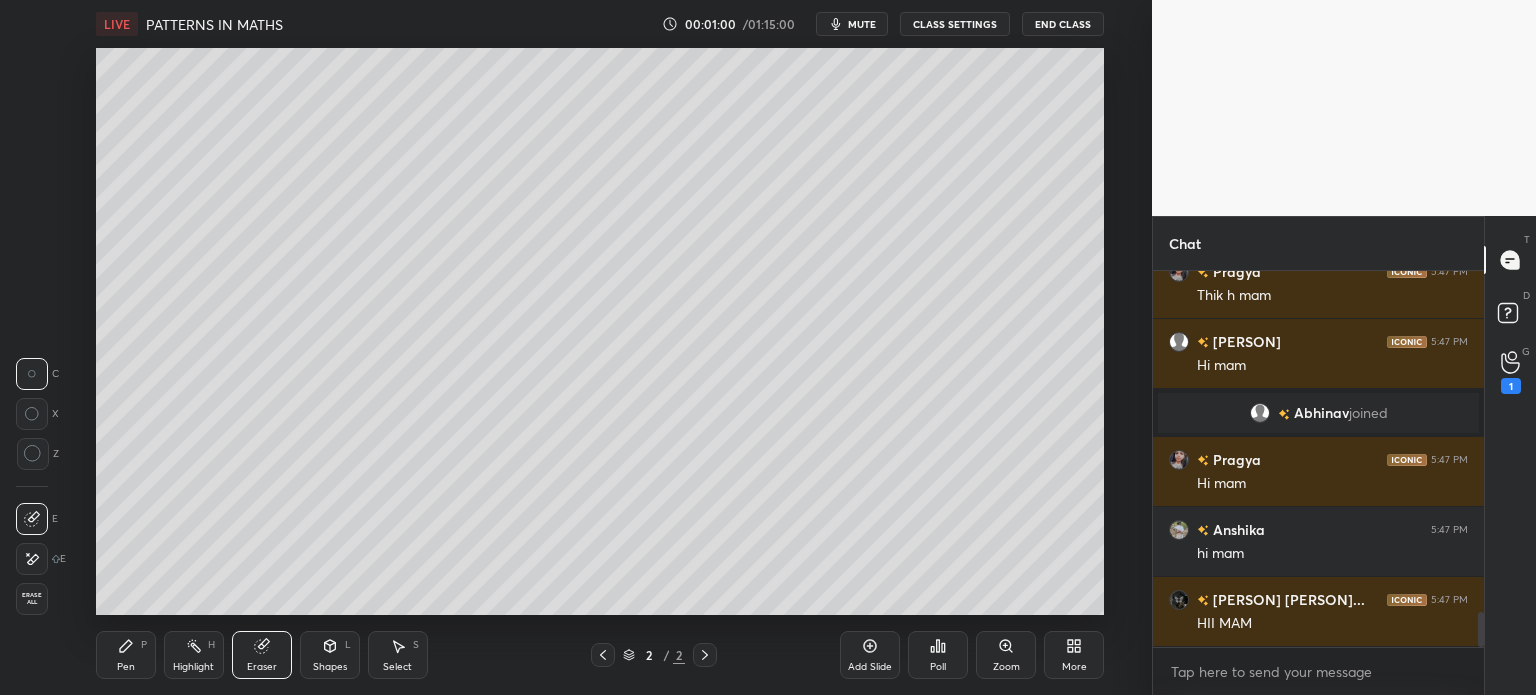 click on "Erase all" at bounding box center [32, 599] 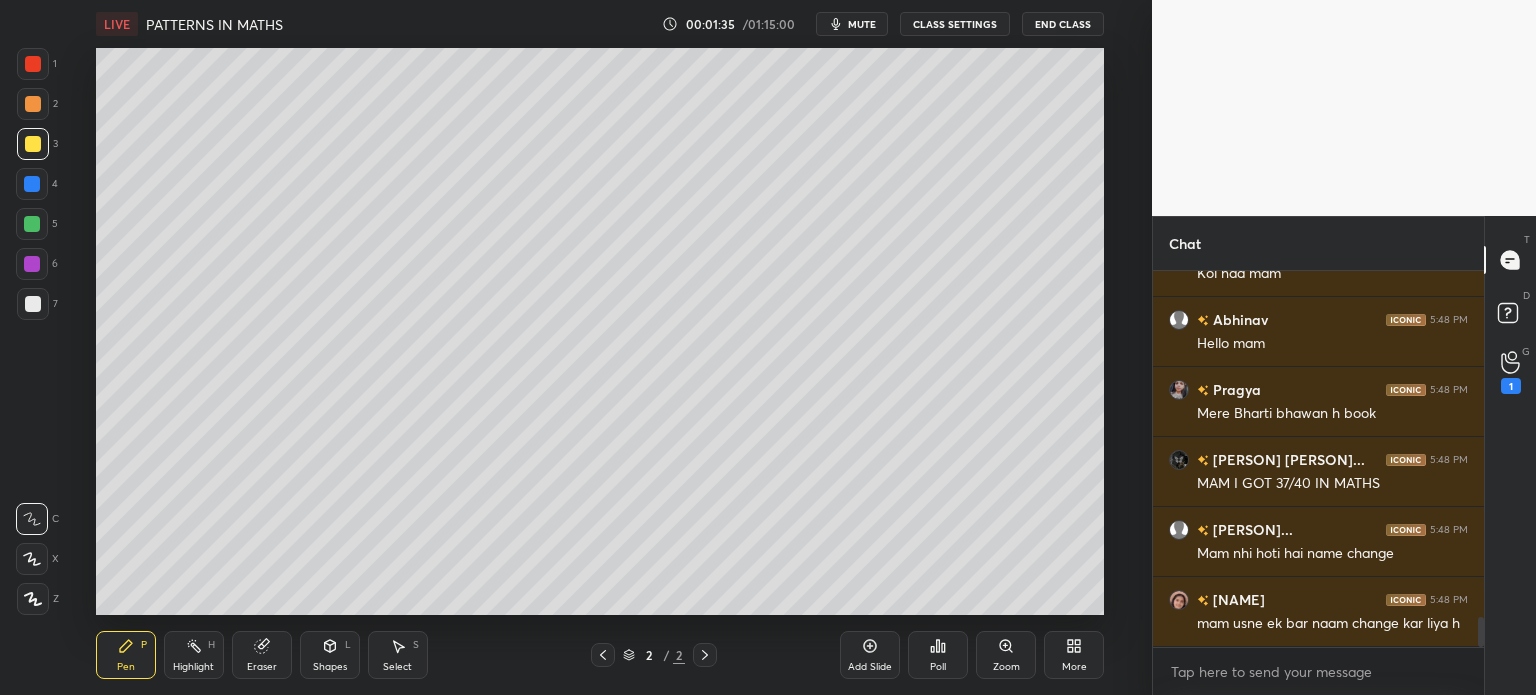 scroll, scrollTop: 4424, scrollLeft: 0, axis: vertical 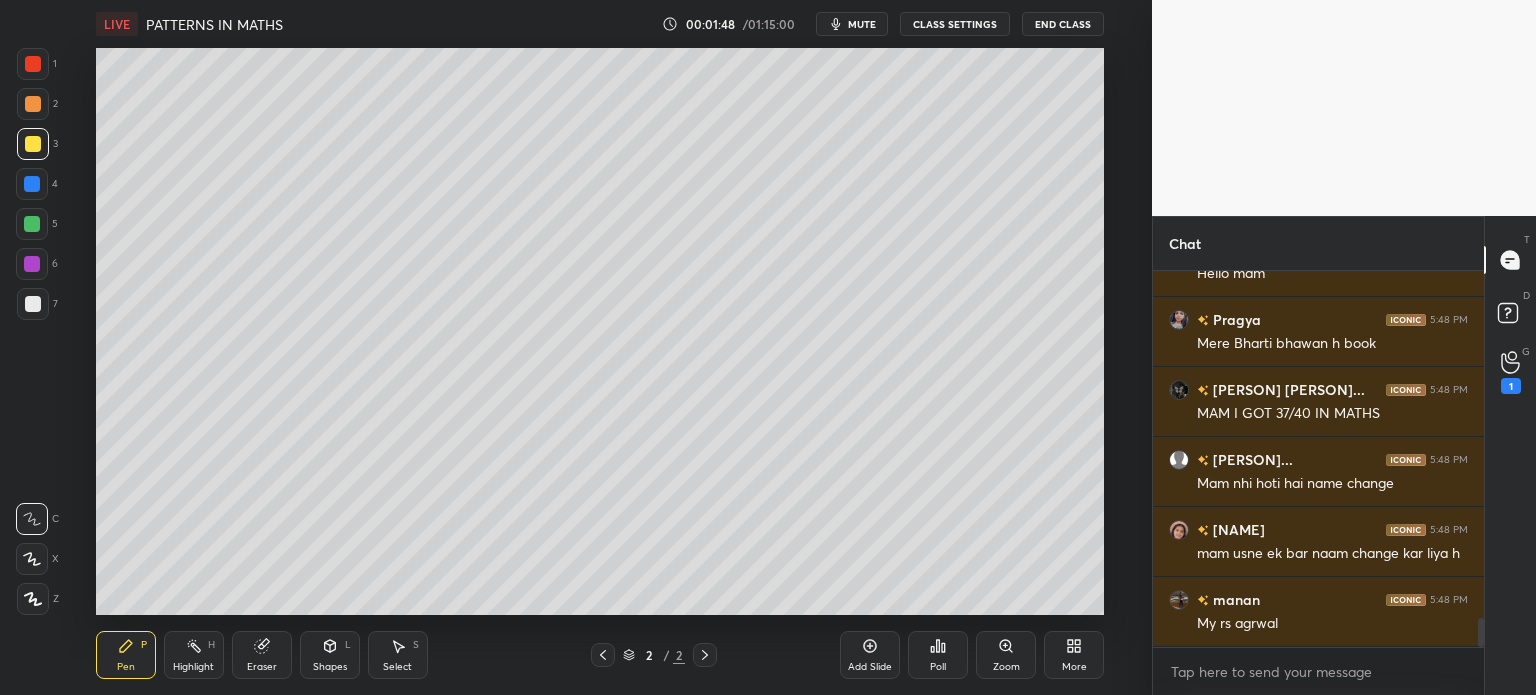 click on "Poll" at bounding box center (938, 655) 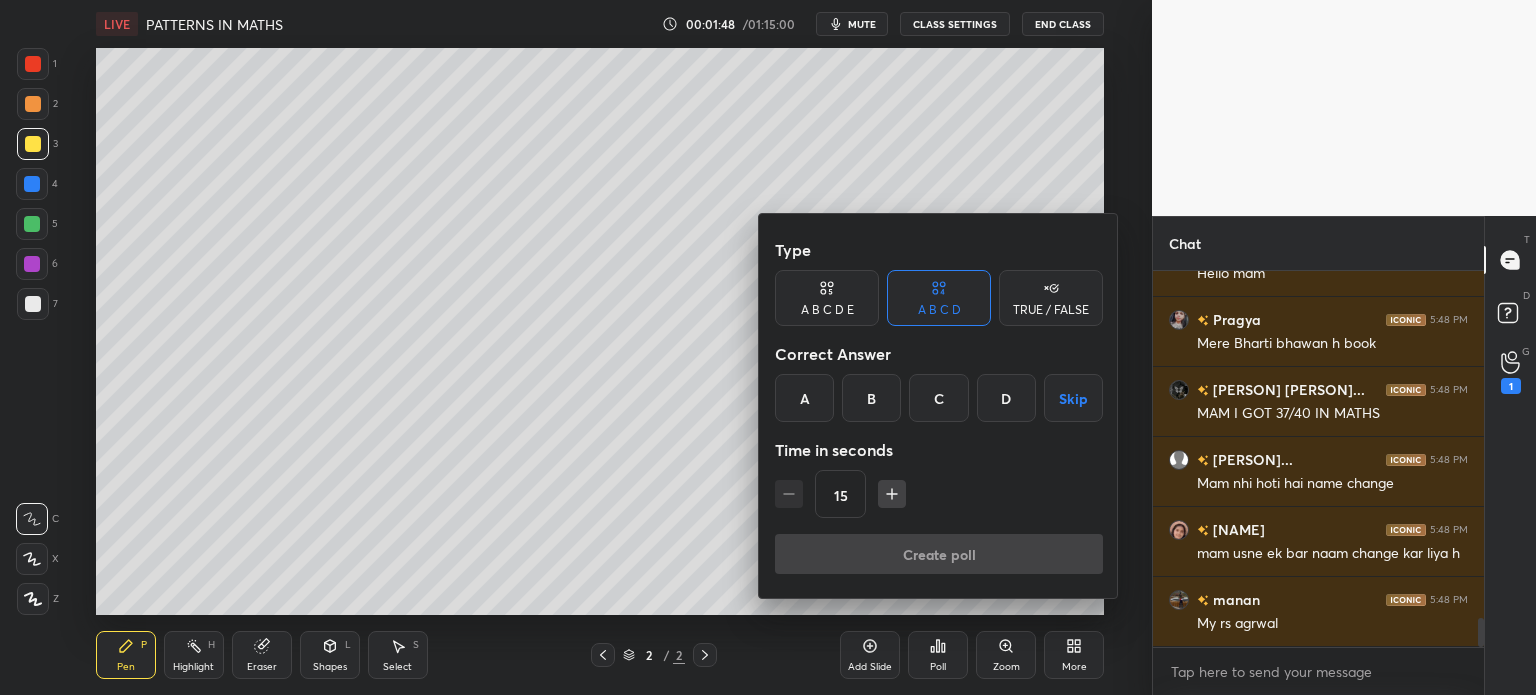 click on "TRUE / FALSE" at bounding box center (1051, 298) 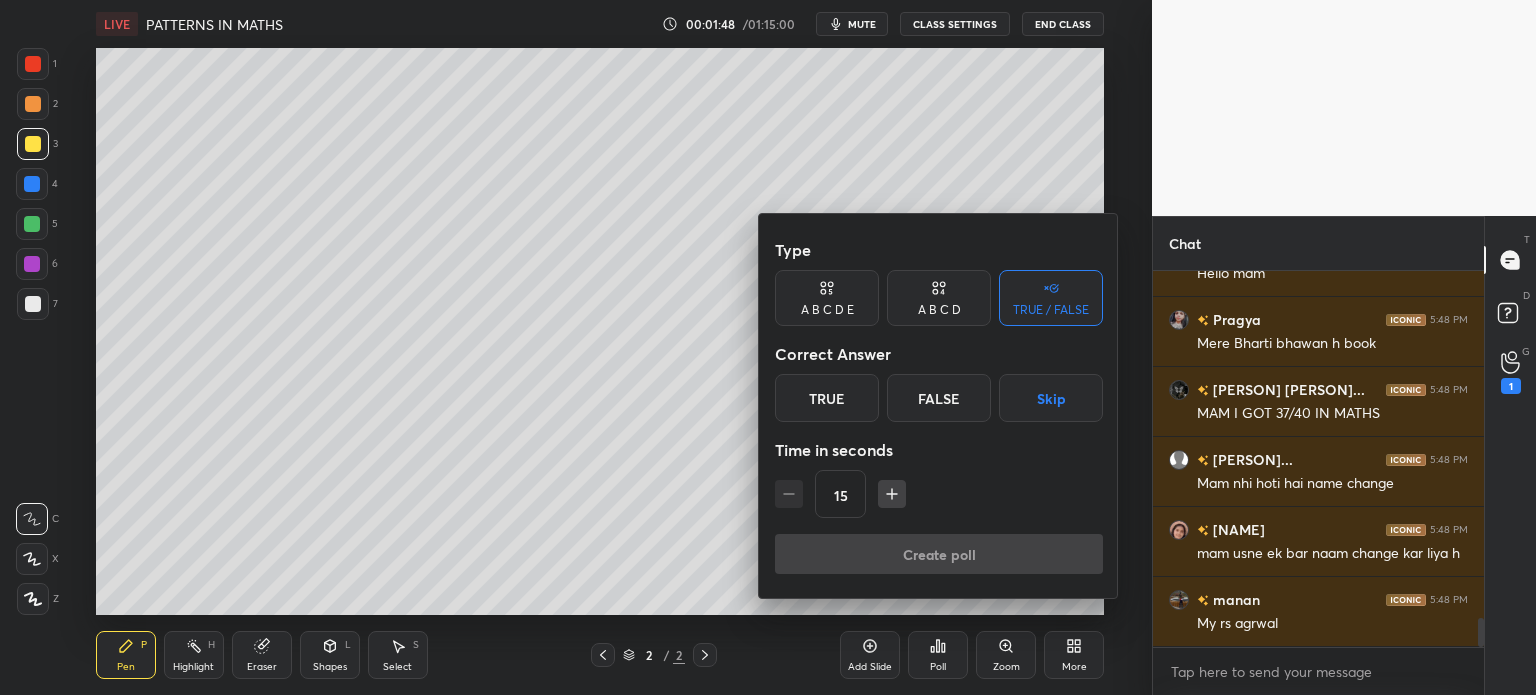 click on "True" at bounding box center [827, 398] 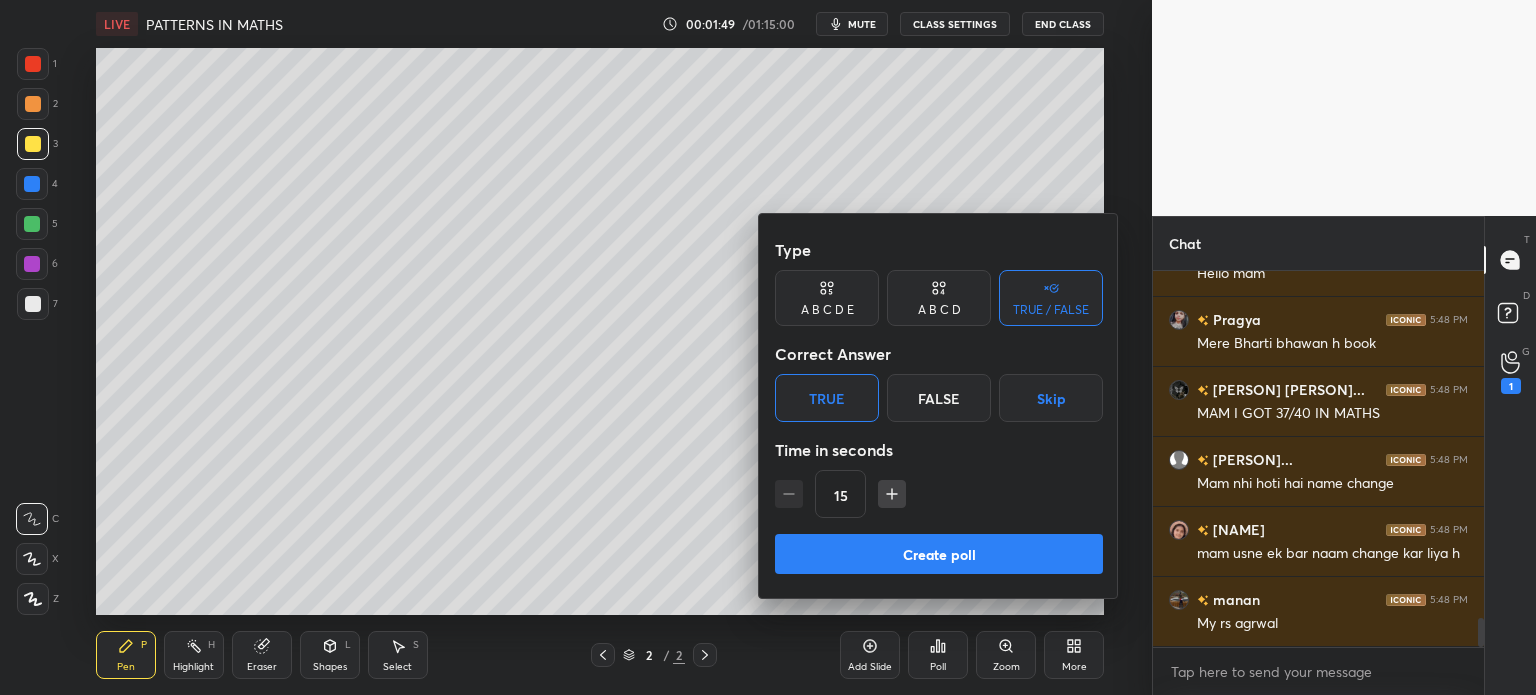 click on "Create poll" at bounding box center (939, 554) 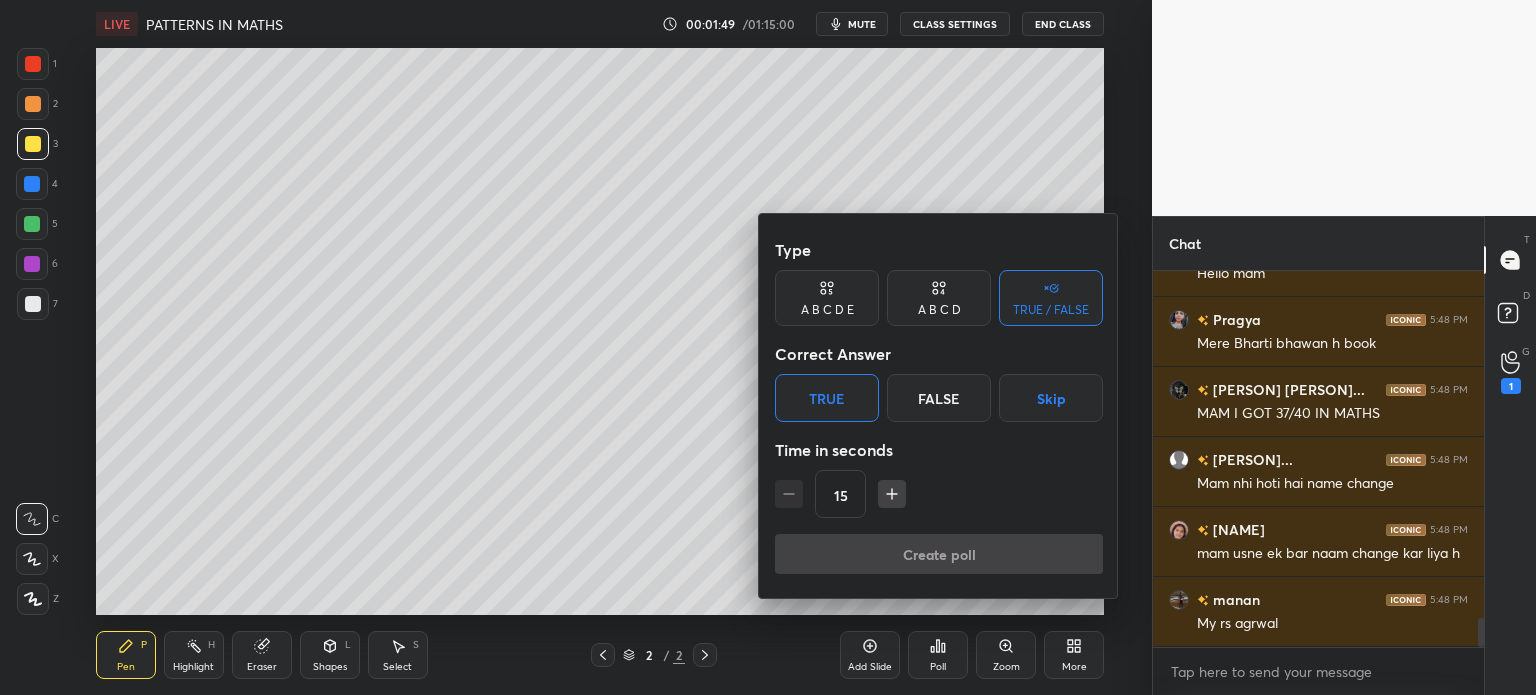 scroll, scrollTop: 300, scrollLeft: 325, axis: both 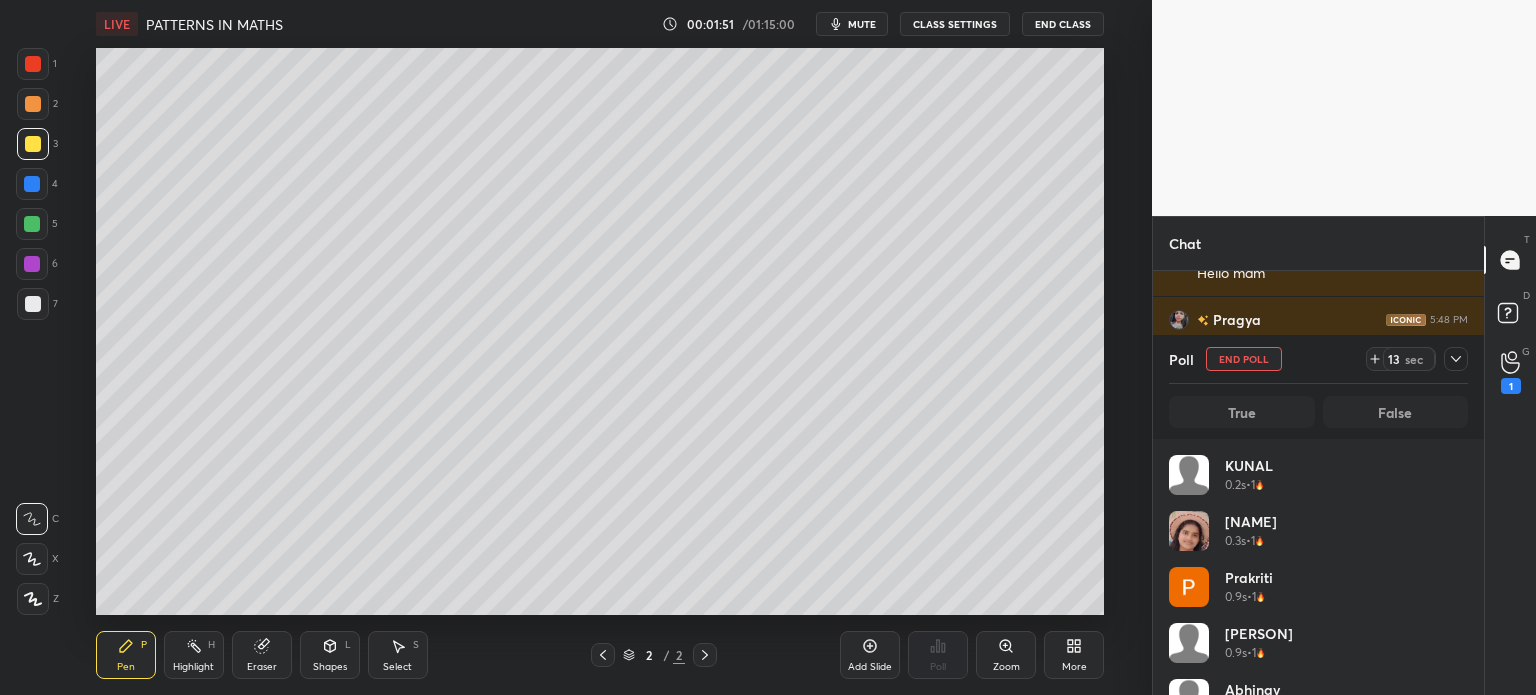 click at bounding box center [33, 304] 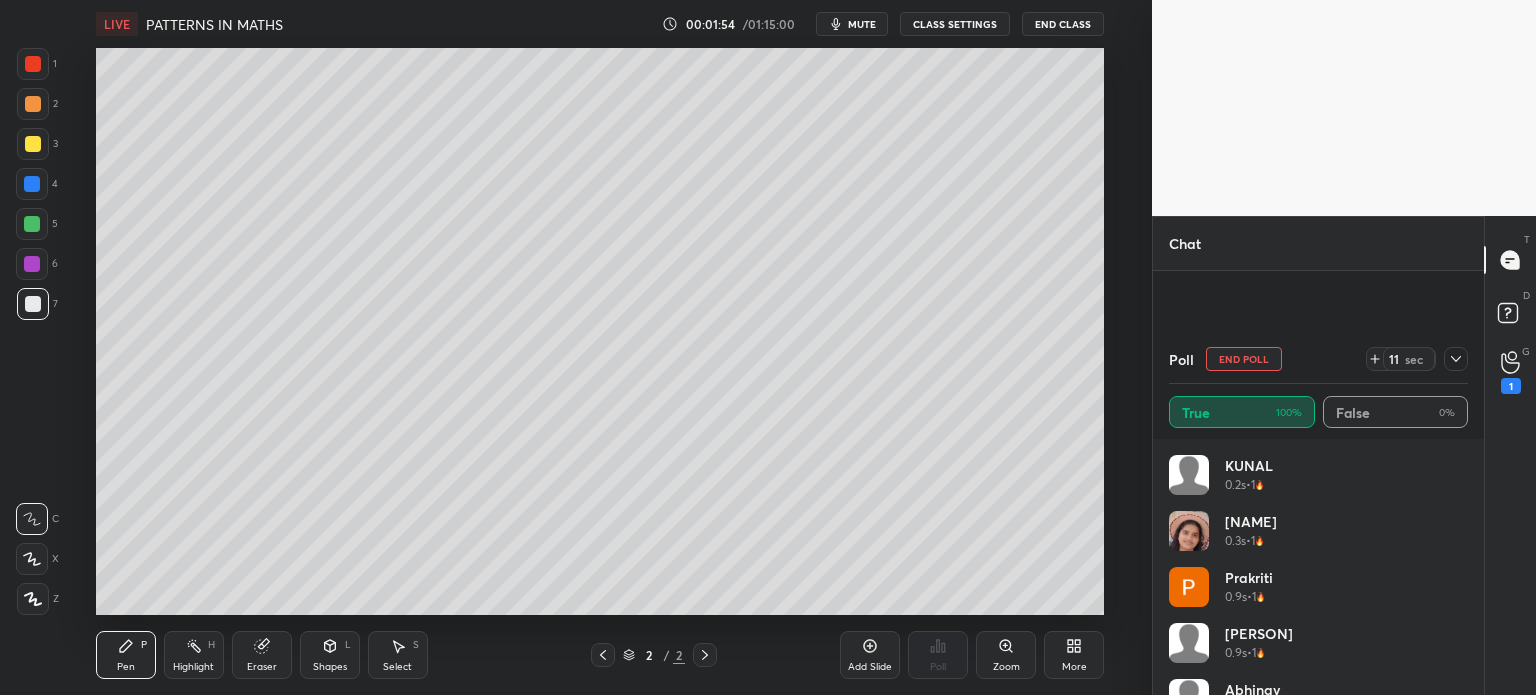 click at bounding box center (603, 655) 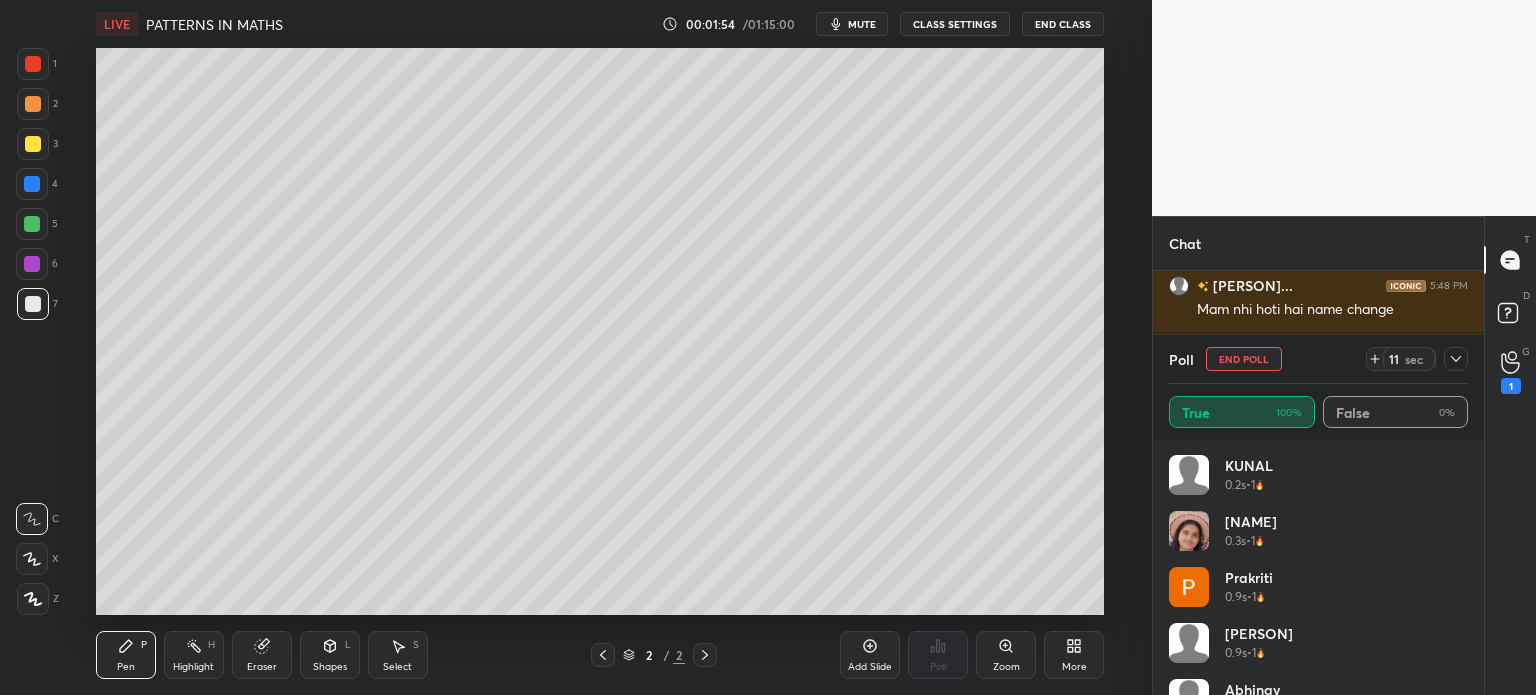 click 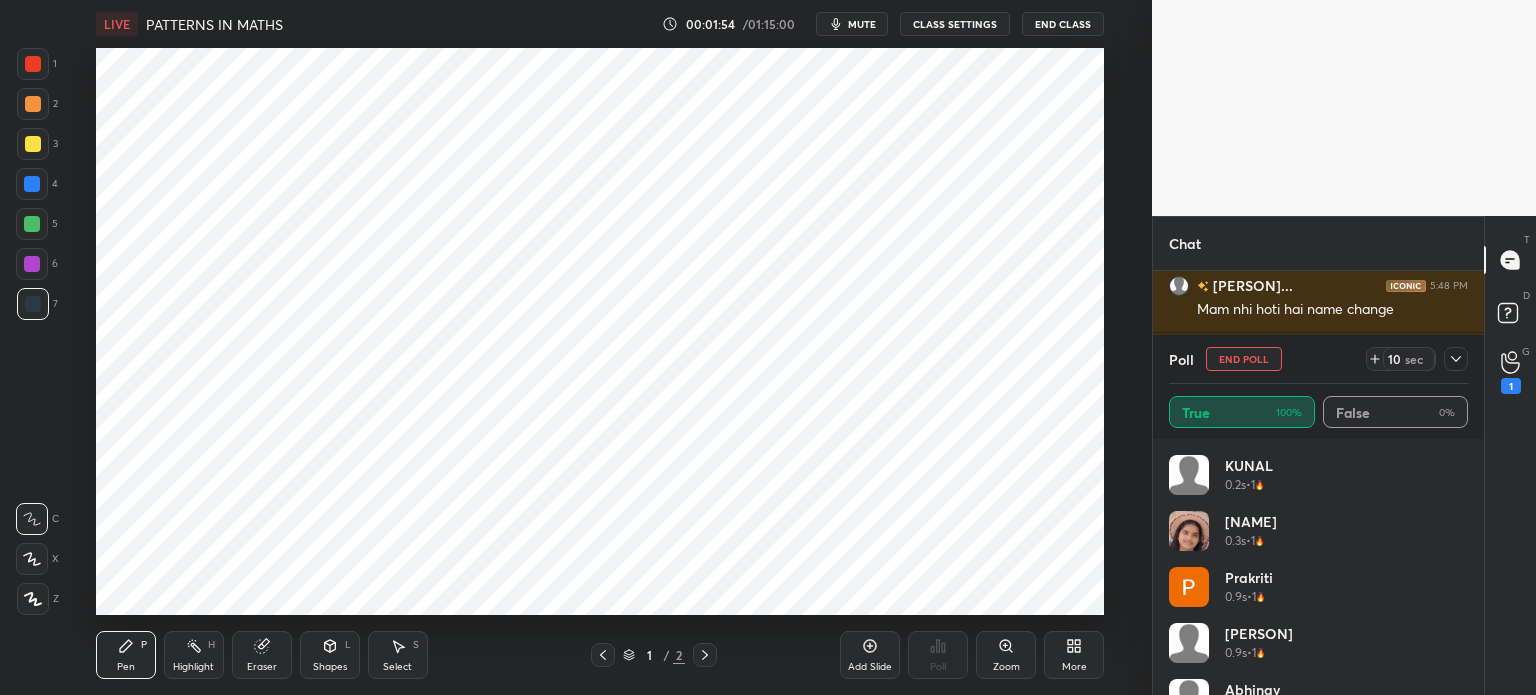 click 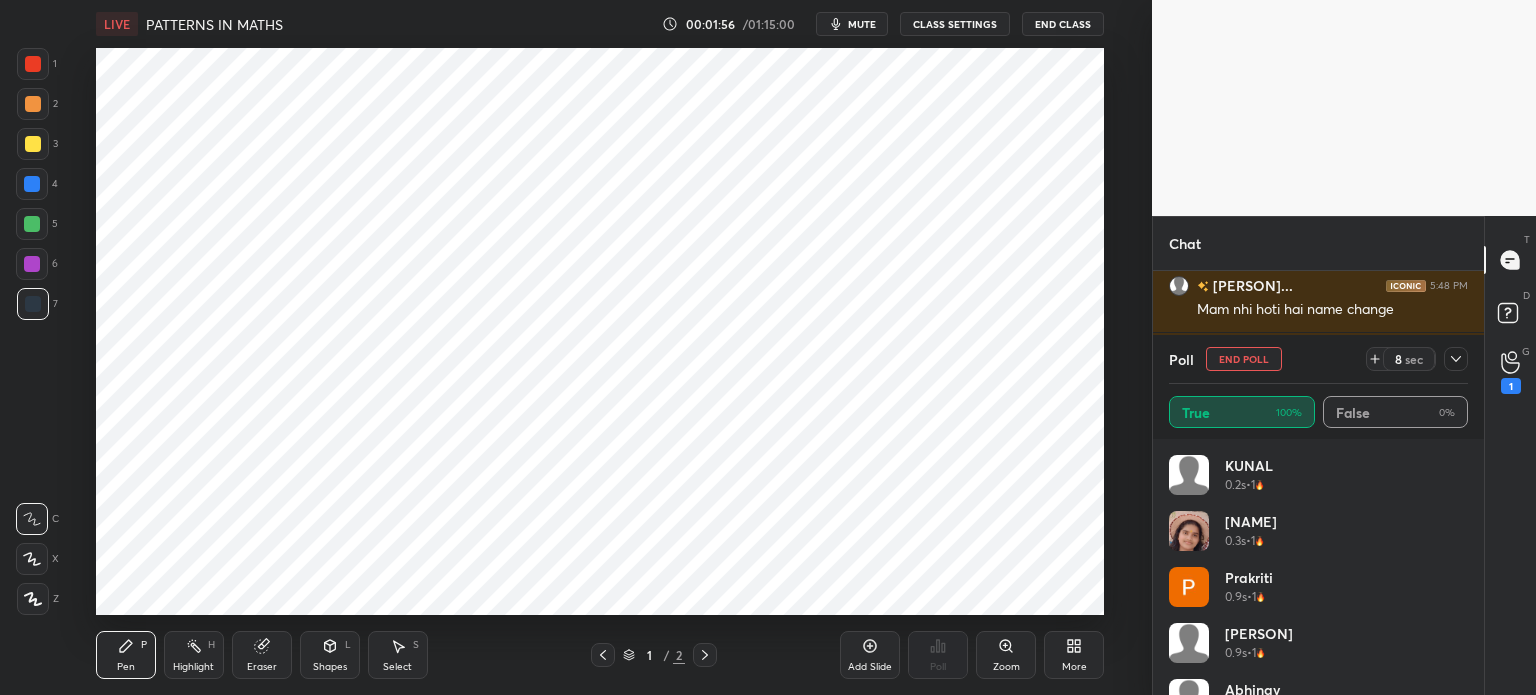 click 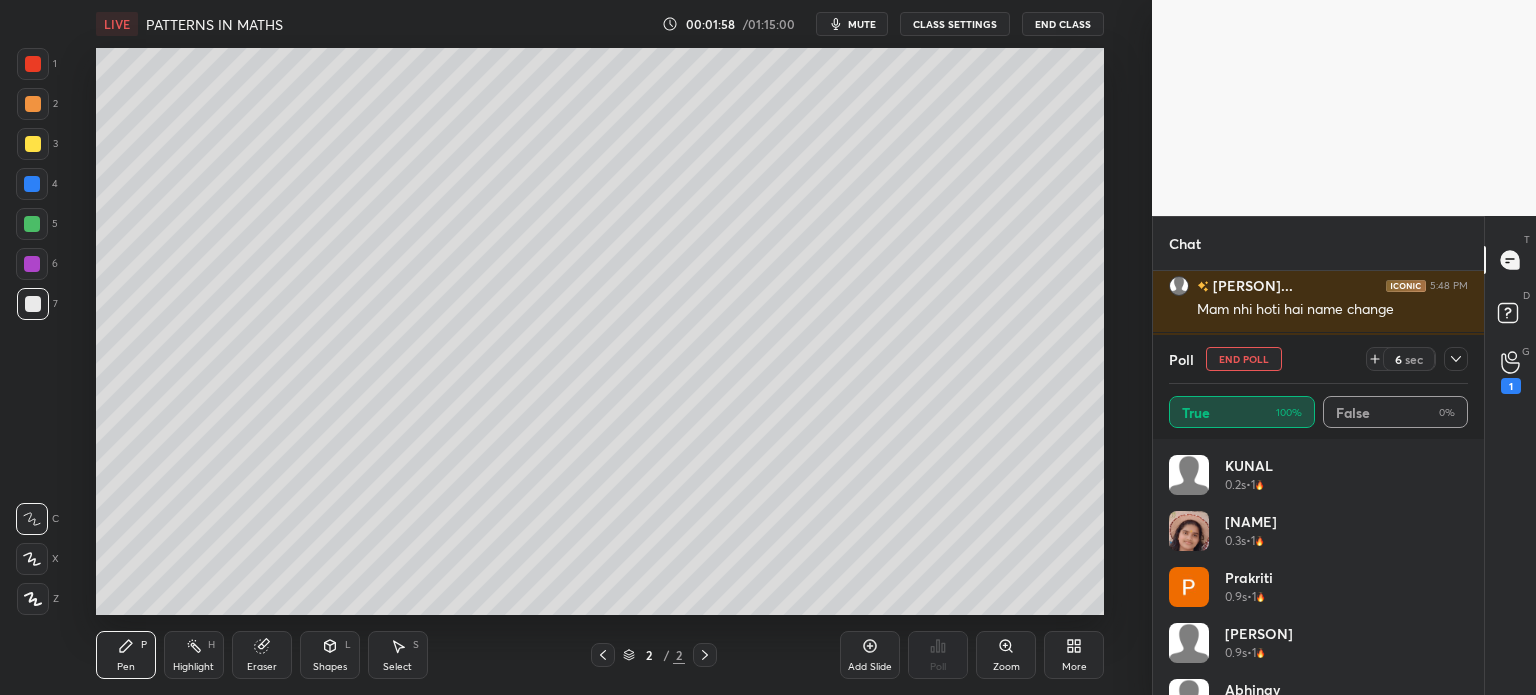 click 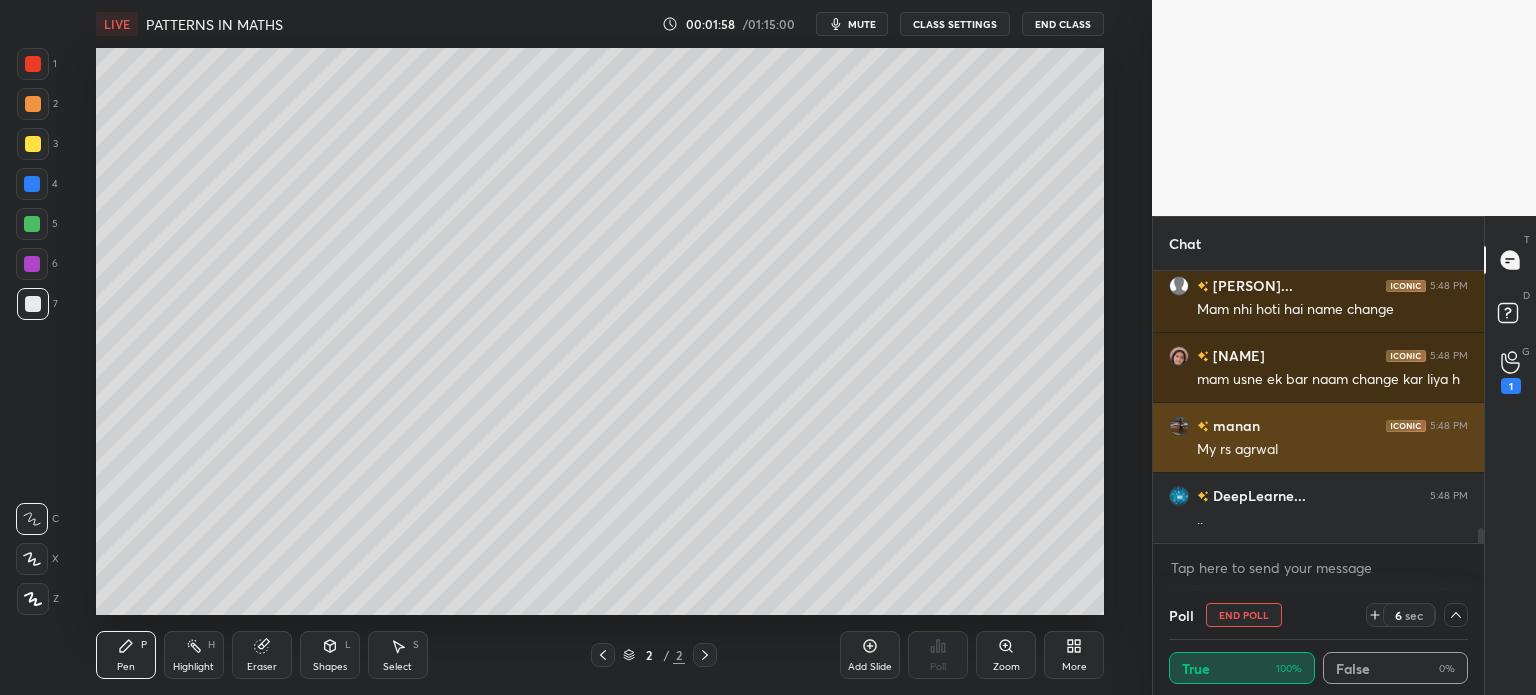 scroll, scrollTop: 6, scrollLeft: 6, axis: both 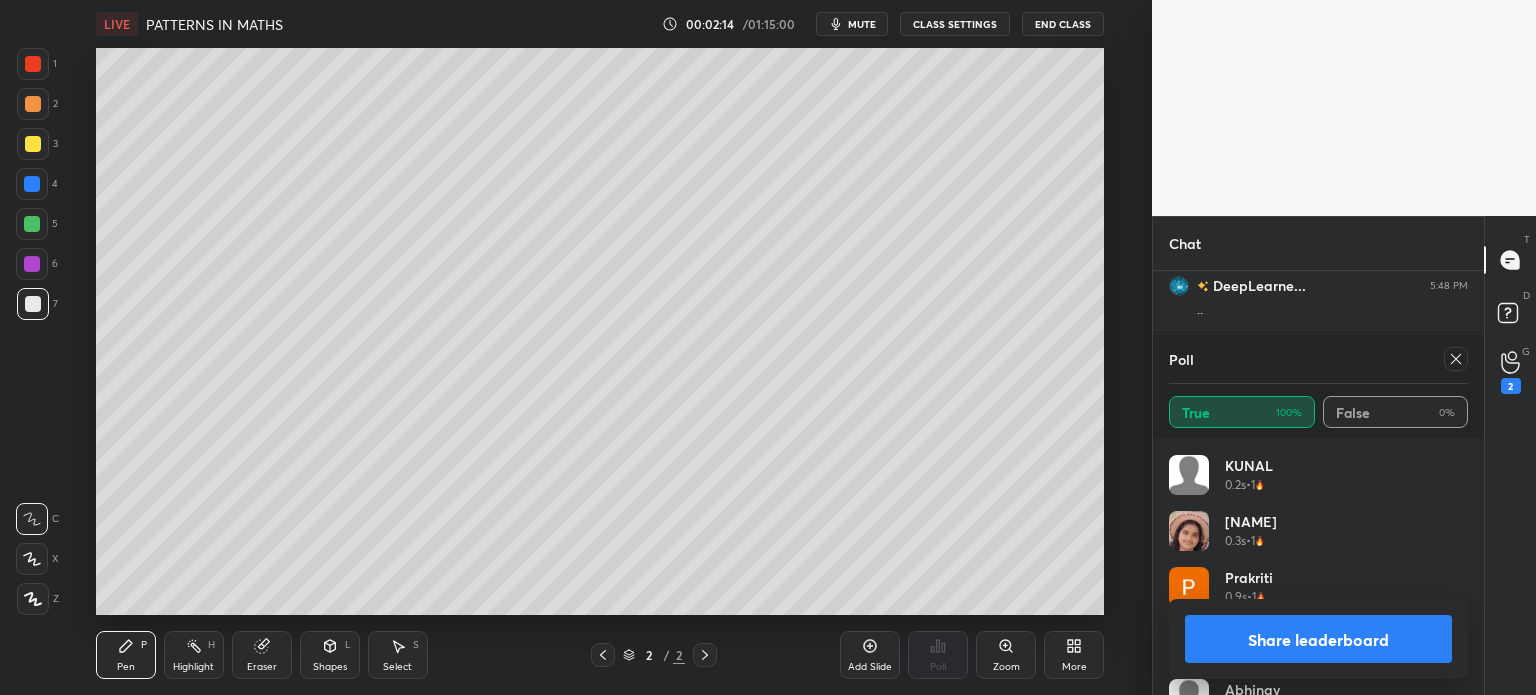 click 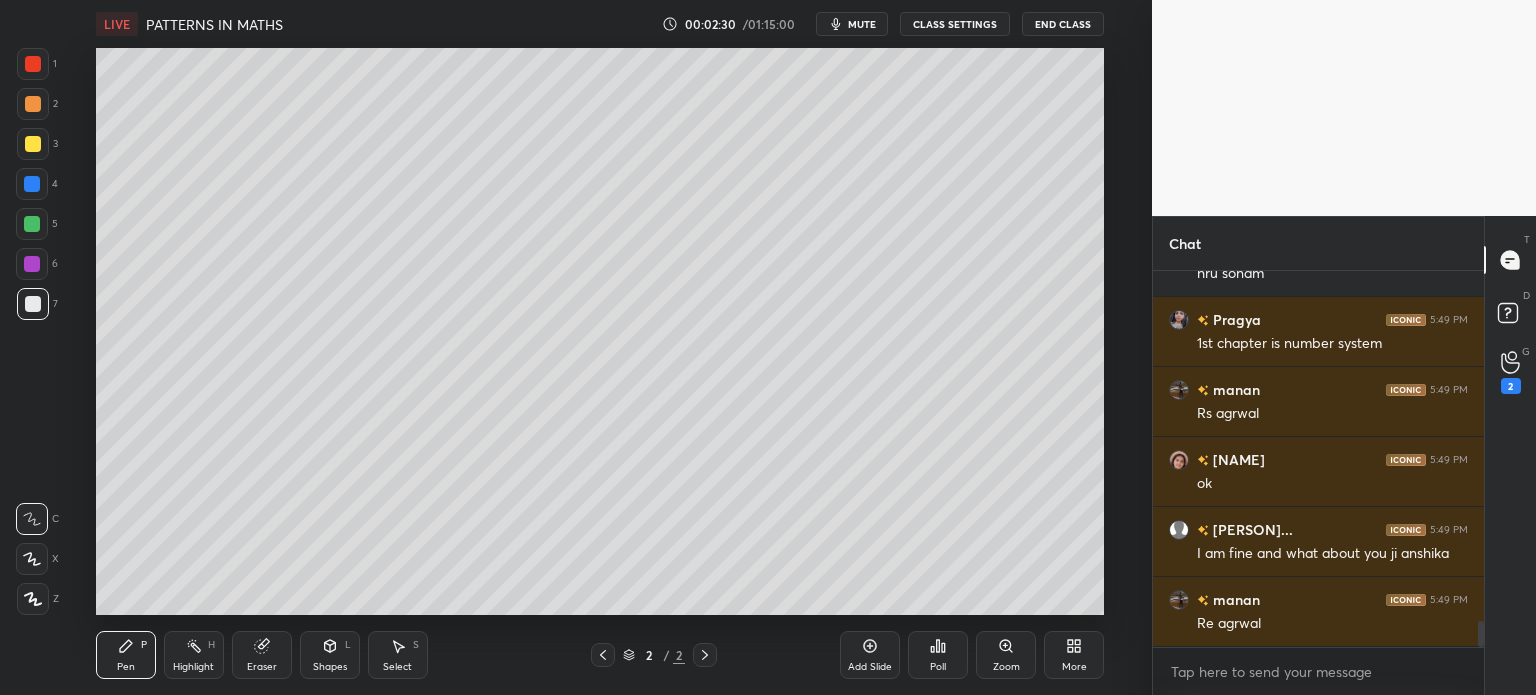 click on "Eraser" at bounding box center (262, 667) 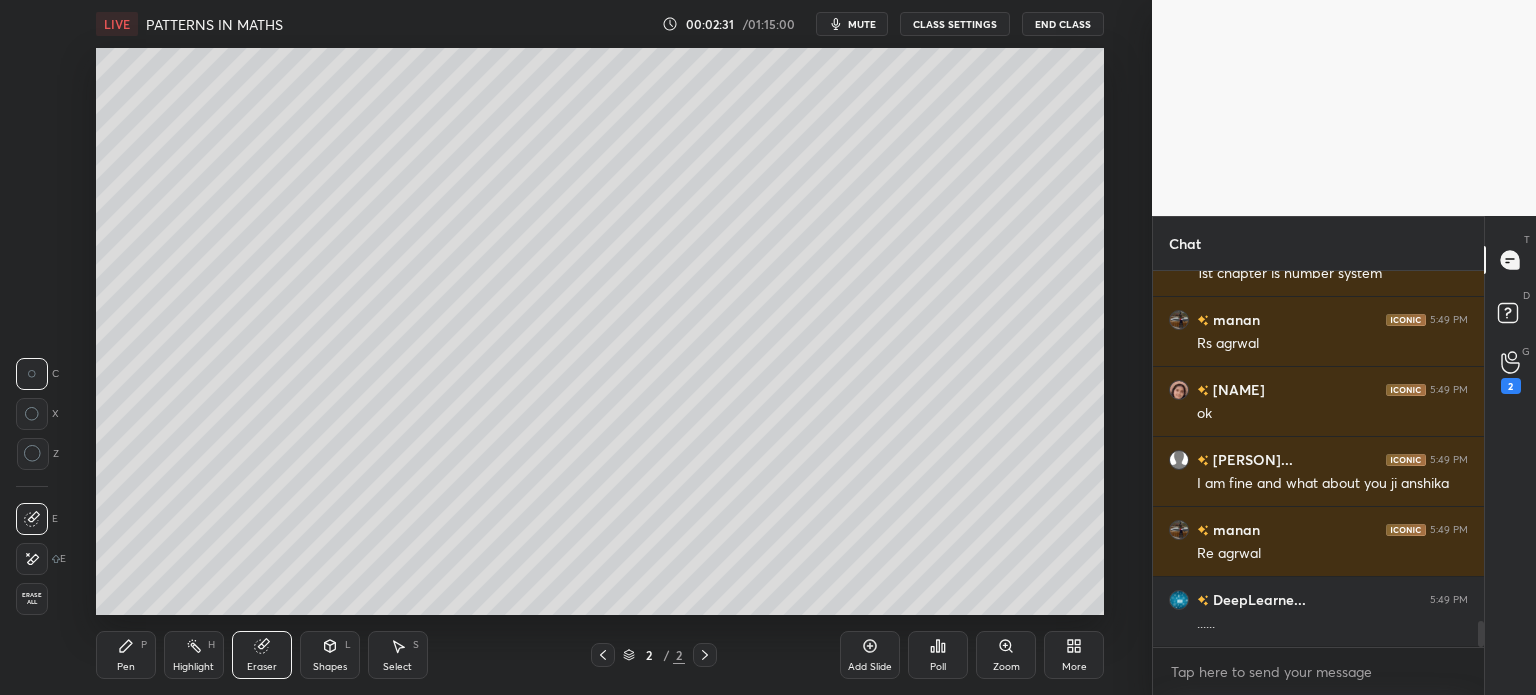 click on "Erase all" at bounding box center (32, 599) 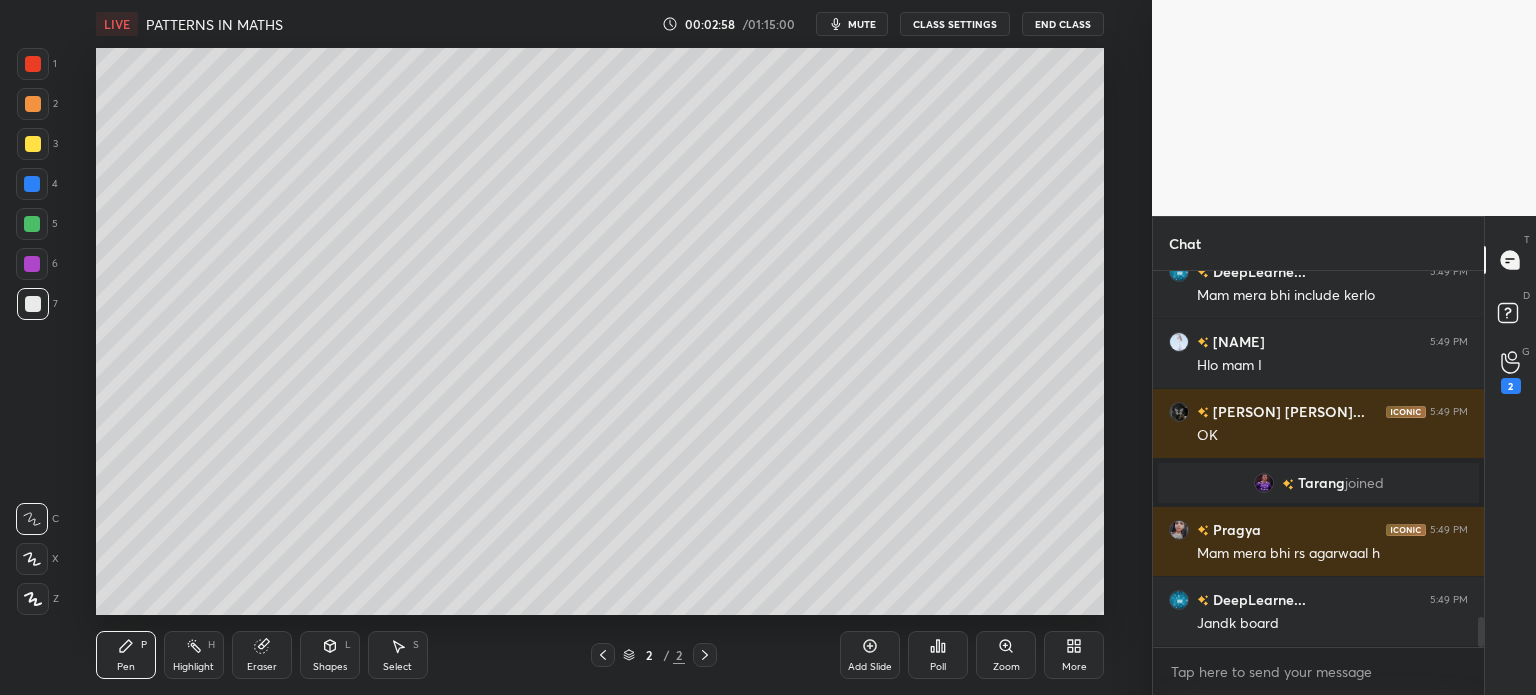click on "Eraser" at bounding box center [262, 655] 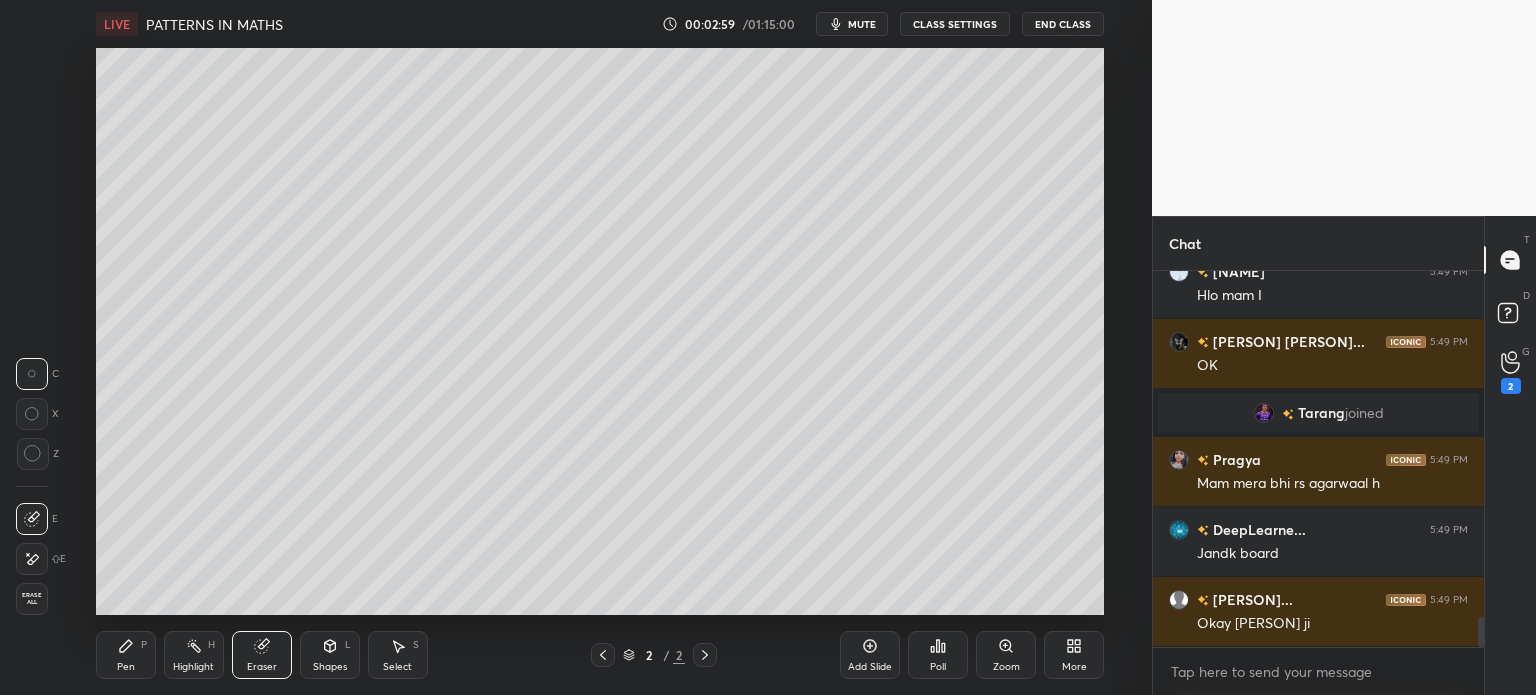 click on "Erase all" at bounding box center (32, 599) 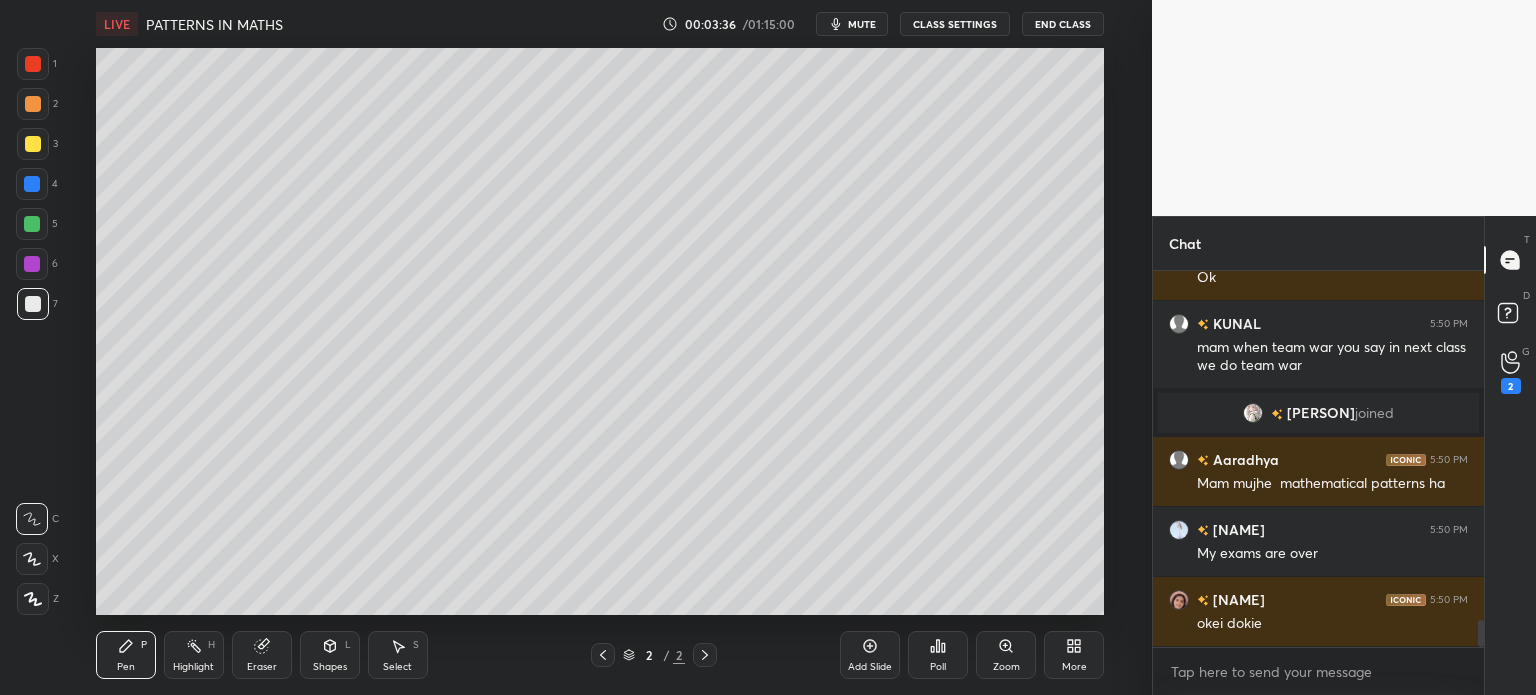 scroll, scrollTop: 4966, scrollLeft: 0, axis: vertical 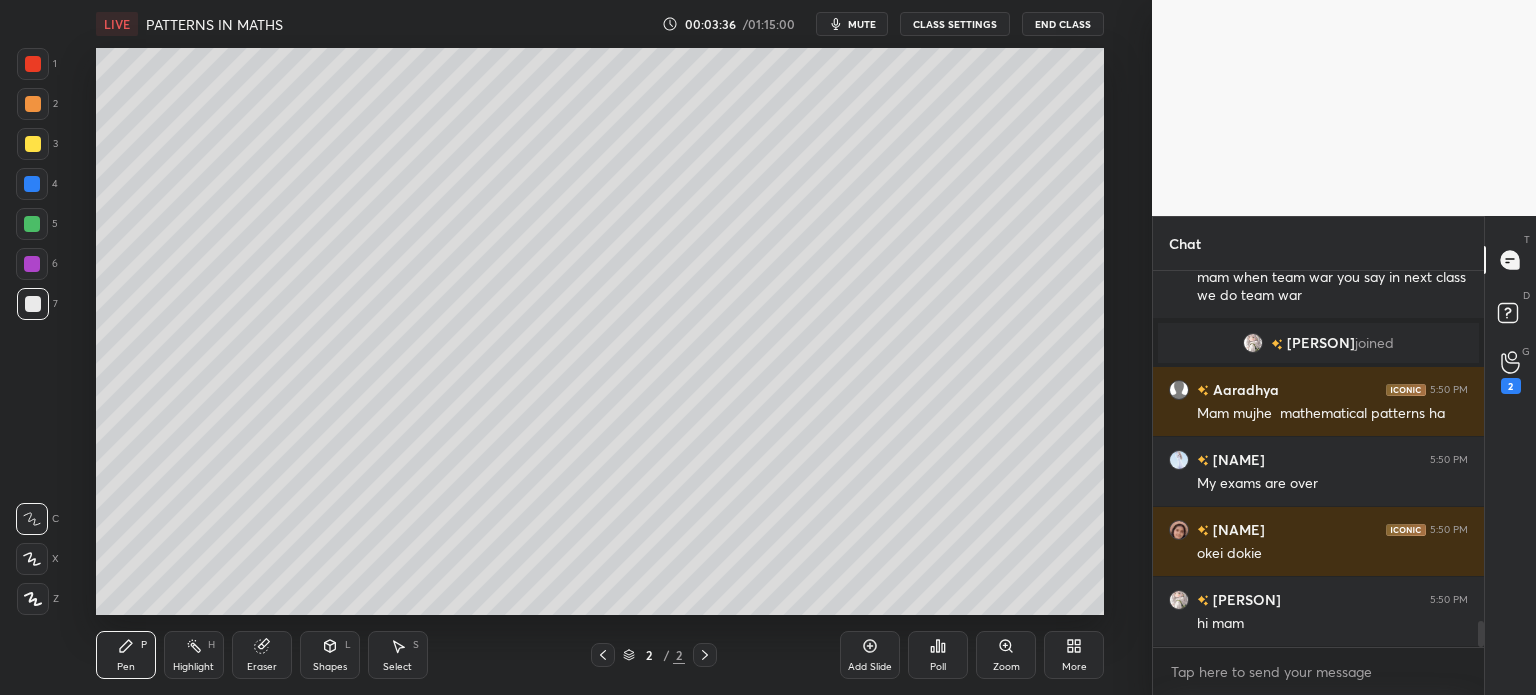 click 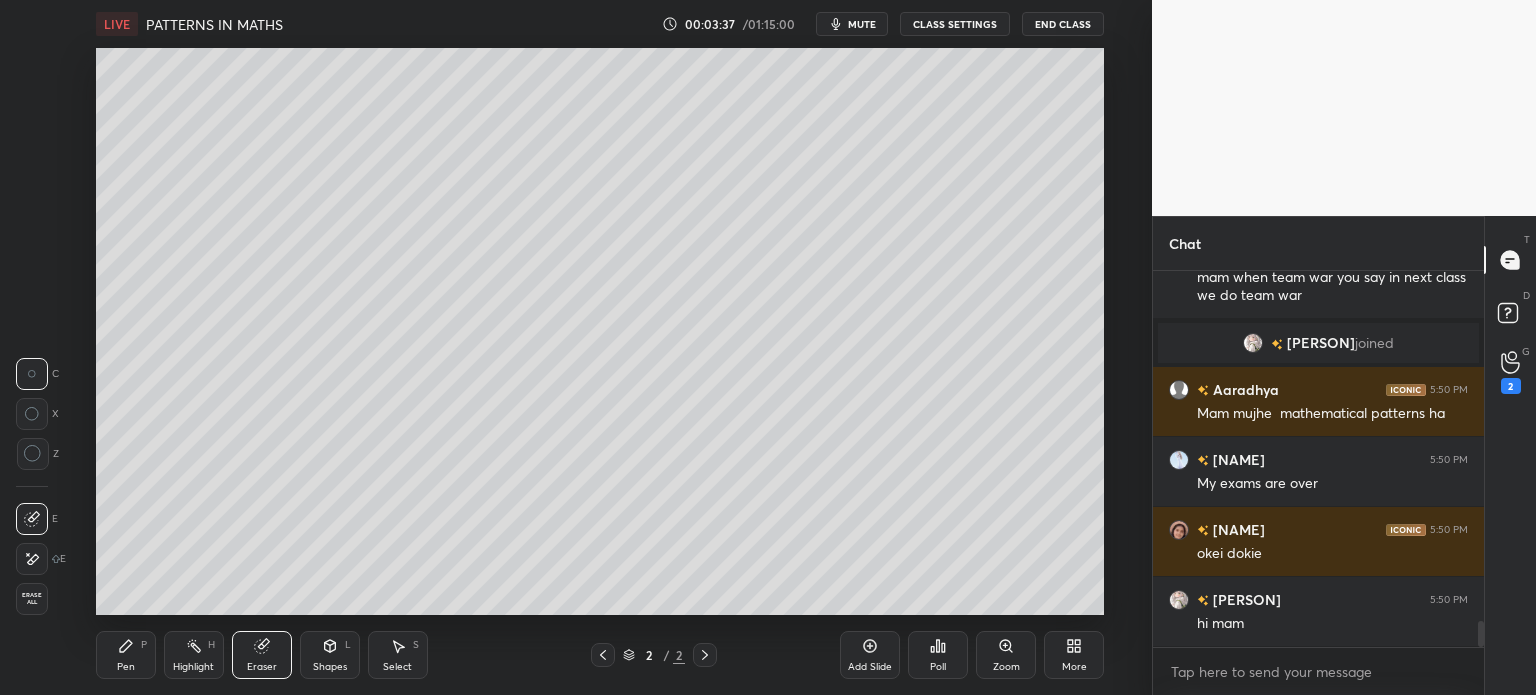 click on "Erase all" at bounding box center (32, 599) 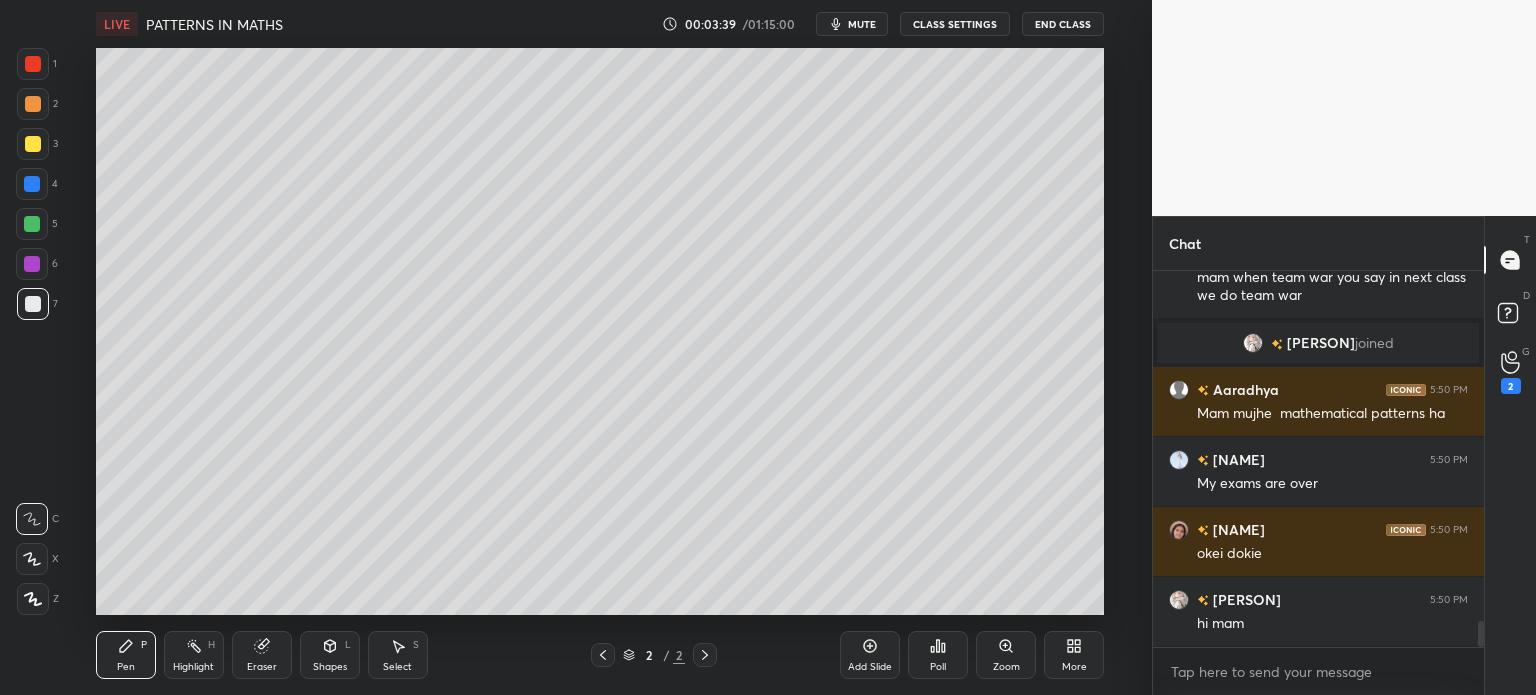 scroll, scrollTop: 5036, scrollLeft: 0, axis: vertical 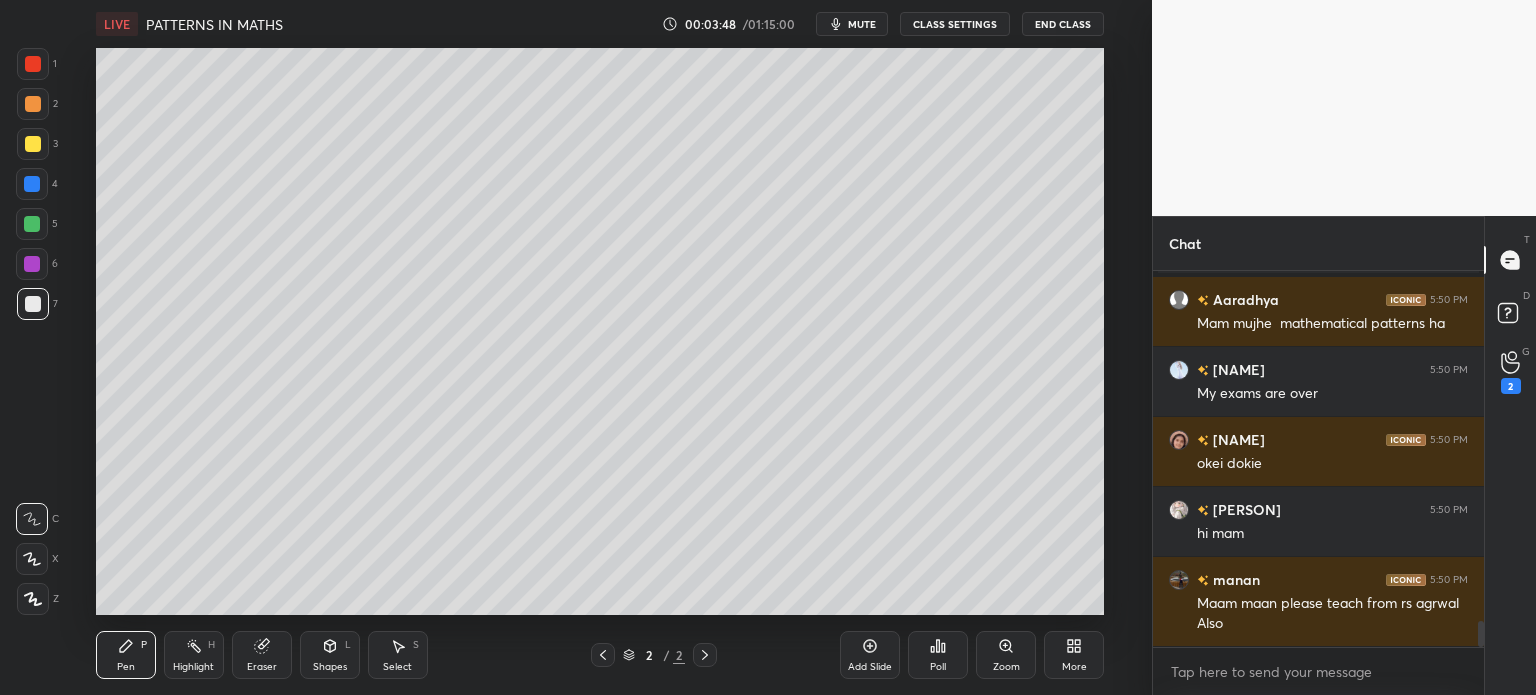 click on "More" at bounding box center [1074, 667] 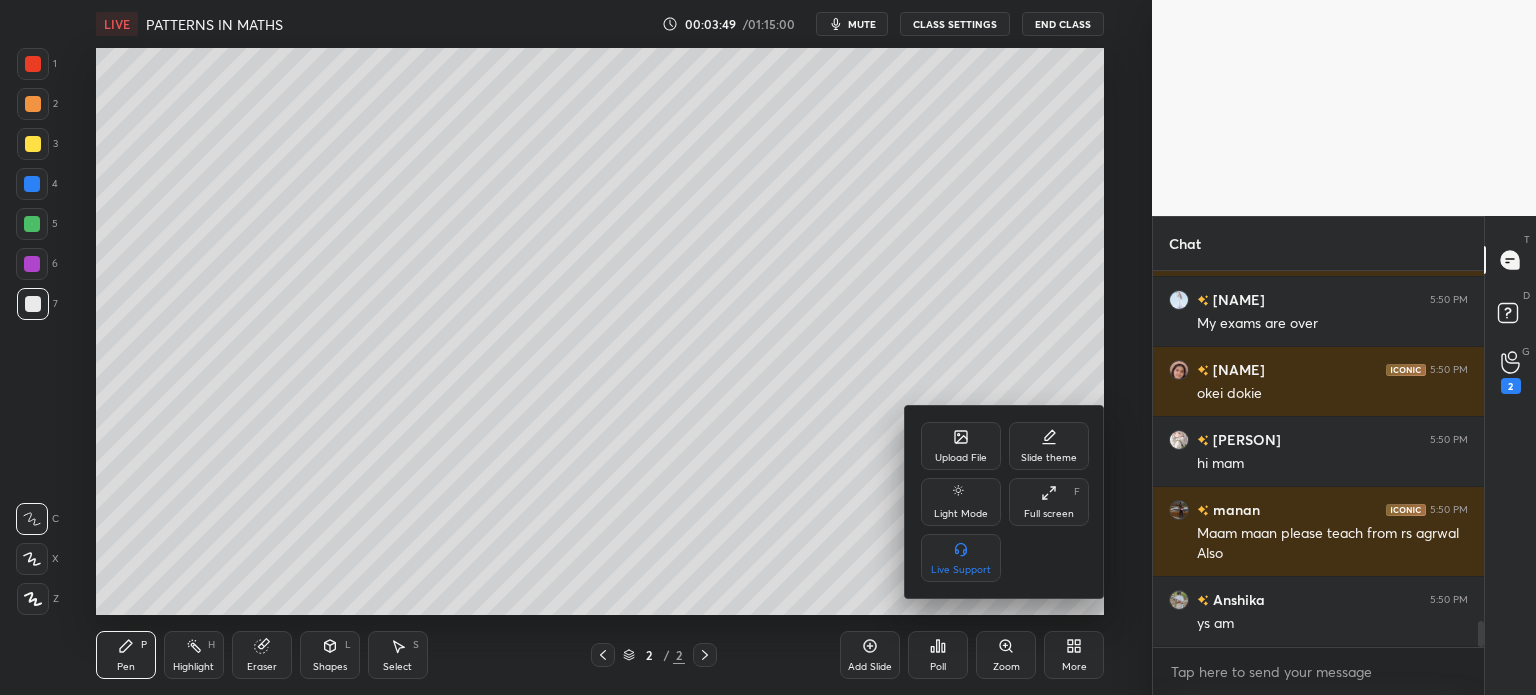 click on "Upload File" at bounding box center [961, 446] 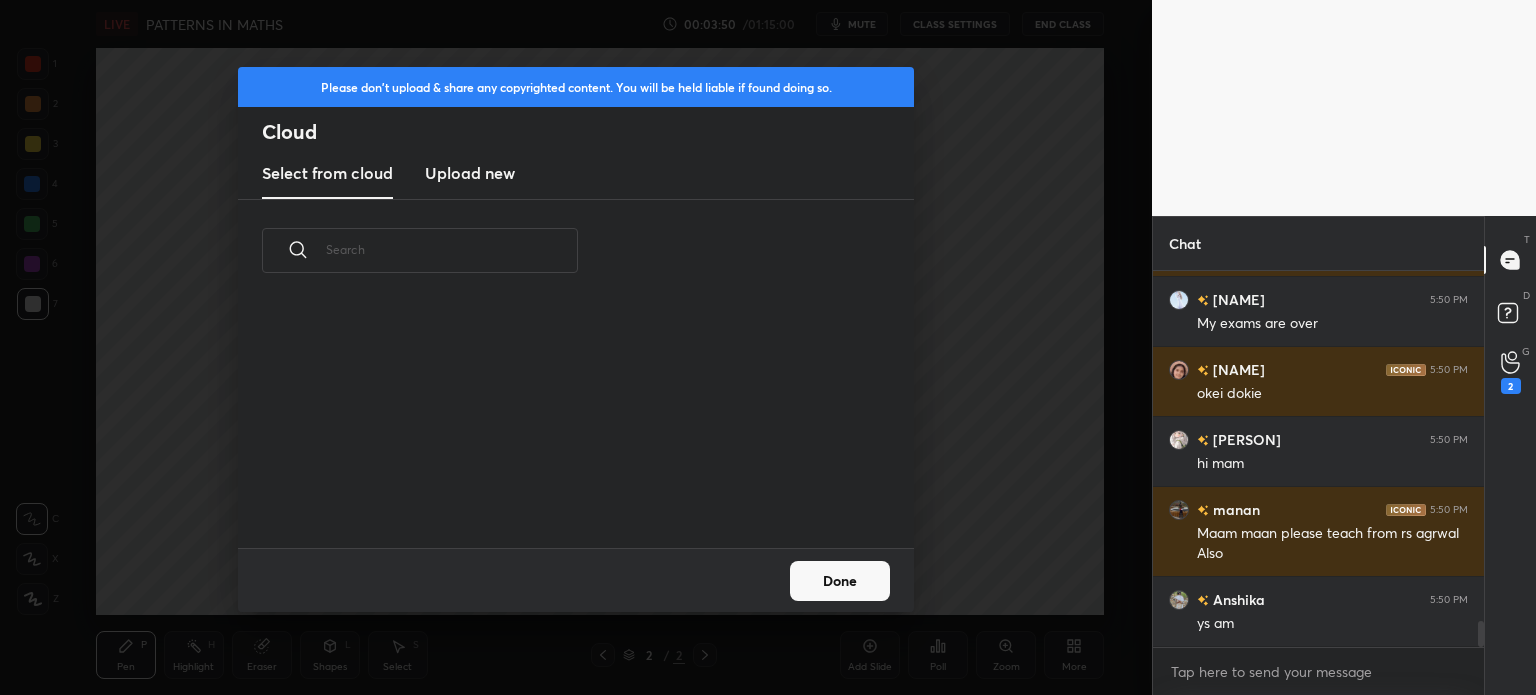 scroll, scrollTop: 5, scrollLeft: 10, axis: both 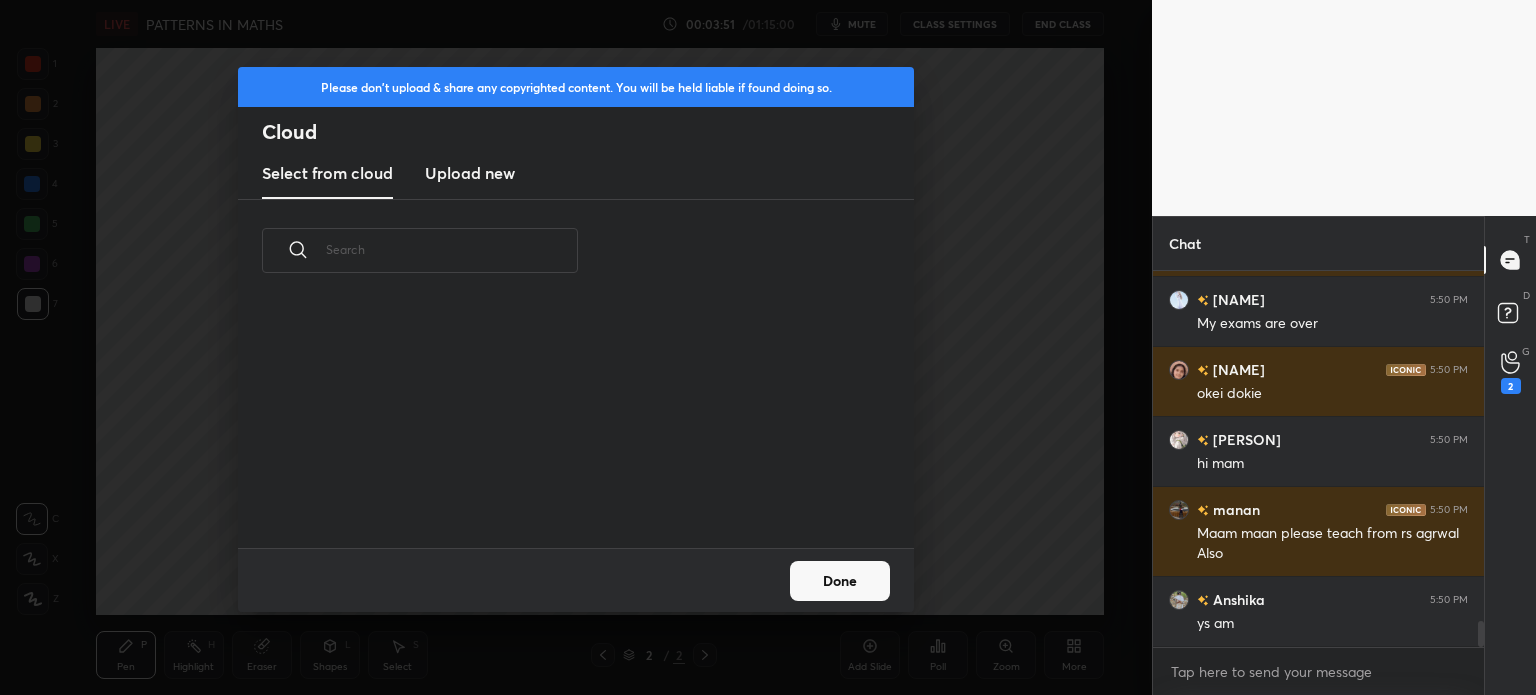 click on "Upload new" at bounding box center (470, 173) 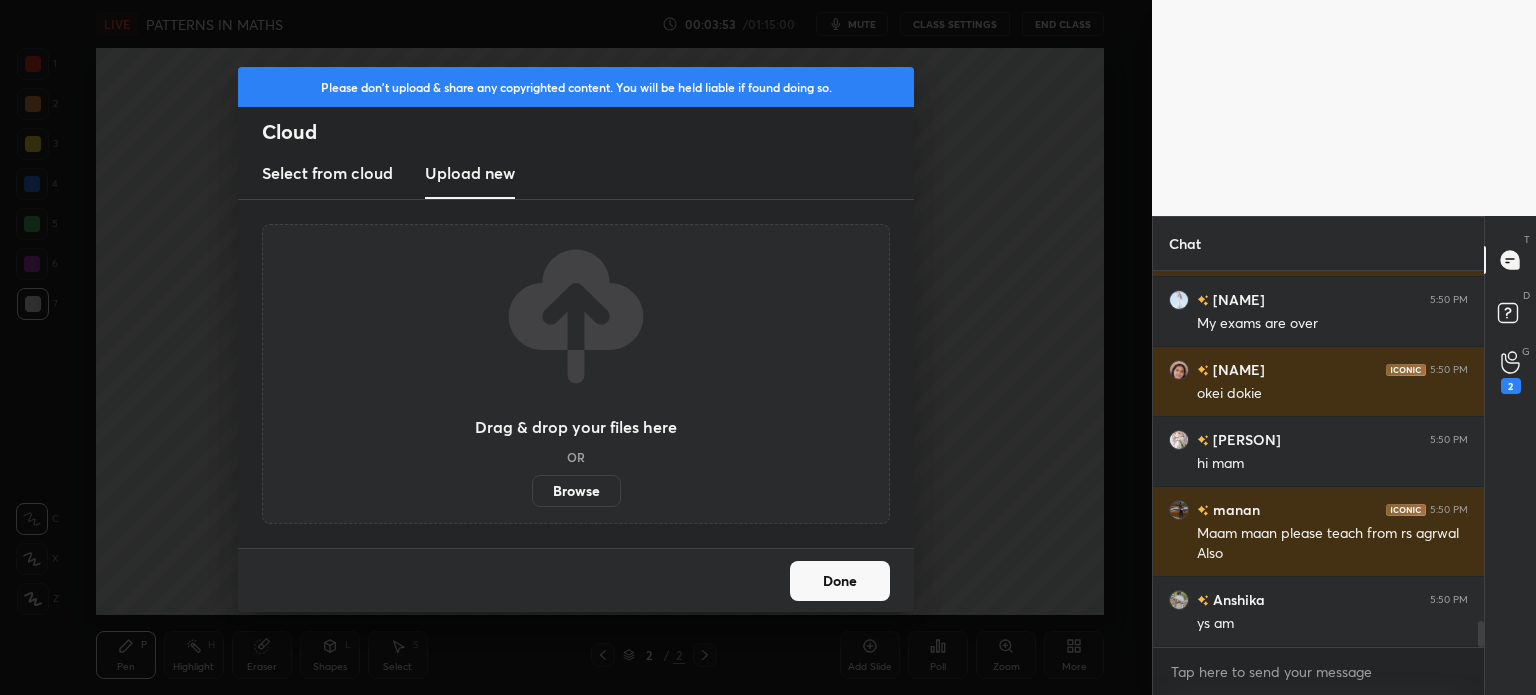 scroll, scrollTop: 5146, scrollLeft: 0, axis: vertical 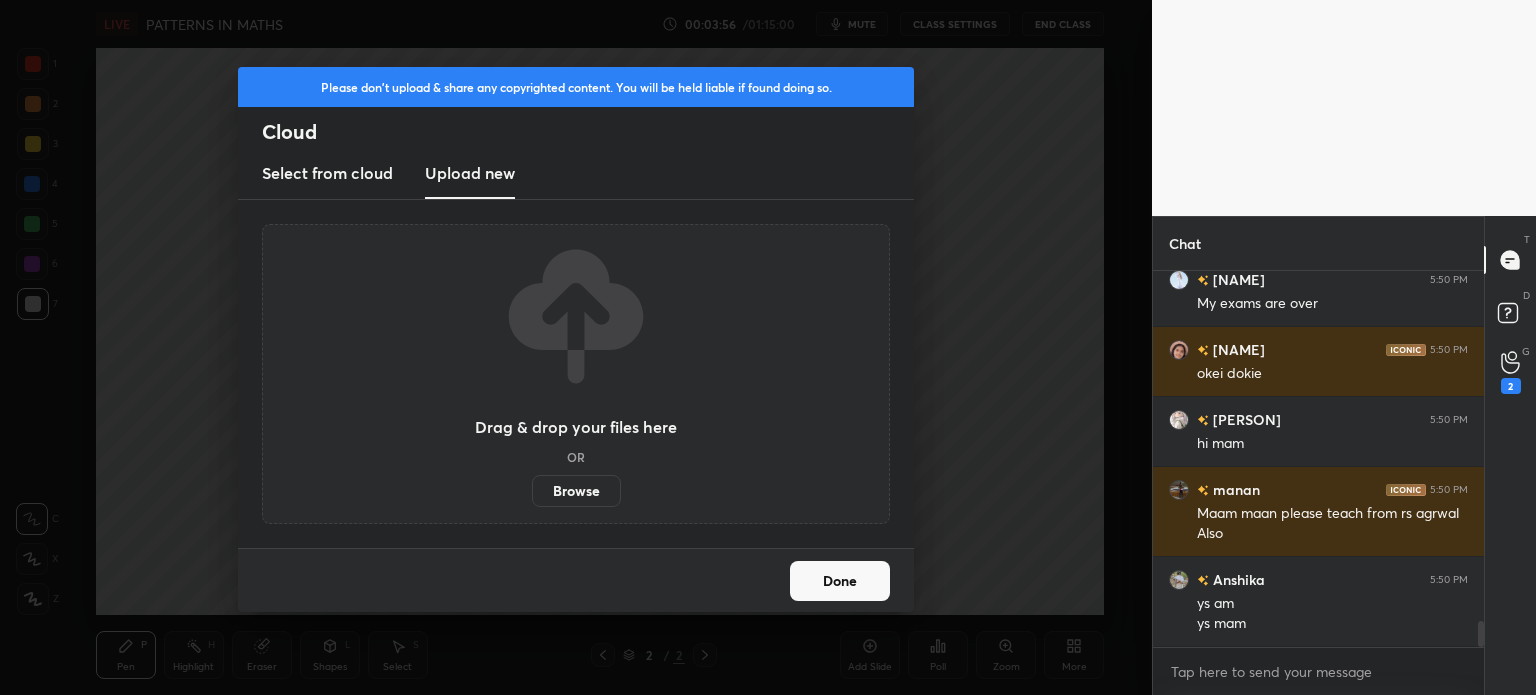click on "Please don't upload & share any copyrighted content. You will be held liable if found doing so. Cloud Select from cloud Upload new Drag & drop your files here OR Browse Done" at bounding box center (576, 347) 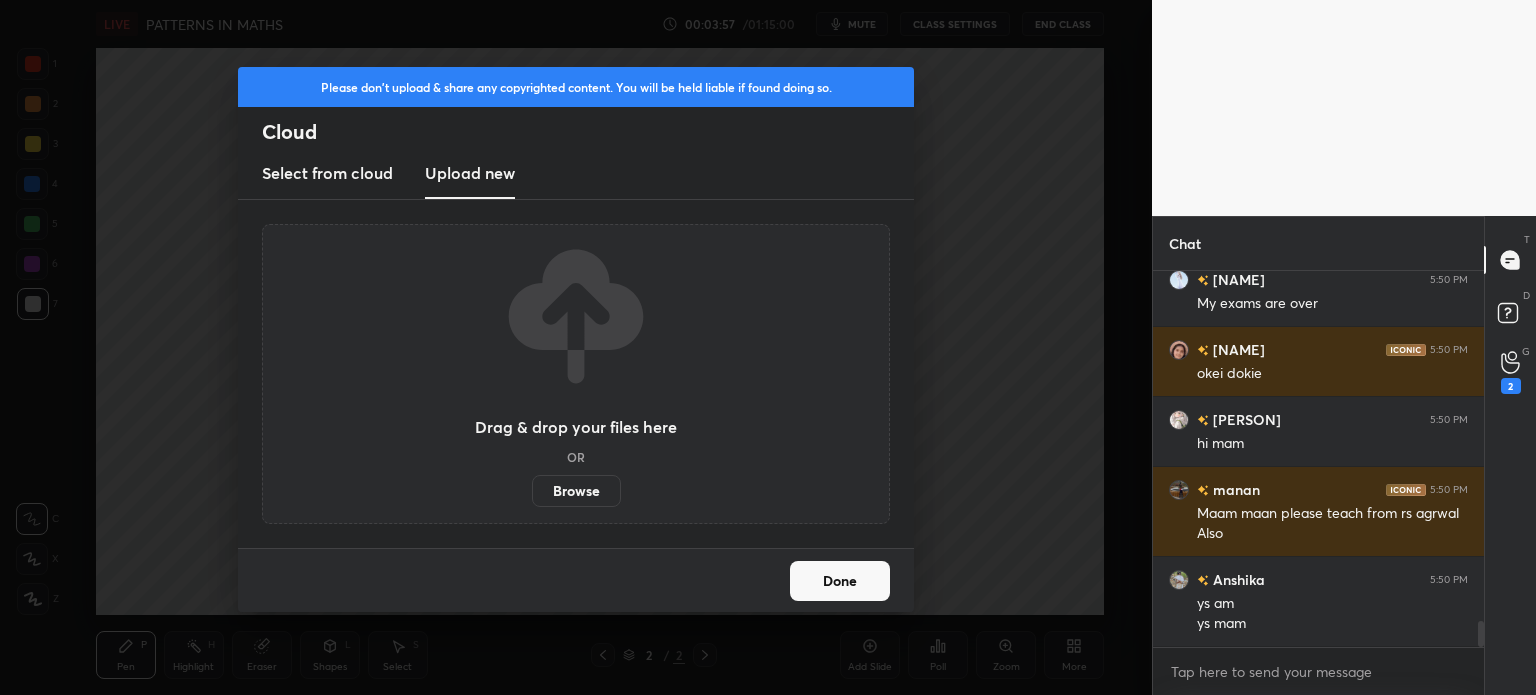 click on "Done" at bounding box center (840, 581) 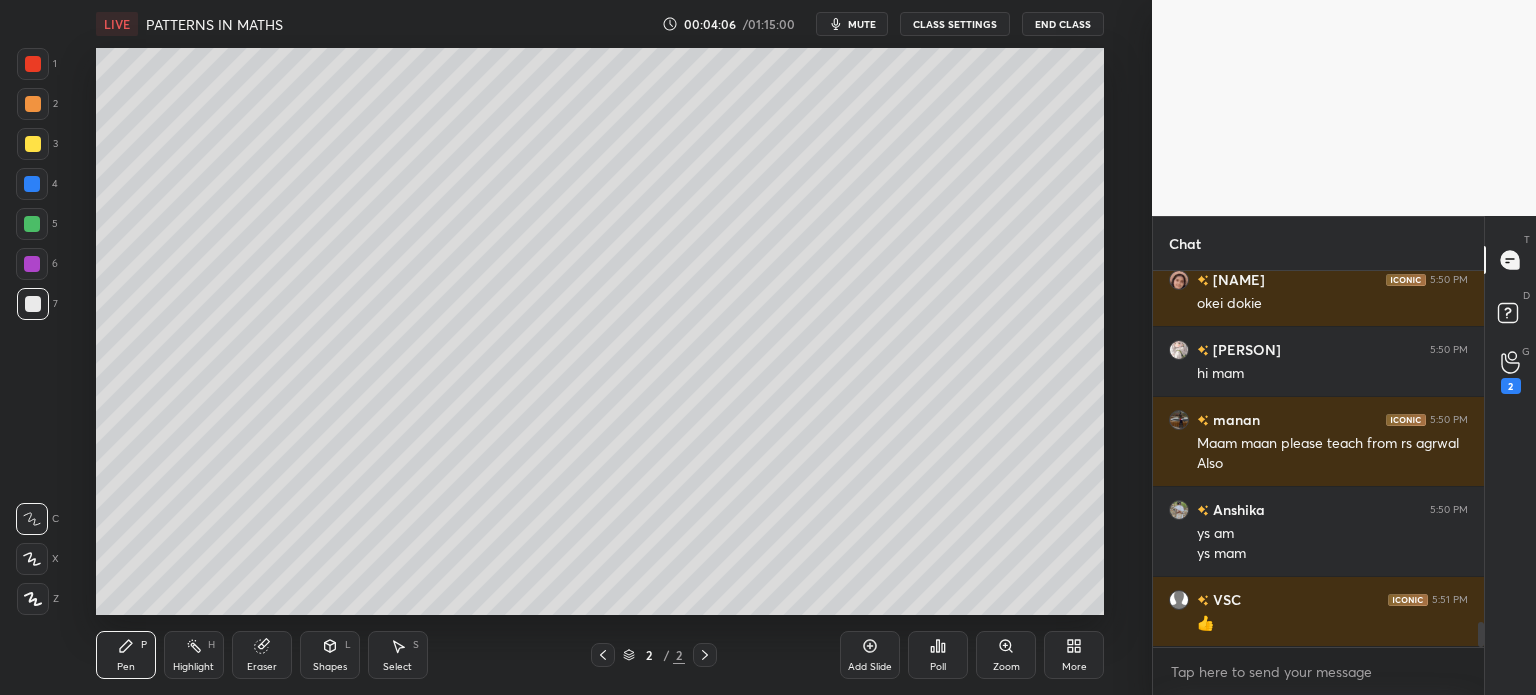 scroll, scrollTop: 5286, scrollLeft: 0, axis: vertical 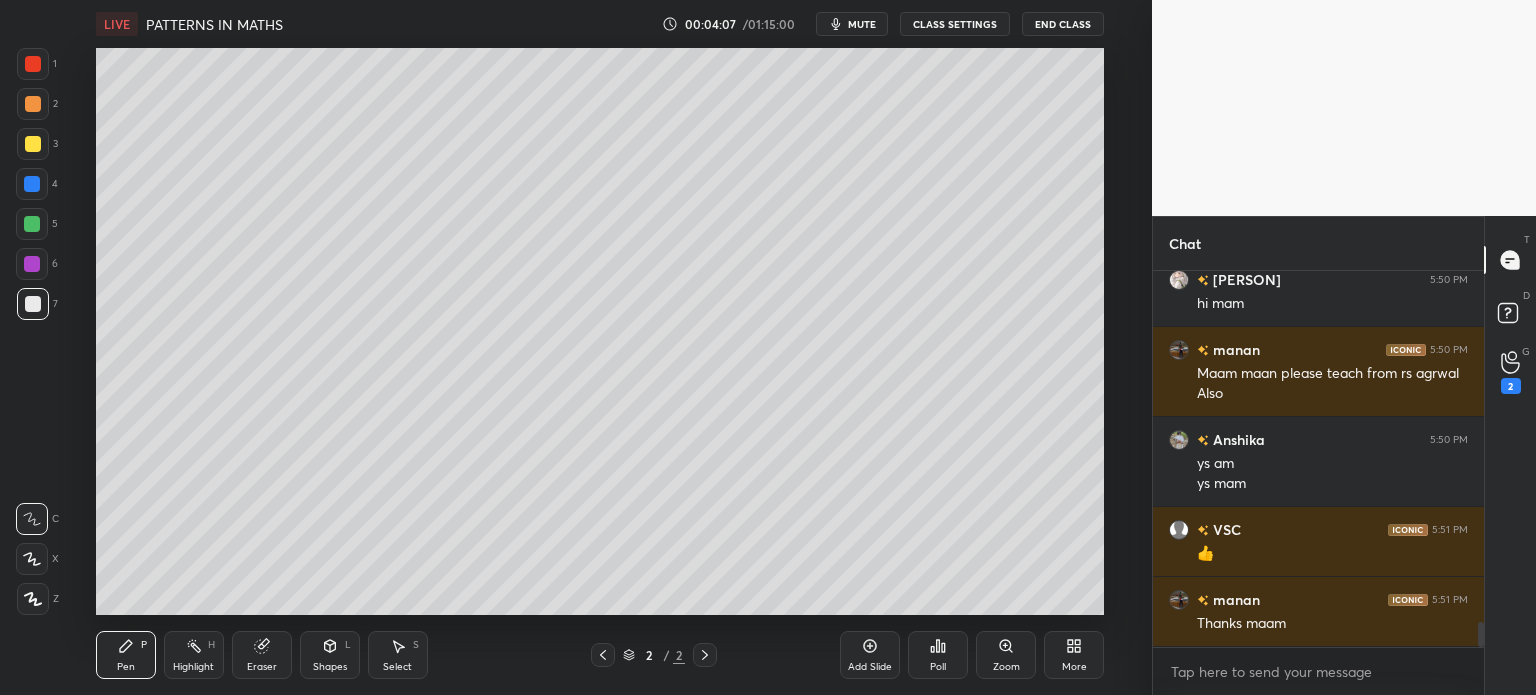 click 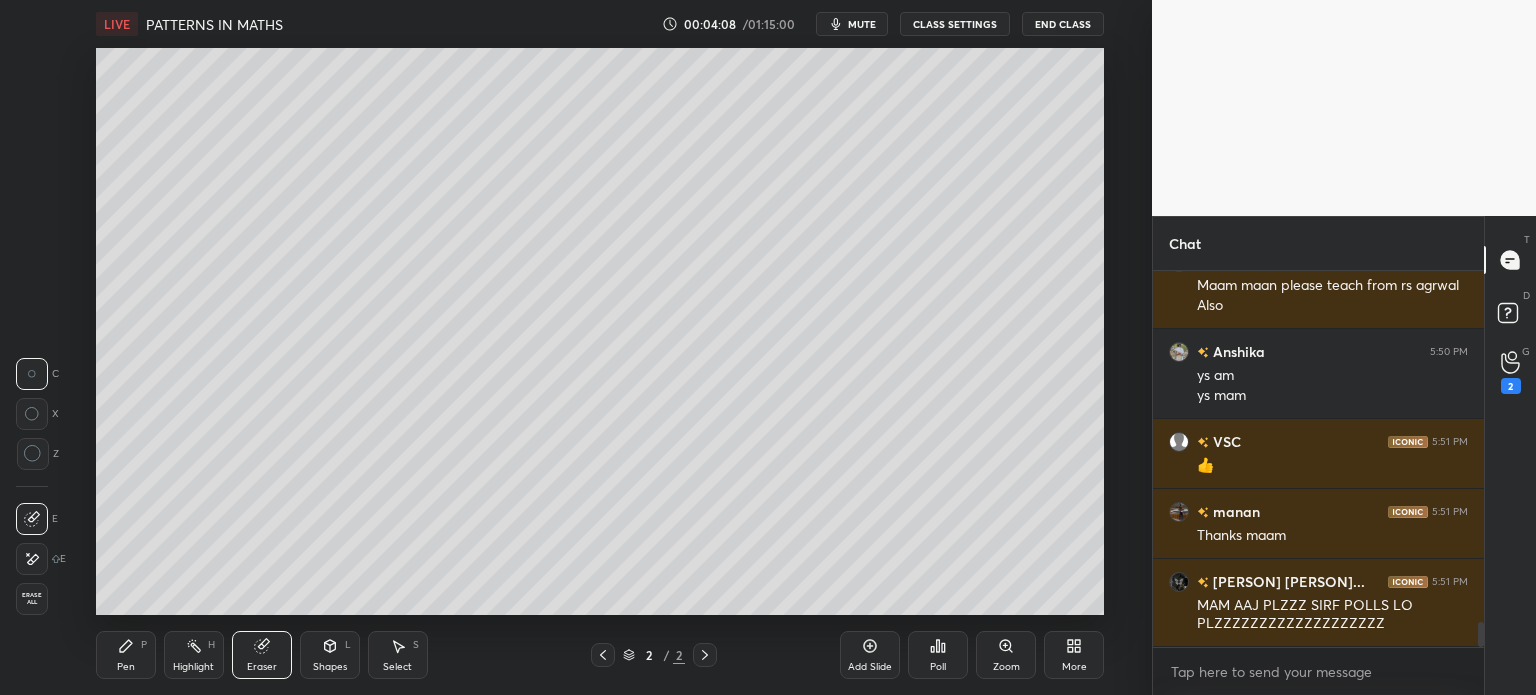 click on "Erase all" at bounding box center (32, 599) 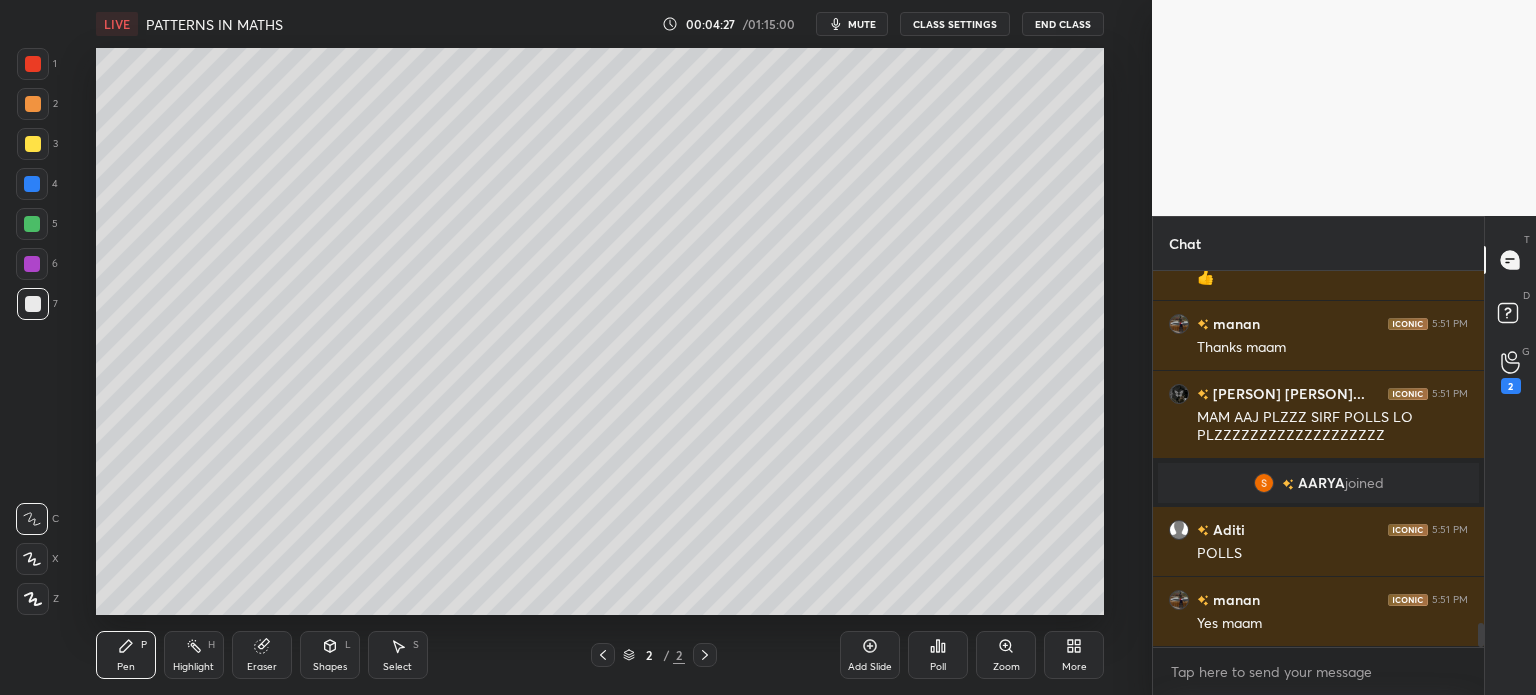 scroll, scrollTop: 5496, scrollLeft: 0, axis: vertical 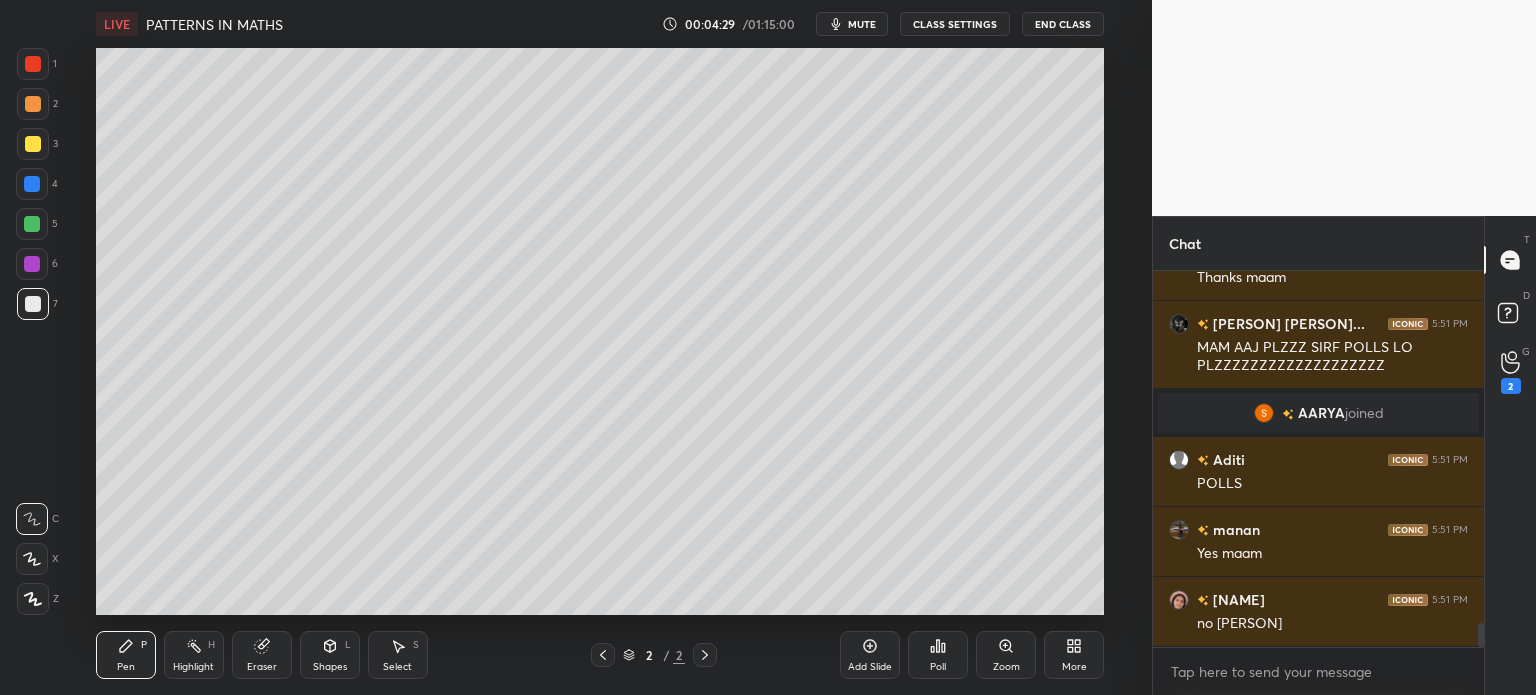 click 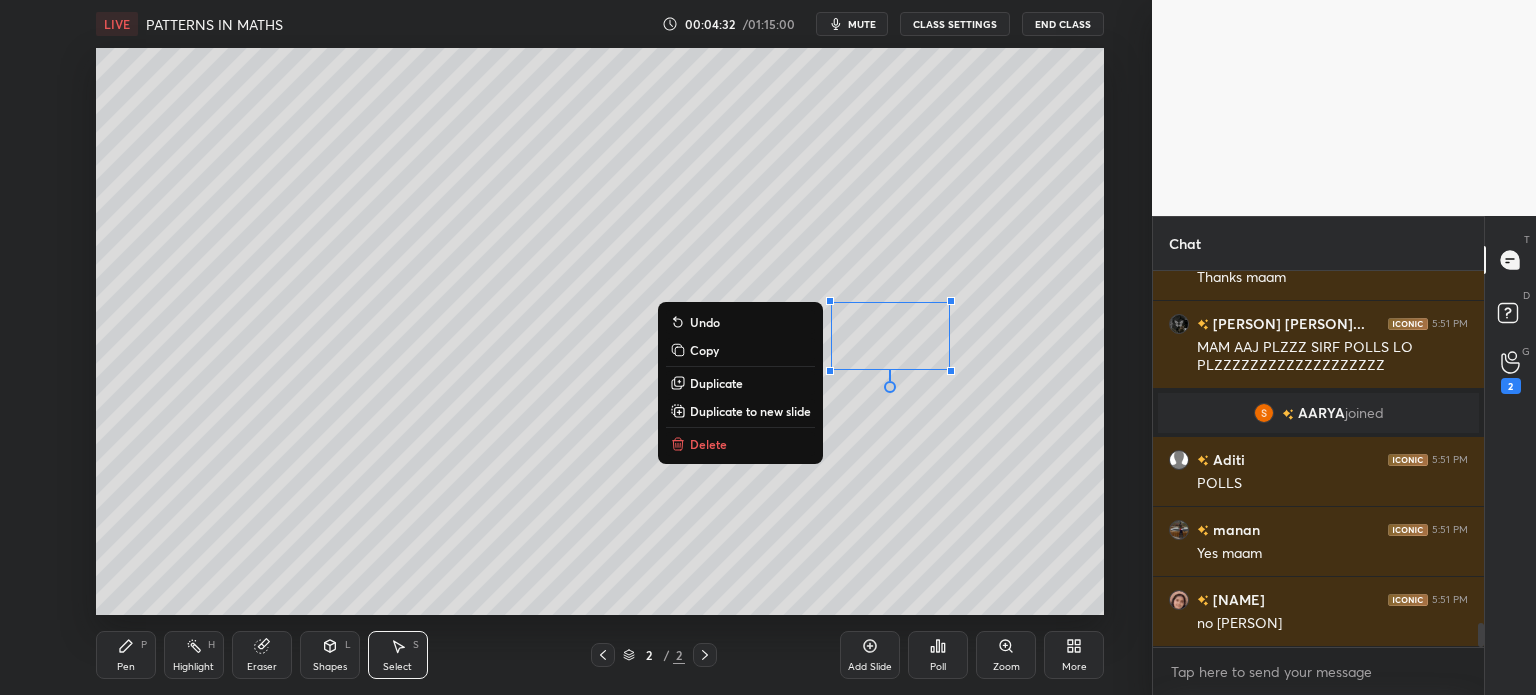 click on "Pen P" at bounding box center [126, 655] 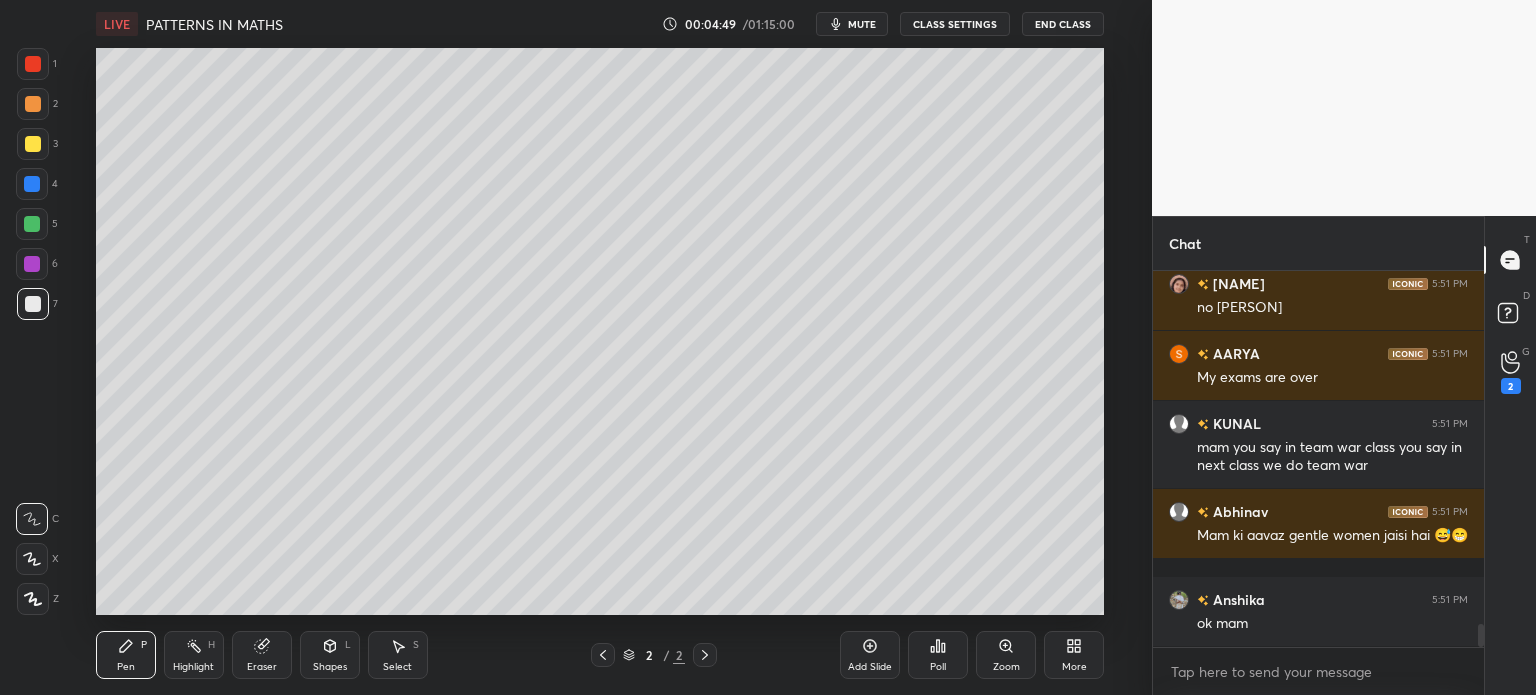 scroll, scrollTop: 5882, scrollLeft: 0, axis: vertical 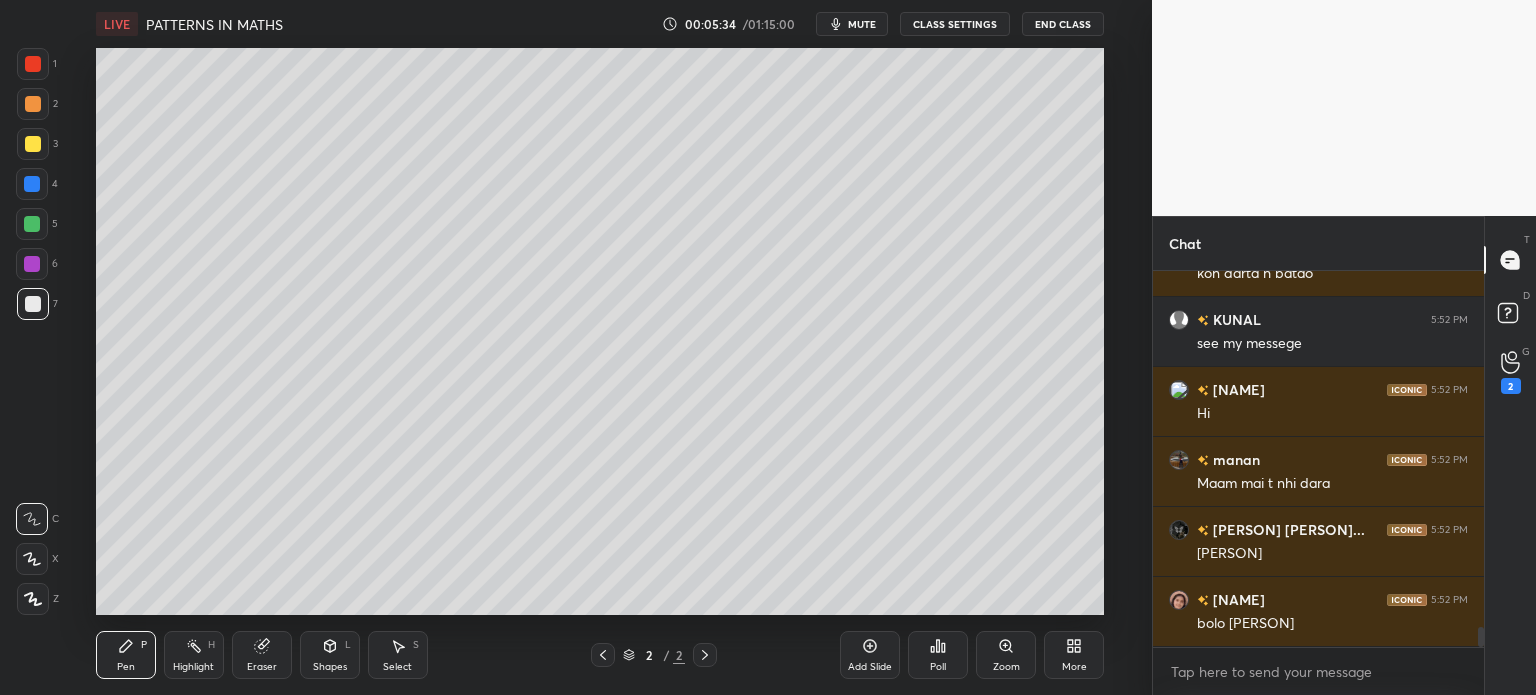 click 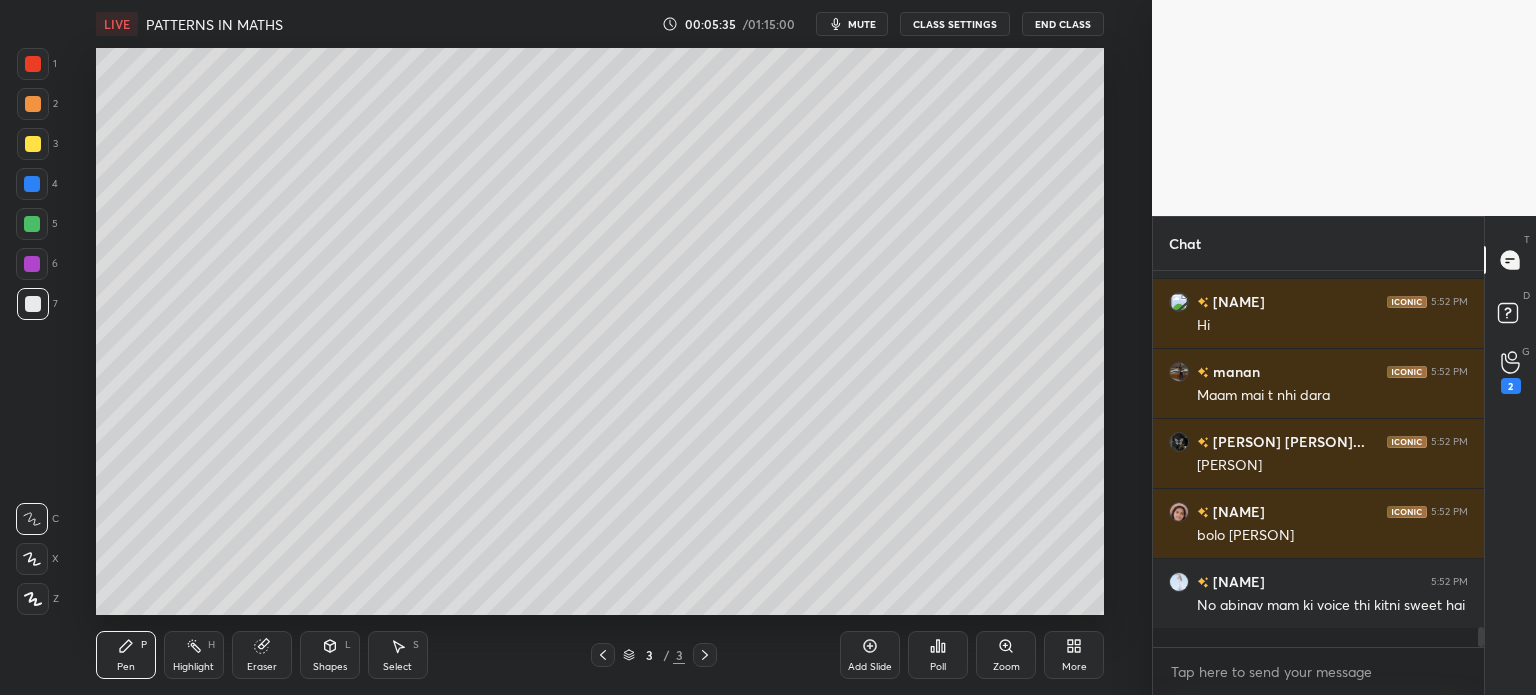 scroll, scrollTop: 6730, scrollLeft: 0, axis: vertical 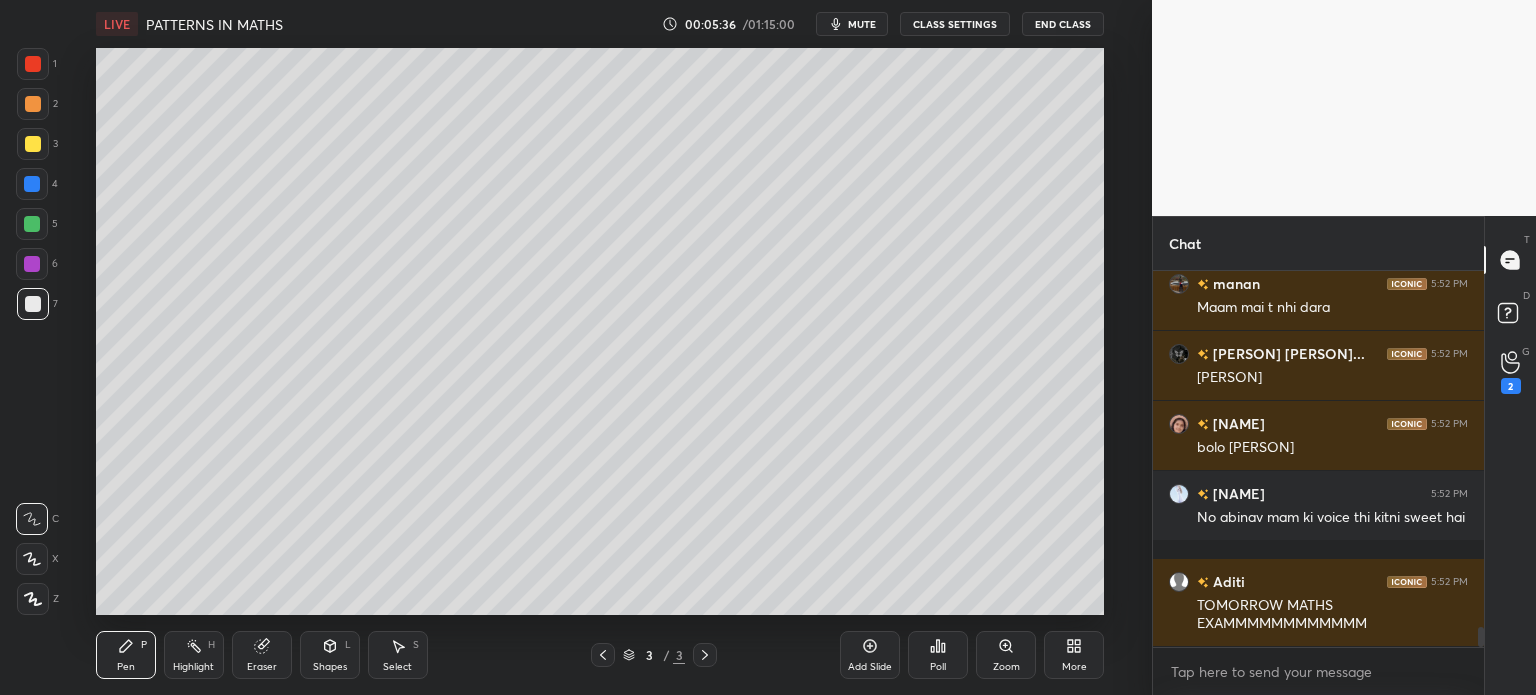 click 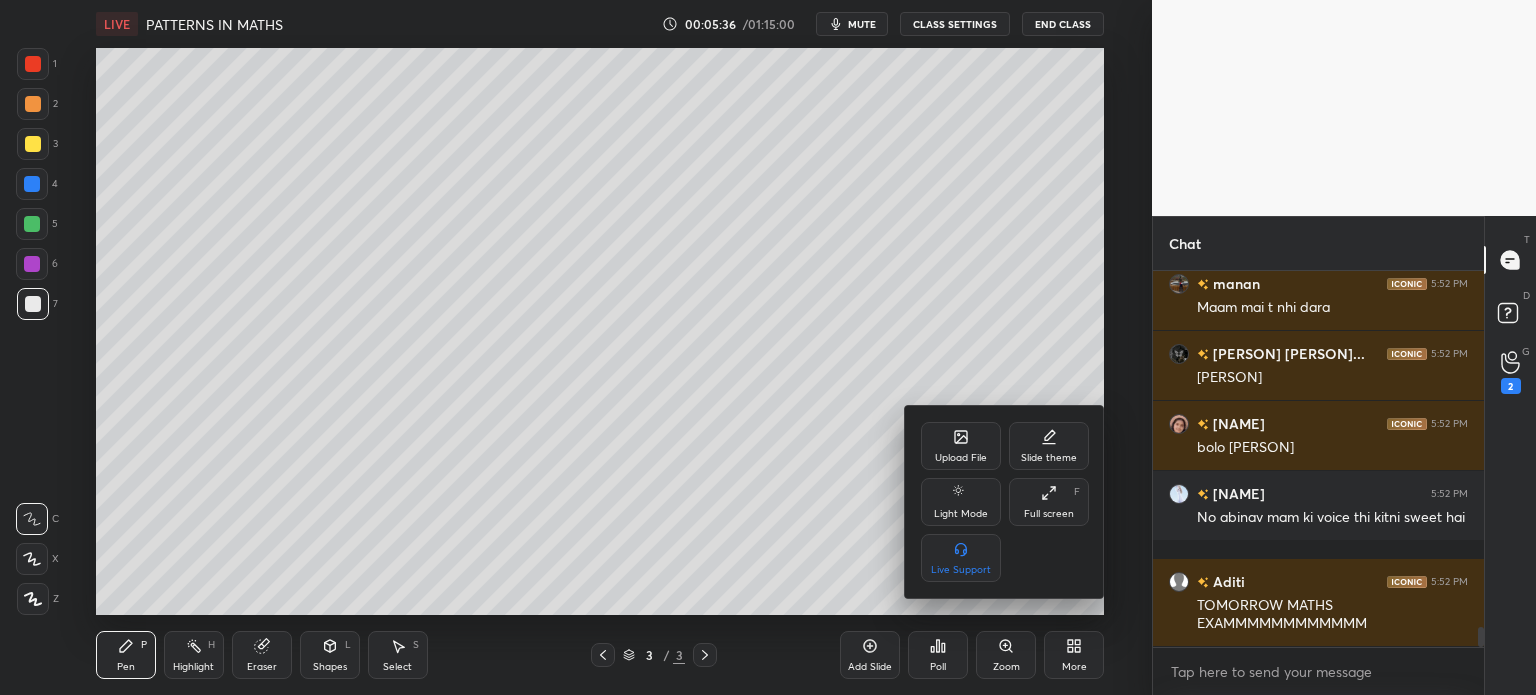 click on "Upload File" at bounding box center [961, 446] 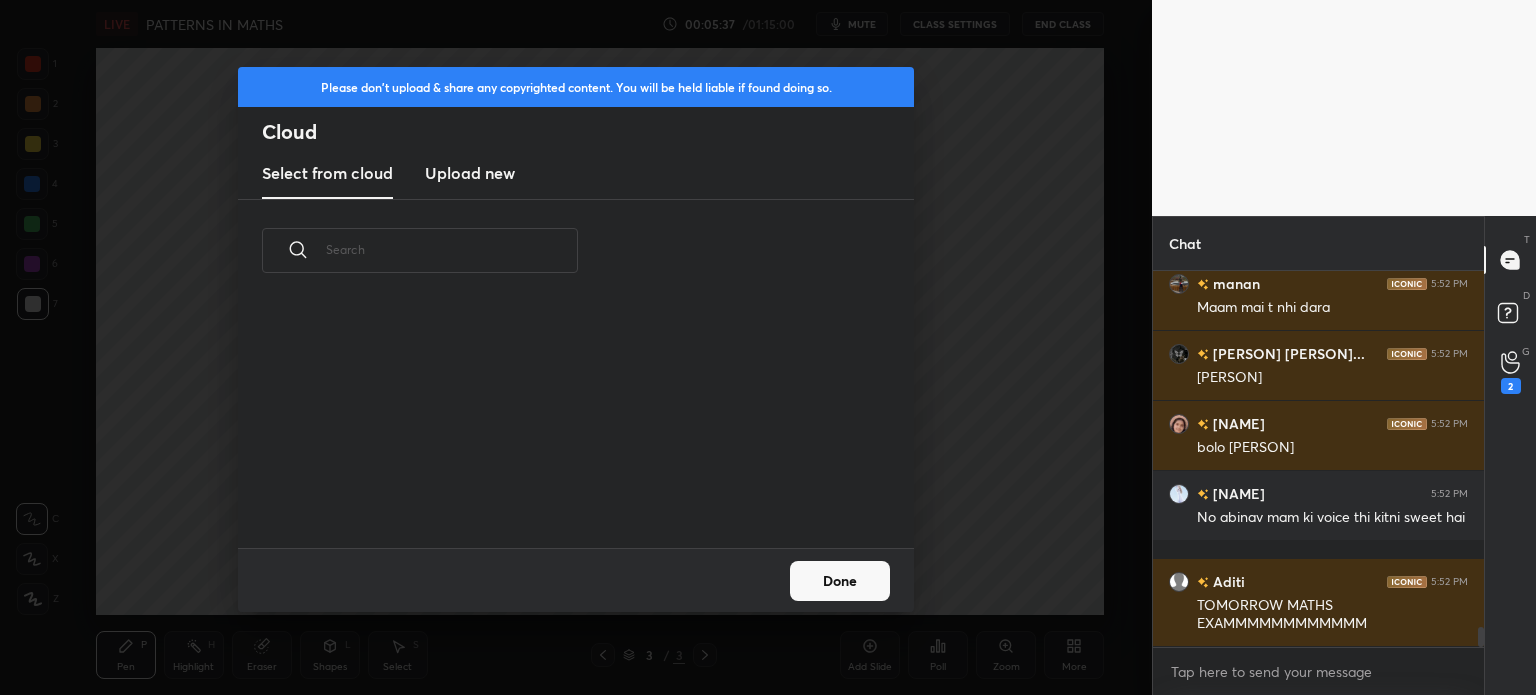 scroll, scrollTop: 5, scrollLeft: 10, axis: both 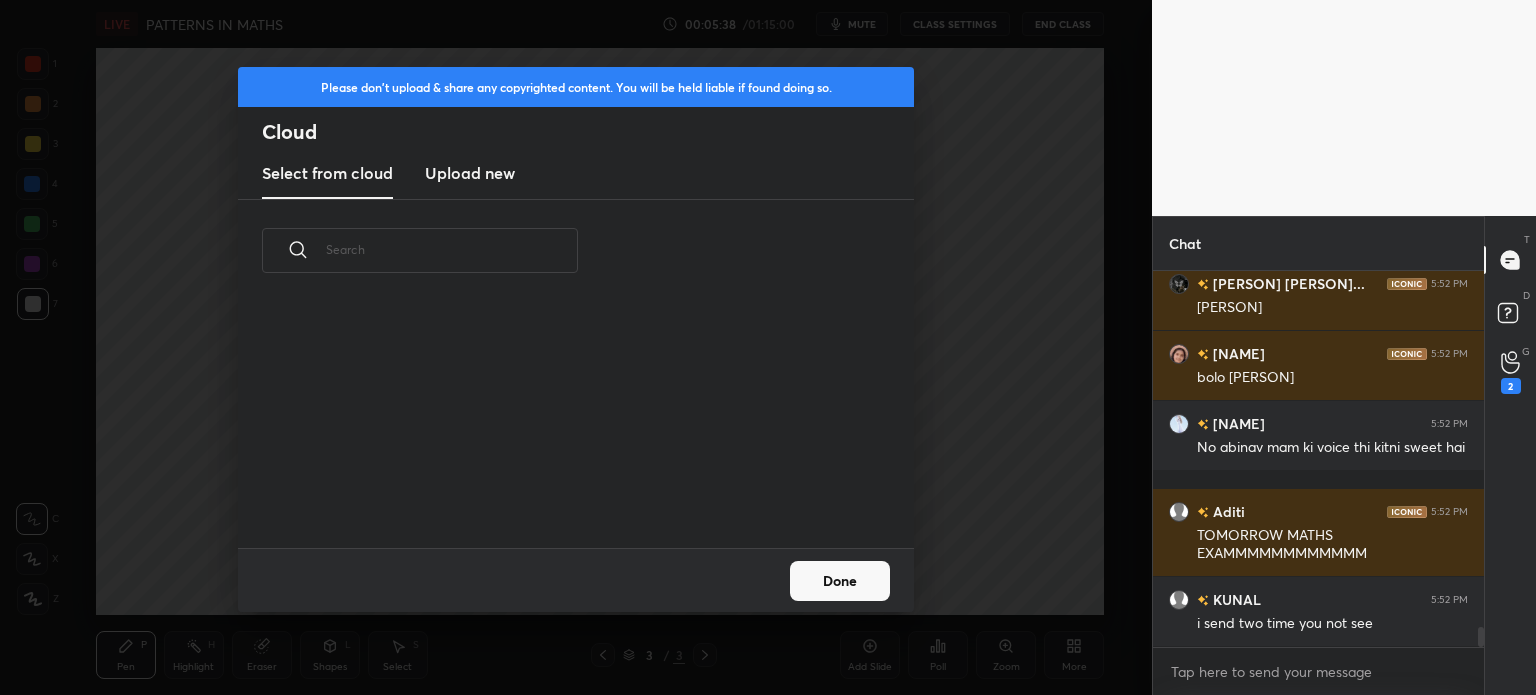click on "Upload new" at bounding box center [470, 173] 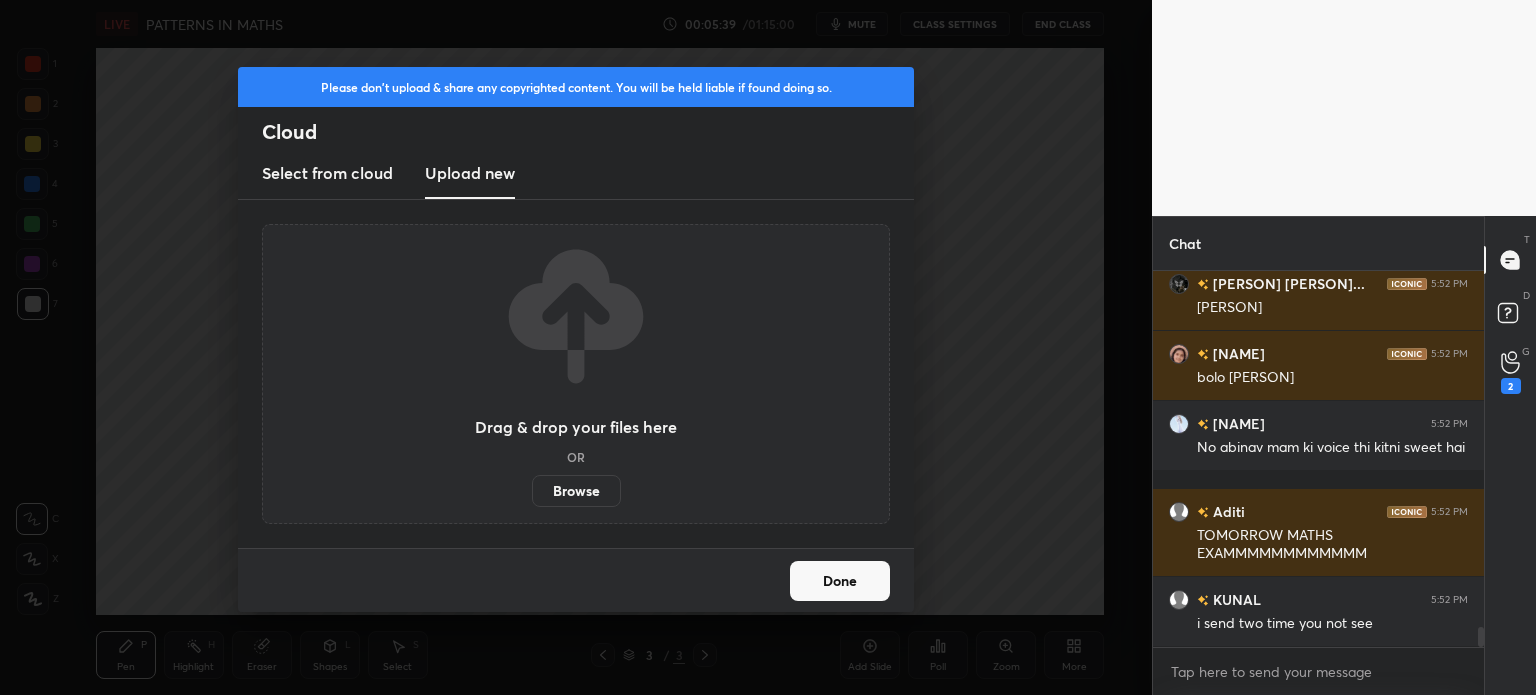 click on "Done" at bounding box center [840, 581] 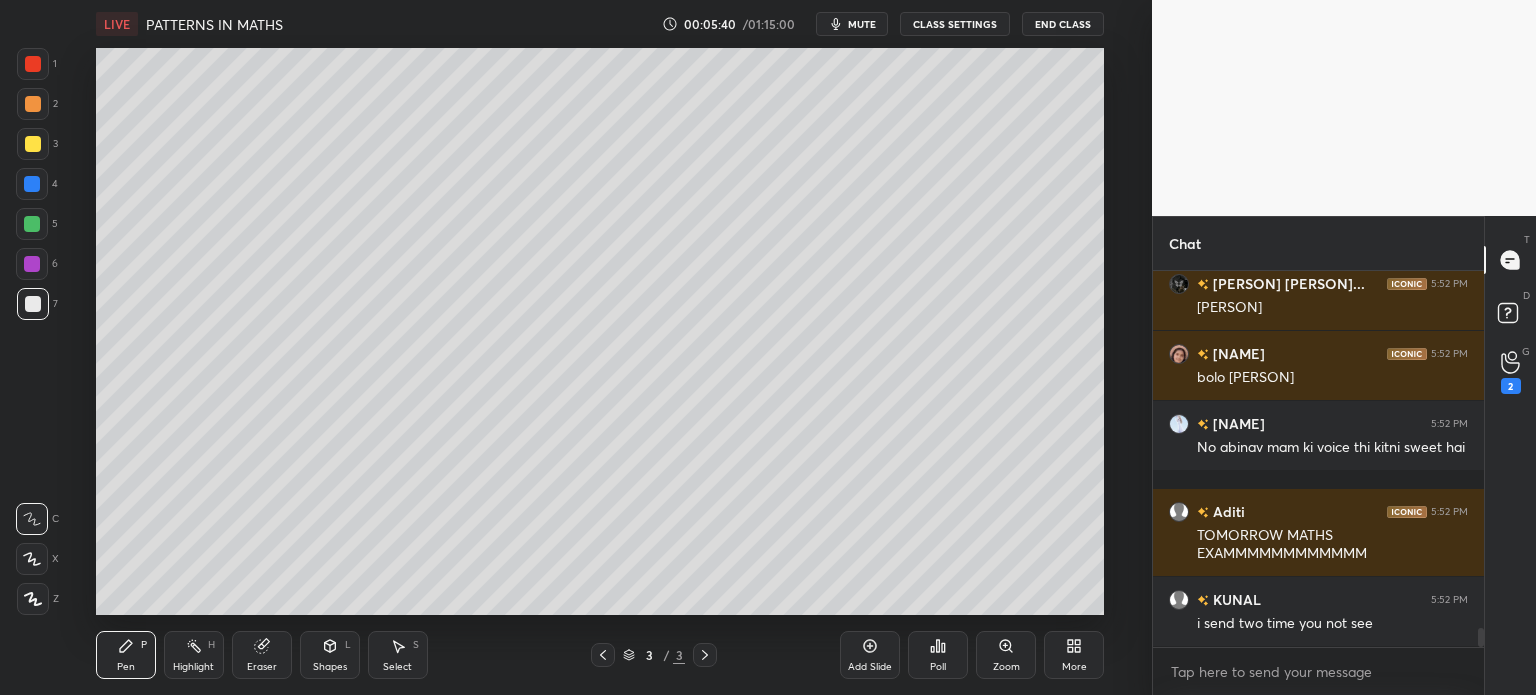 scroll, scrollTop: 6870, scrollLeft: 0, axis: vertical 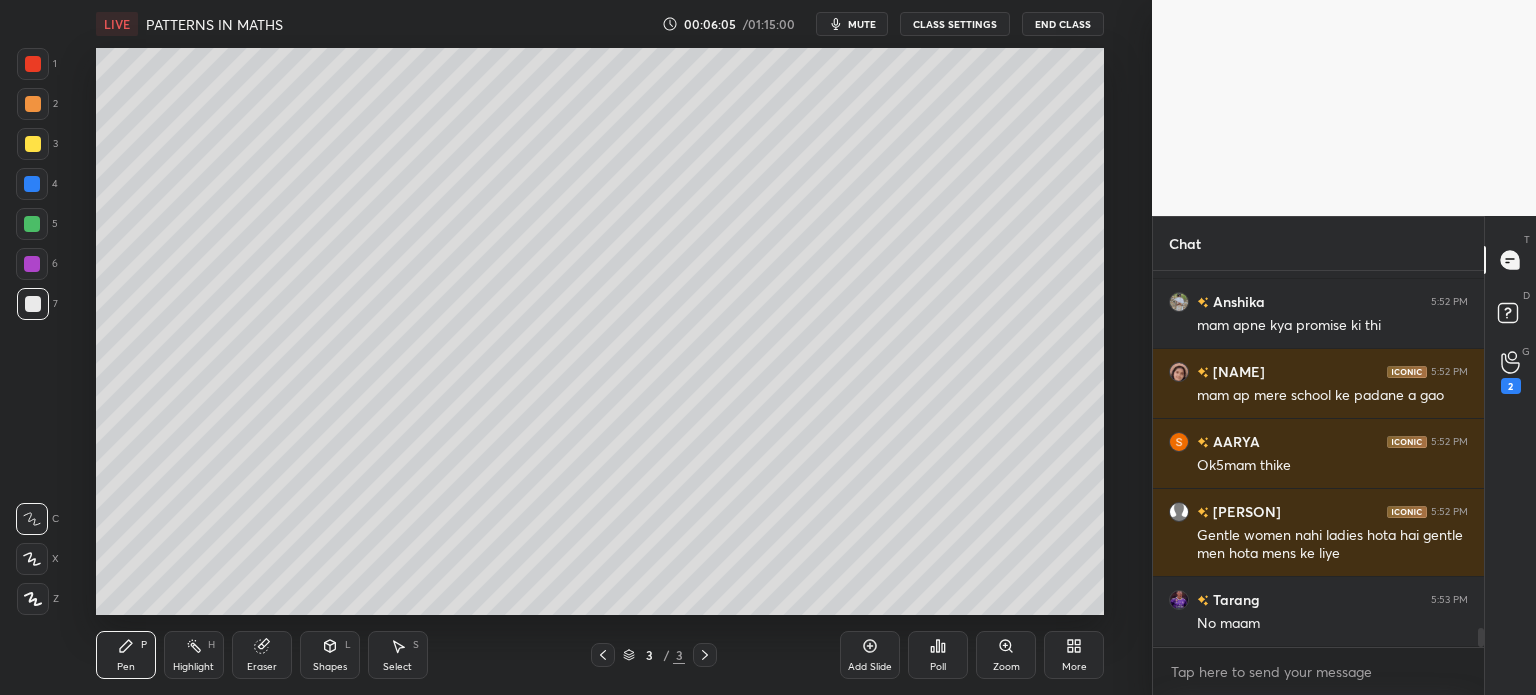 click on "More" at bounding box center (1074, 655) 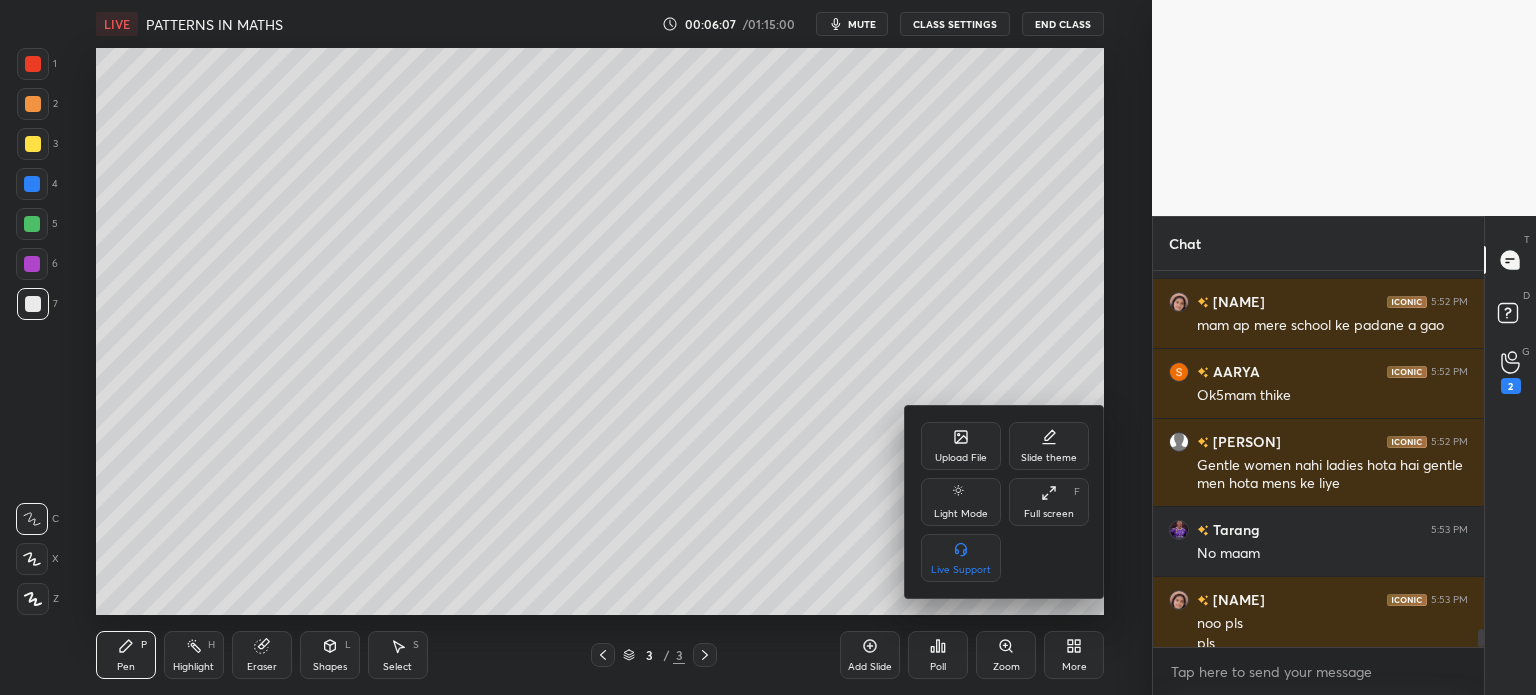 scroll, scrollTop: 7398, scrollLeft: 0, axis: vertical 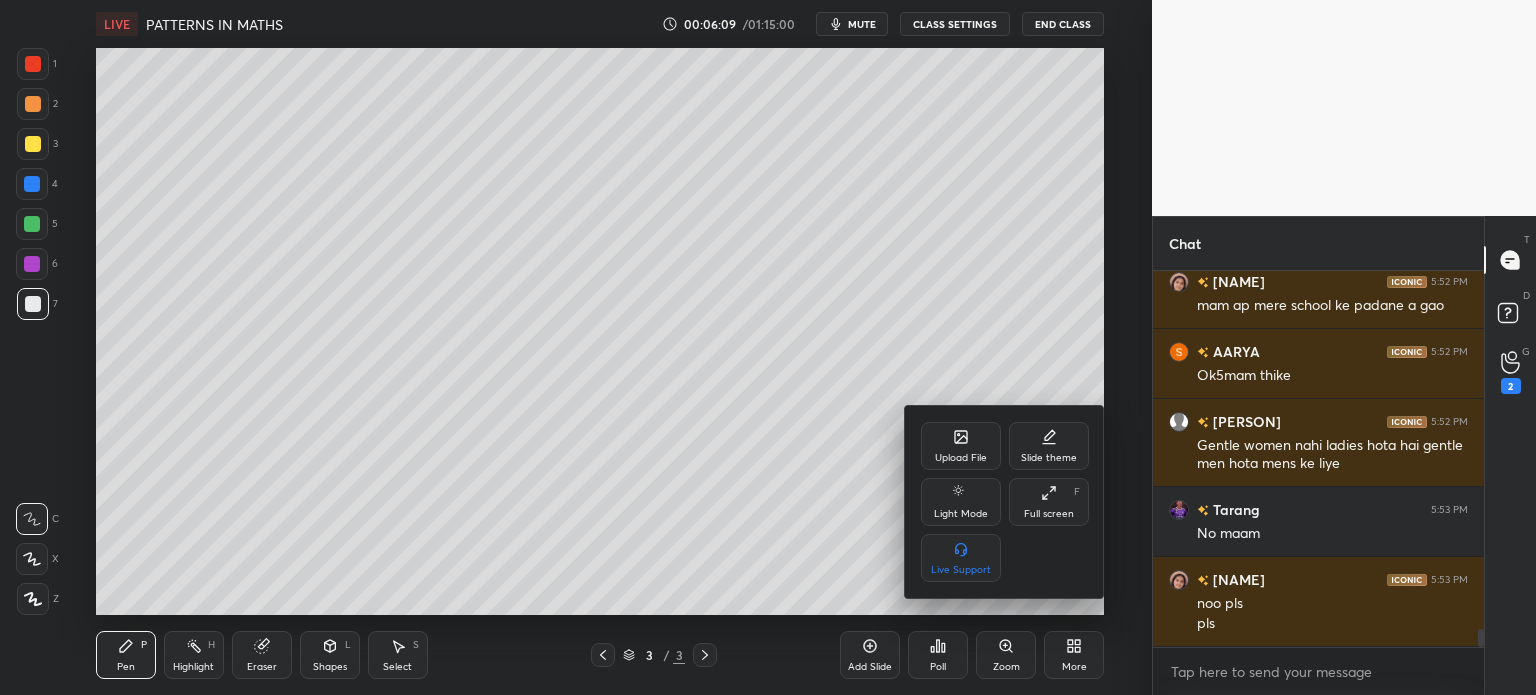 click 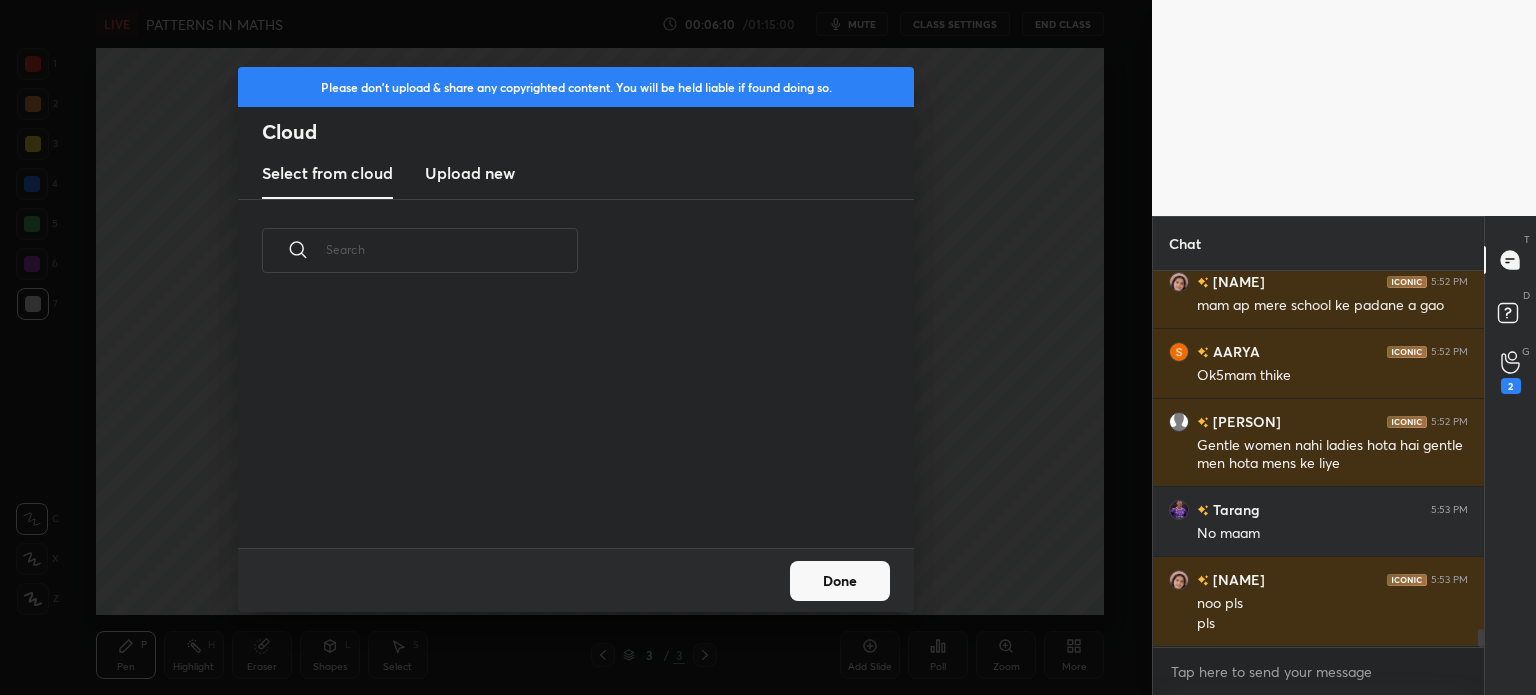 scroll, scrollTop: 5, scrollLeft: 10, axis: both 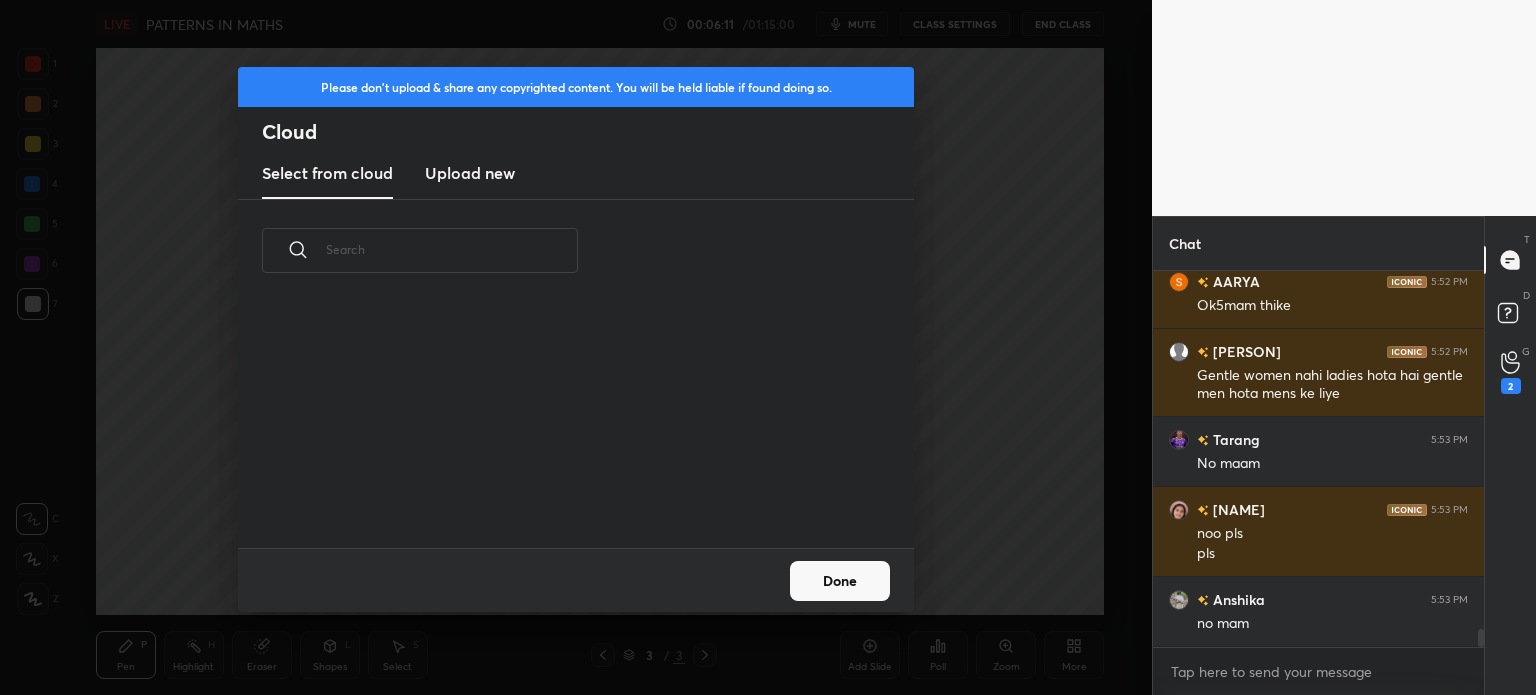 click on "Upload new" at bounding box center (470, 173) 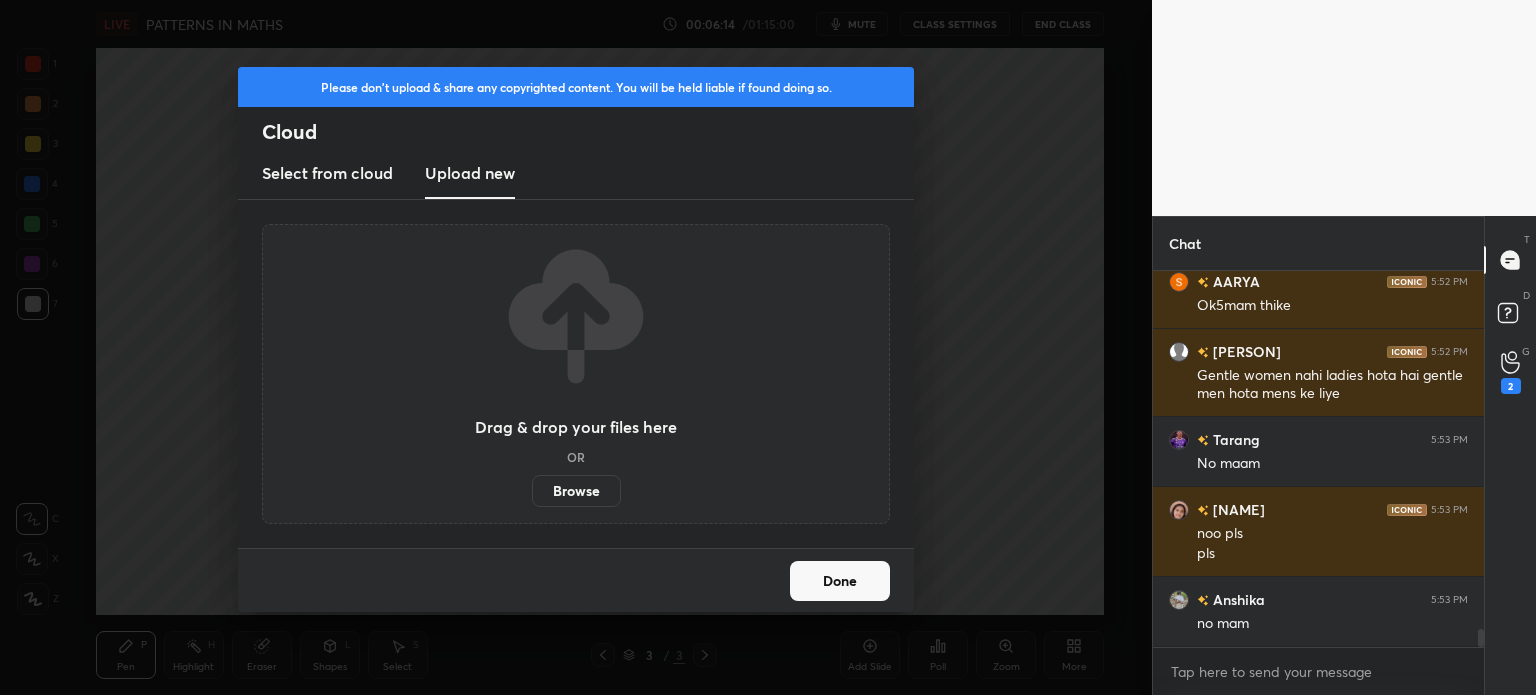 scroll, scrollTop: 7488, scrollLeft: 0, axis: vertical 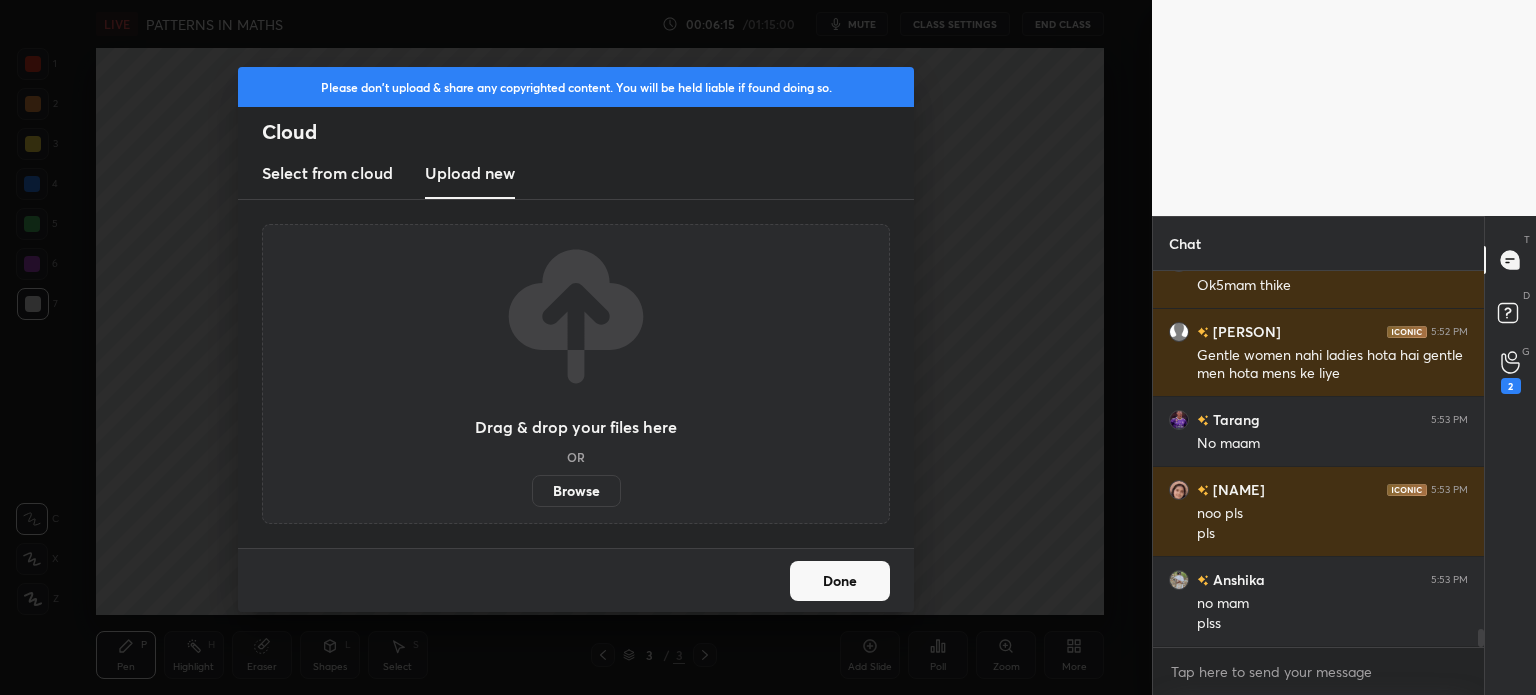 click on "Browse" at bounding box center [576, 491] 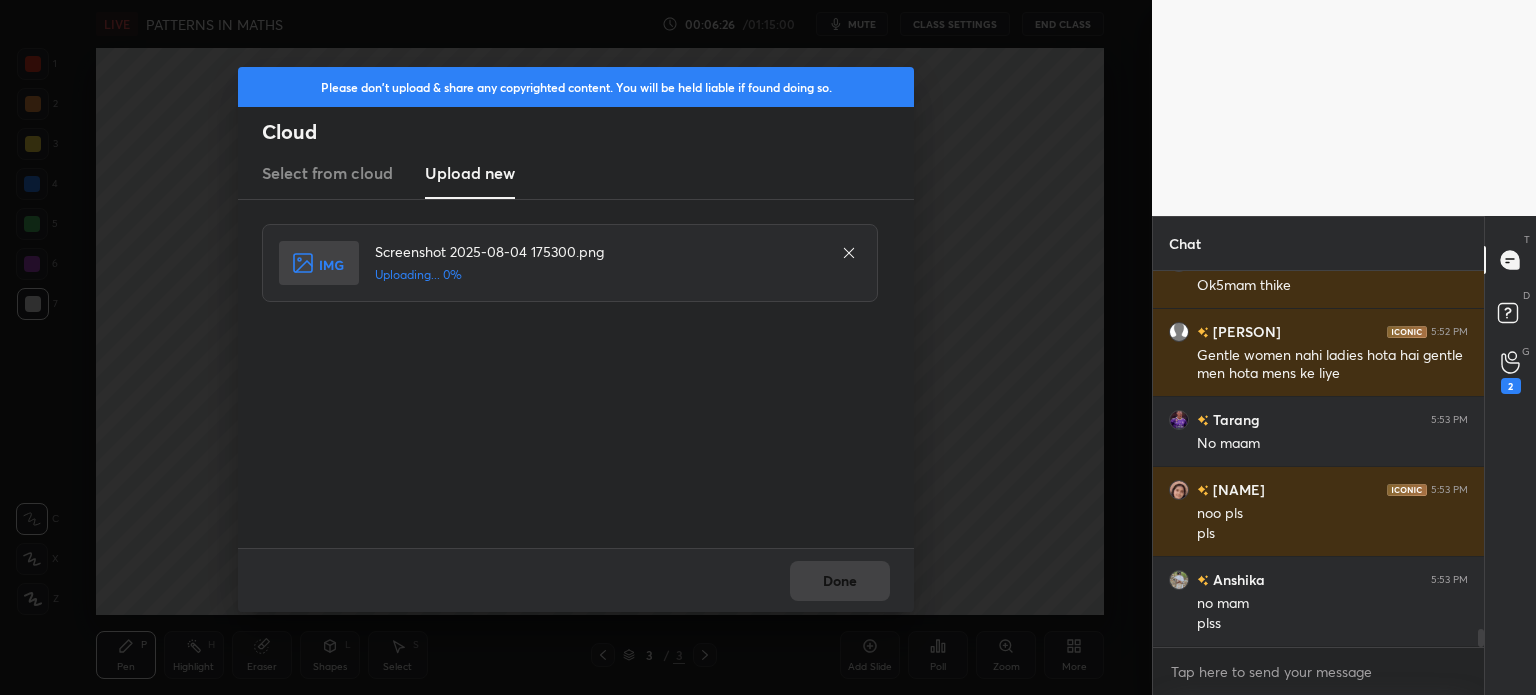click on "Please don't upload & share any copyrighted content. You will be held liable if found doing so. Cloud Select from cloud Upload new Screenshot 2025-08-04 175300.png Uploading... 0% Done" at bounding box center [576, 347] 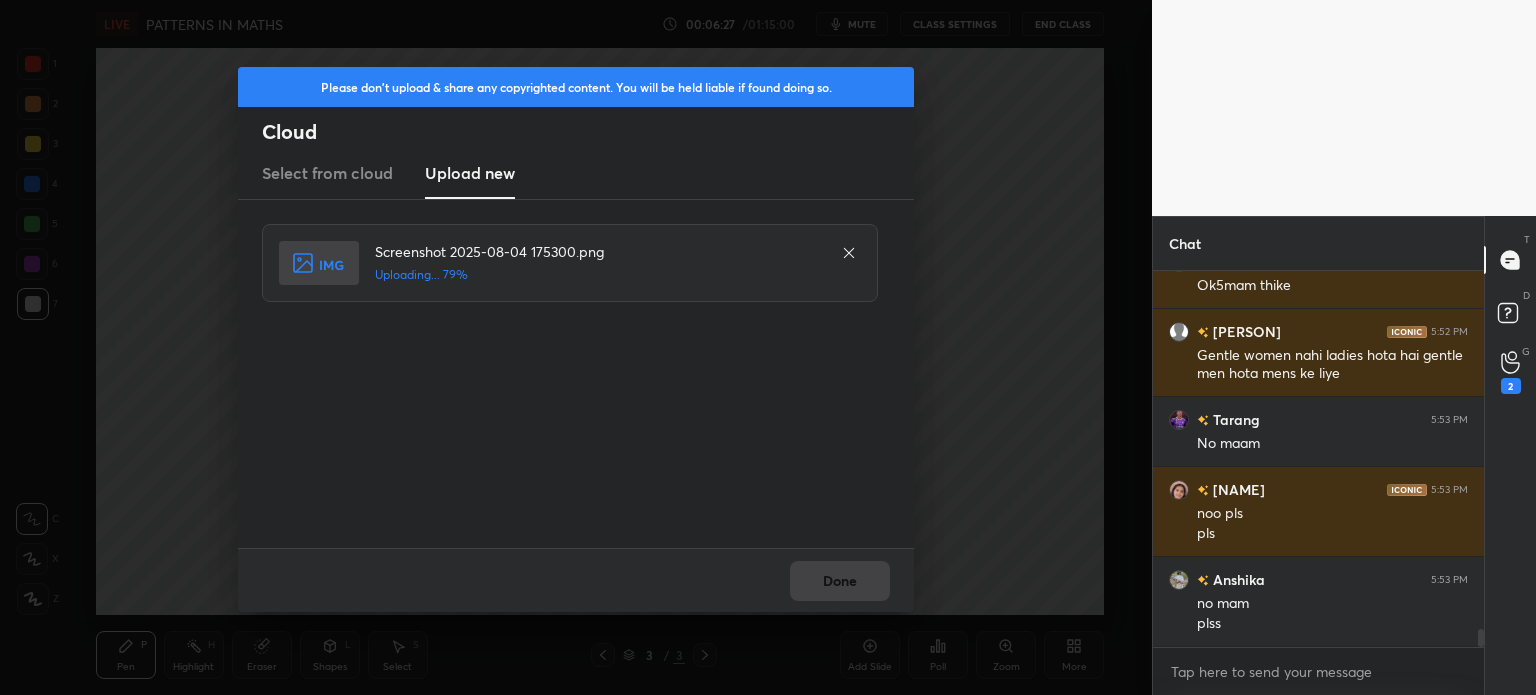 click on "Please don't upload & share any copyrighted content. You will be held liable if found doing so. Cloud Select from cloud Upload new Screenshot 2025-08-04 175300.png Uploading... 79% Done" at bounding box center (576, 347) 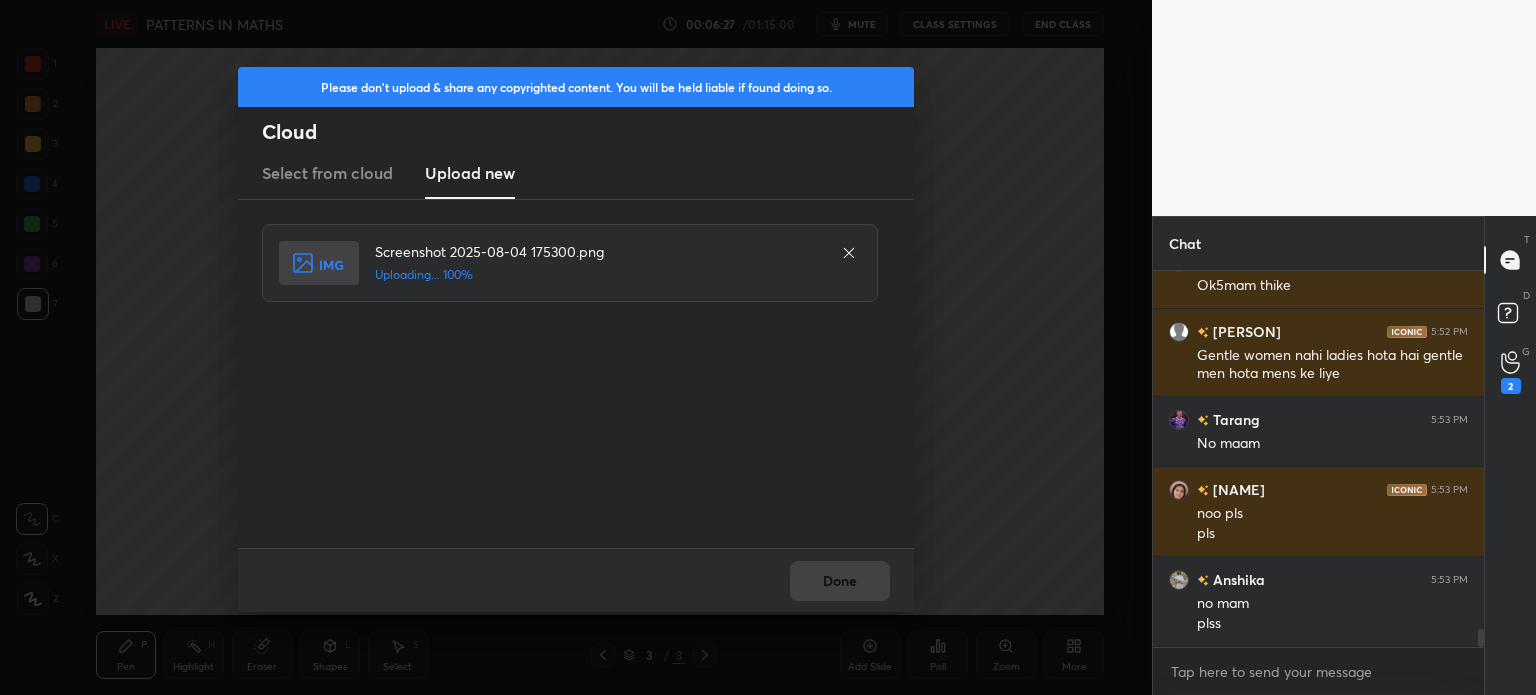 click on "Done" at bounding box center (576, 580) 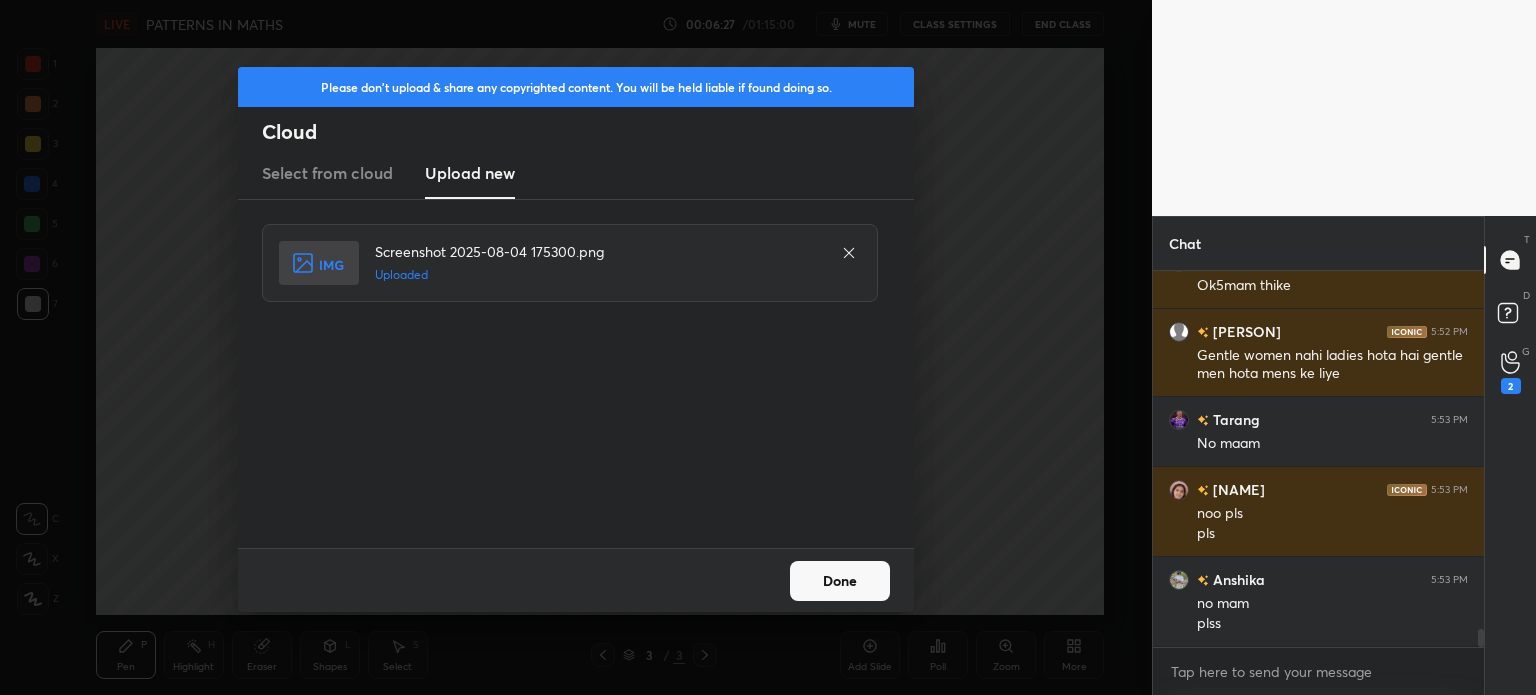 click on "Done" at bounding box center (840, 581) 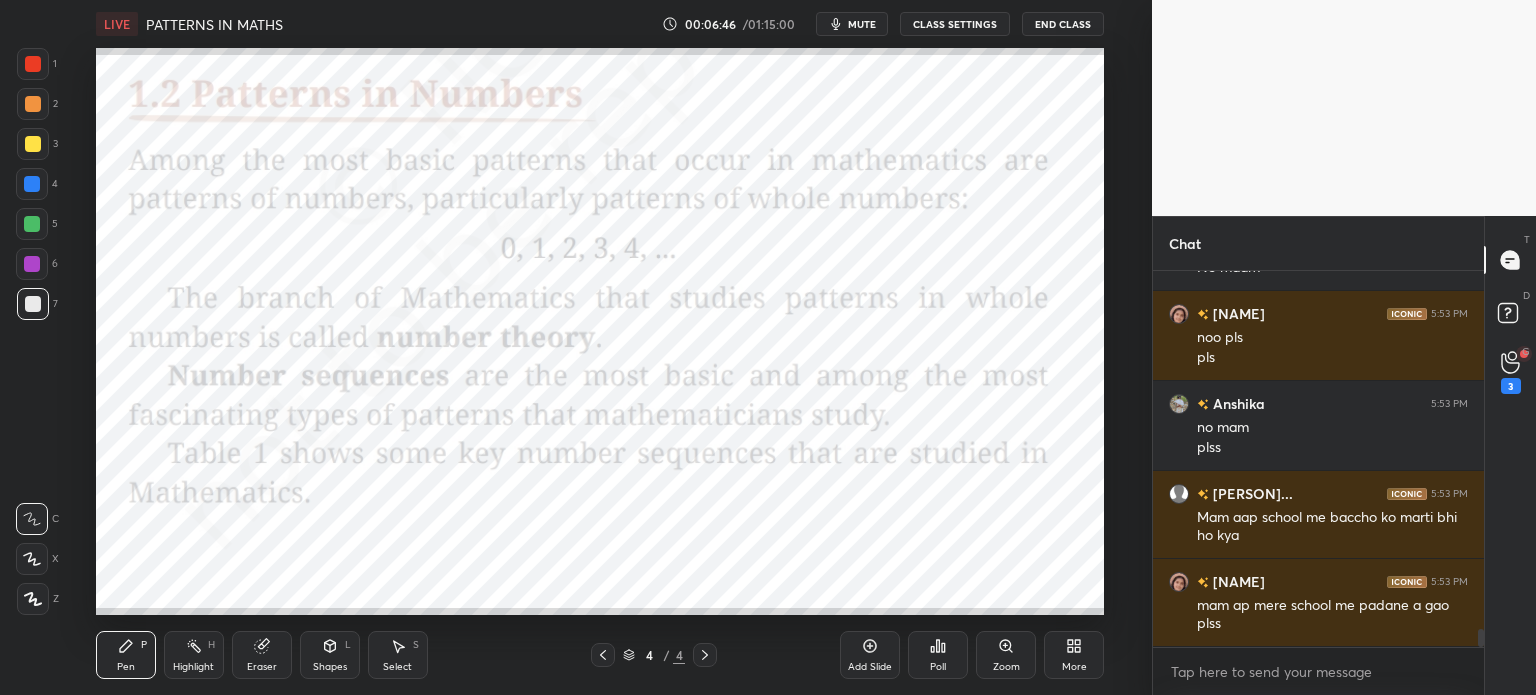 scroll, scrollTop: 7684, scrollLeft: 0, axis: vertical 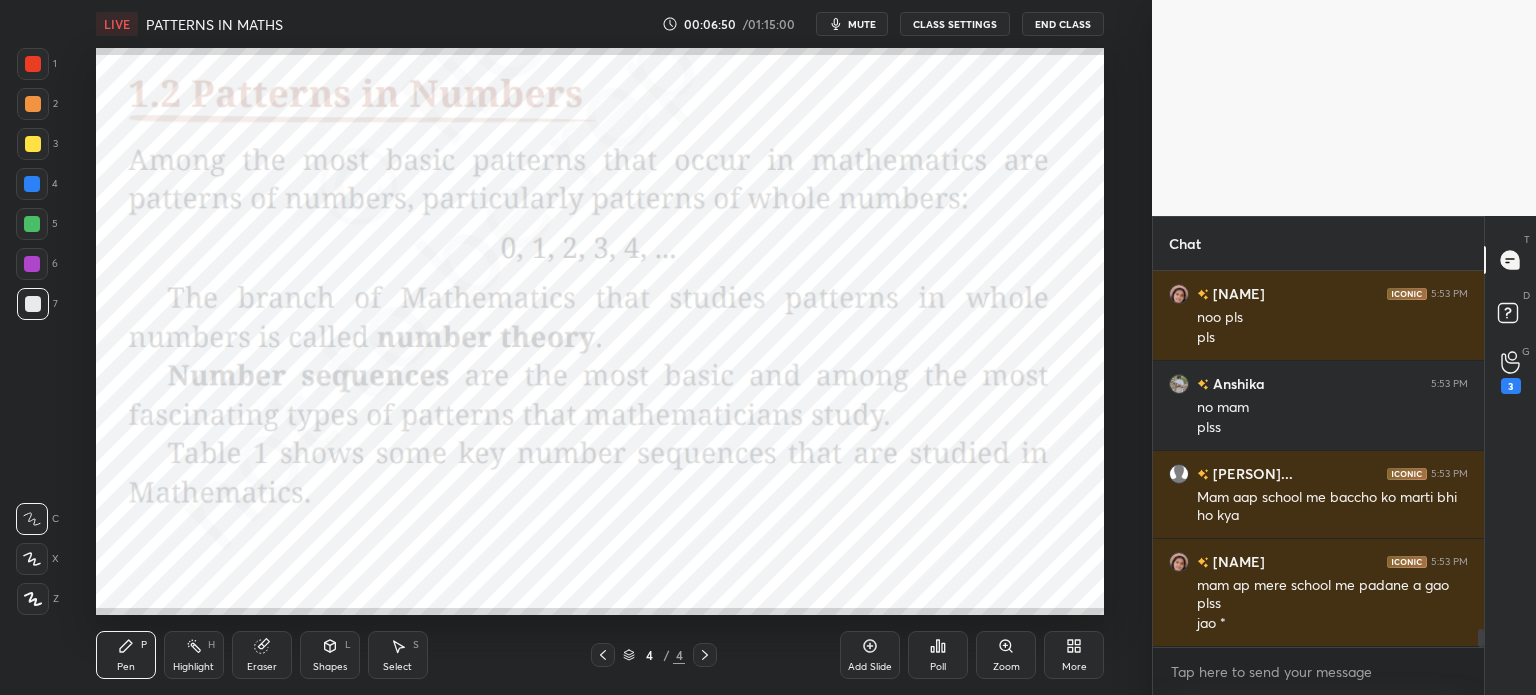 click at bounding box center [33, 64] 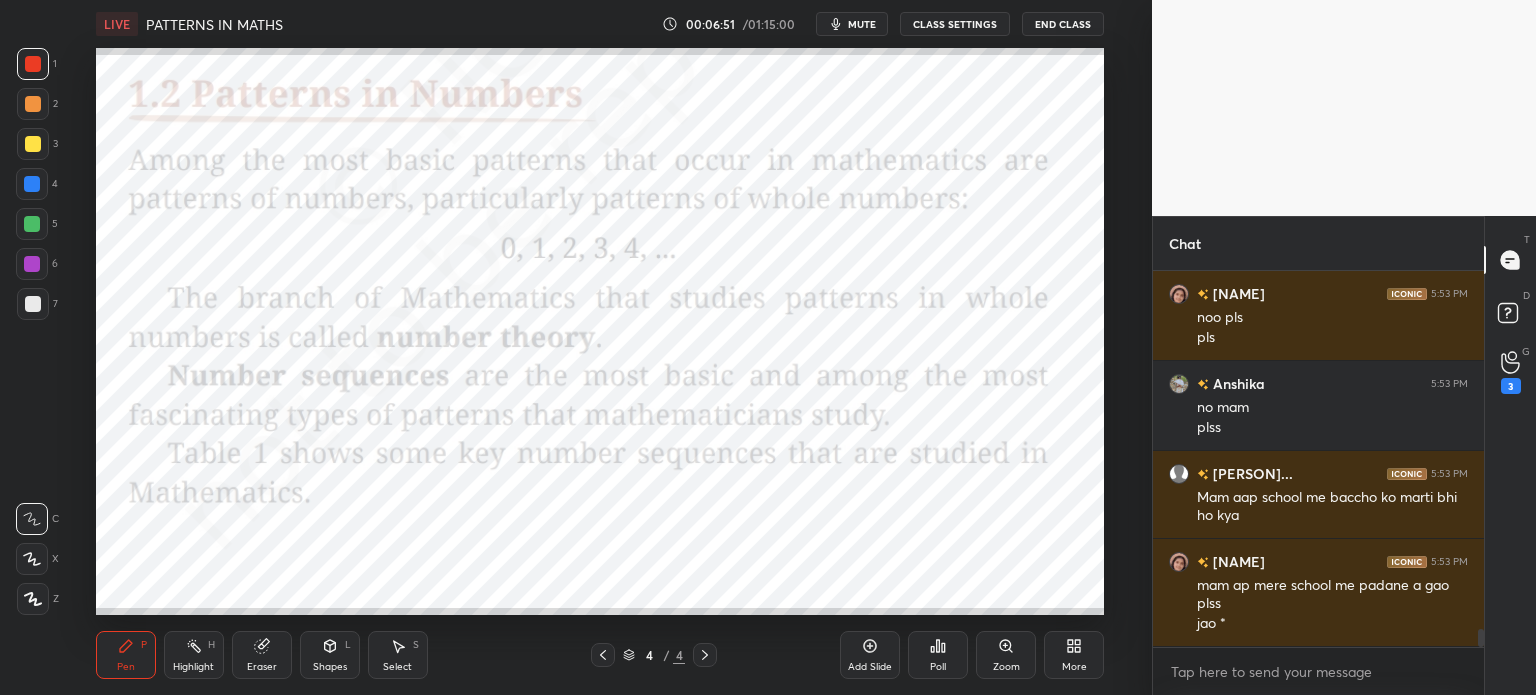 click 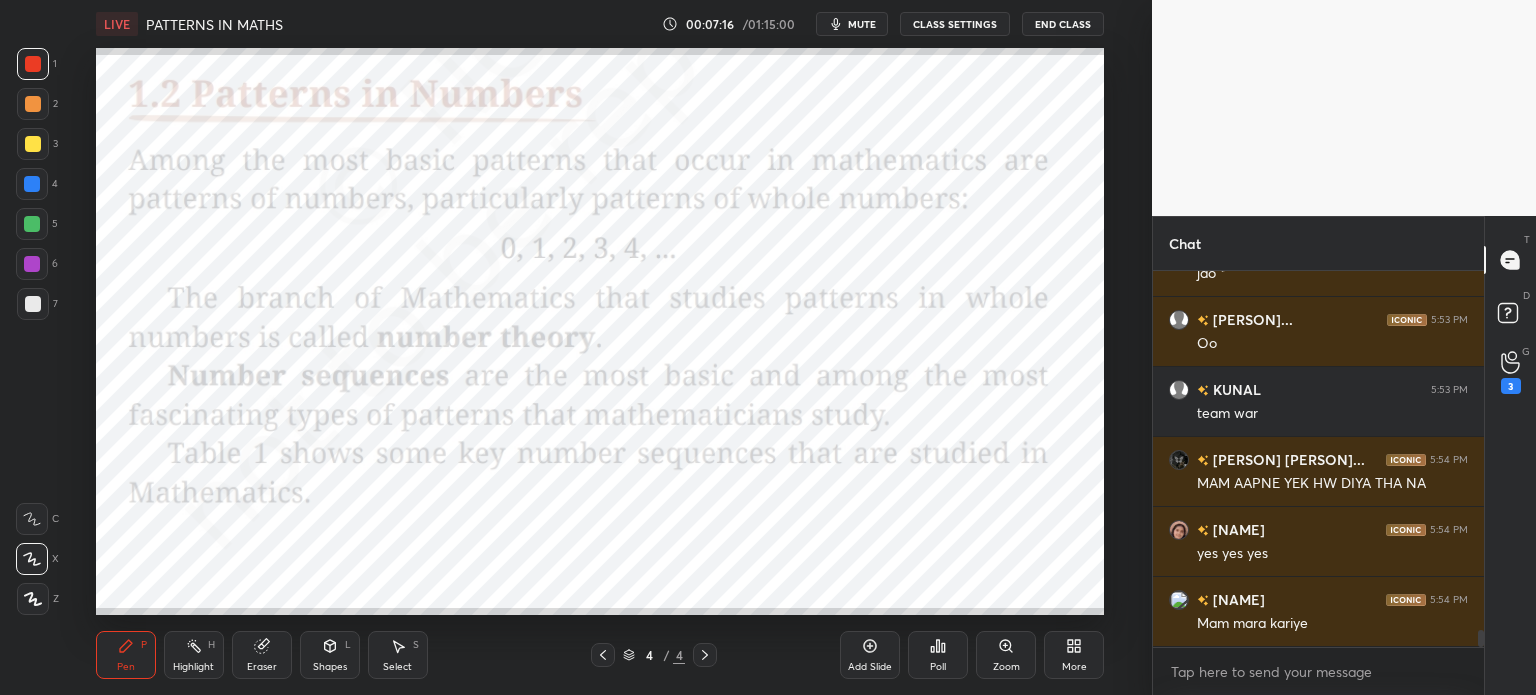 scroll, scrollTop: 8122, scrollLeft: 0, axis: vertical 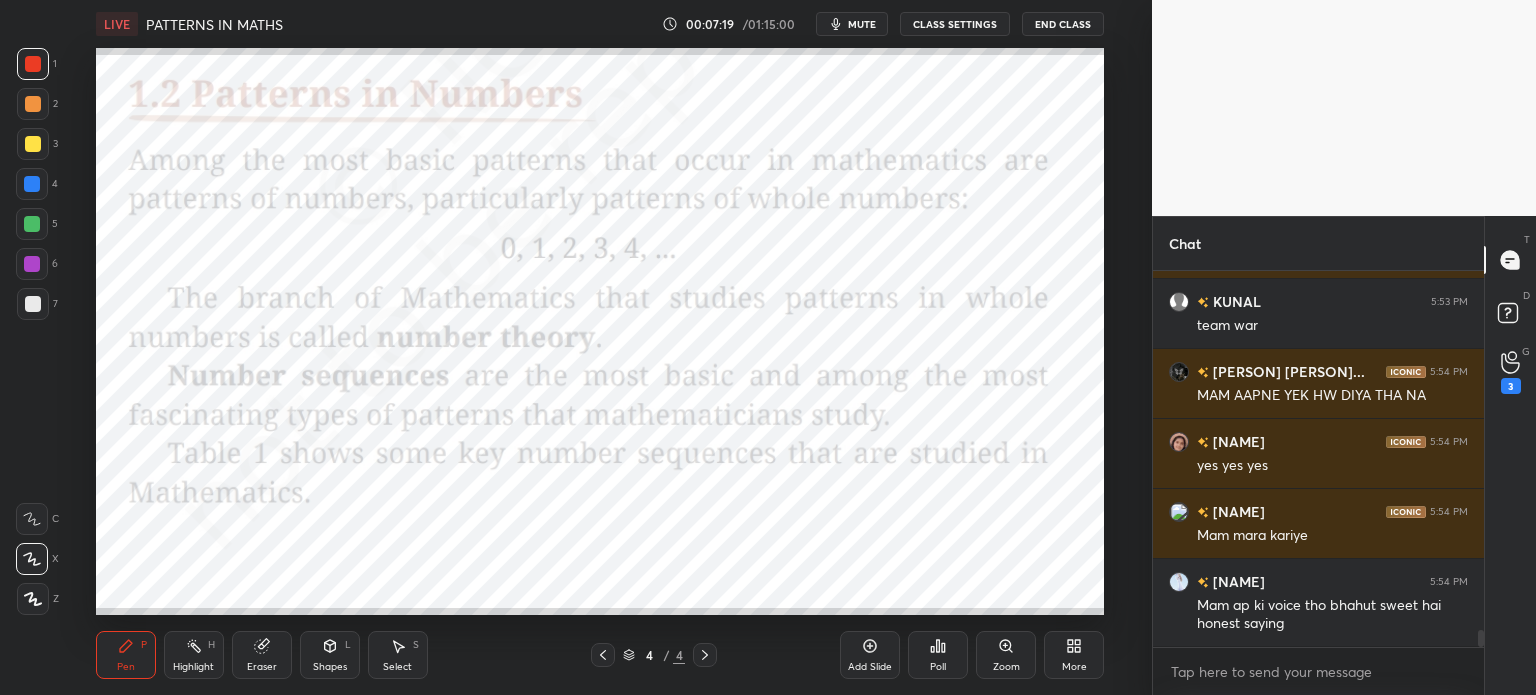 click on "Add Slide" at bounding box center (870, 655) 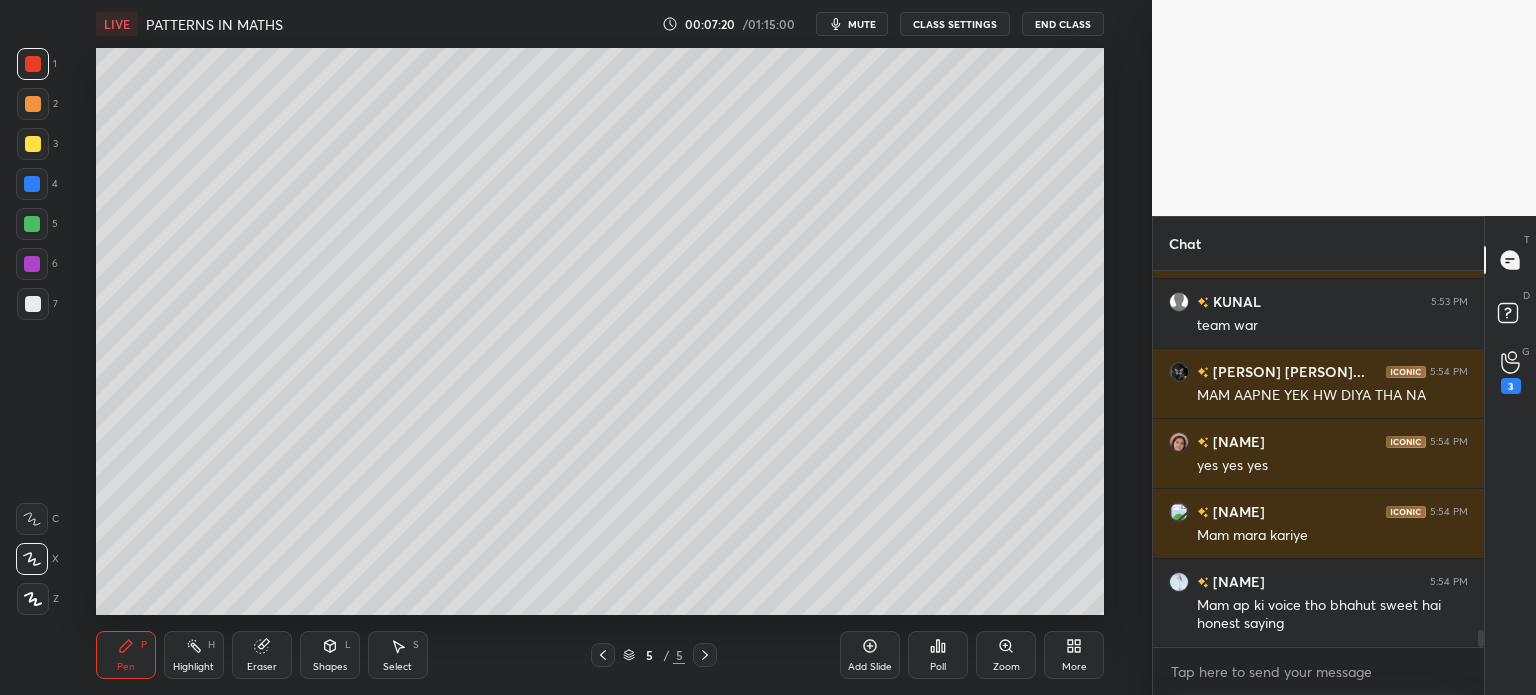 click at bounding box center (33, 144) 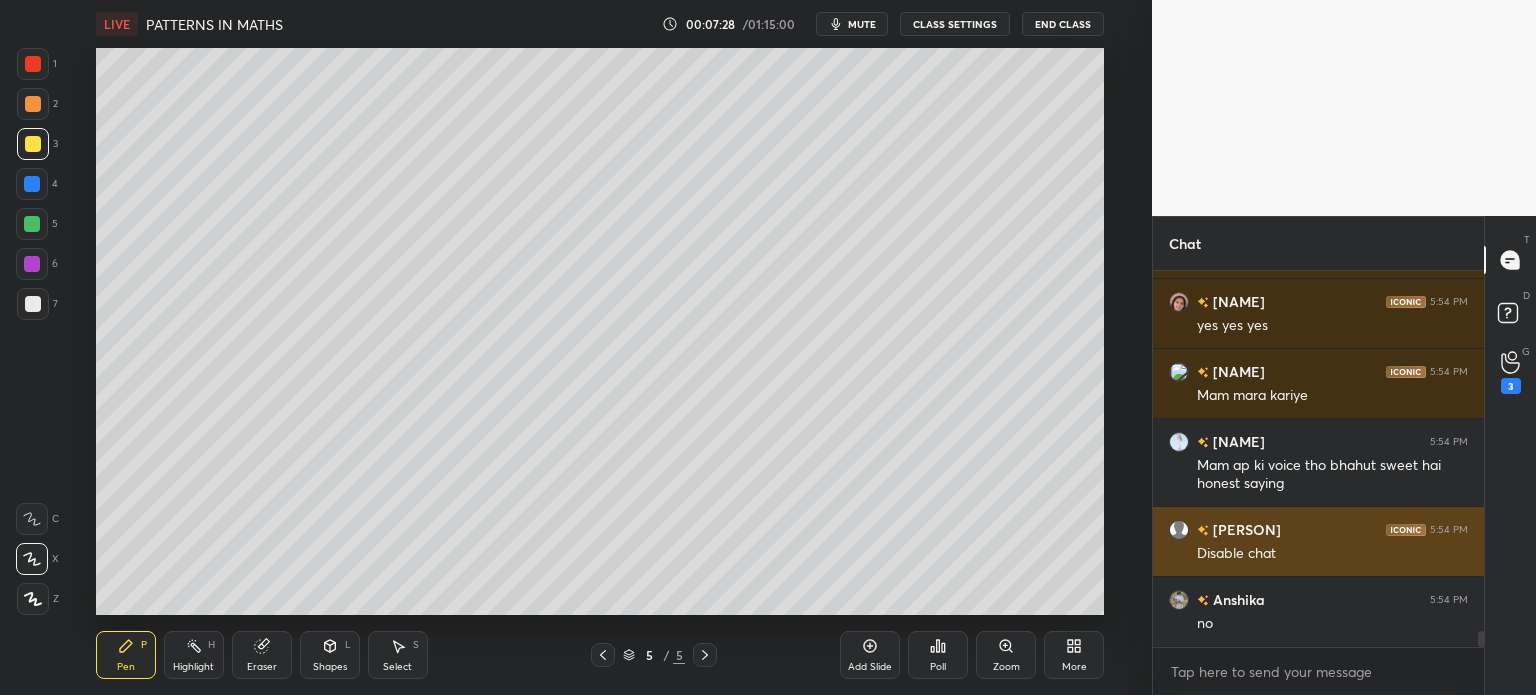 scroll, scrollTop: 8332, scrollLeft: 0, axis: vertical 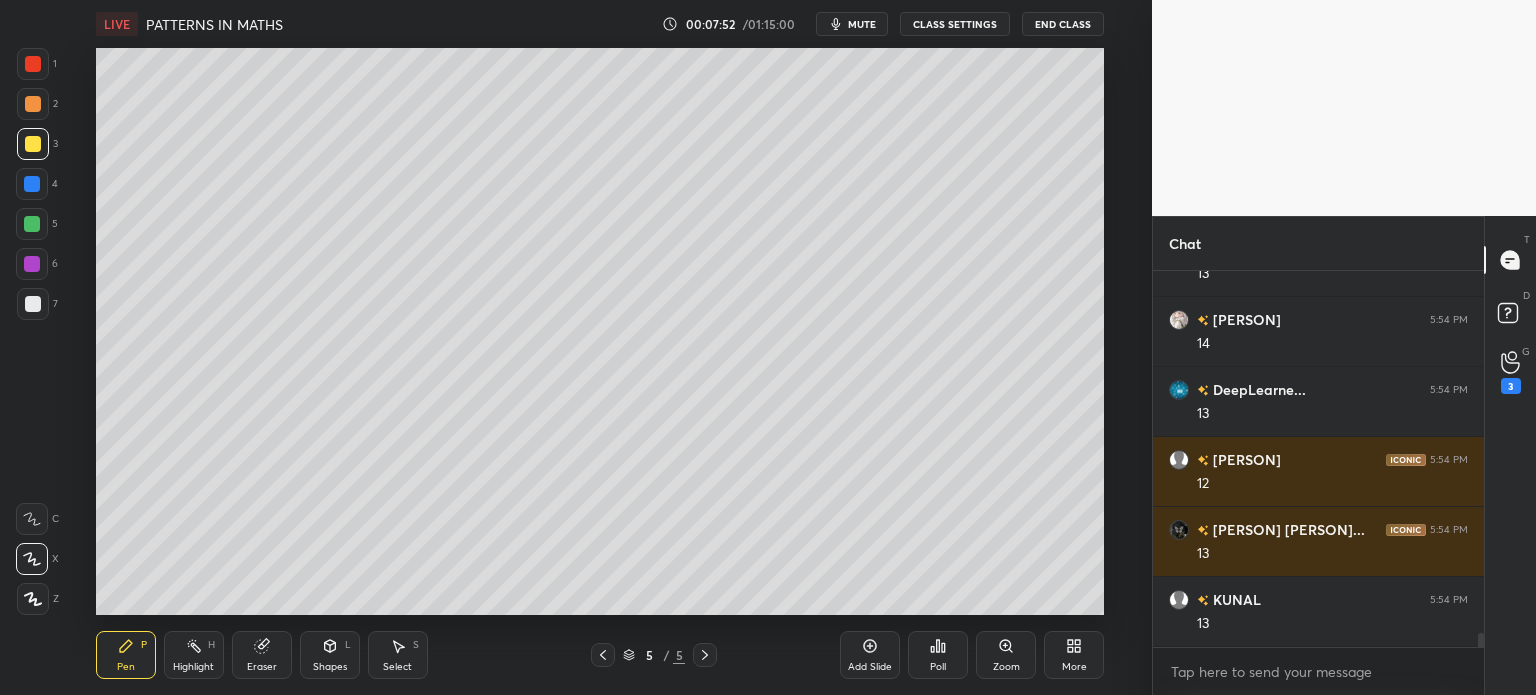 click at bounding box center (33, 304) 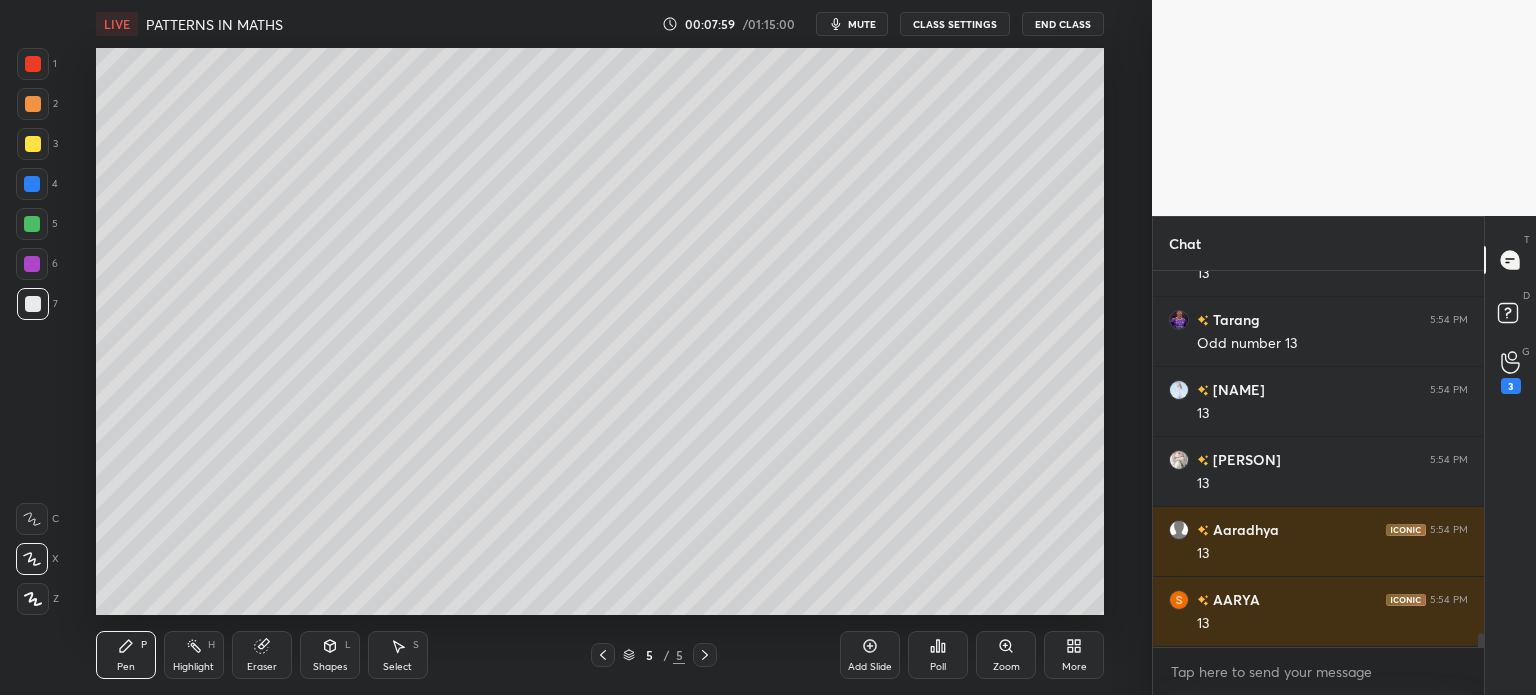 scroll, scrollTop: 10100, scrollLeft: 0, axis: vertical 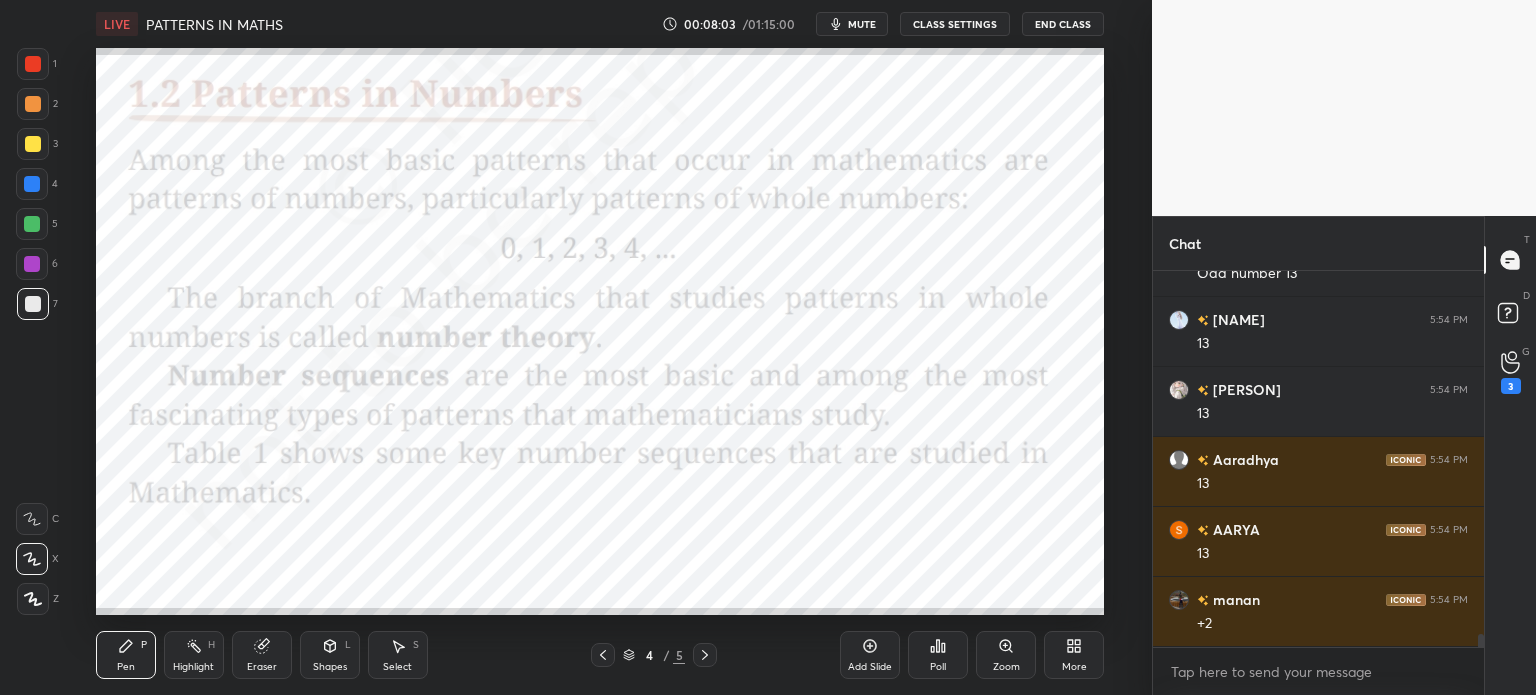 click at bounding box center (33, 64) 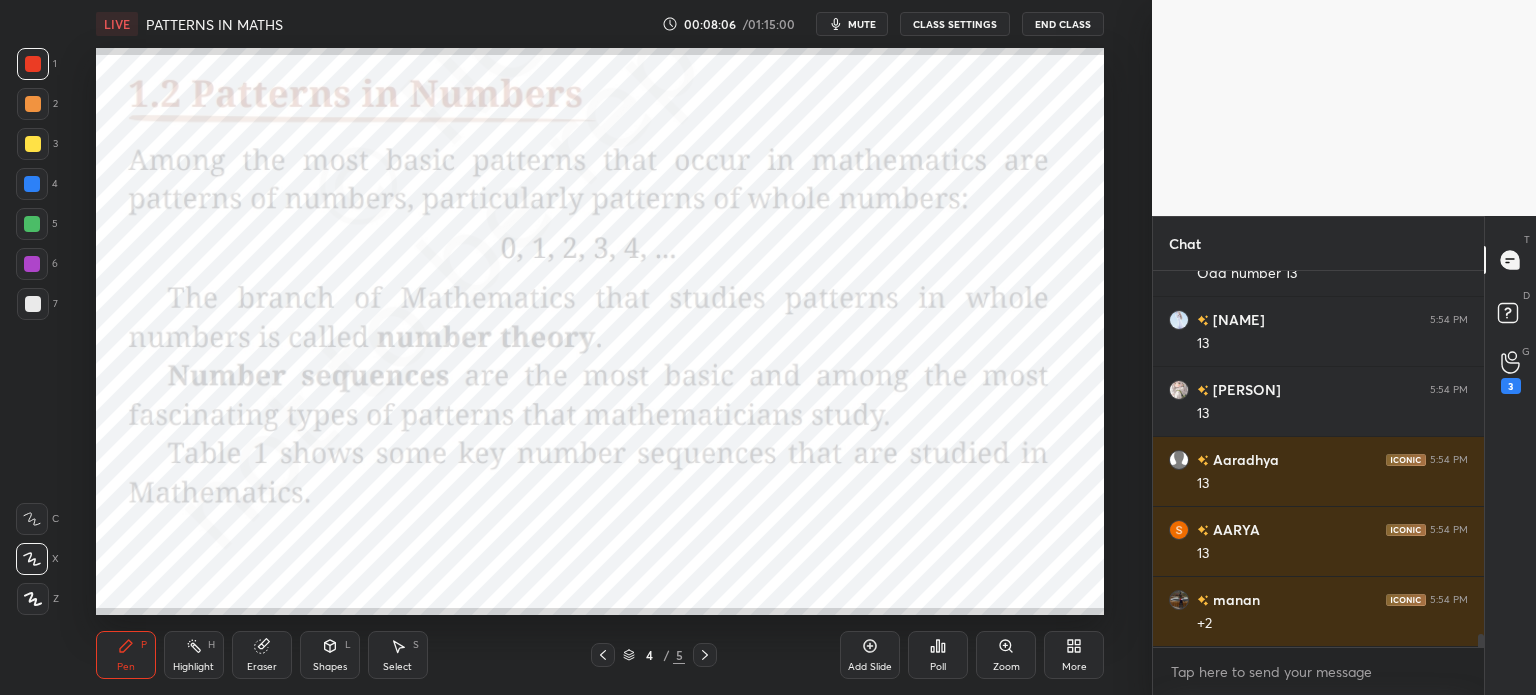 click at bounding box center [33, 599] 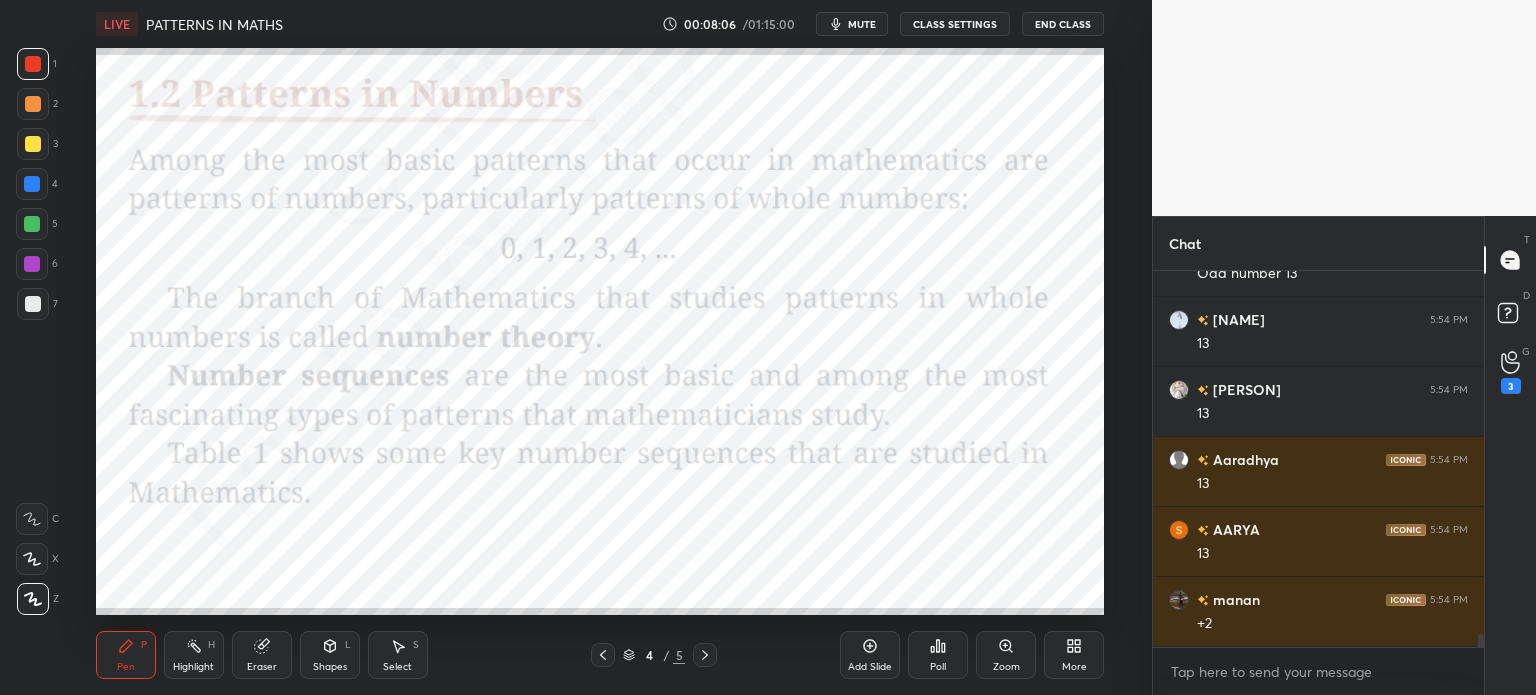 scroll, scrollTop: 10148, scrollLeft: 0, axis: vertical 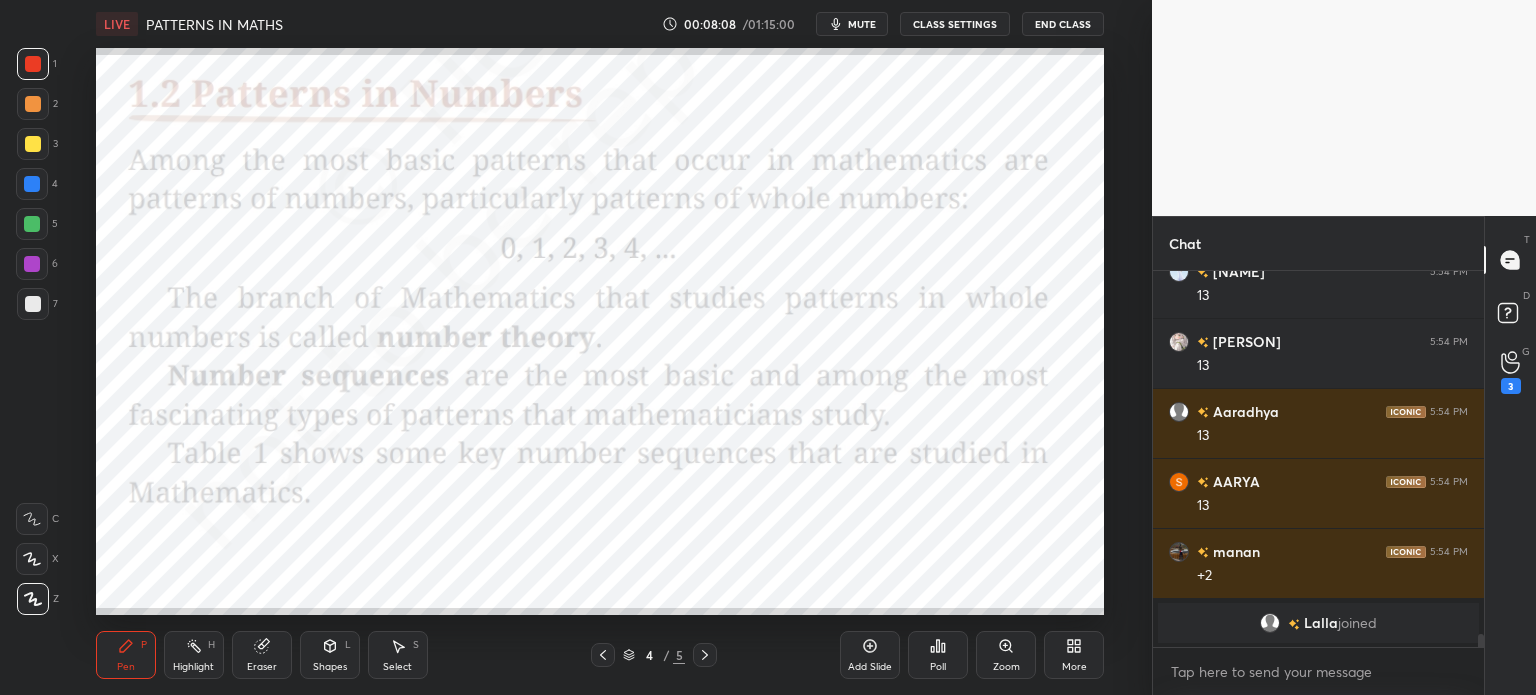 click on "Eraser" at bounding box center (262, 655) 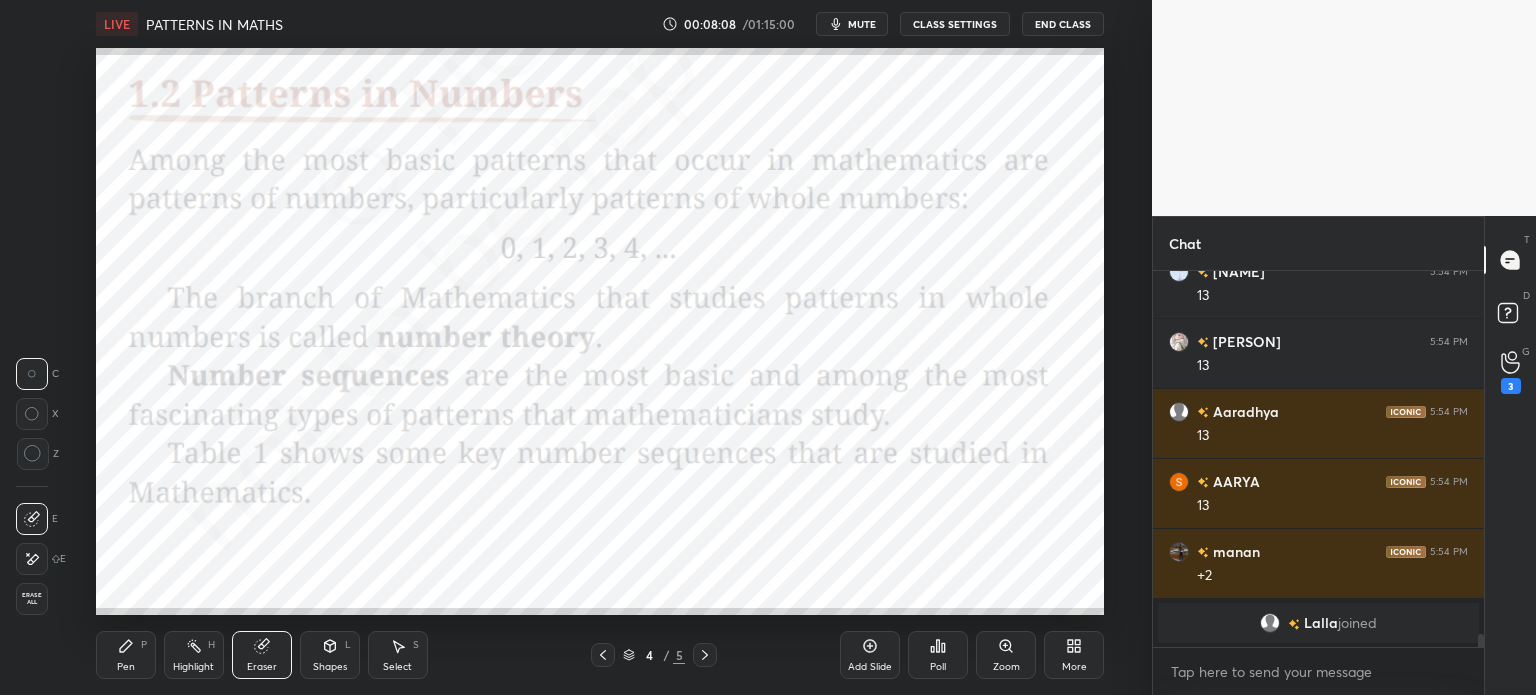 click on "Erase all" at bounding box center [32, 599] 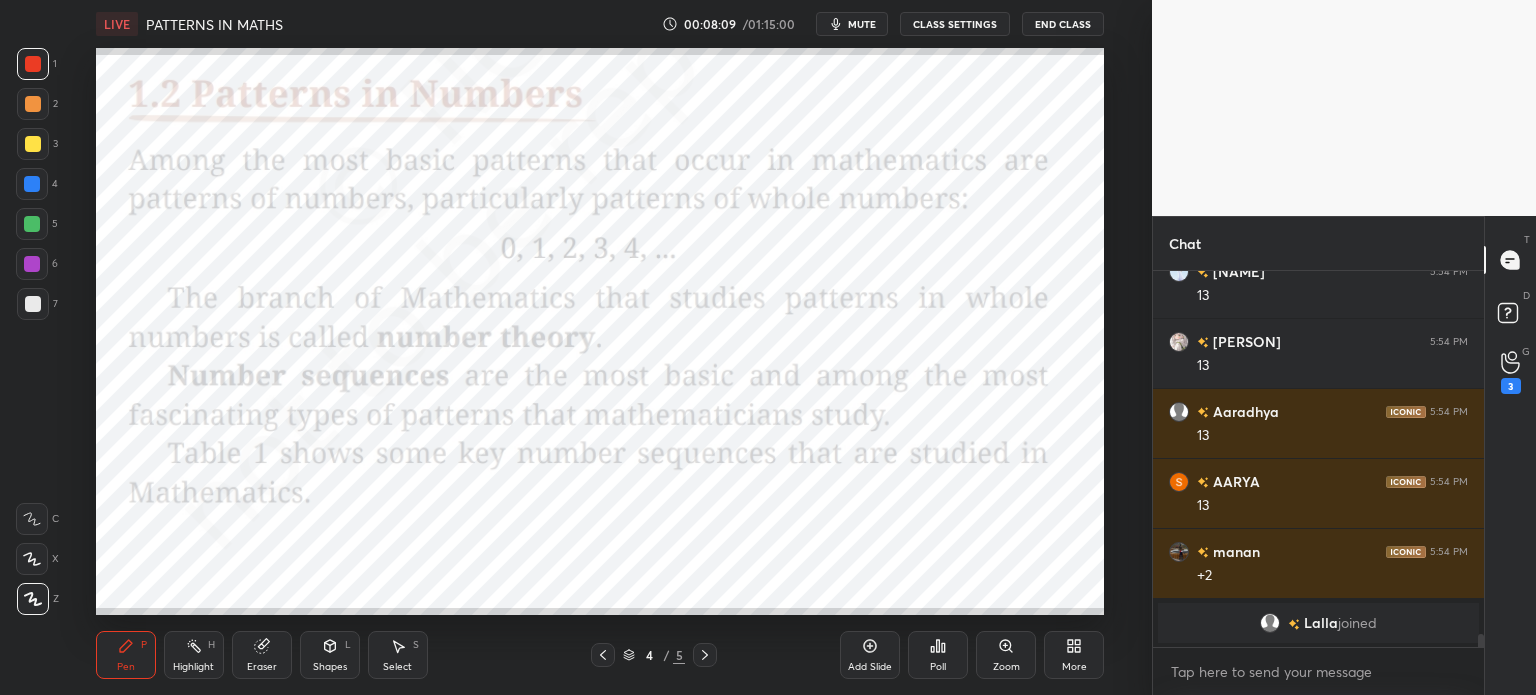 click at bounding box center [32, 519] 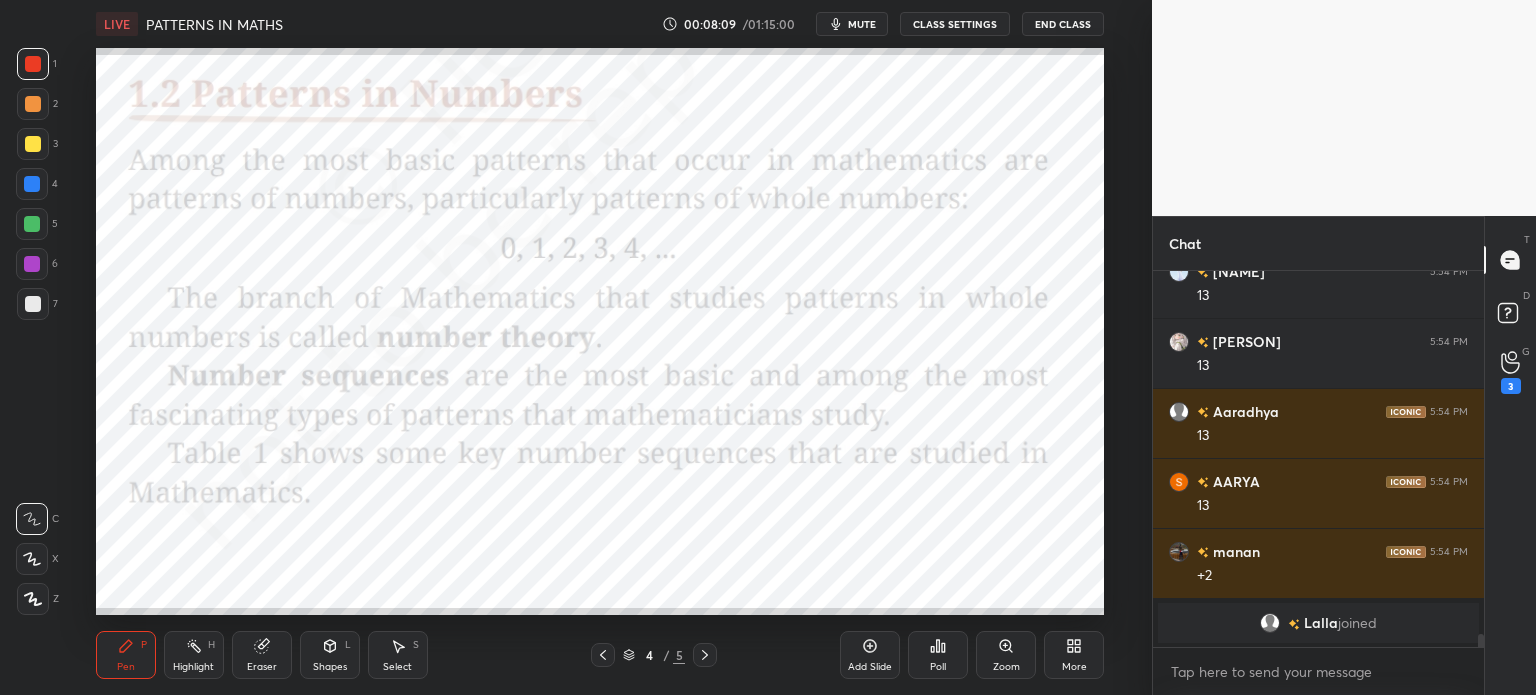 click 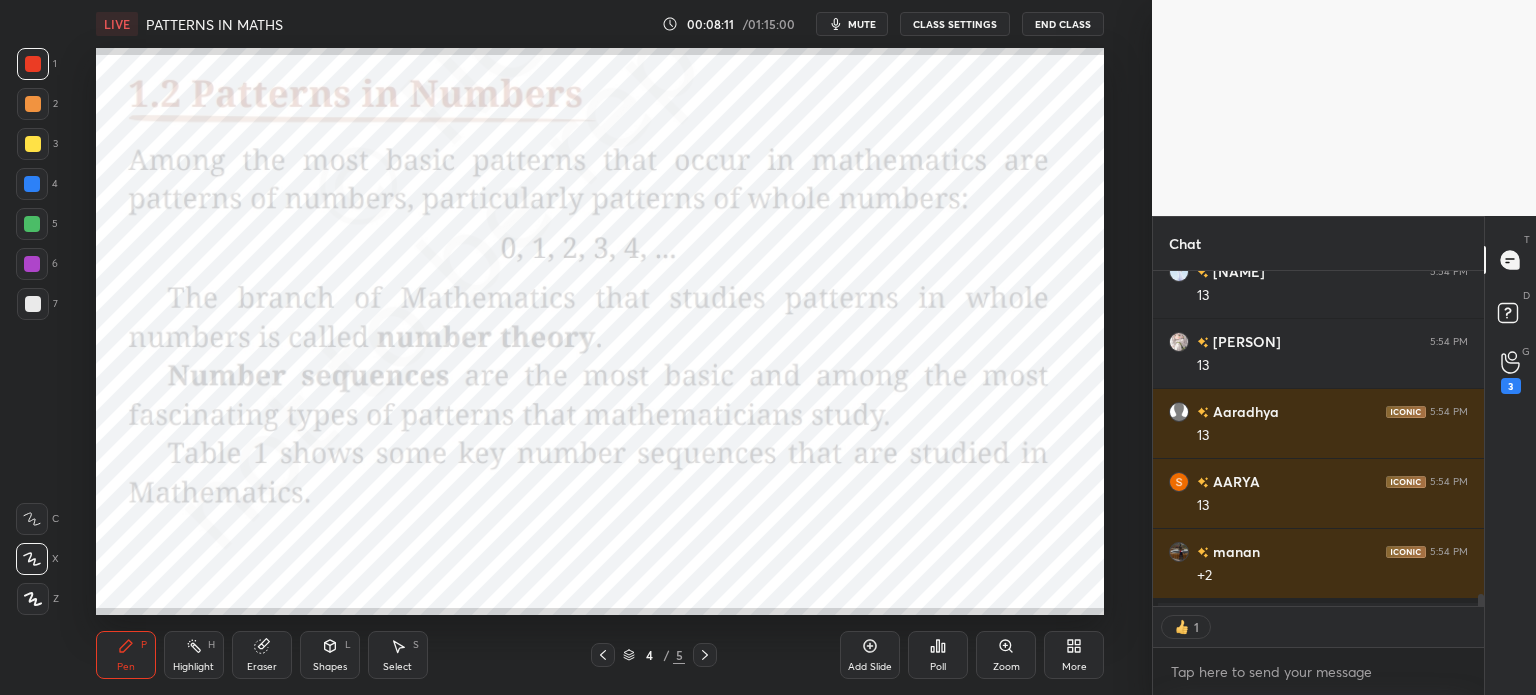 scroll, scrollTop: 6, scrollLeft: 6, axis: both 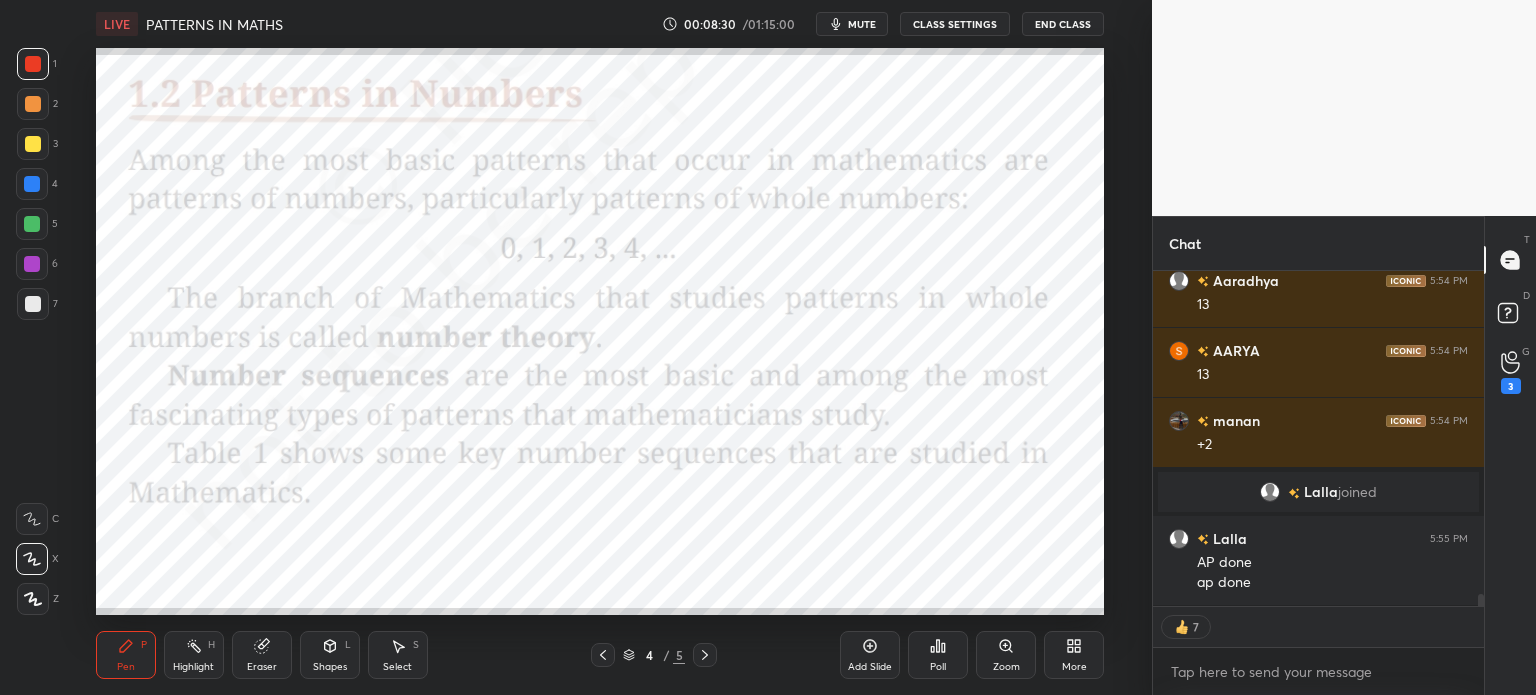 click on "More" at bounding box center [1074, 655] 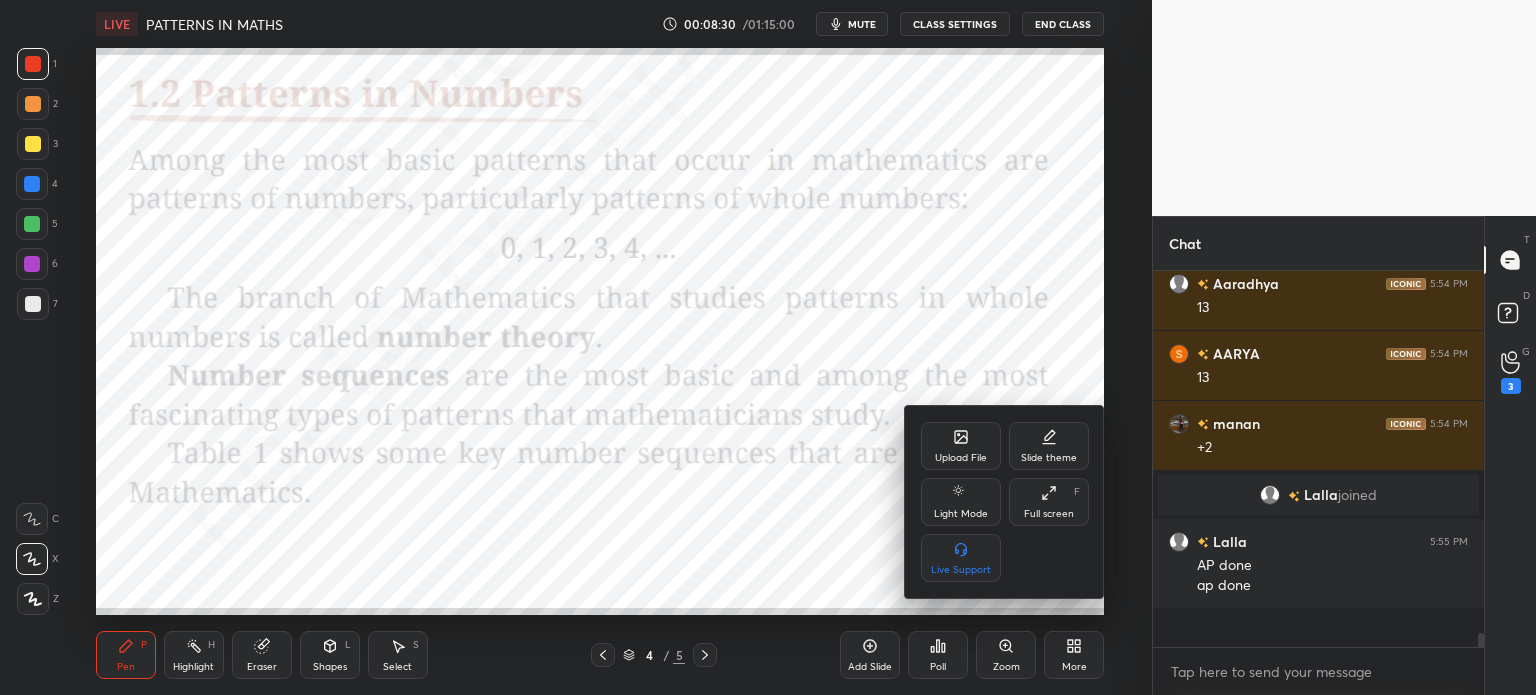 scroll, scrollTop: 6, scrollLeft: 6, axis: both 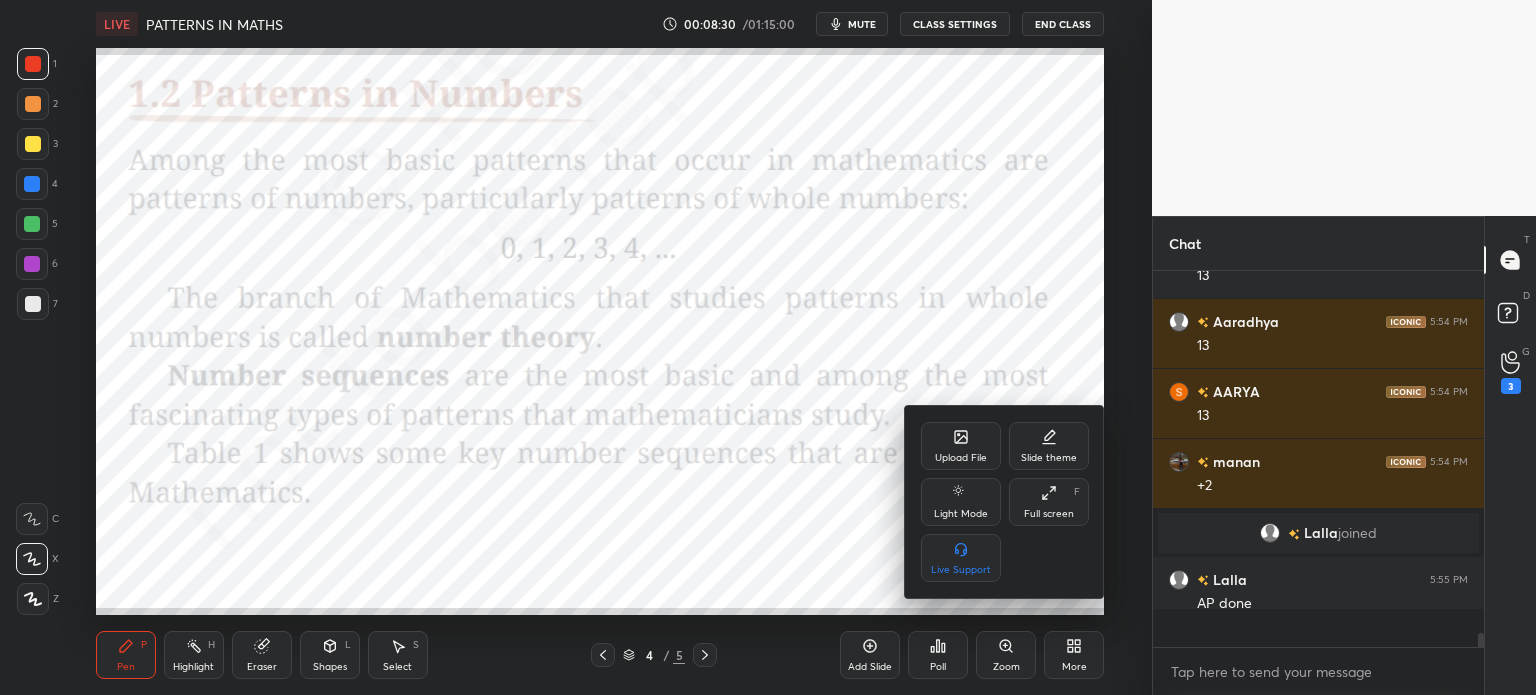 click on "Upload File" at bounding box center (961, 458) 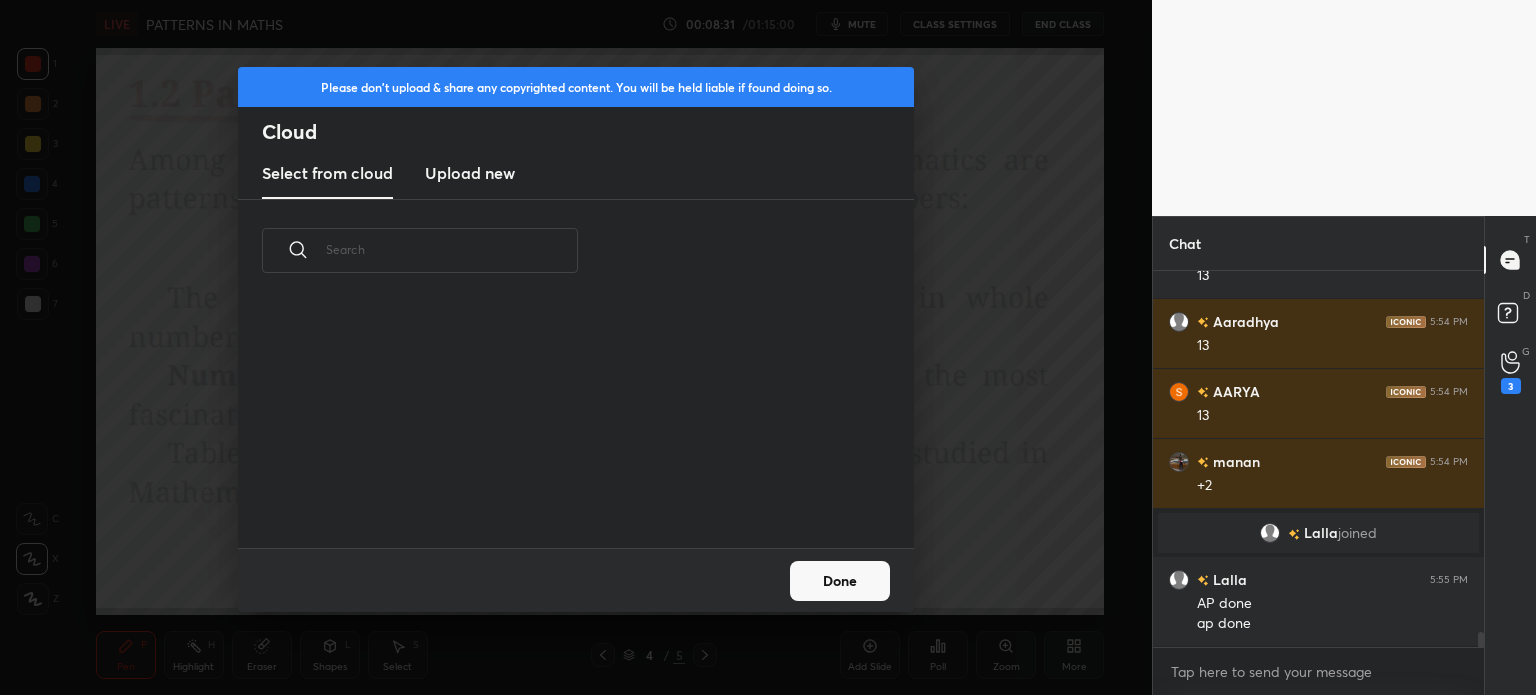 scroll, scrollTop: 5, scrollLeft: 10, axis: both 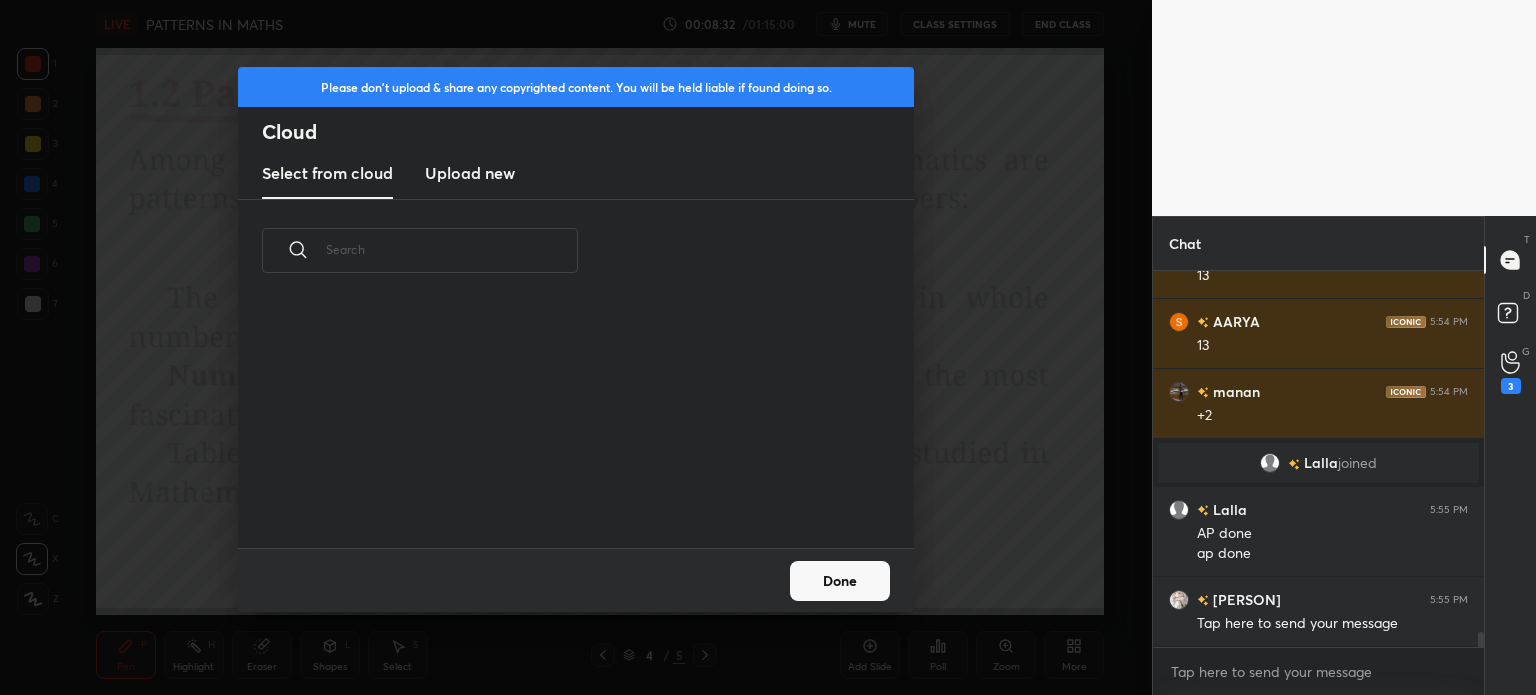 click on "Upload new" at bounding box center (470, 173) 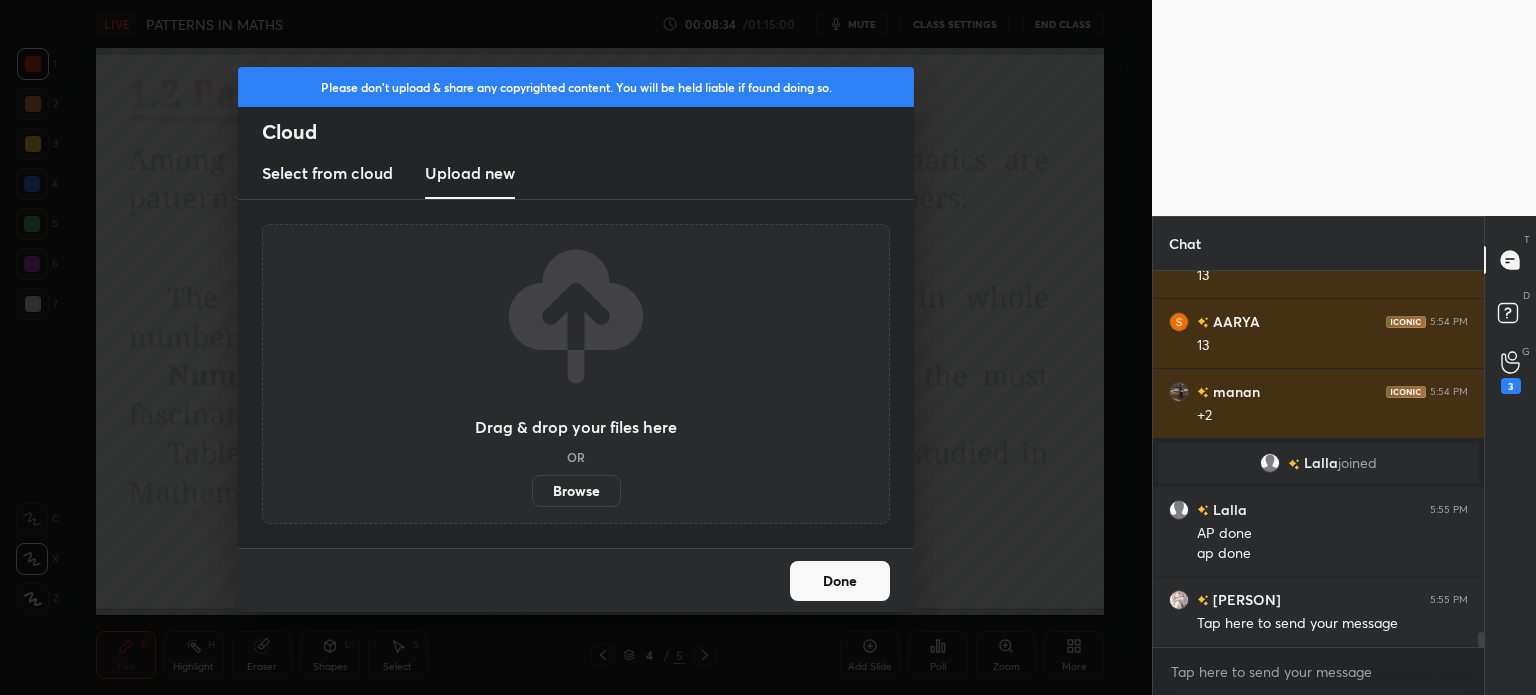 click on "Browse" at bounding box center [576, 491] 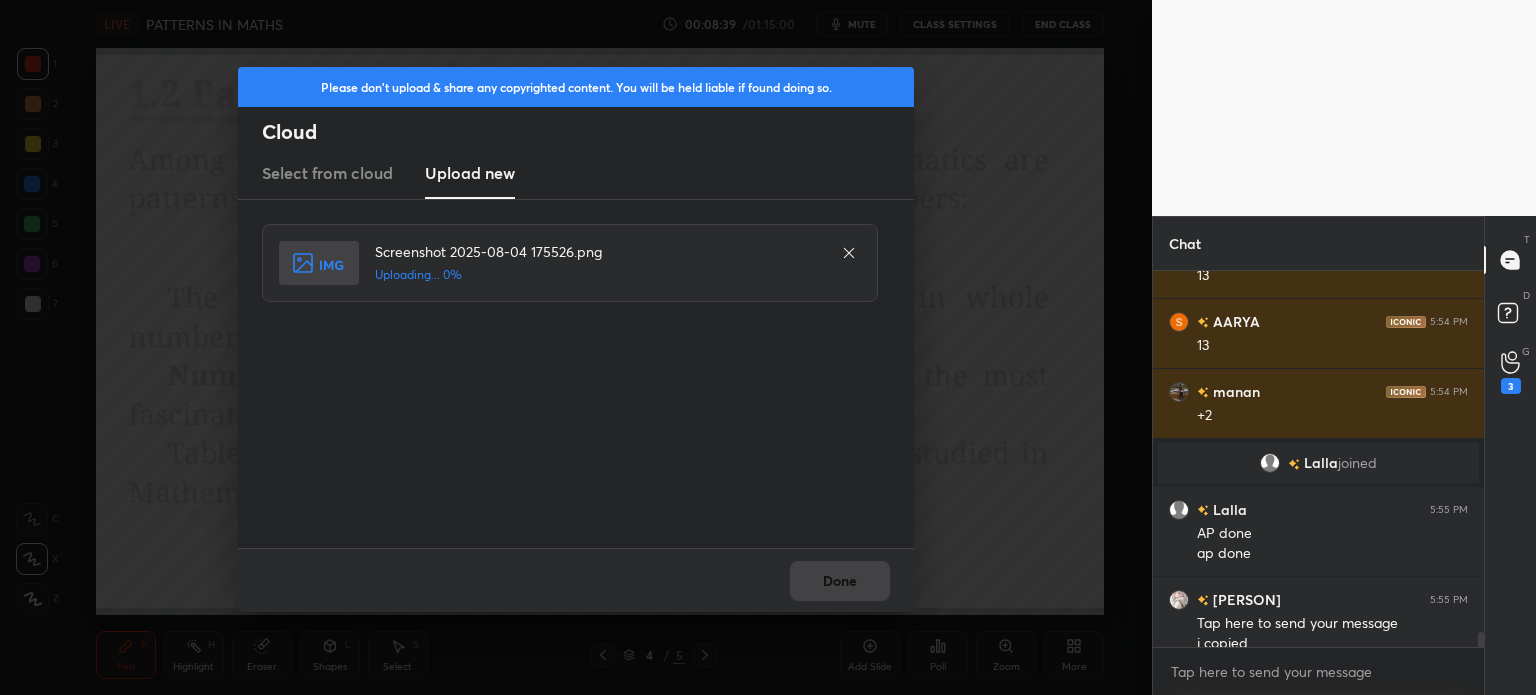 scroll, scrollTop: 8872, scrollLeft: 0, axis: vertical 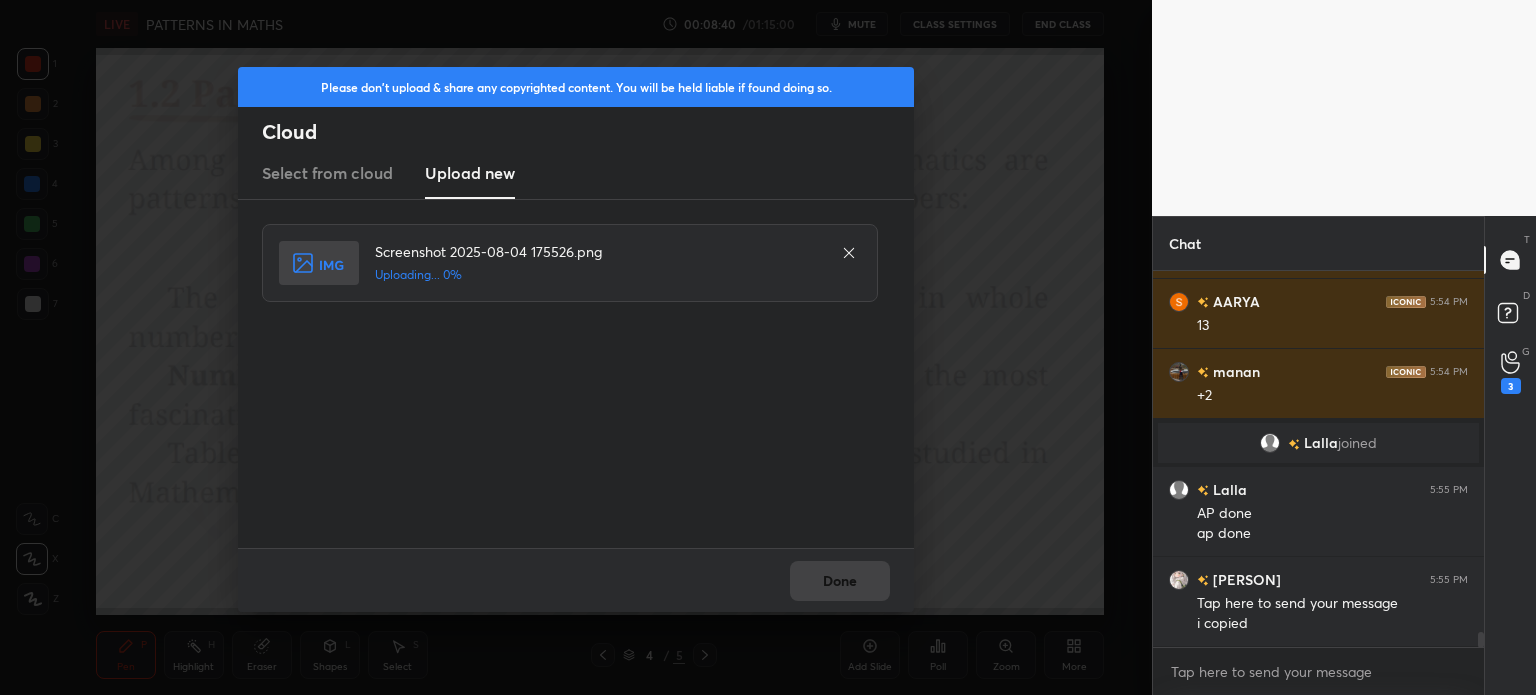 click on "Screenshot 2025-08-04 175526.png Uploading... 0%" at bounding box center [576, 374] 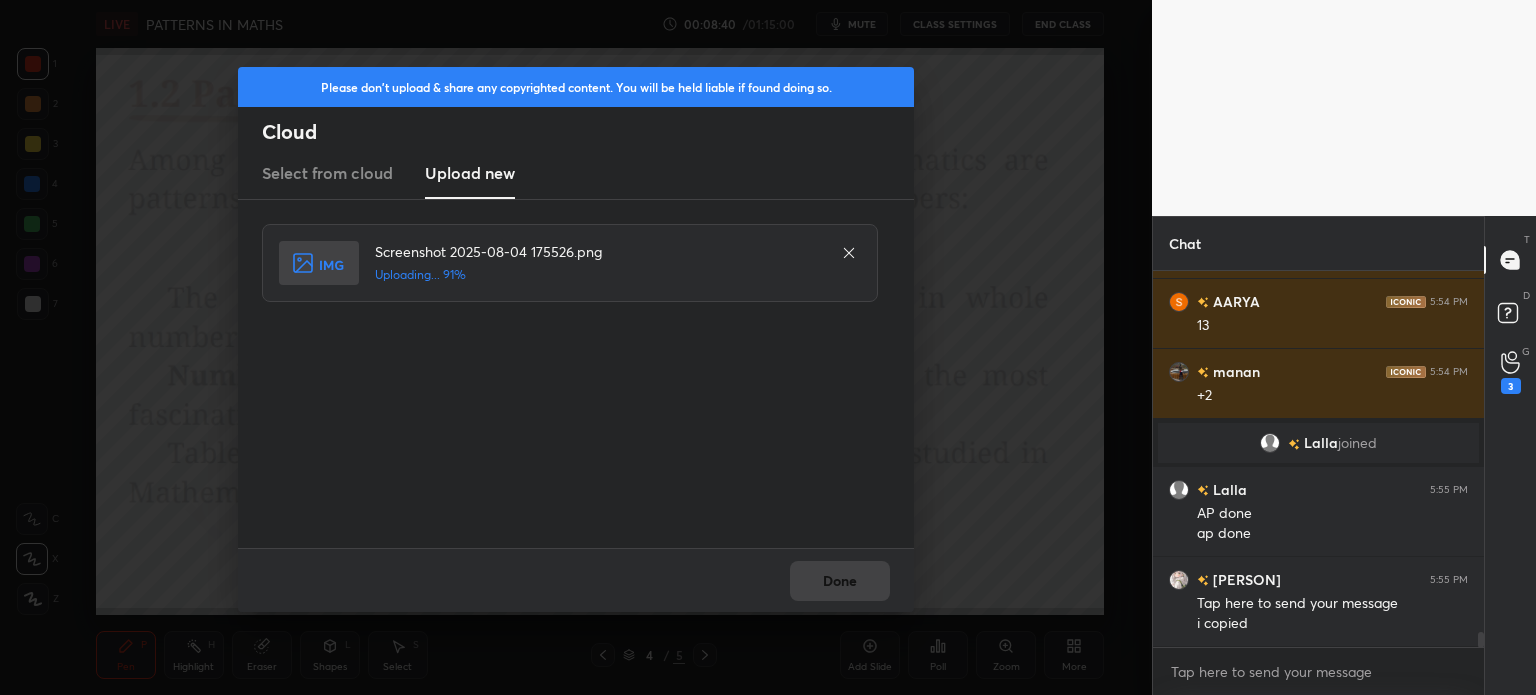 click on "Done" at bounding box center [576, 580] 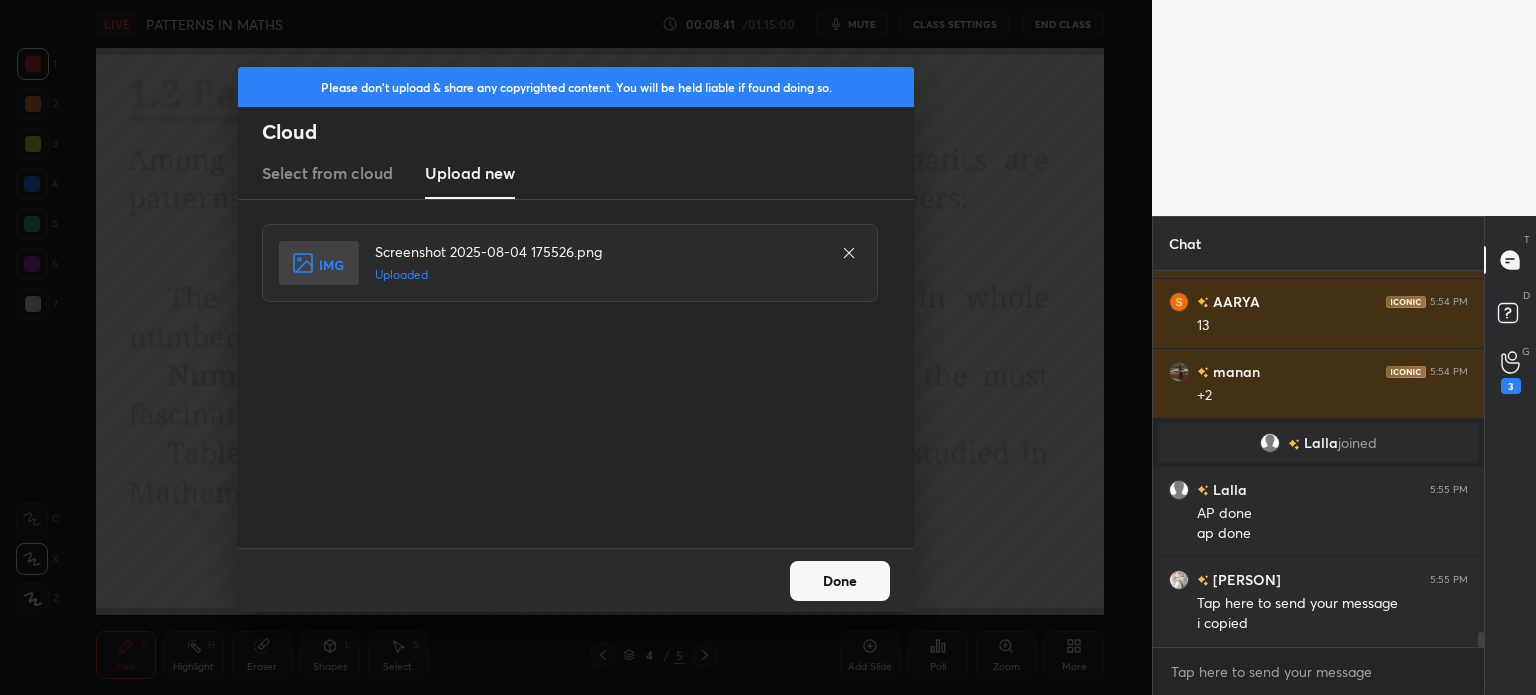 click on "Done" at bounding box center (840, 581) 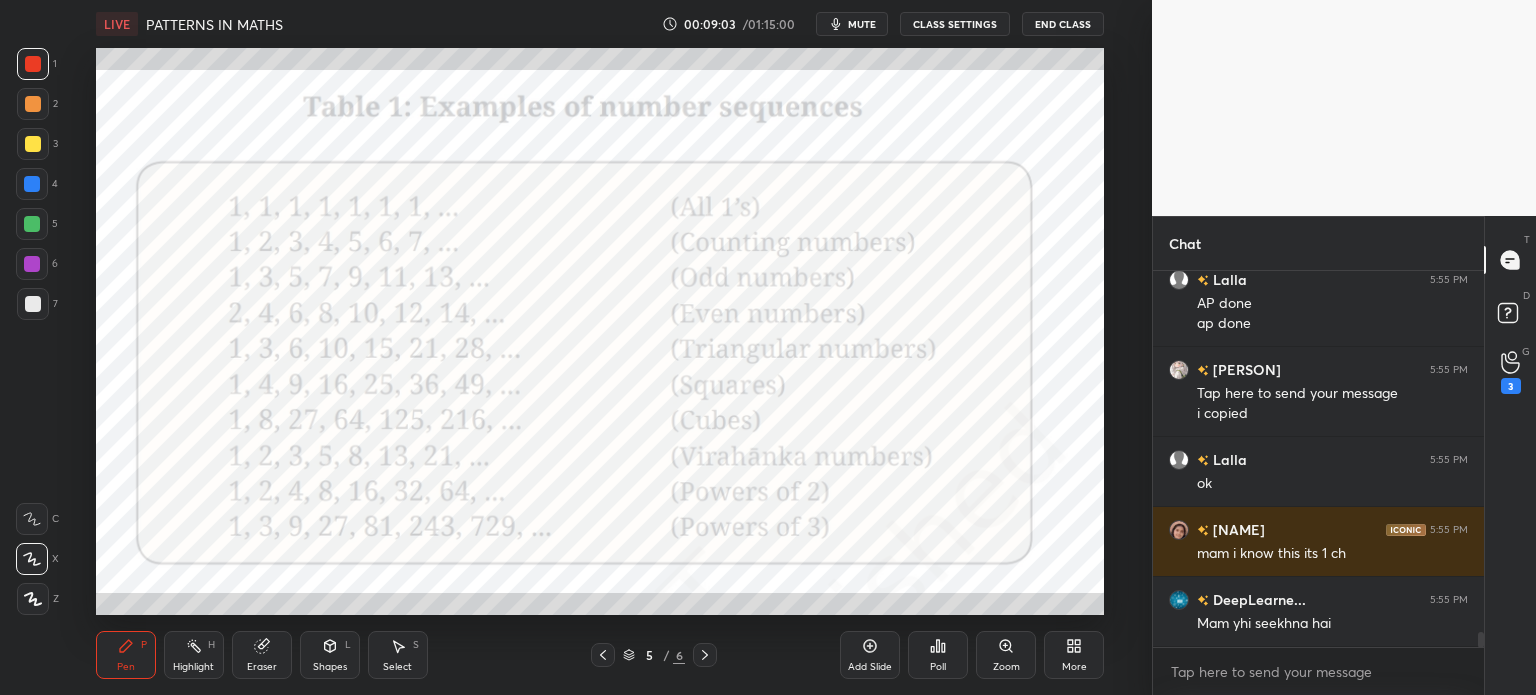 scroll, scrollTop: 9170, scrollLeft: 0, axis: vertical 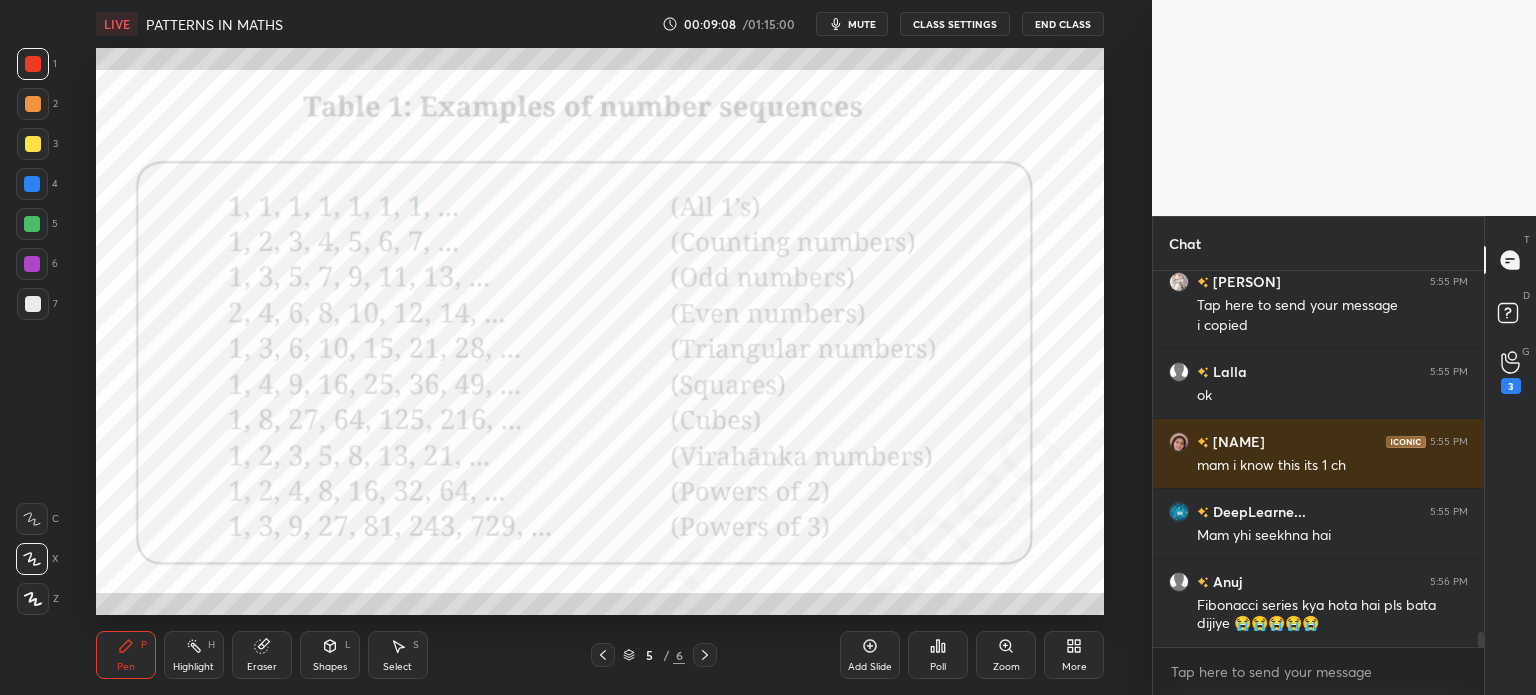 click 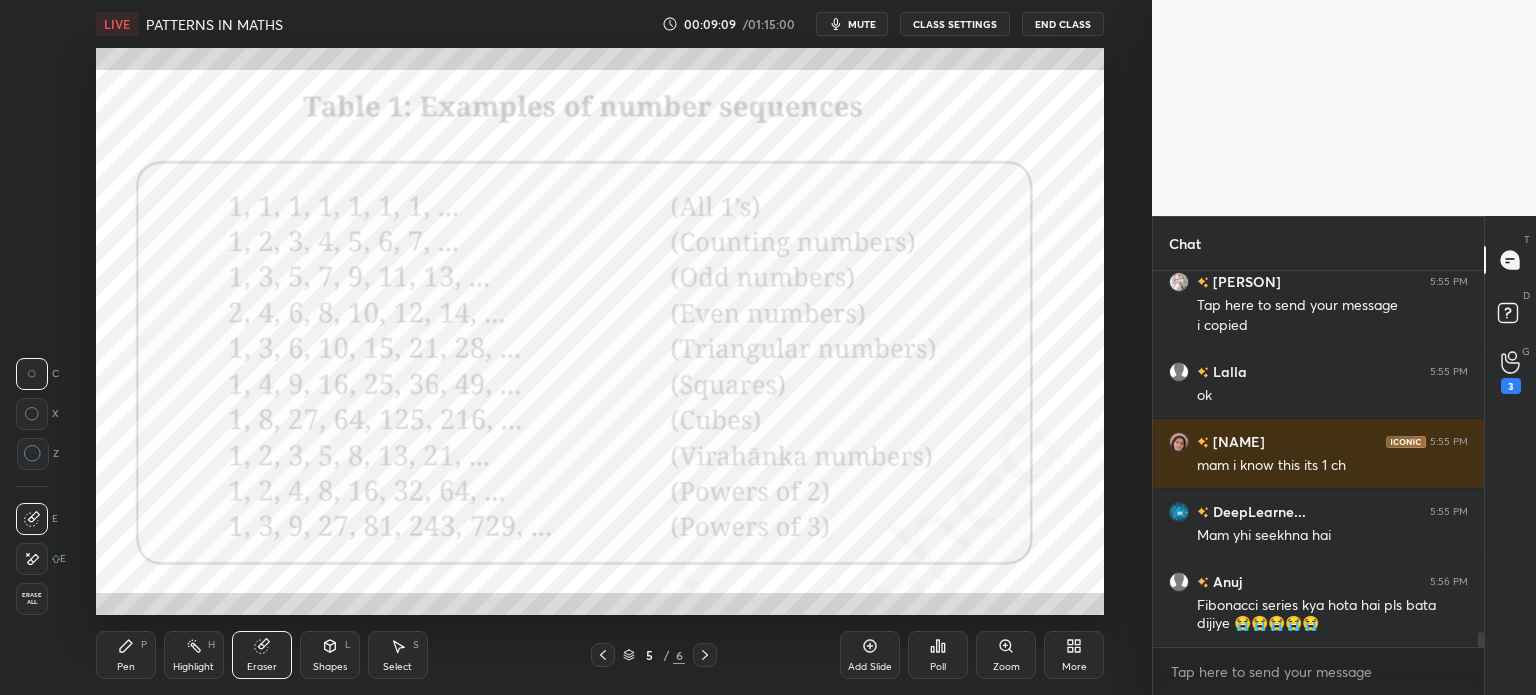 click on "Erase all" at bounding box center [32, 599] 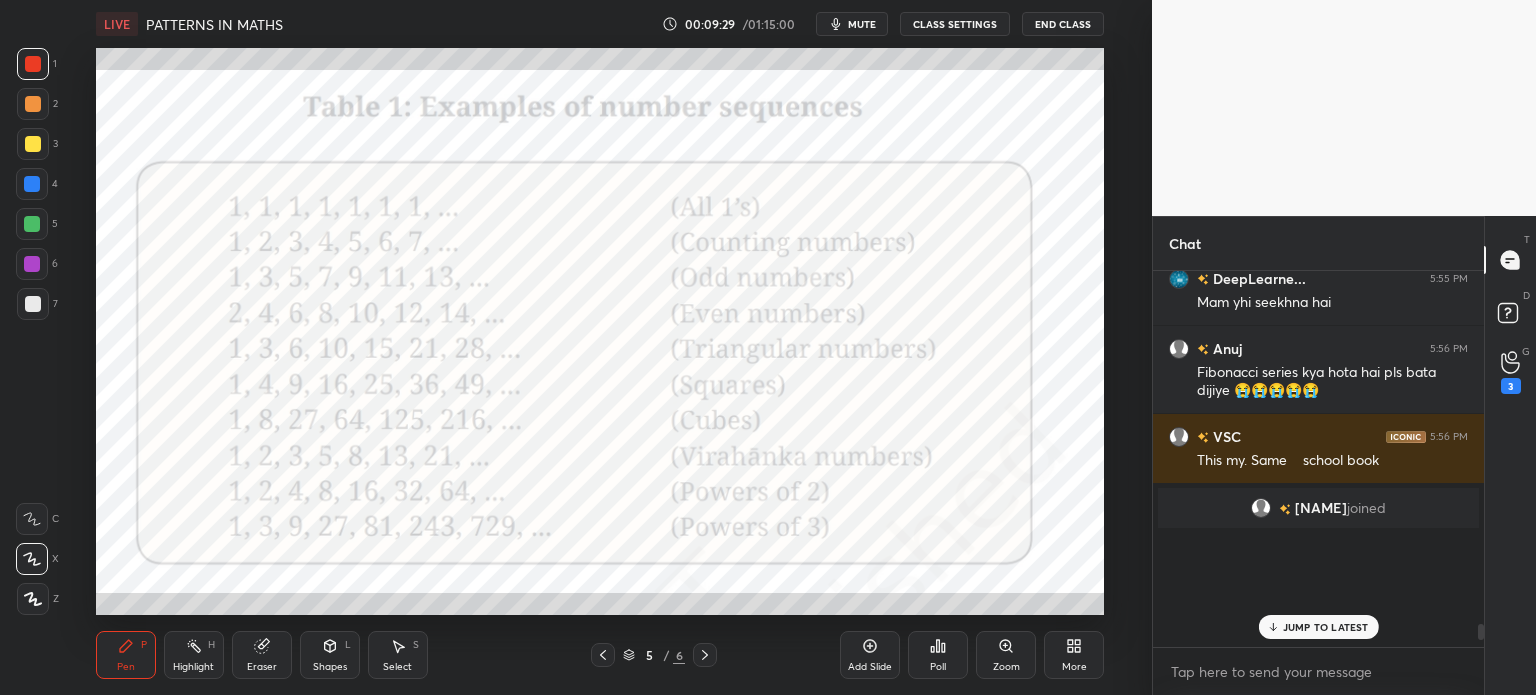 scroll, scrollTop: 9268, scrollLeft: 0, axis: vertical 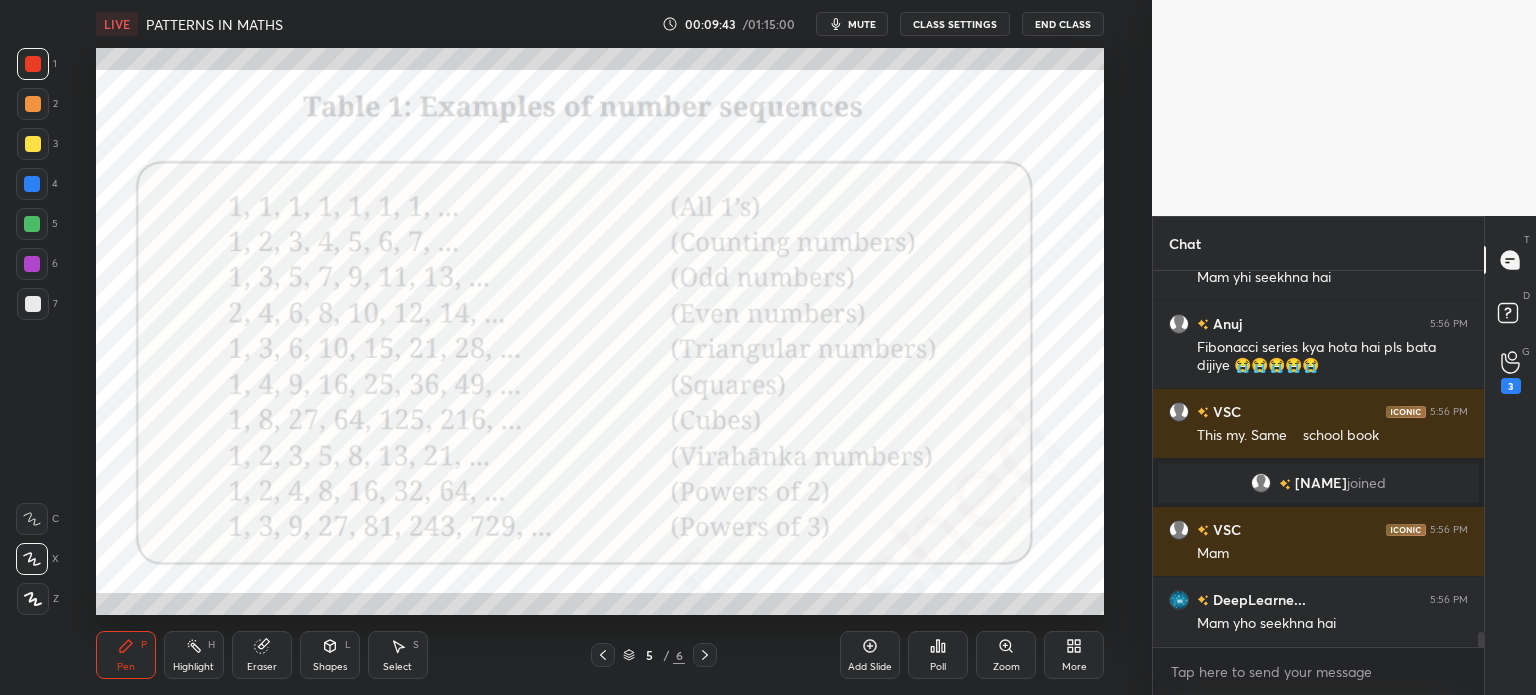 click 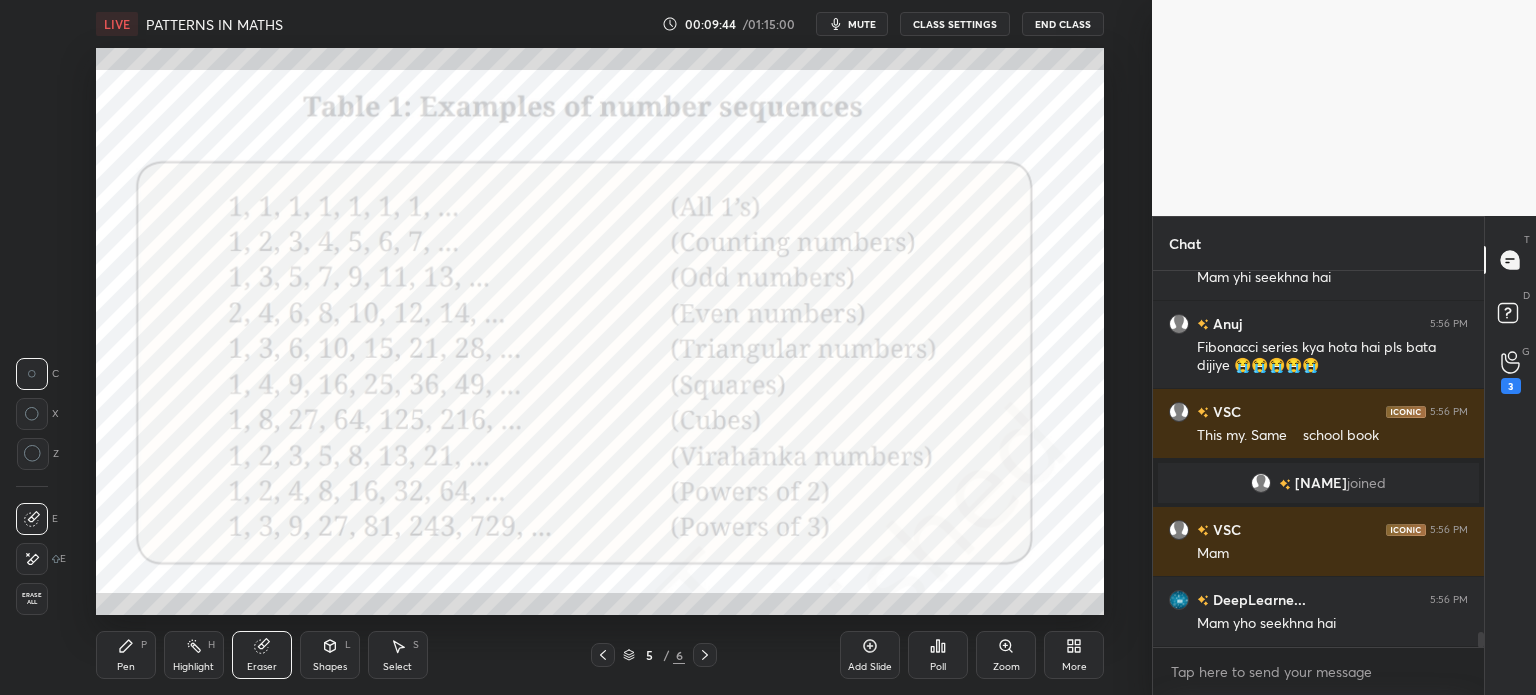 click on "Erase all" at bounding box center [32, 599] 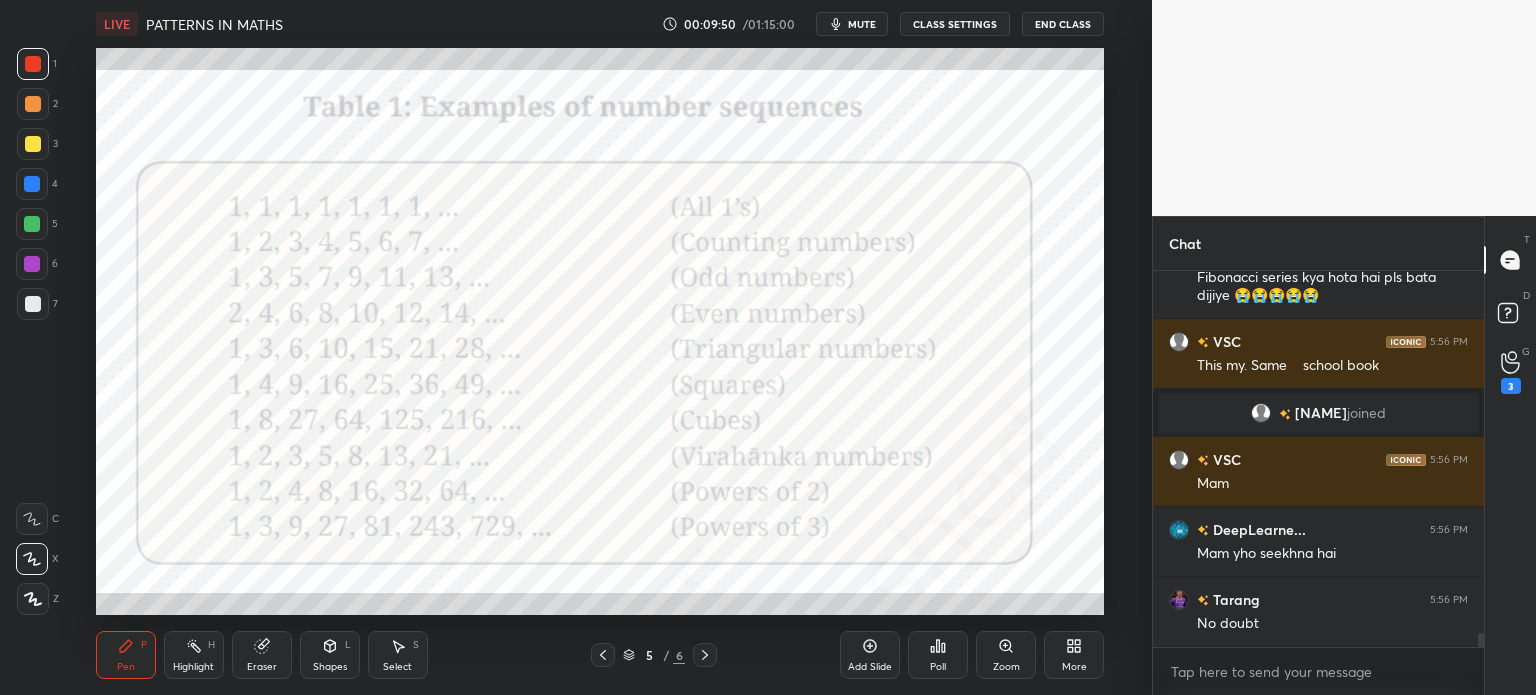 scroll, scrollTop: 9444, scrollLeft: 0, axis: vertical 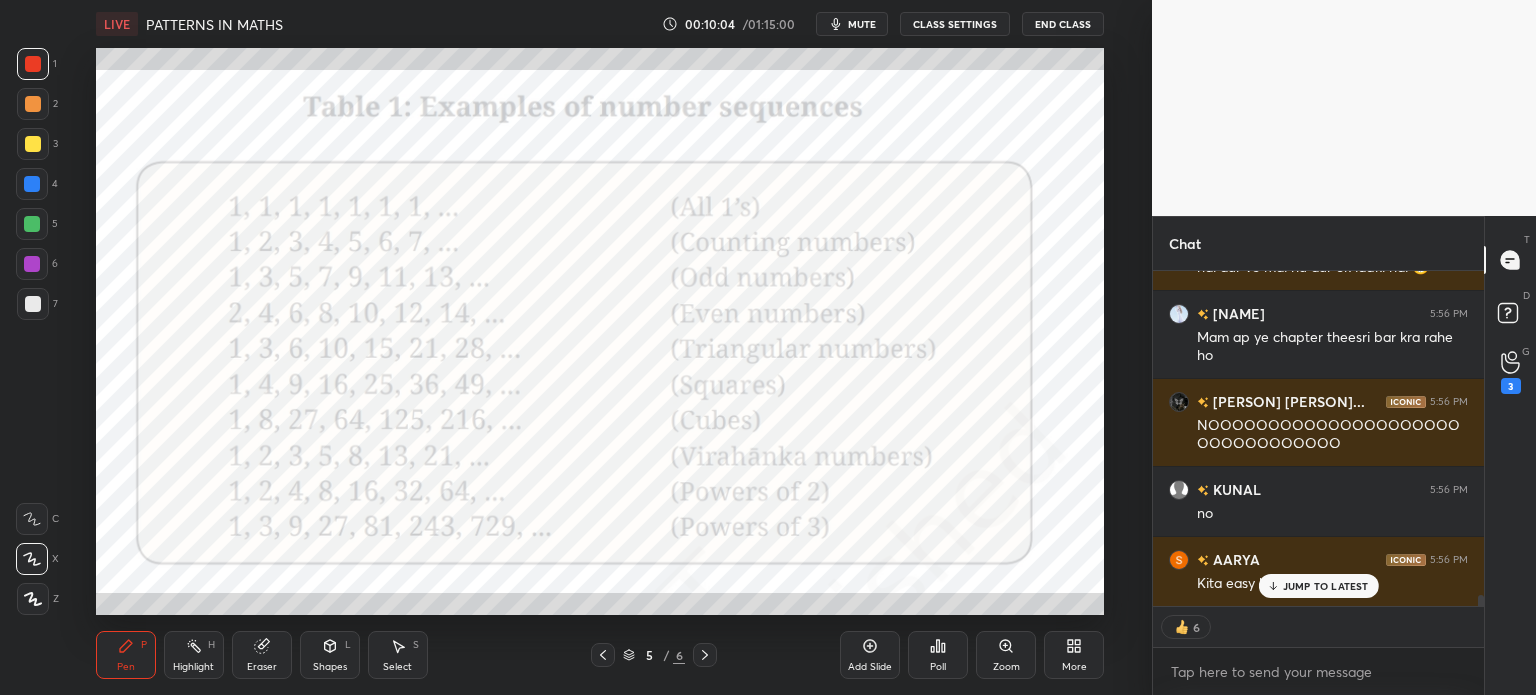 type on "x" 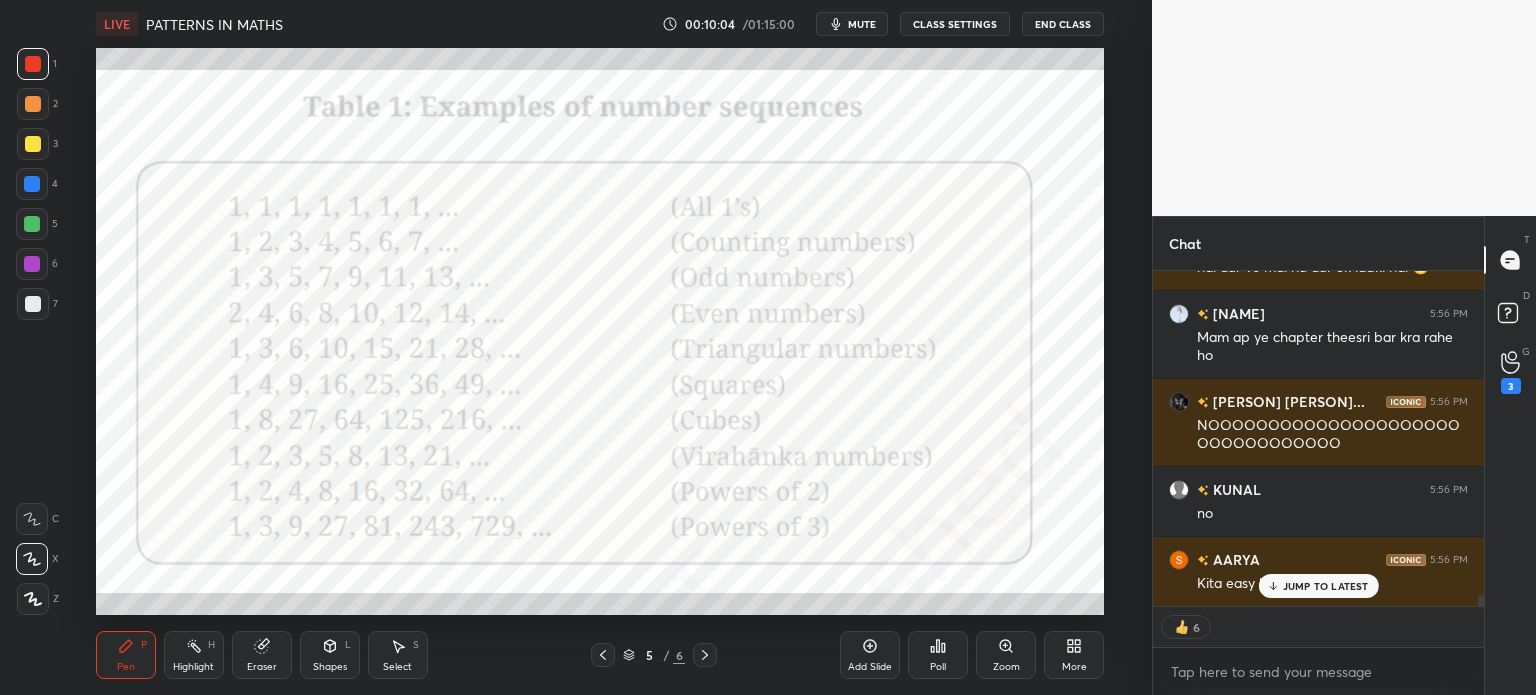 scroll, scrollTop: 5, scrollLeft: 6, axis: both 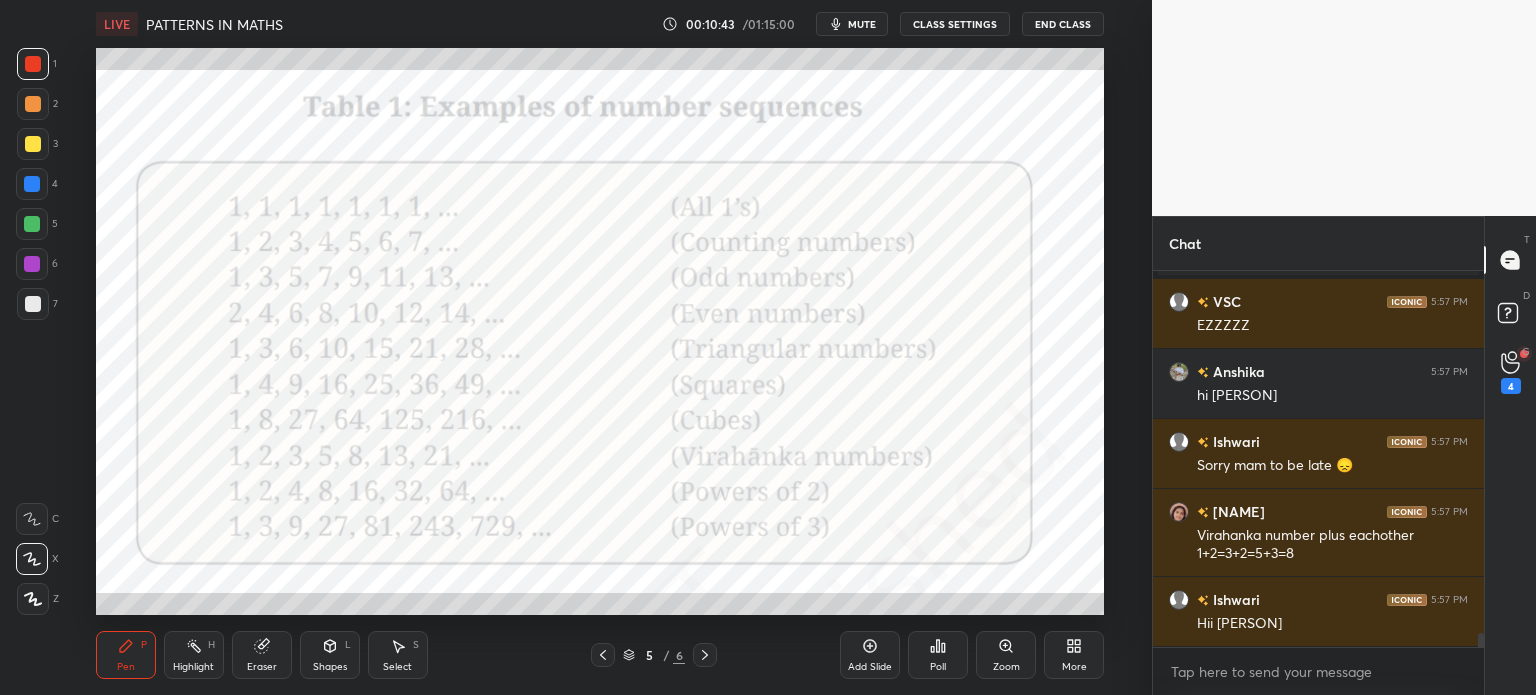 click on "More" at bounding box center [1074, 667] 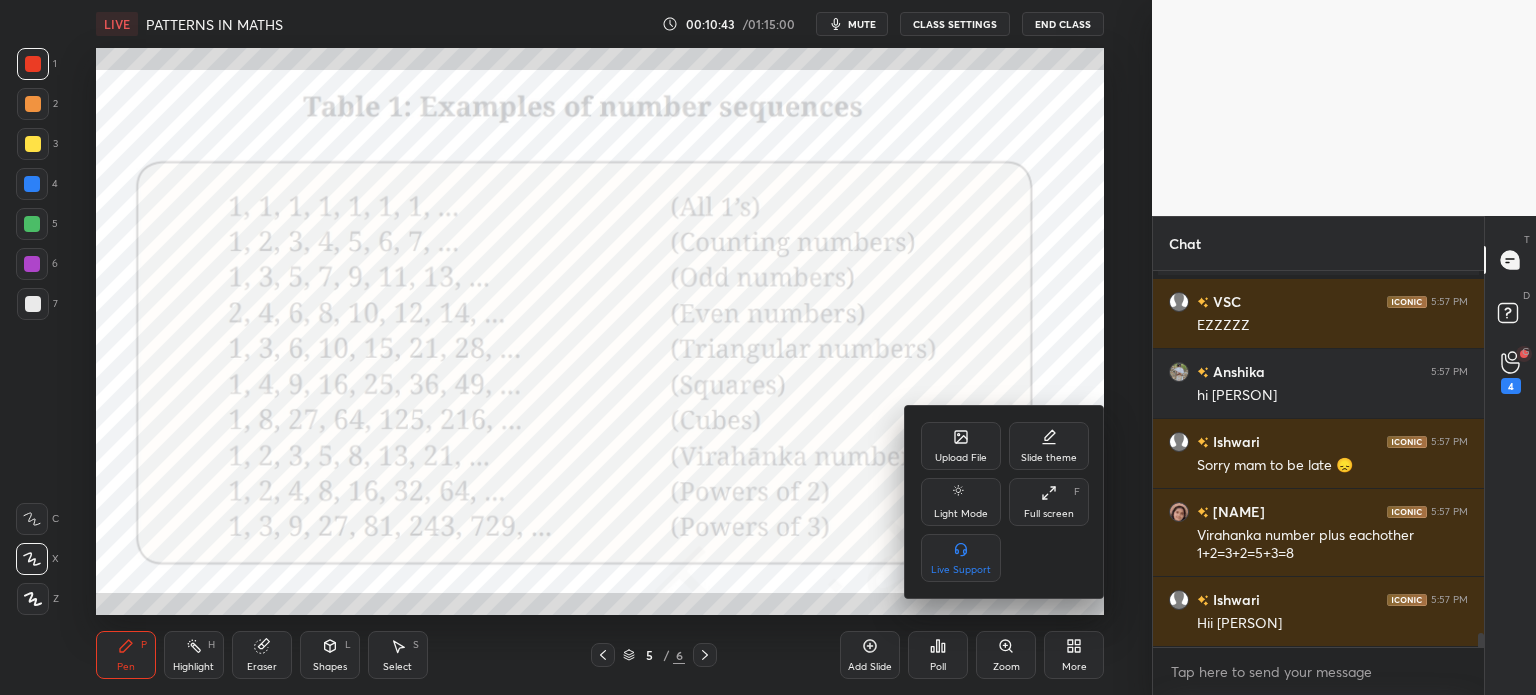 scroll, scrollTop: 10048, scrollLeft: 0, axis: vertical 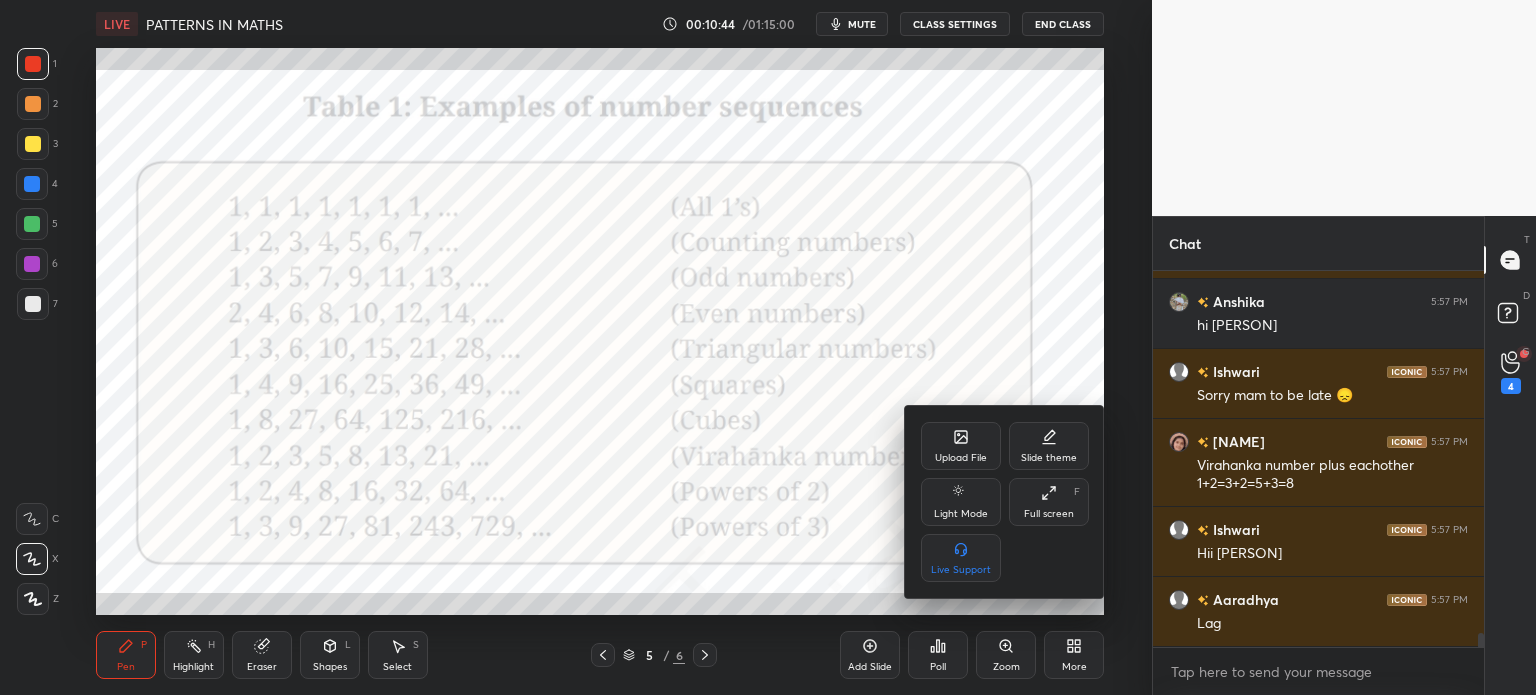 click on "Upload File" at bounding box center (961, 458) 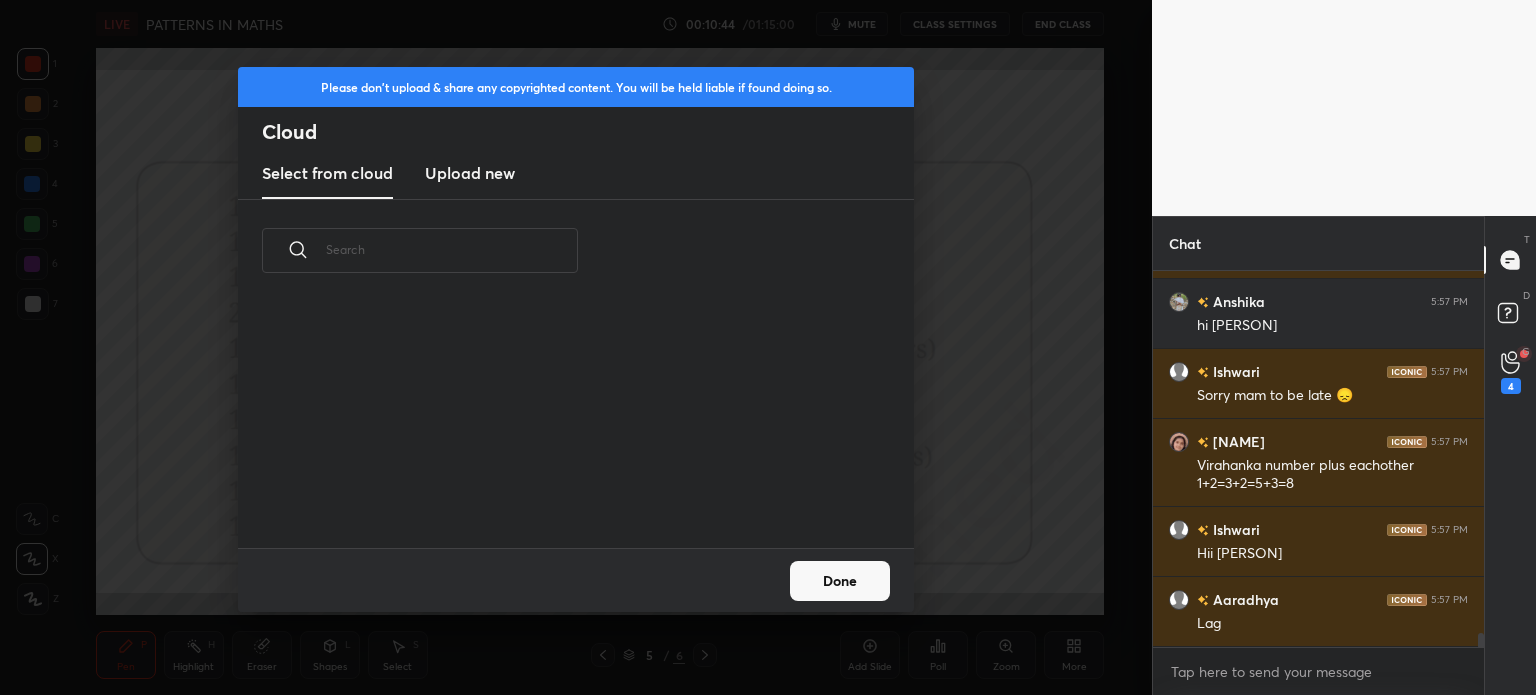 scroll, scrollTop: 5, scrollLeft: 10, axis: both 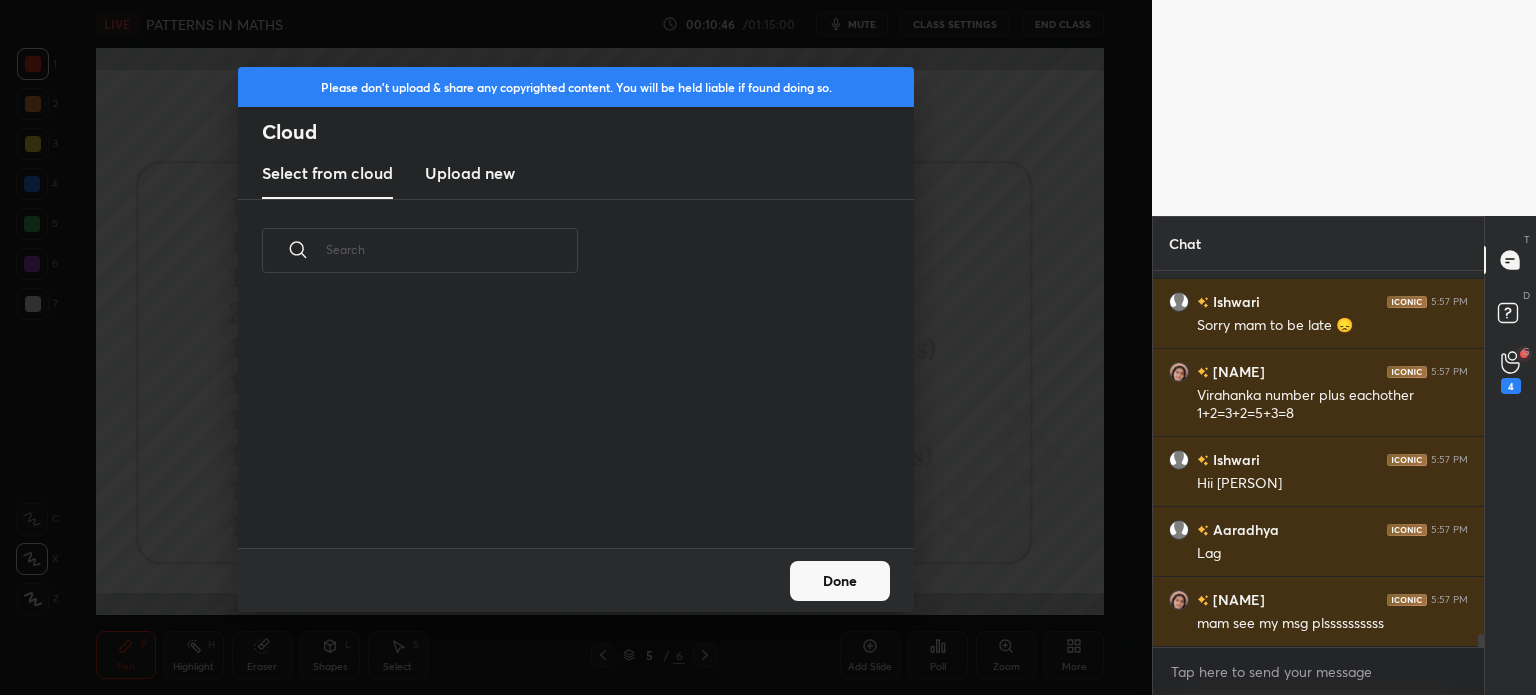 click on "Upload new" at bounding box center (470, 173) 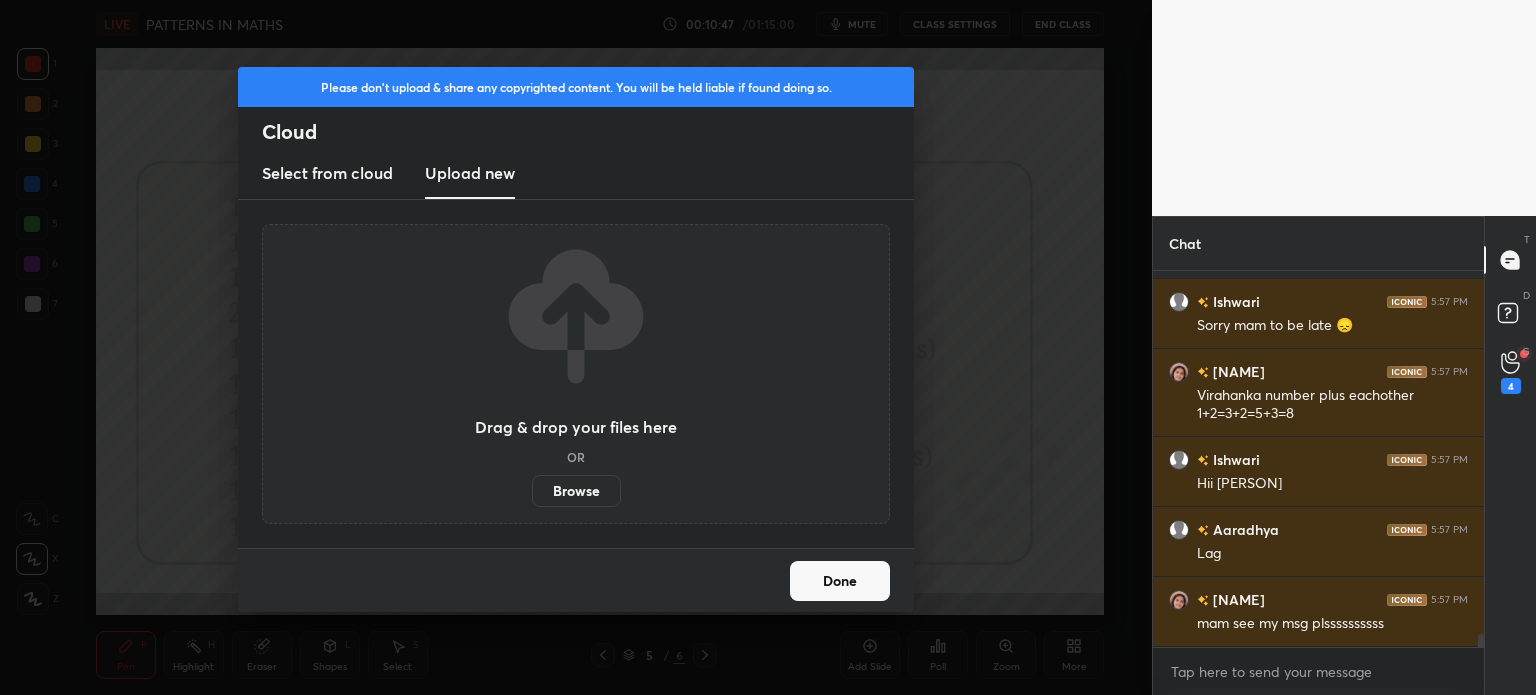 click on "Browse" at bounding box center [576, 491] 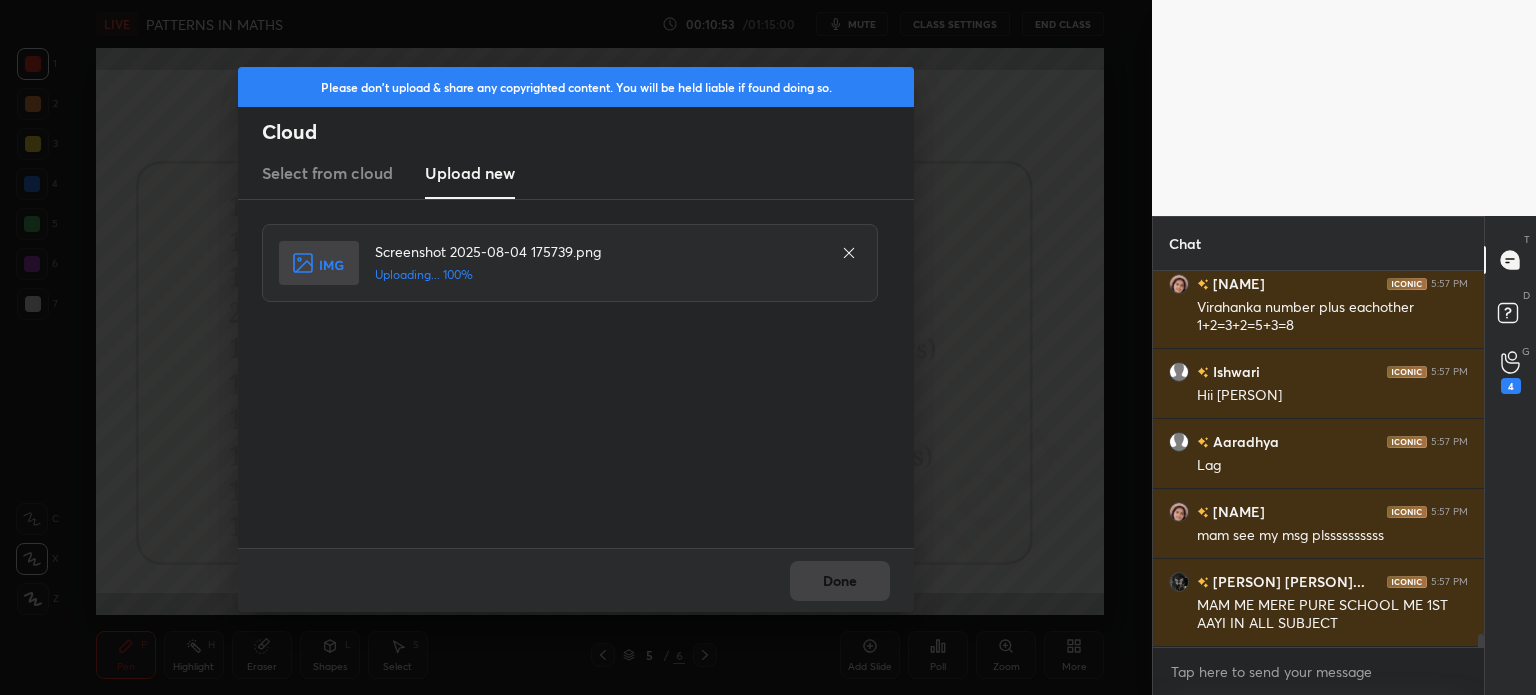 click on "Done" at bounding box center (576, 580) 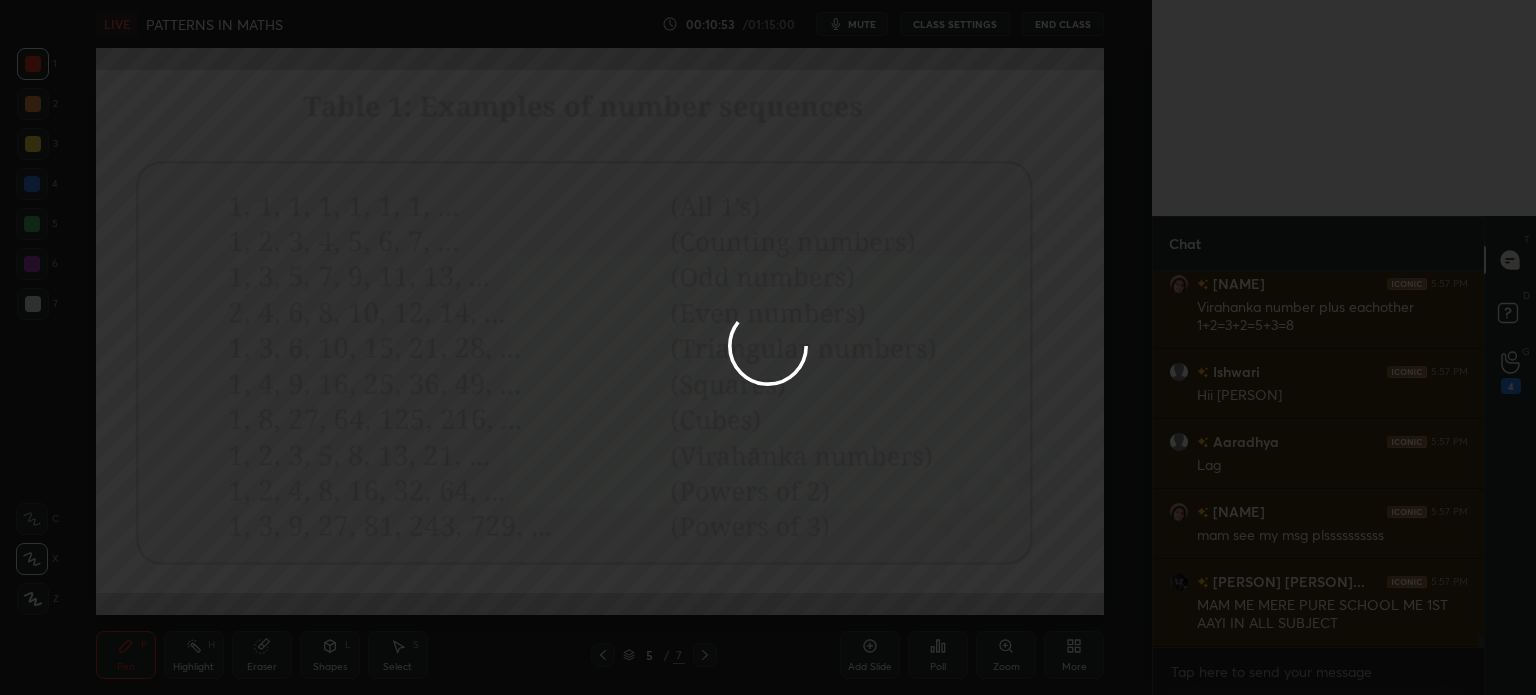 click on "Done" at bounding box center [840, 581] 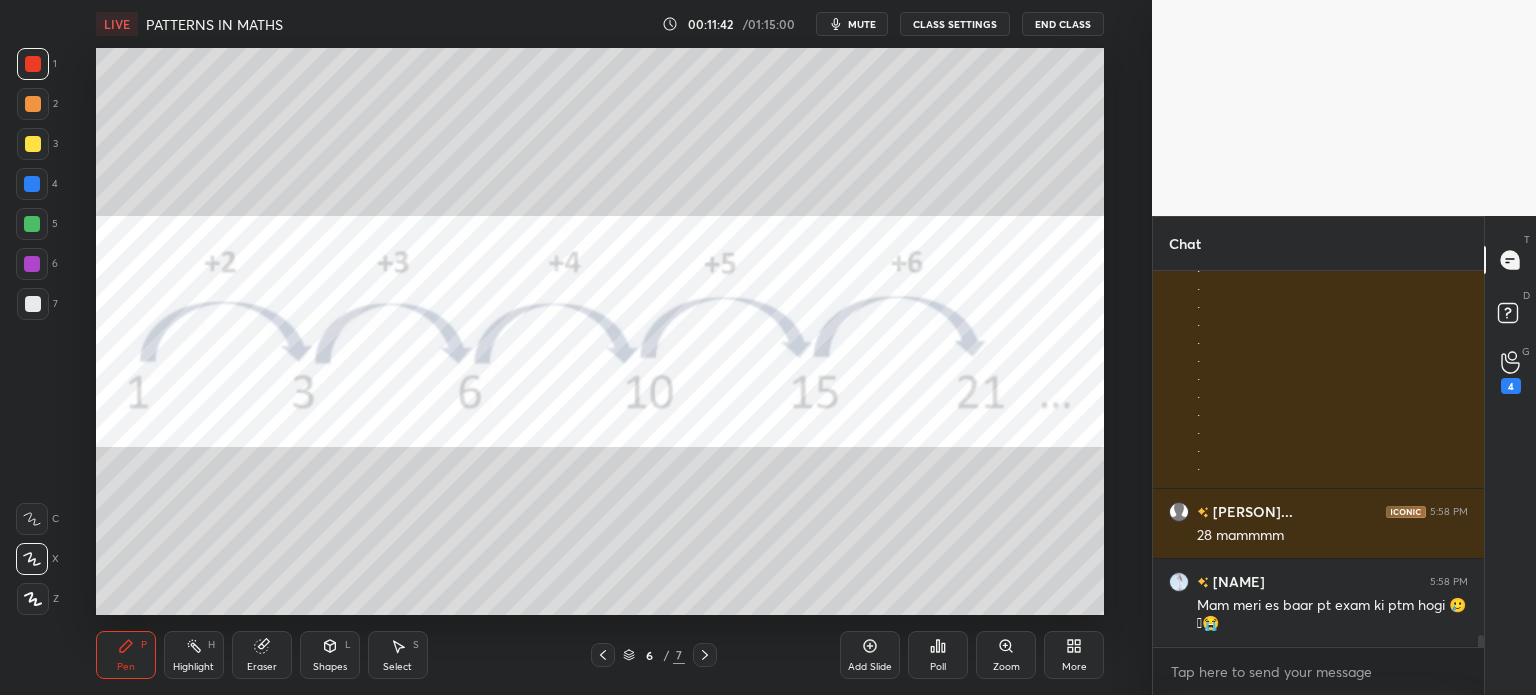scroll, scrollTop: 11840, scrollLeft: 0, axis: vertical 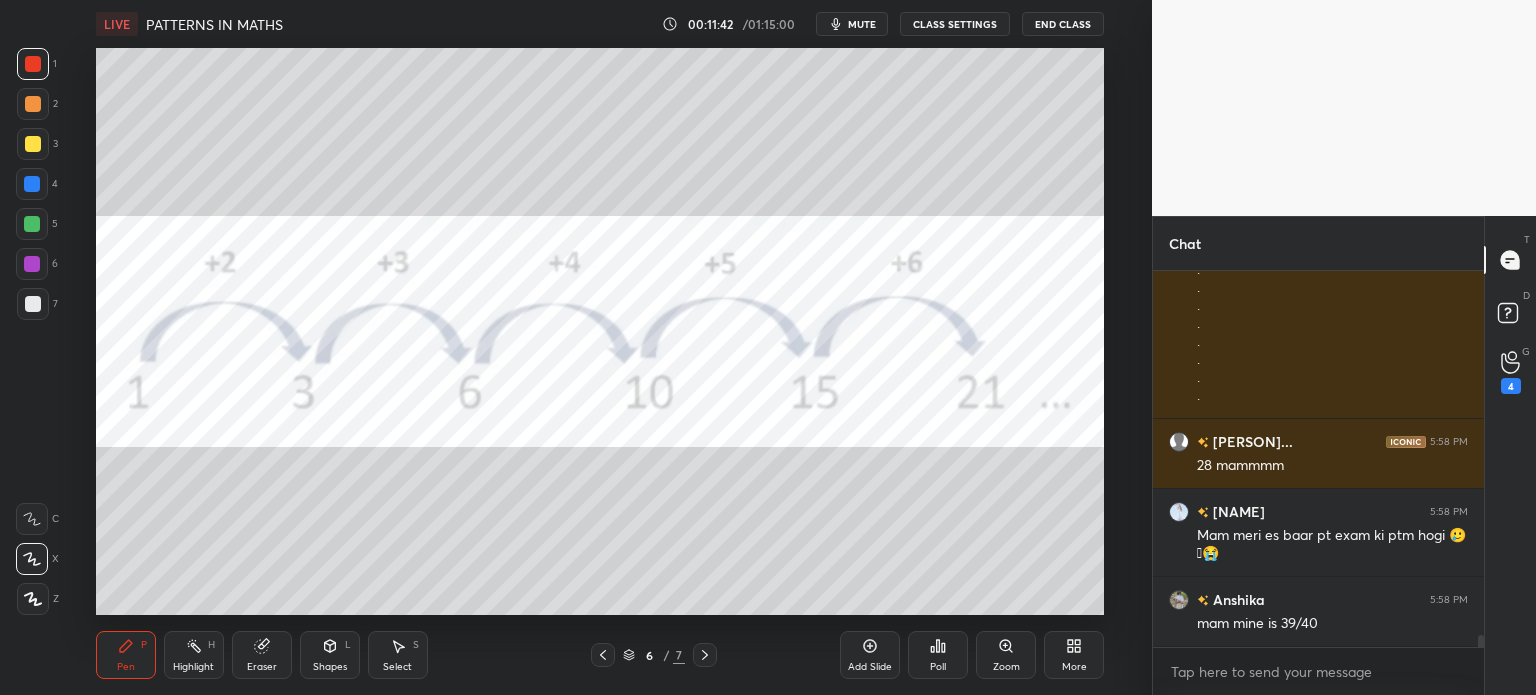 click on "CLASS SETTINGS" at bounding box center (955, 24) 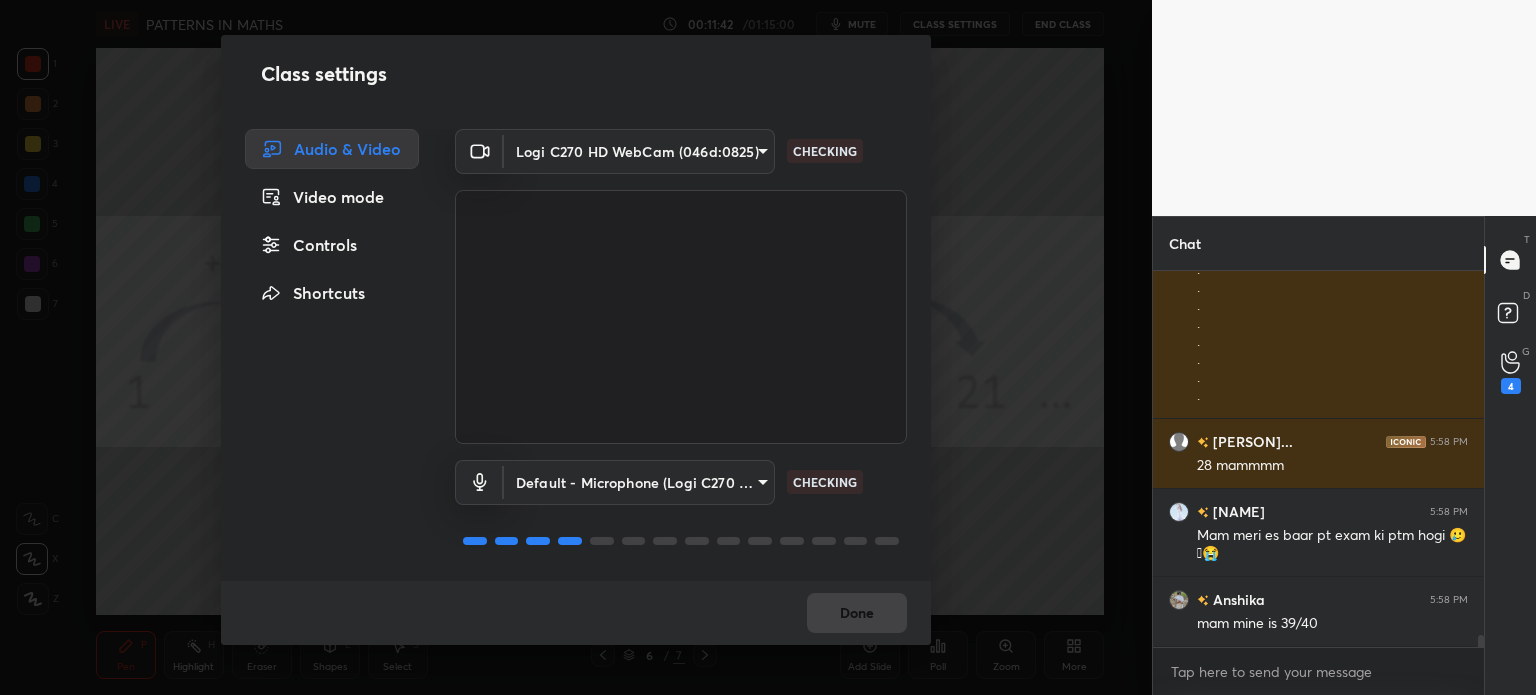click on "Controls" at bounding box center (332, 245) 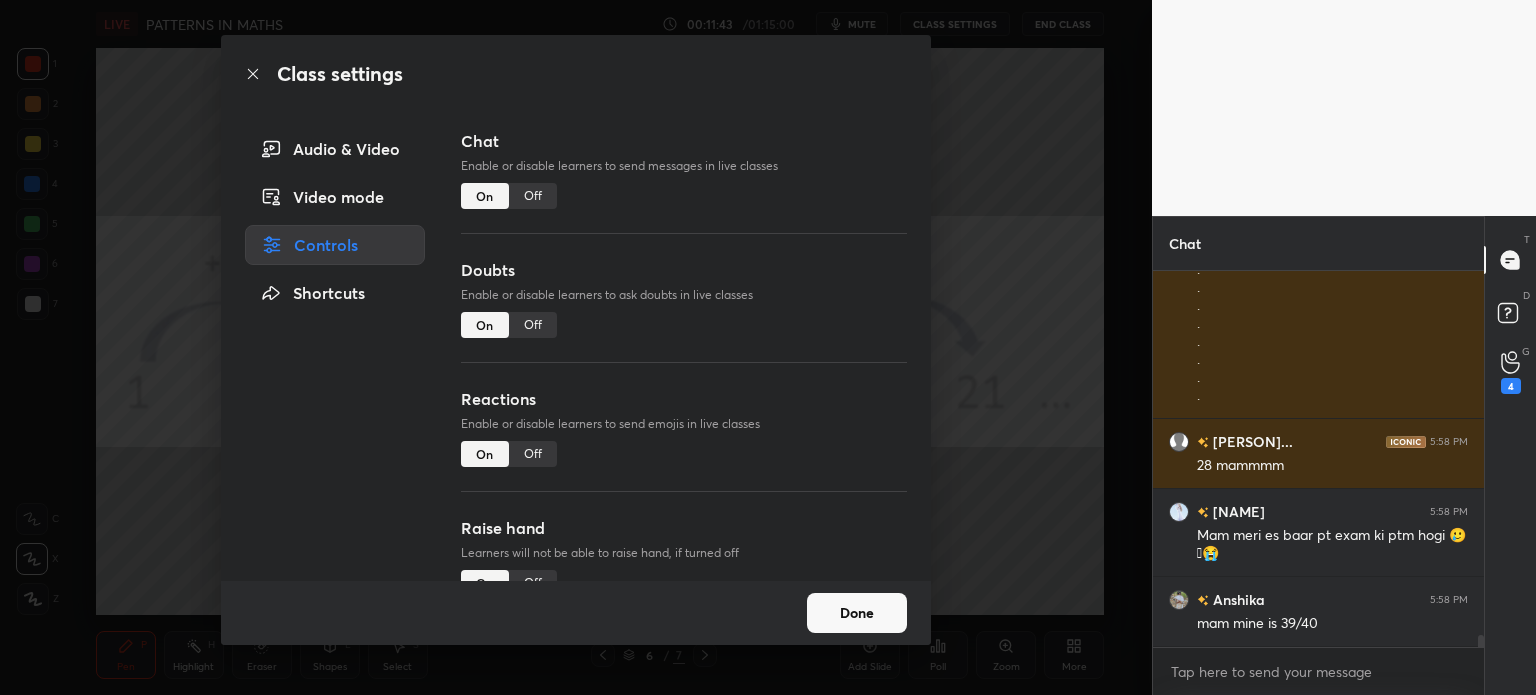 click on "Chat Enable or disable learners to send messages in live classes On Off" at bounding box center (684, 193) 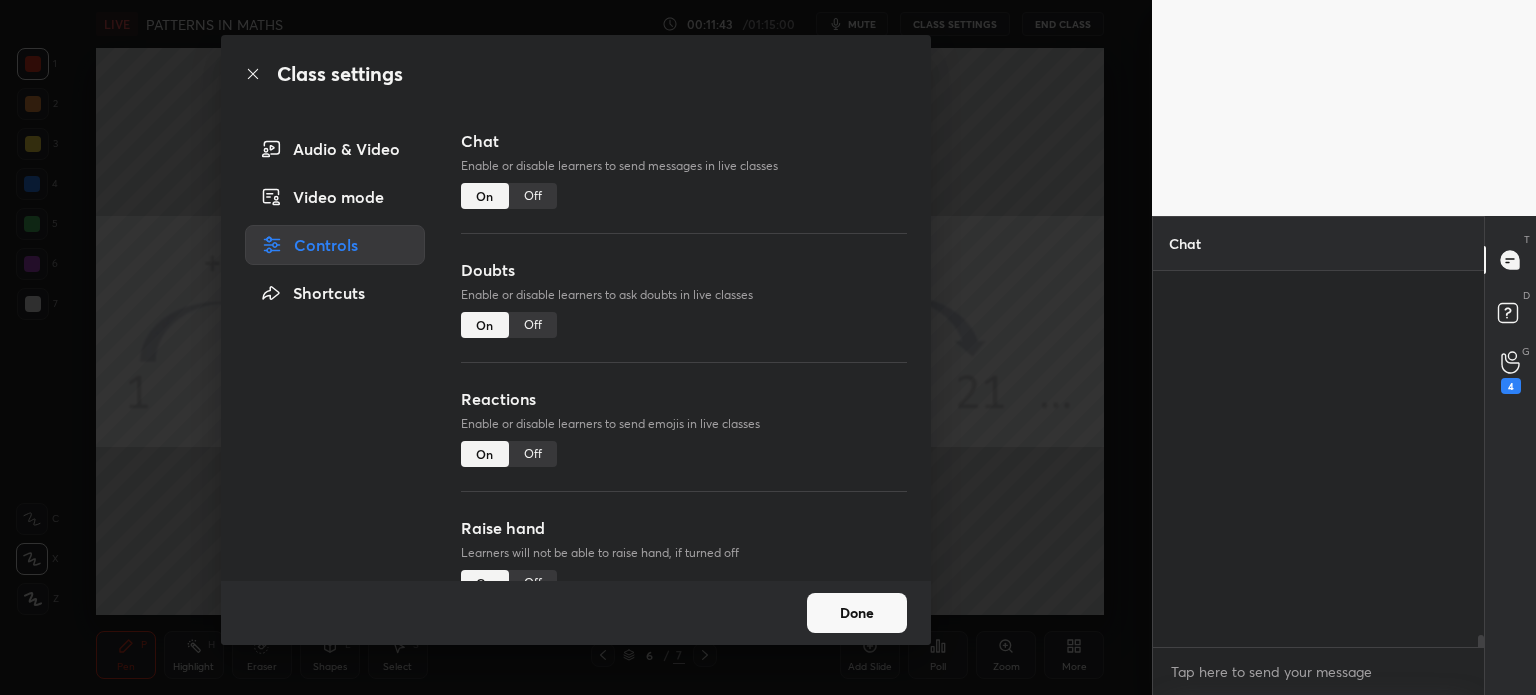click on "Off" at bounding box center (533, 325) 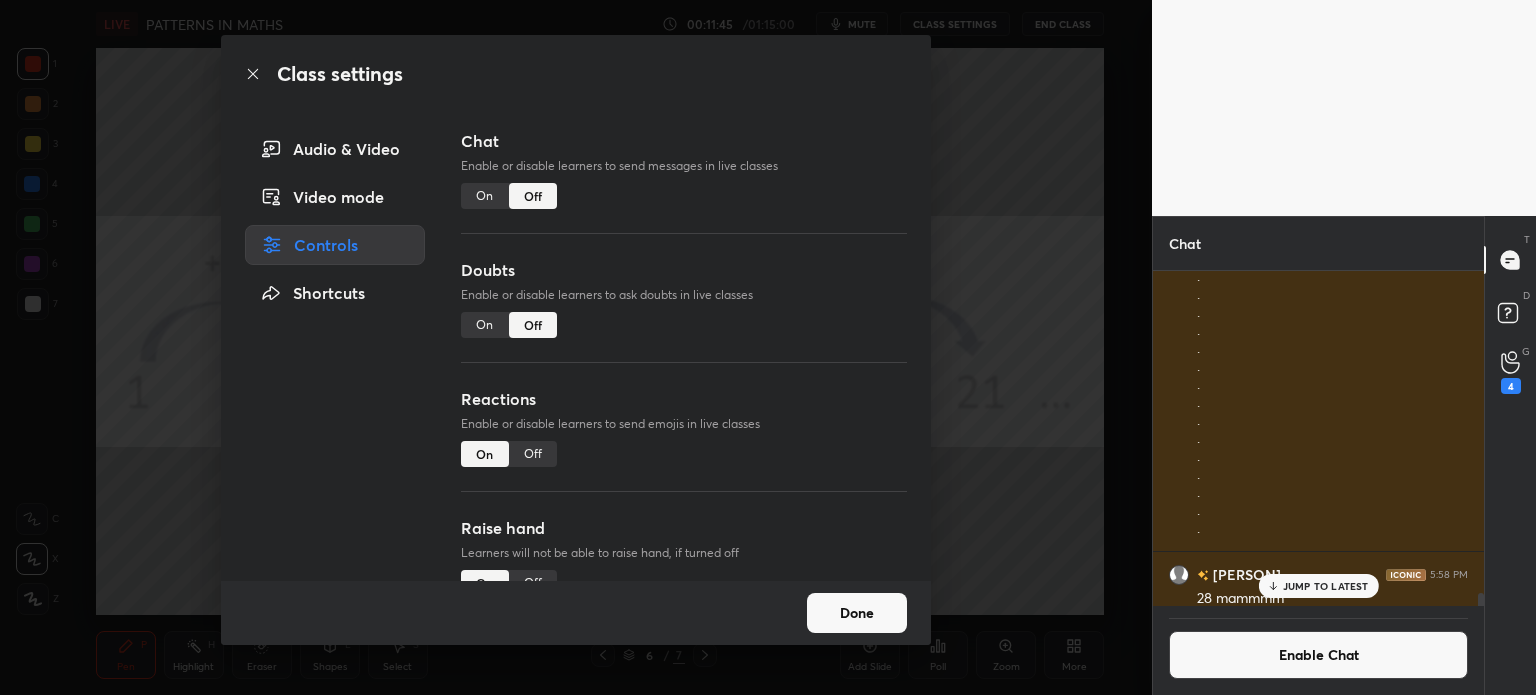 scroll, scrollTop: 12088, scrollLeft: 0, axis: vertical 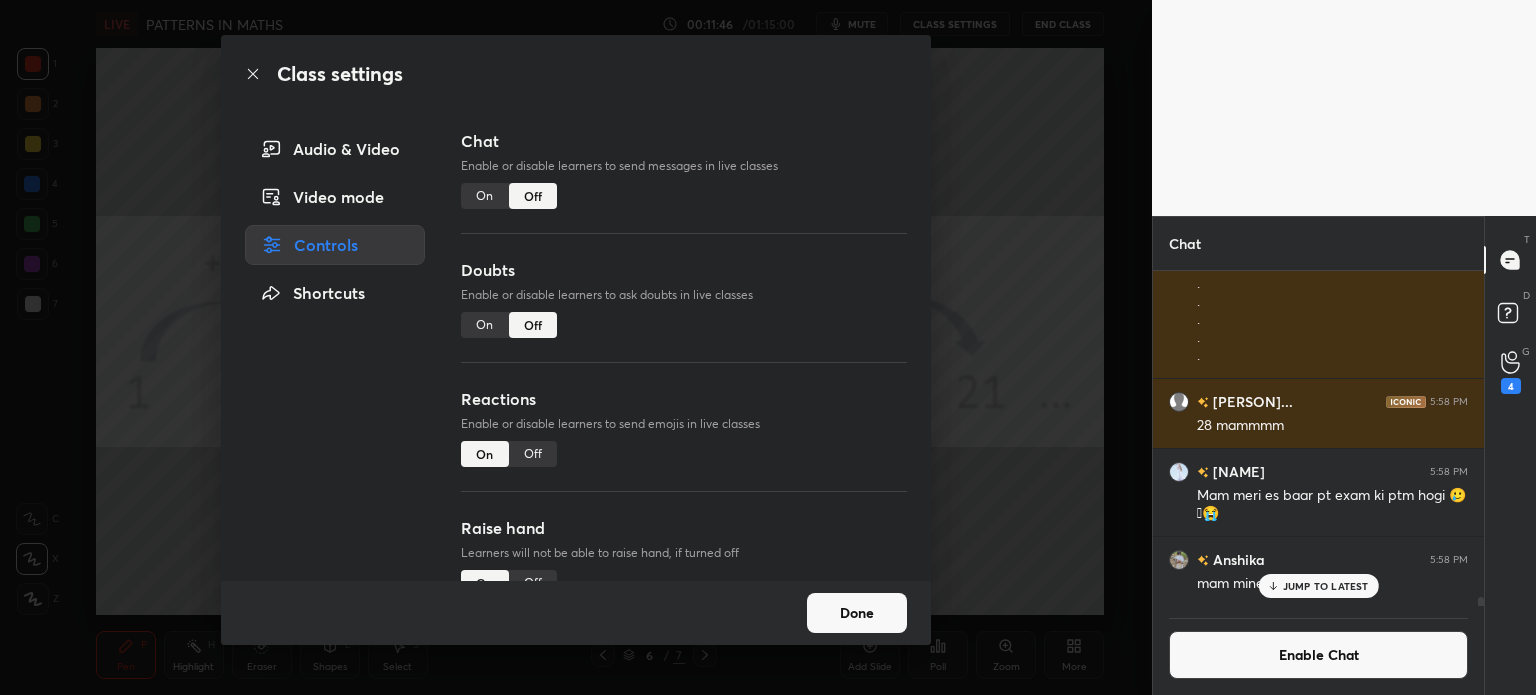 click on "Done" at bounding box center (857, 613) 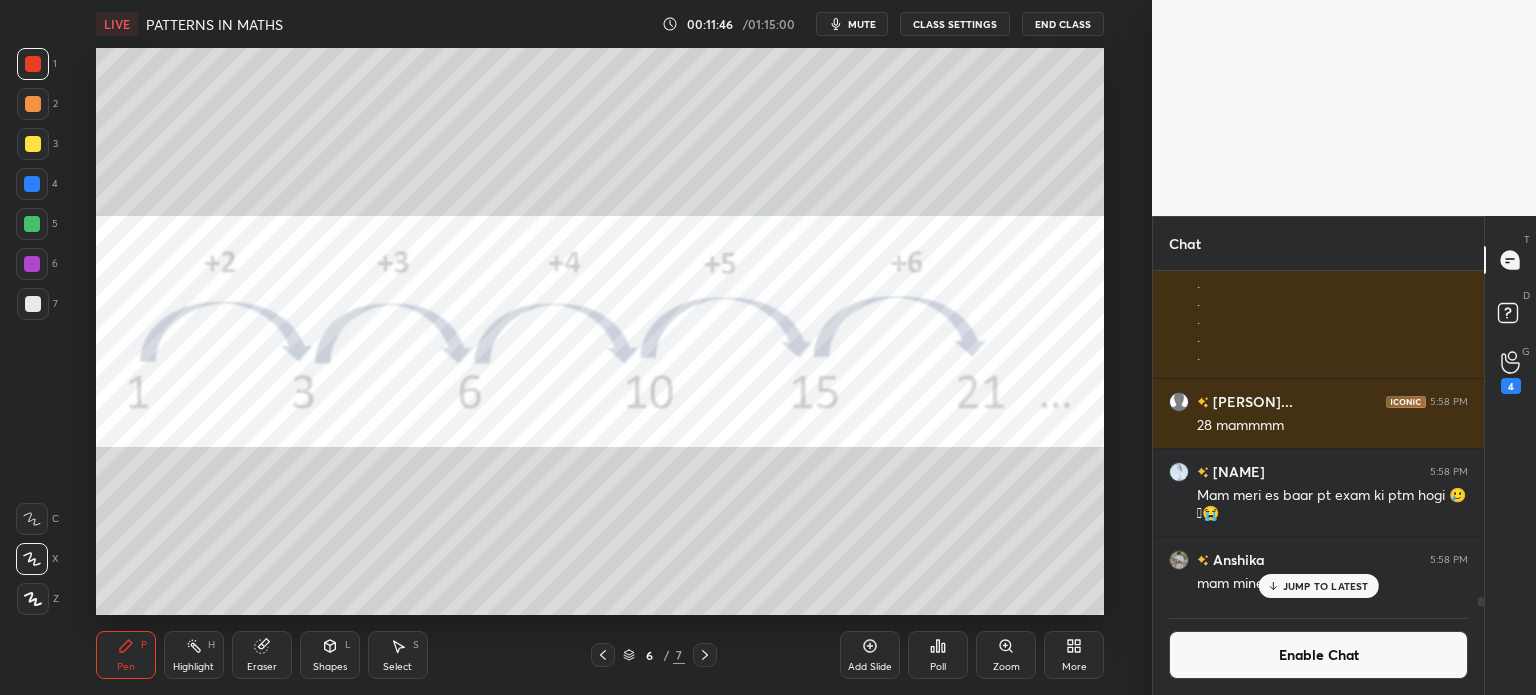 click on "Done" at bounding box center [857, 613] 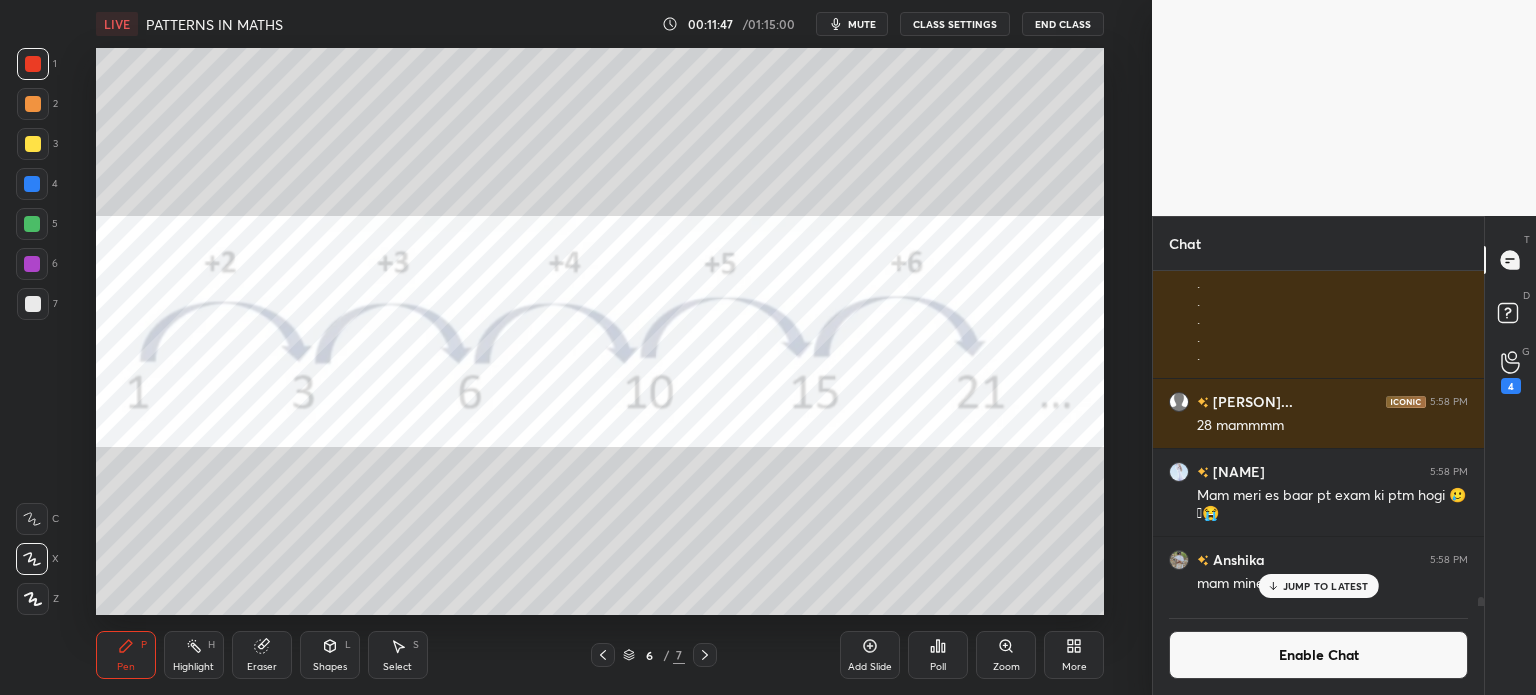 click on "More" at bounding box center (1074, 655) 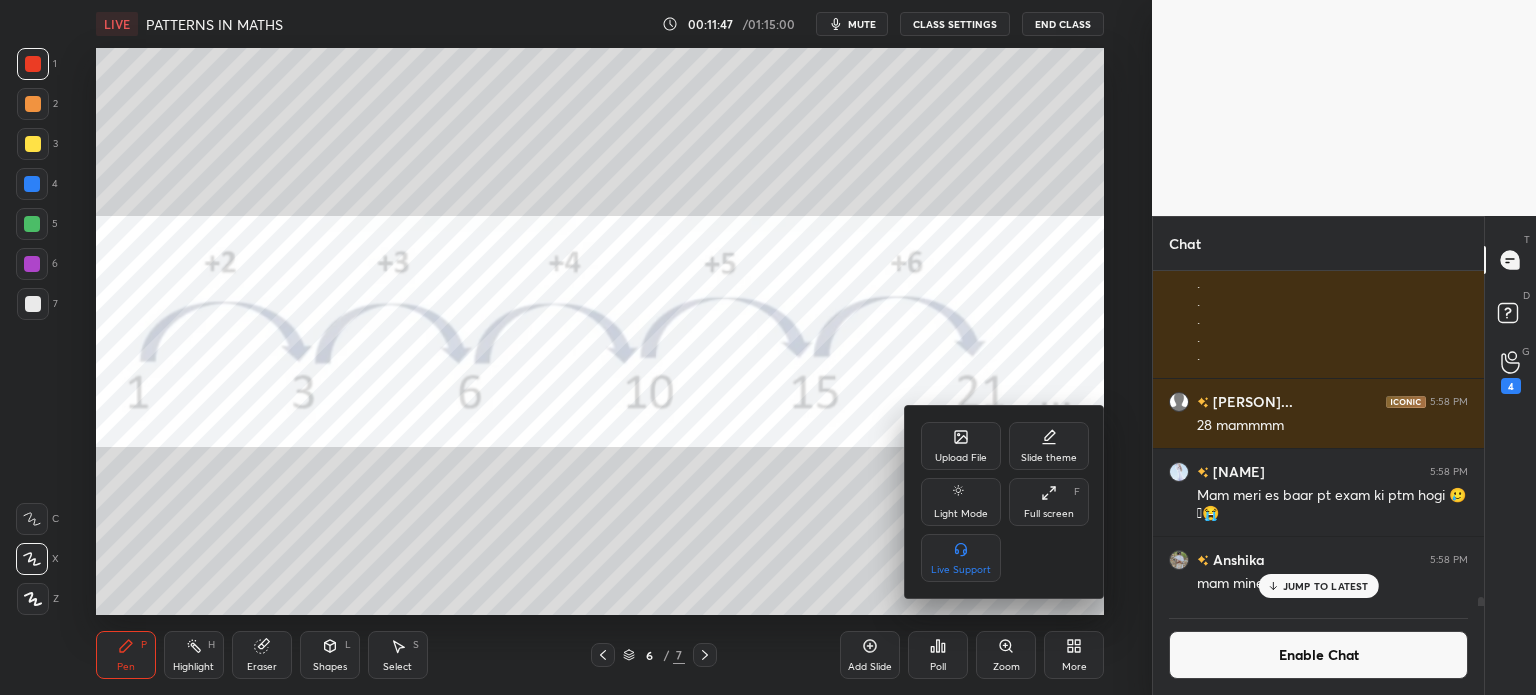 click on "Upload File" at bounding box center [961, 446] 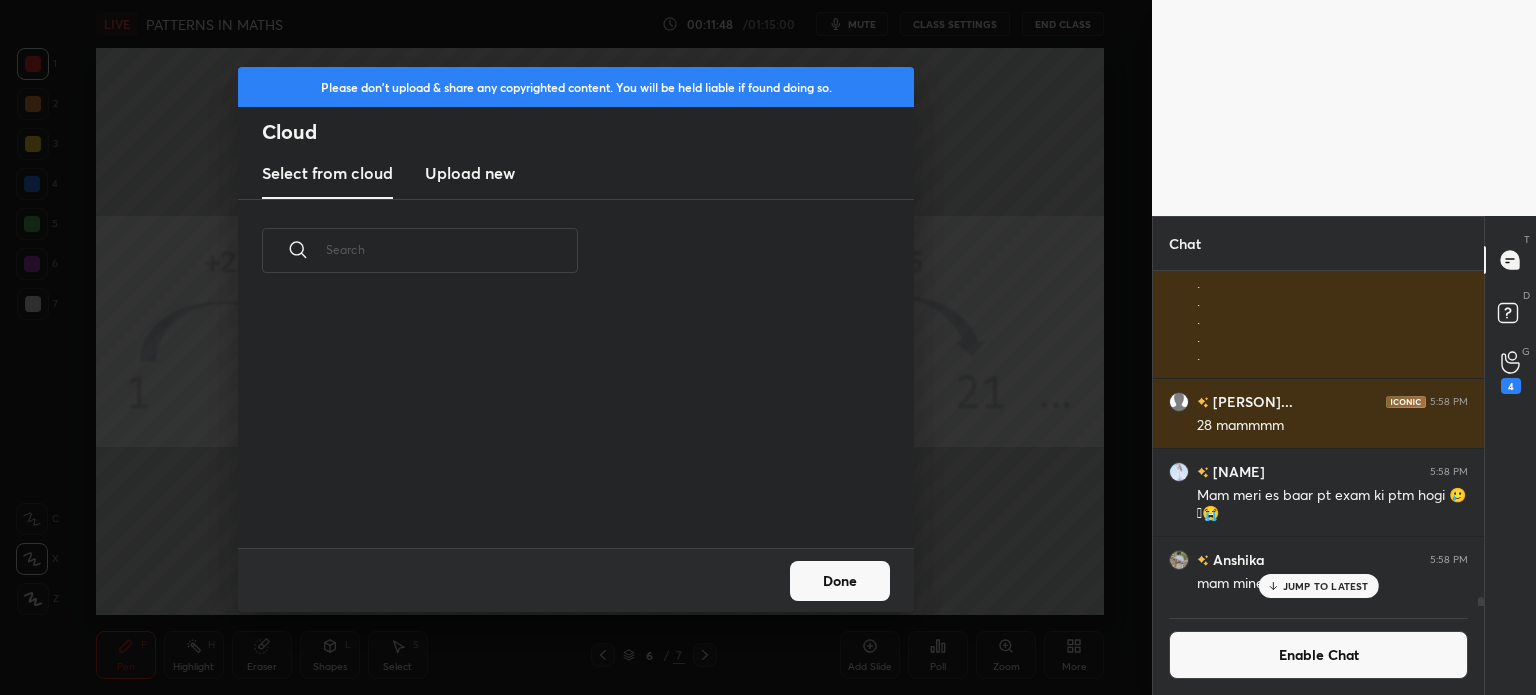 scroll, scrollTop: 5, scrollLeft: 10, axis: both 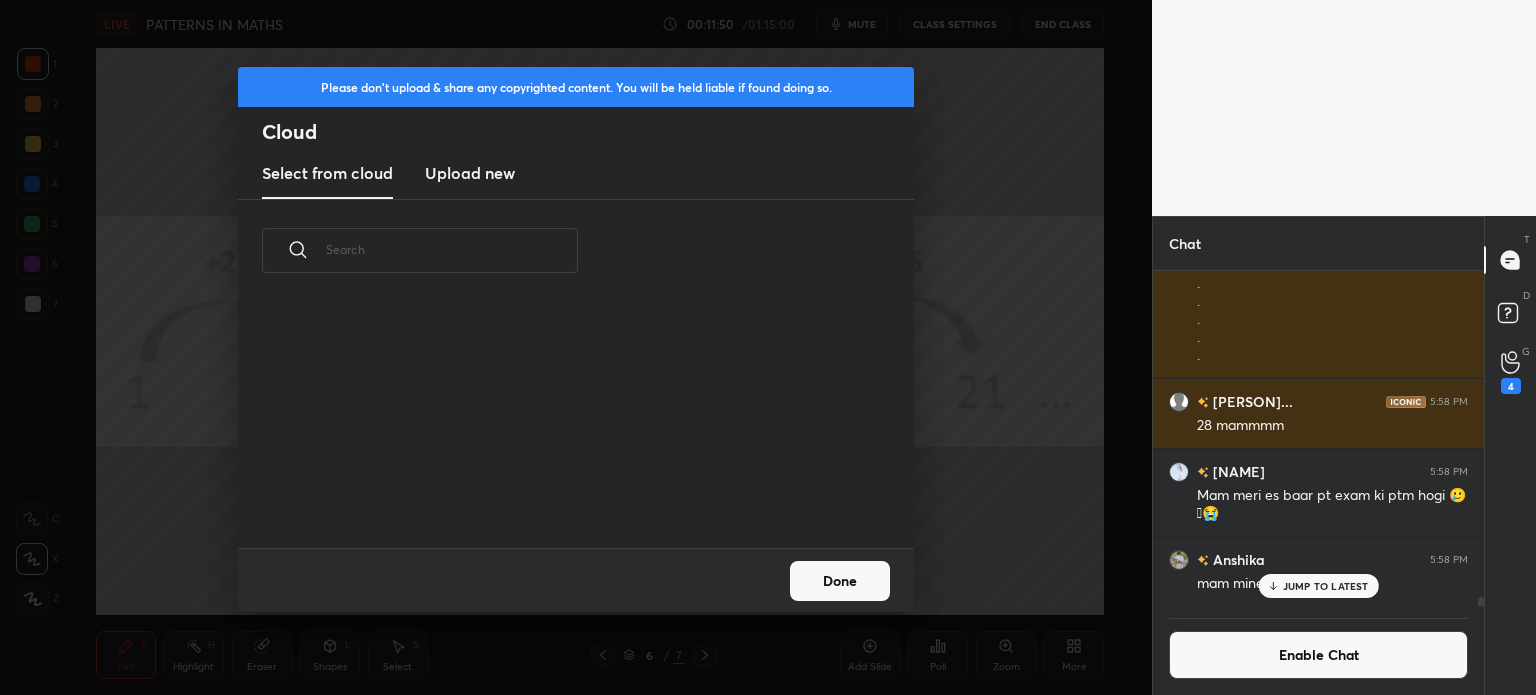 click on "Upload new" at bounding box center (470, 173) 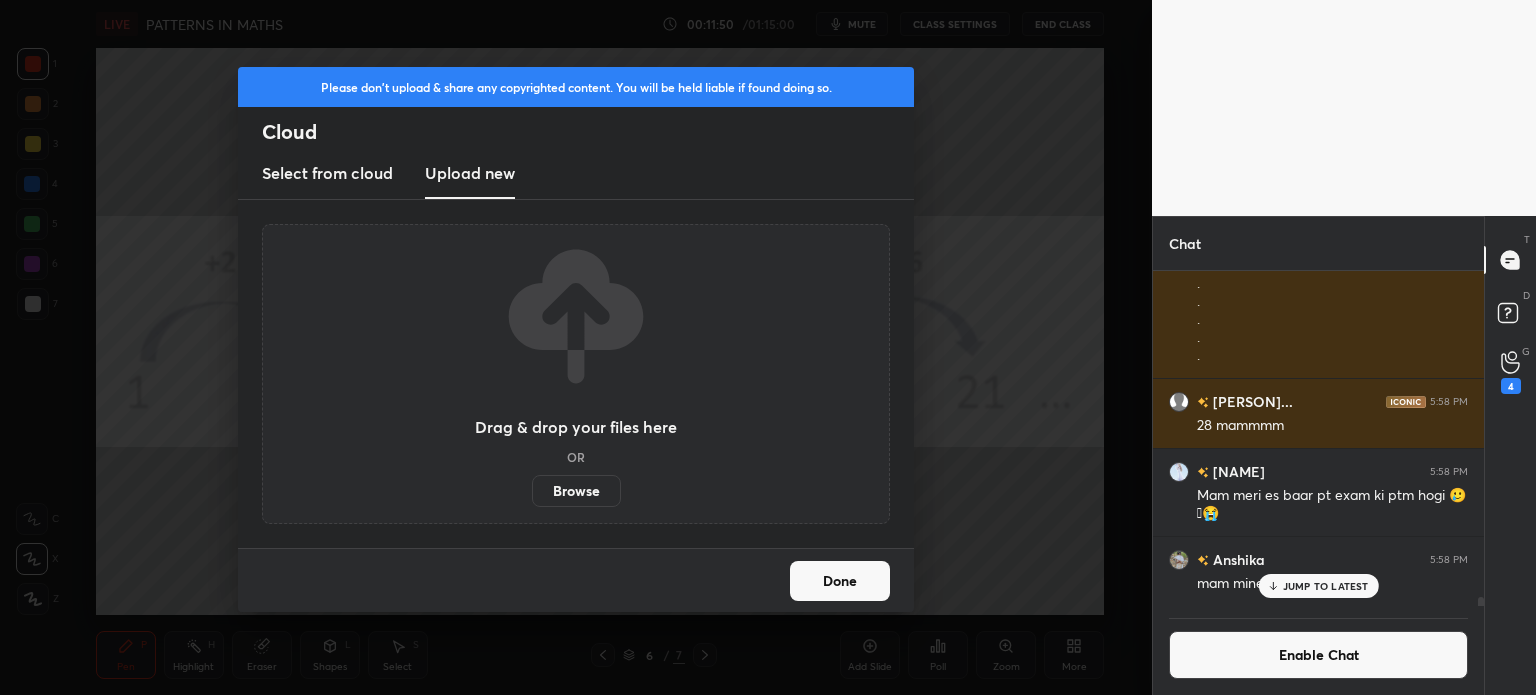 click on "Browse" at bounding box center (576, 491) 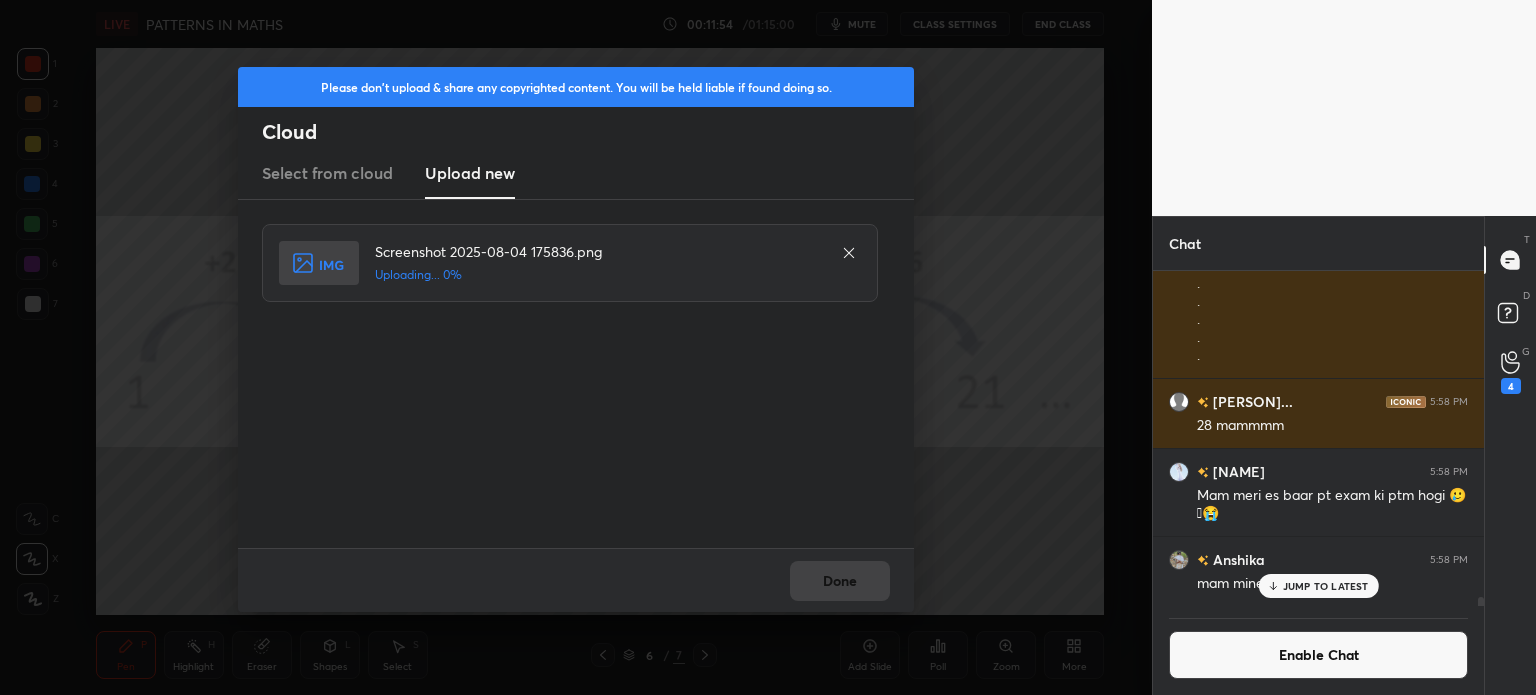 click on "Done" at bounding box center [576, 580] 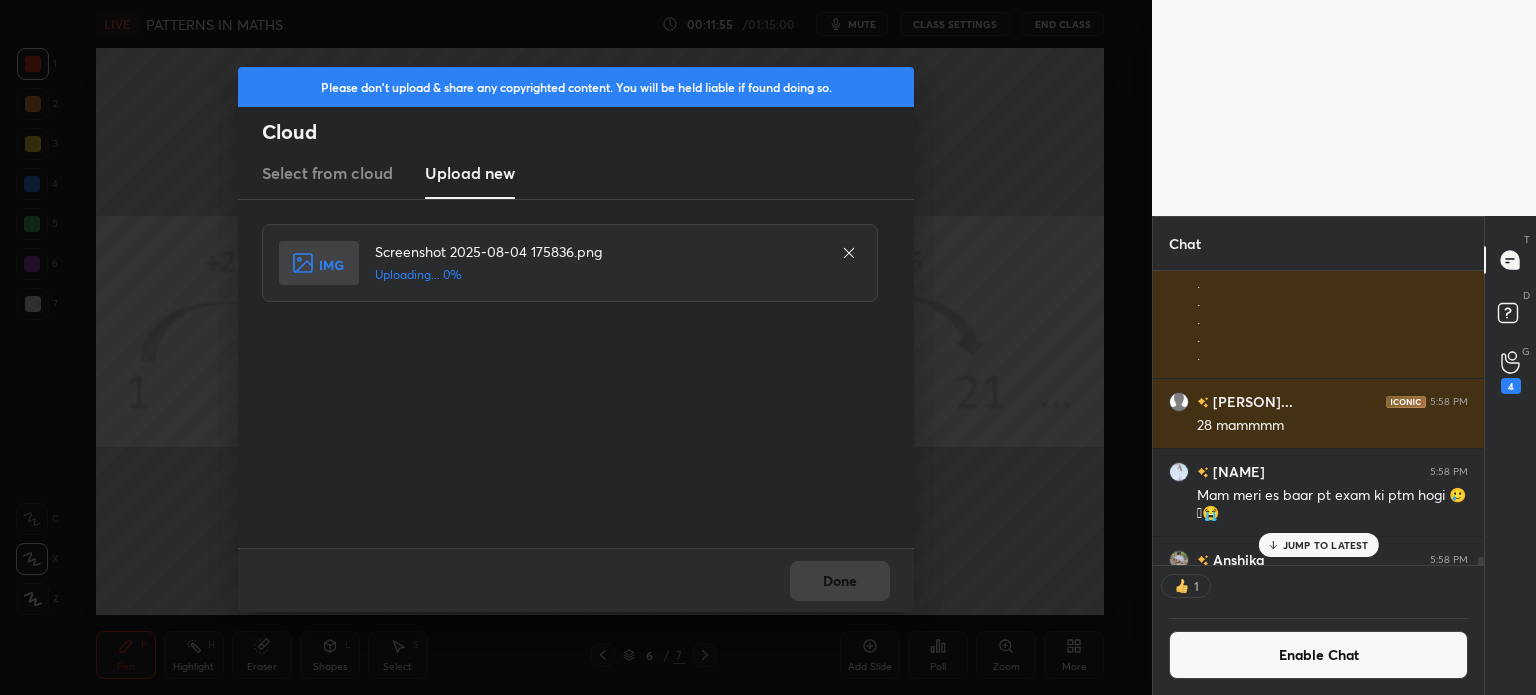 click on "Done" at bounding box center [576, 580] 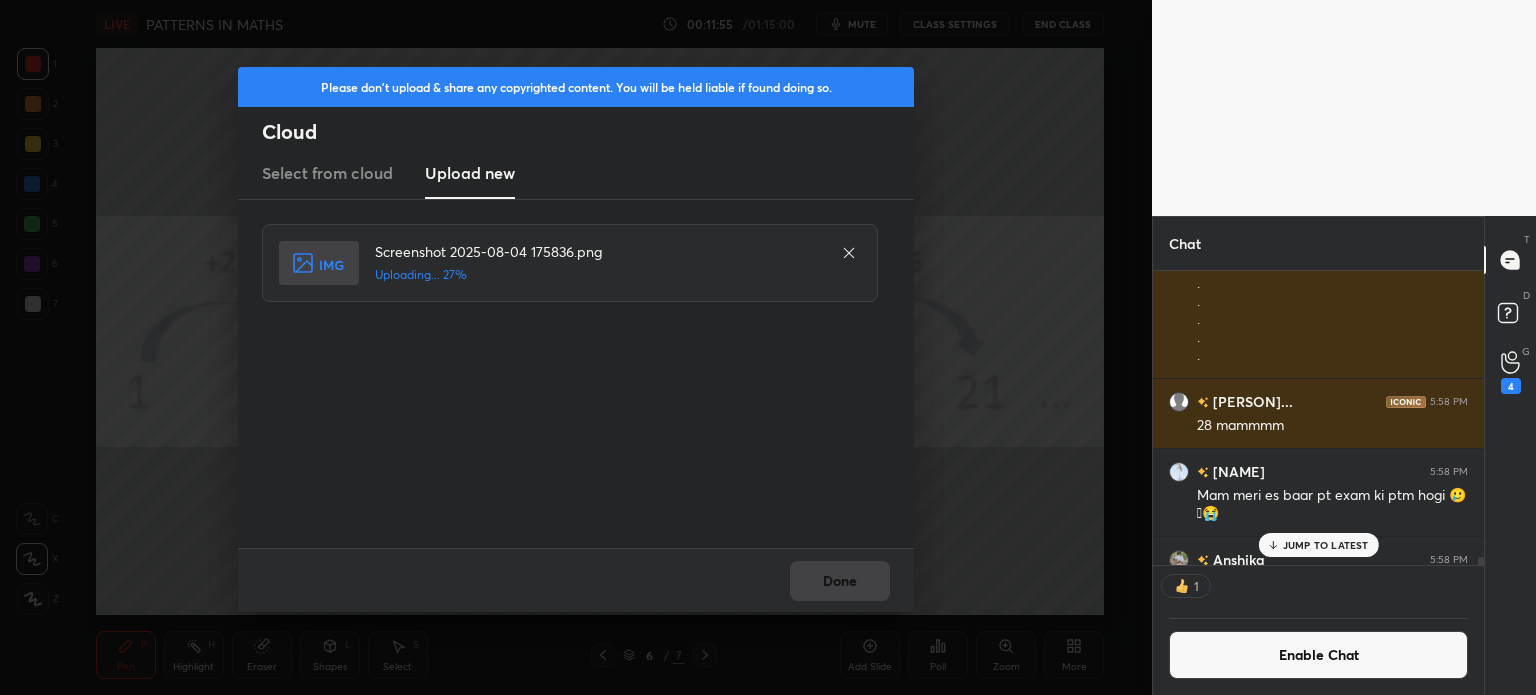 click on "Done" at bounding box center (576, 580) 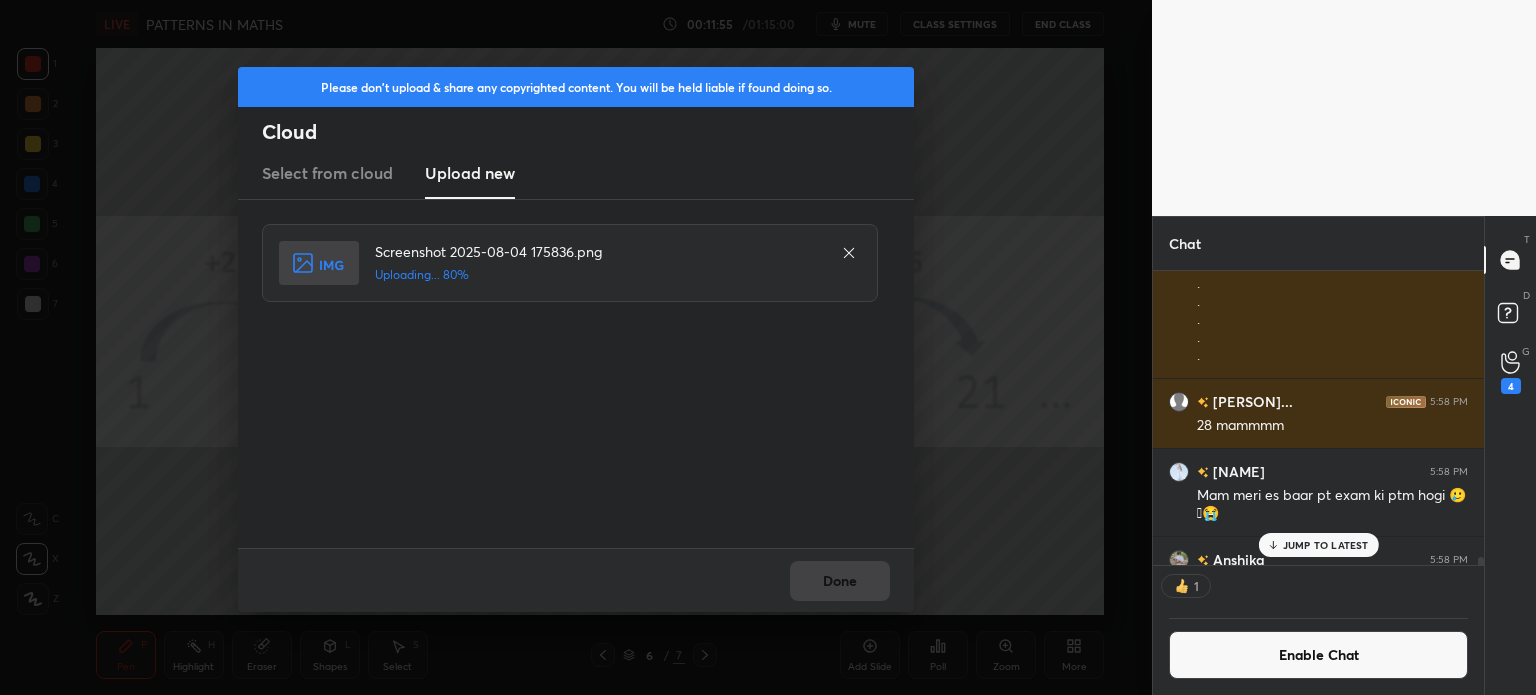 click on "Done" at bounding box center (576, 580) 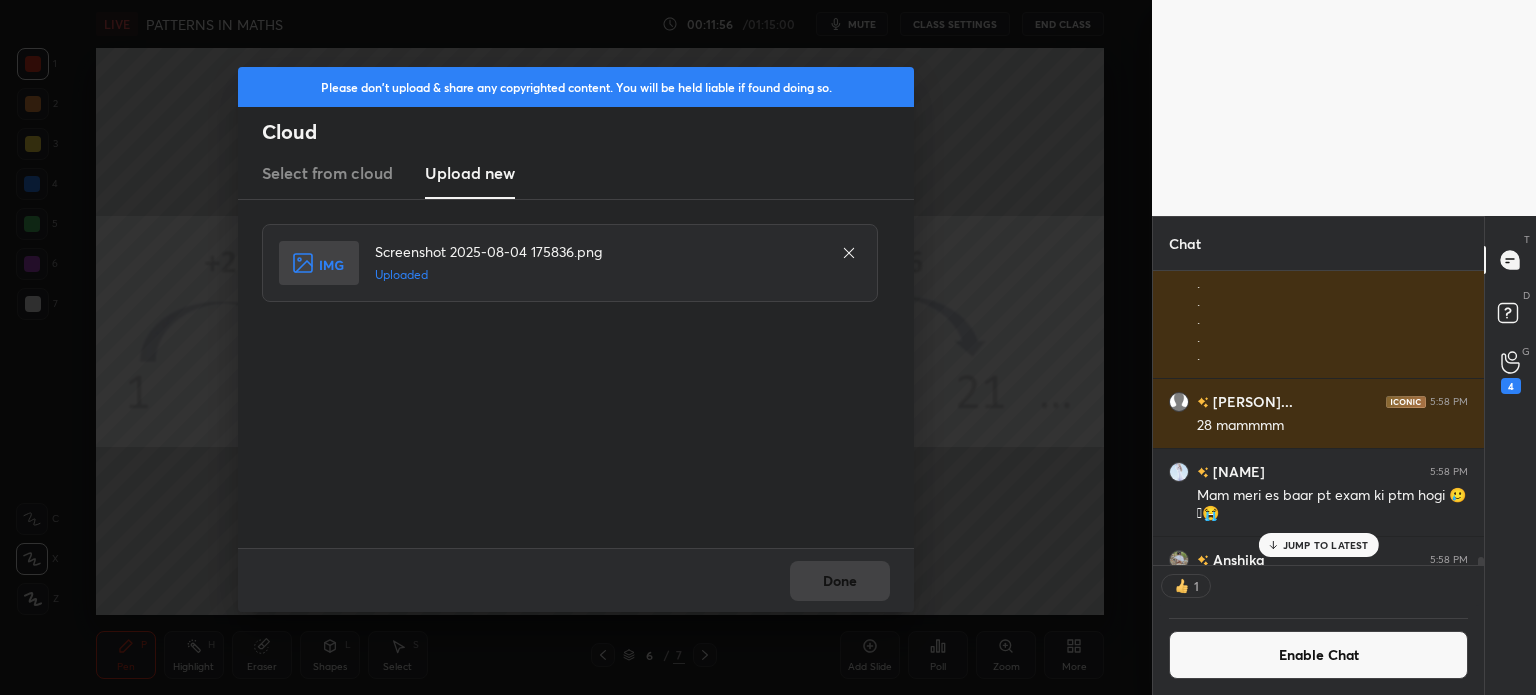 click on "Done" at bounding box center (840, 581) 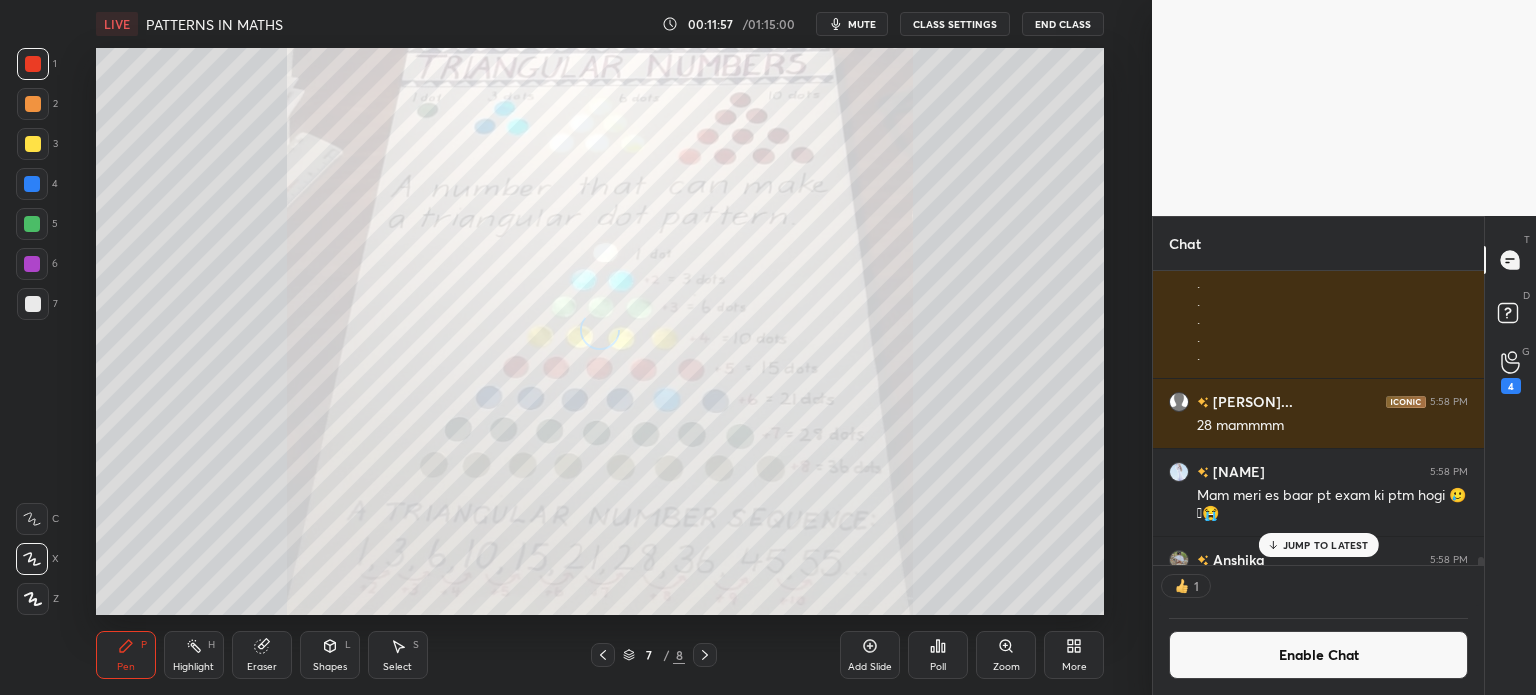 click on "JUMP TO LATEST" at bounding box center (1318, 545) 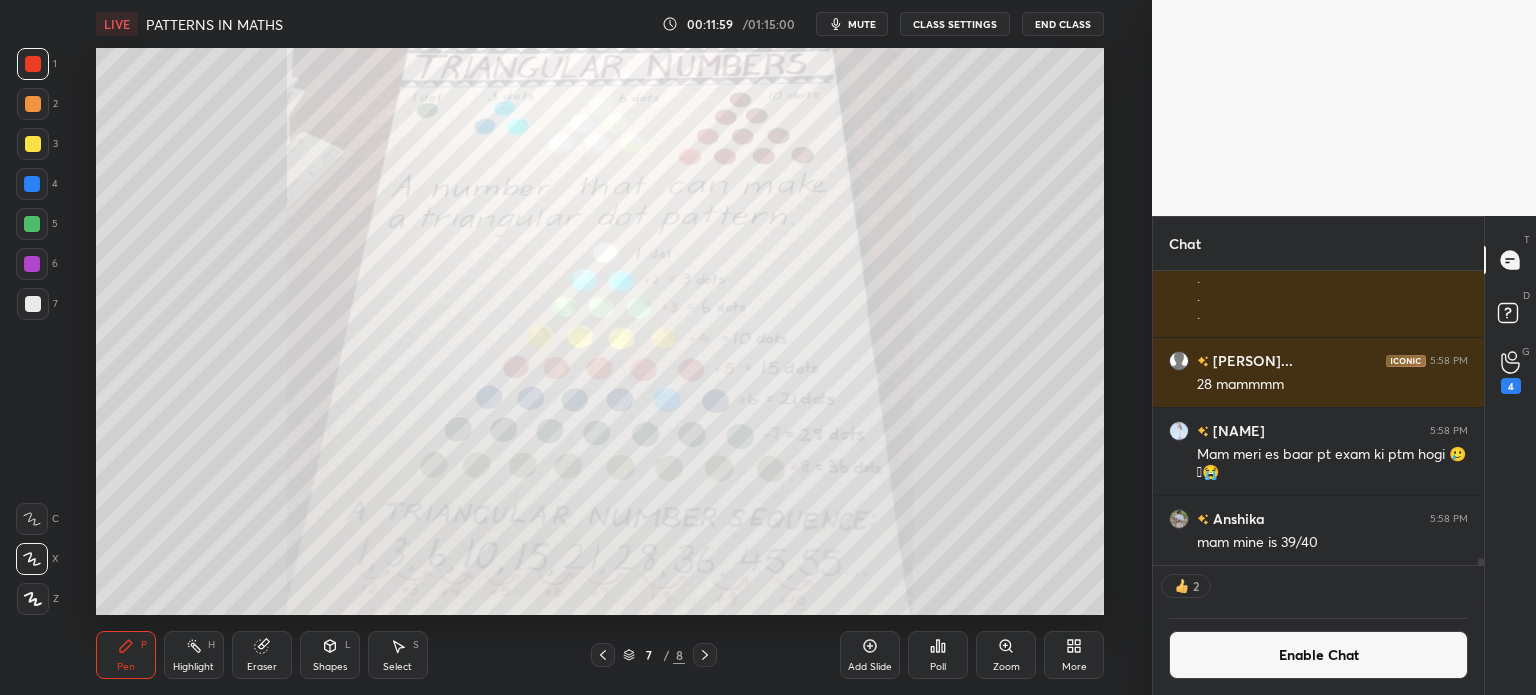 click 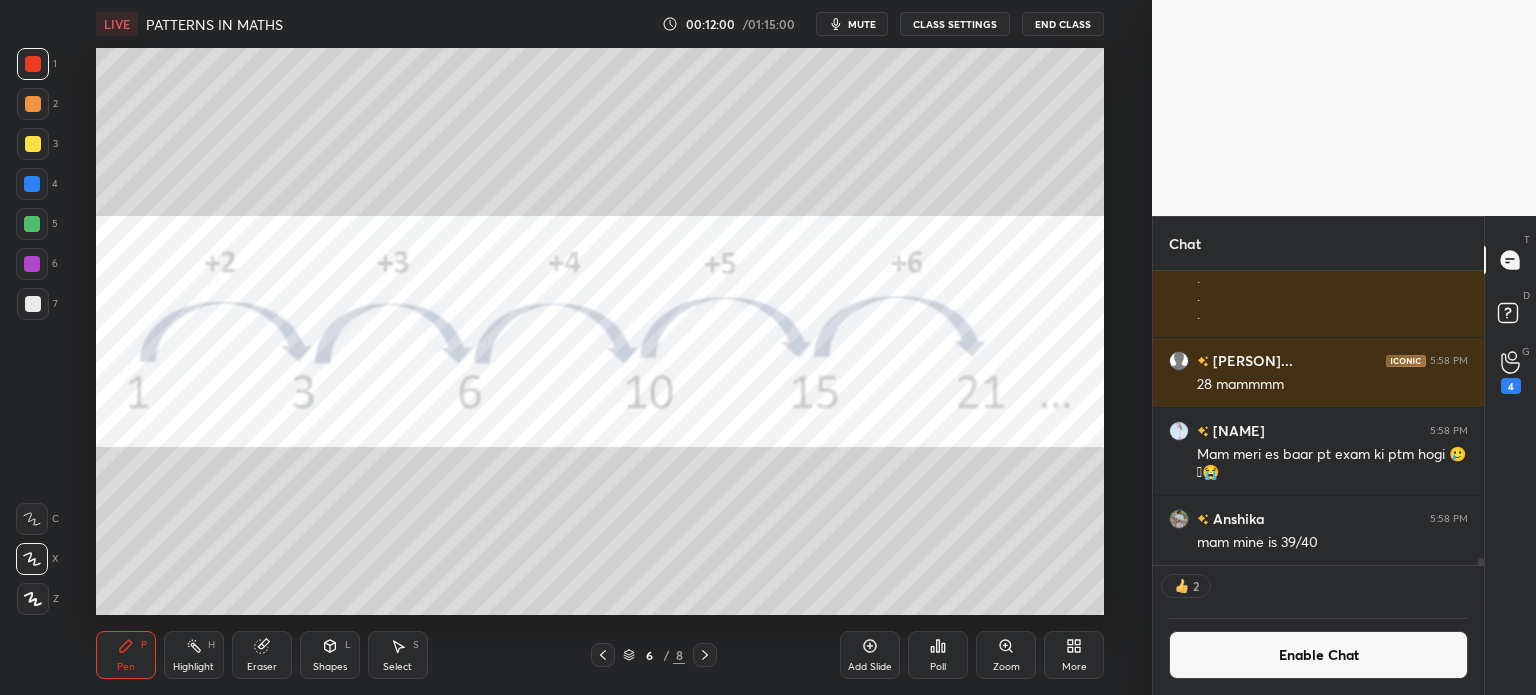 click 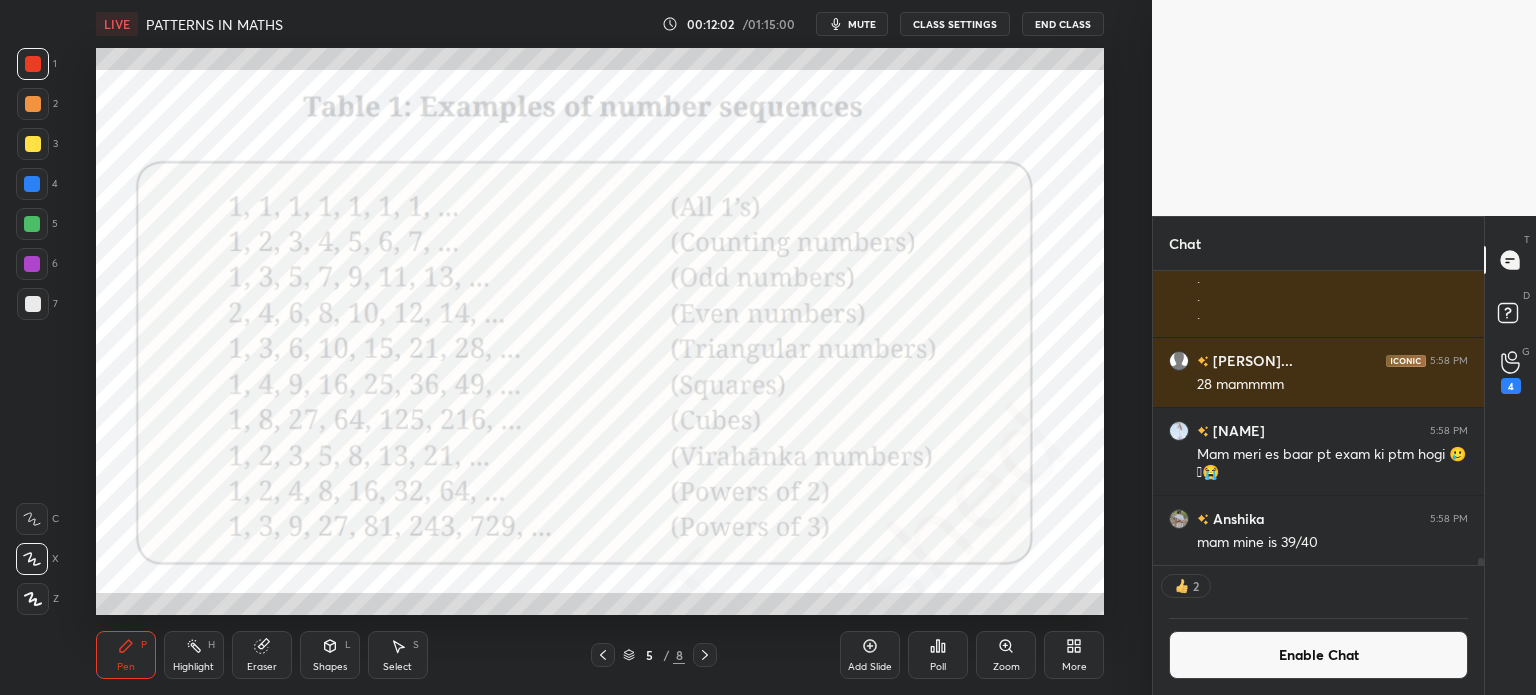 click 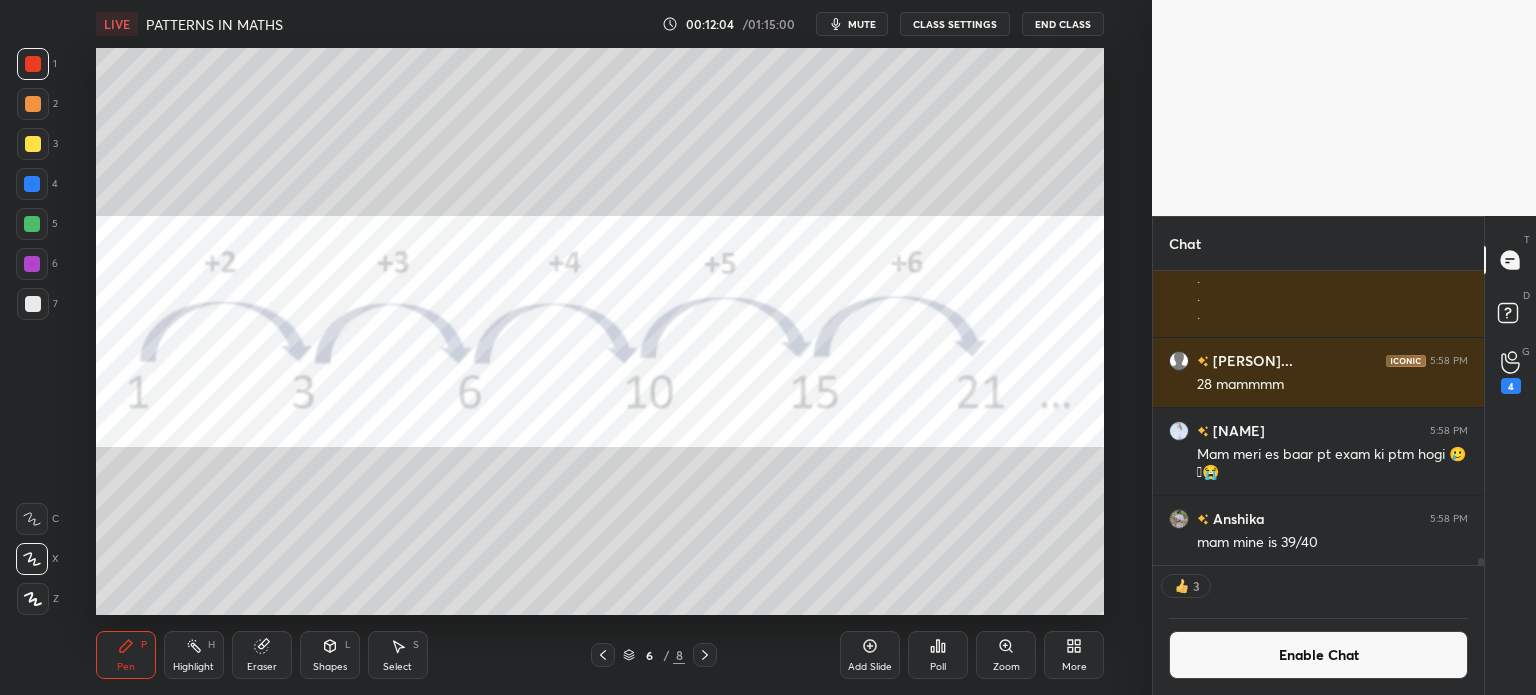 click 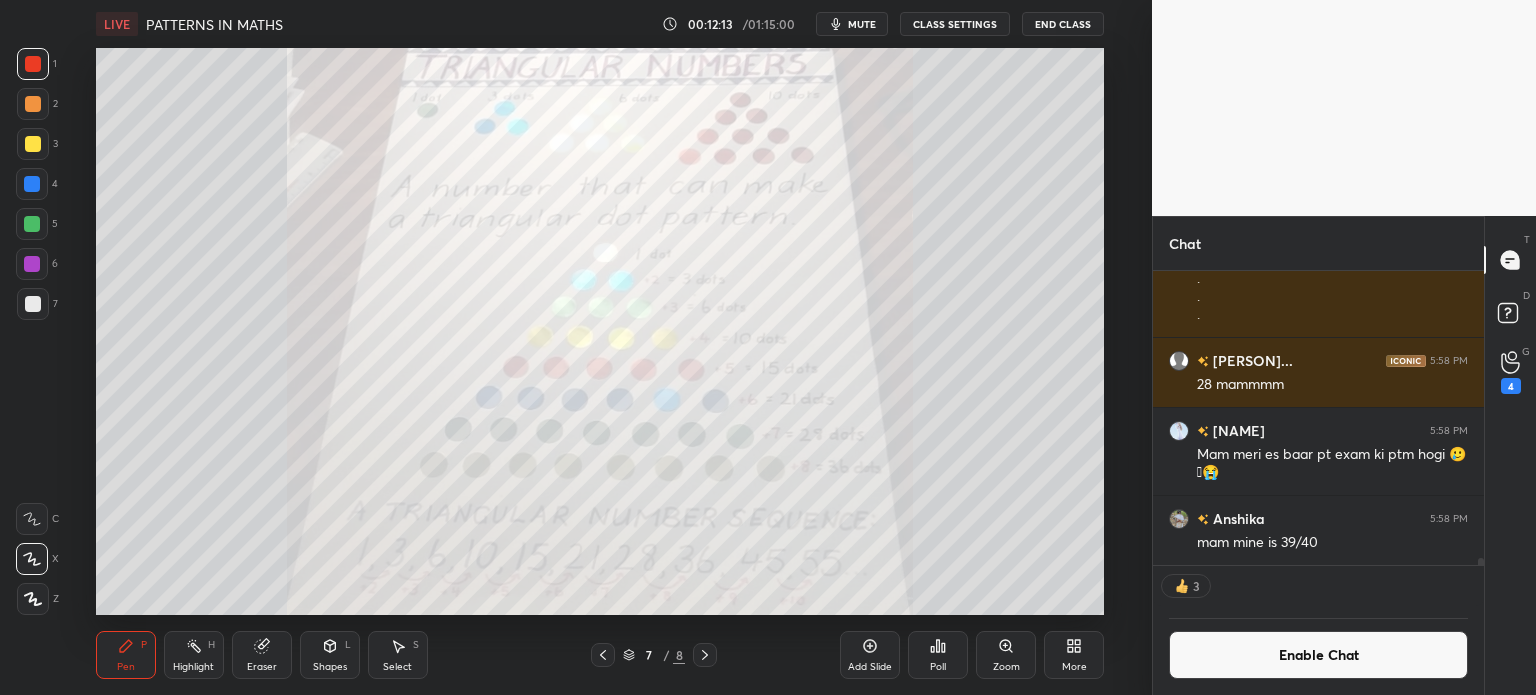 scroll, scrollTop: 6, scrollLeft: 6, axis: both 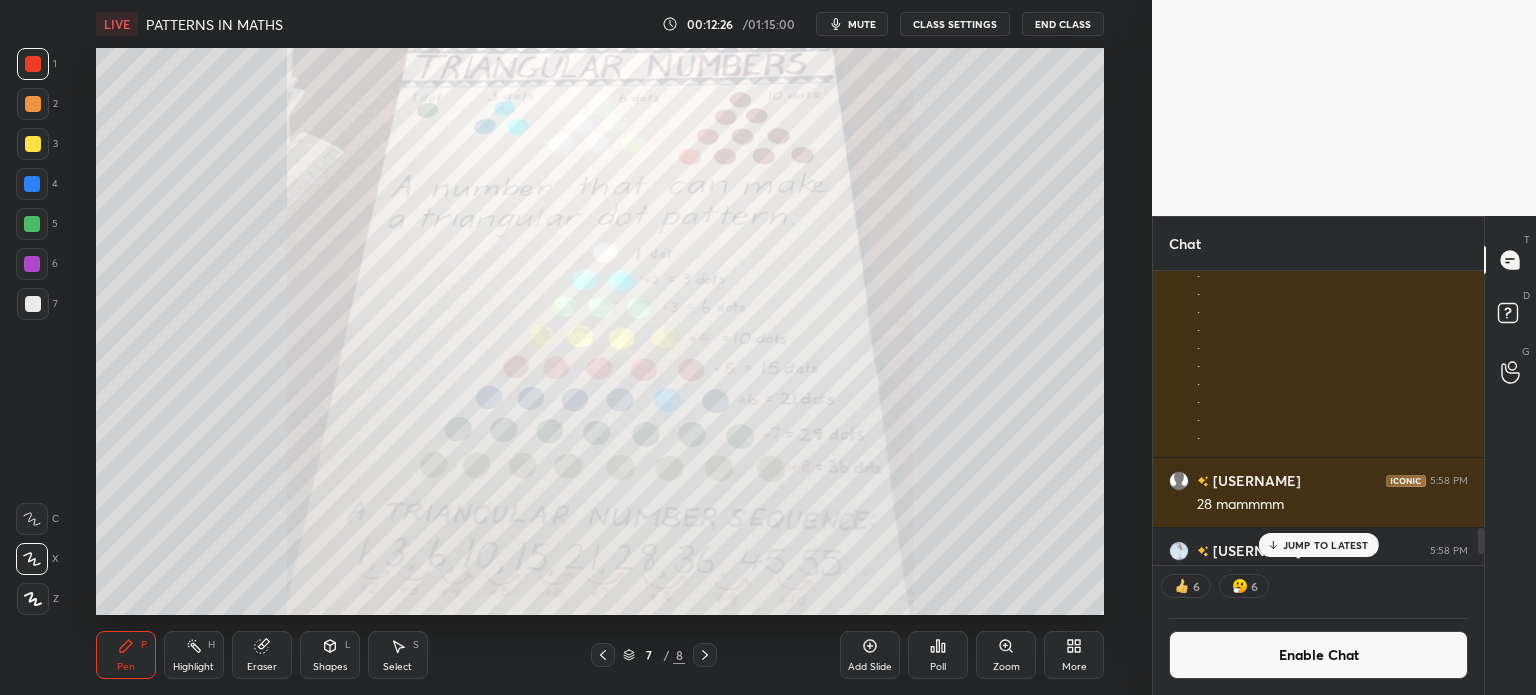 click on "Zoom" at bounding box center (1006, 667) 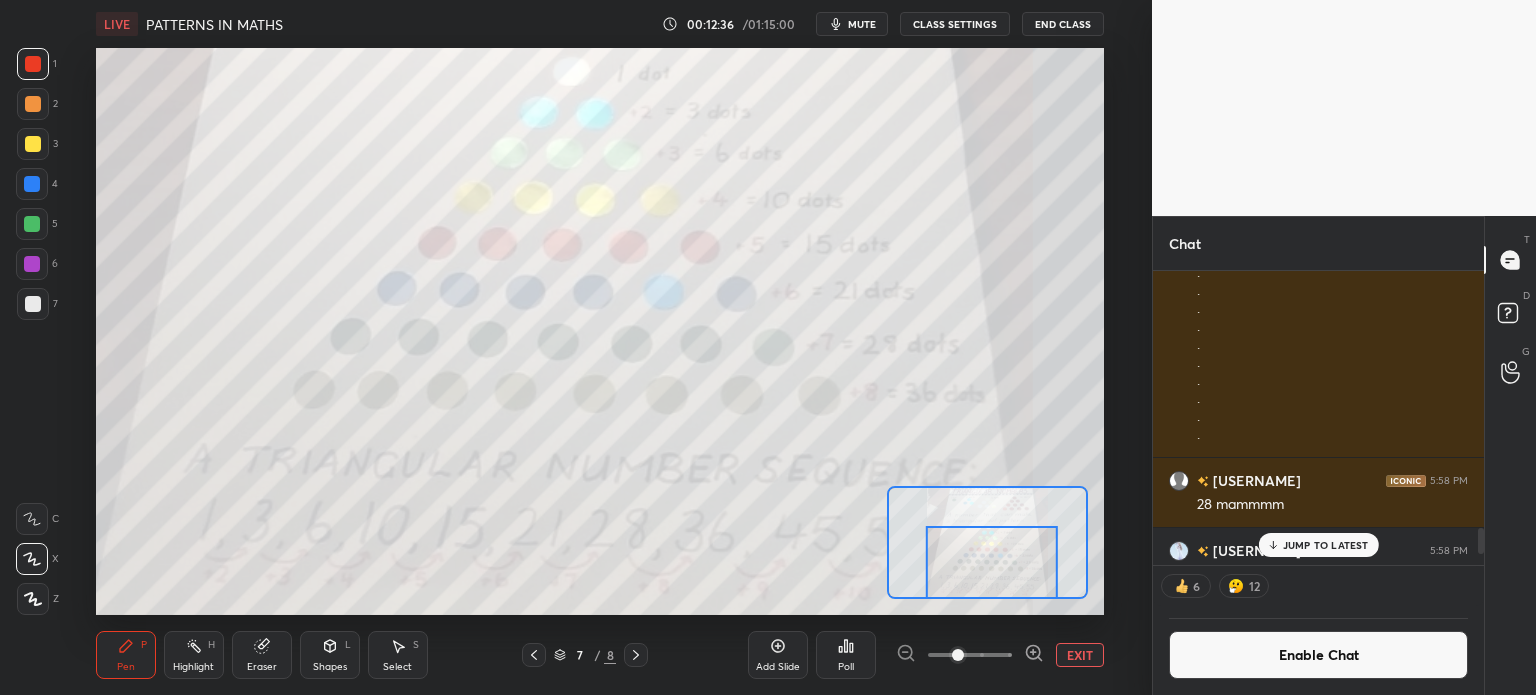 click 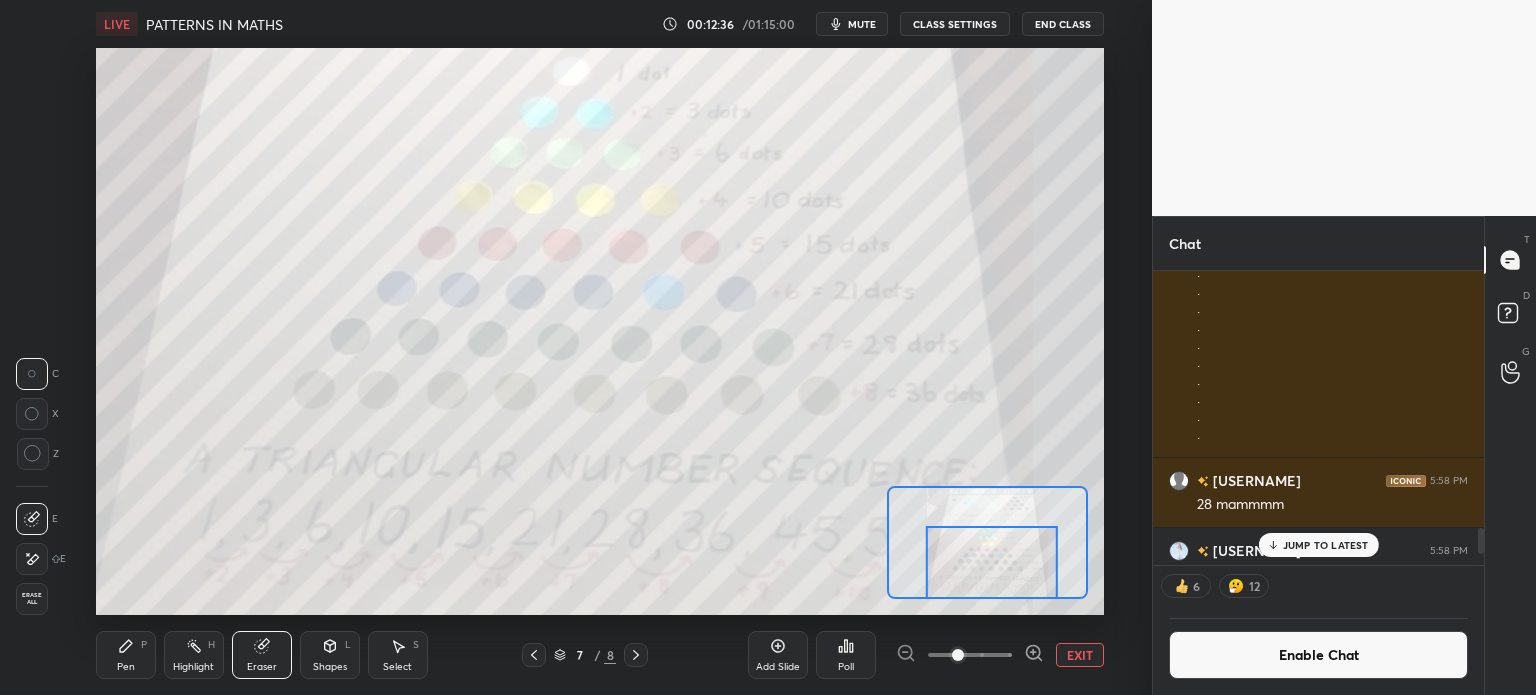 click on "Erase all" at bounding box center (32, 599) 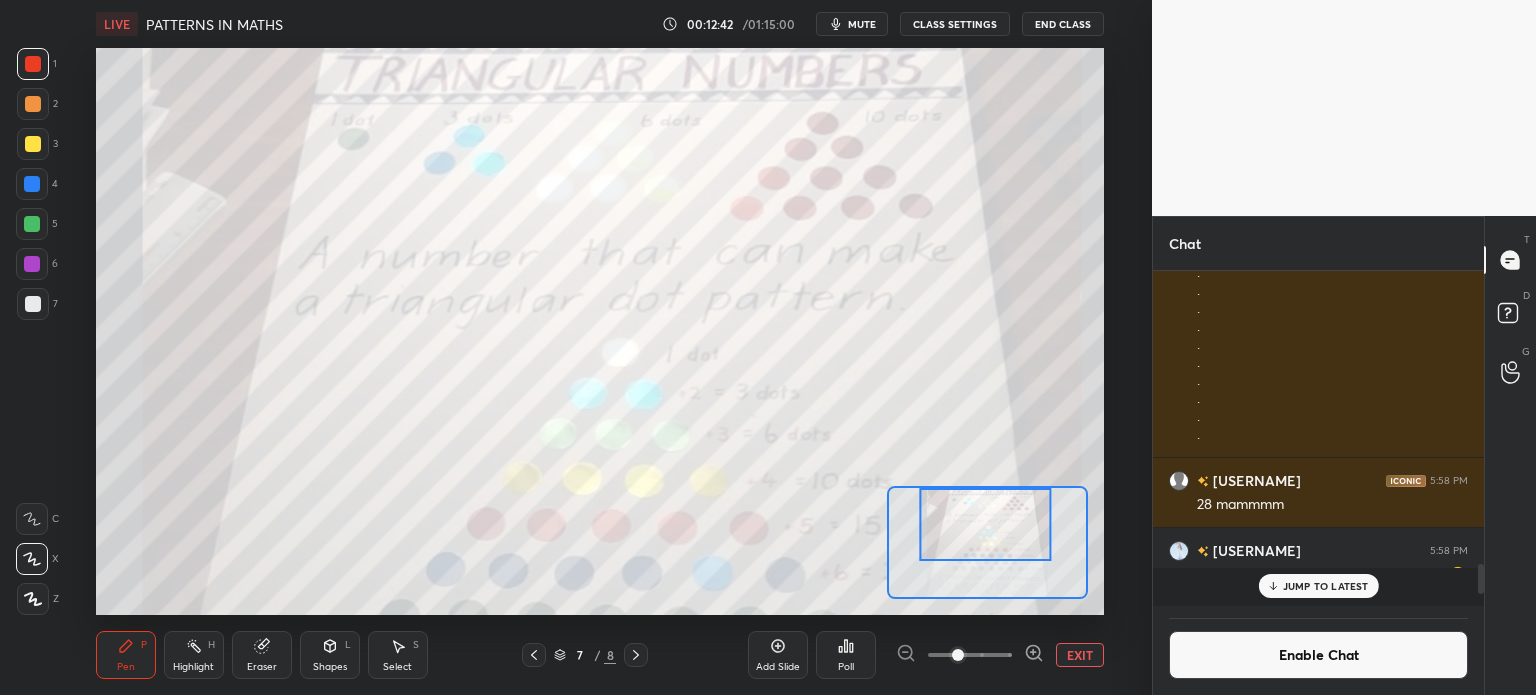 scroll, scrollTop: 6, scrollLeft: 6, axis: both 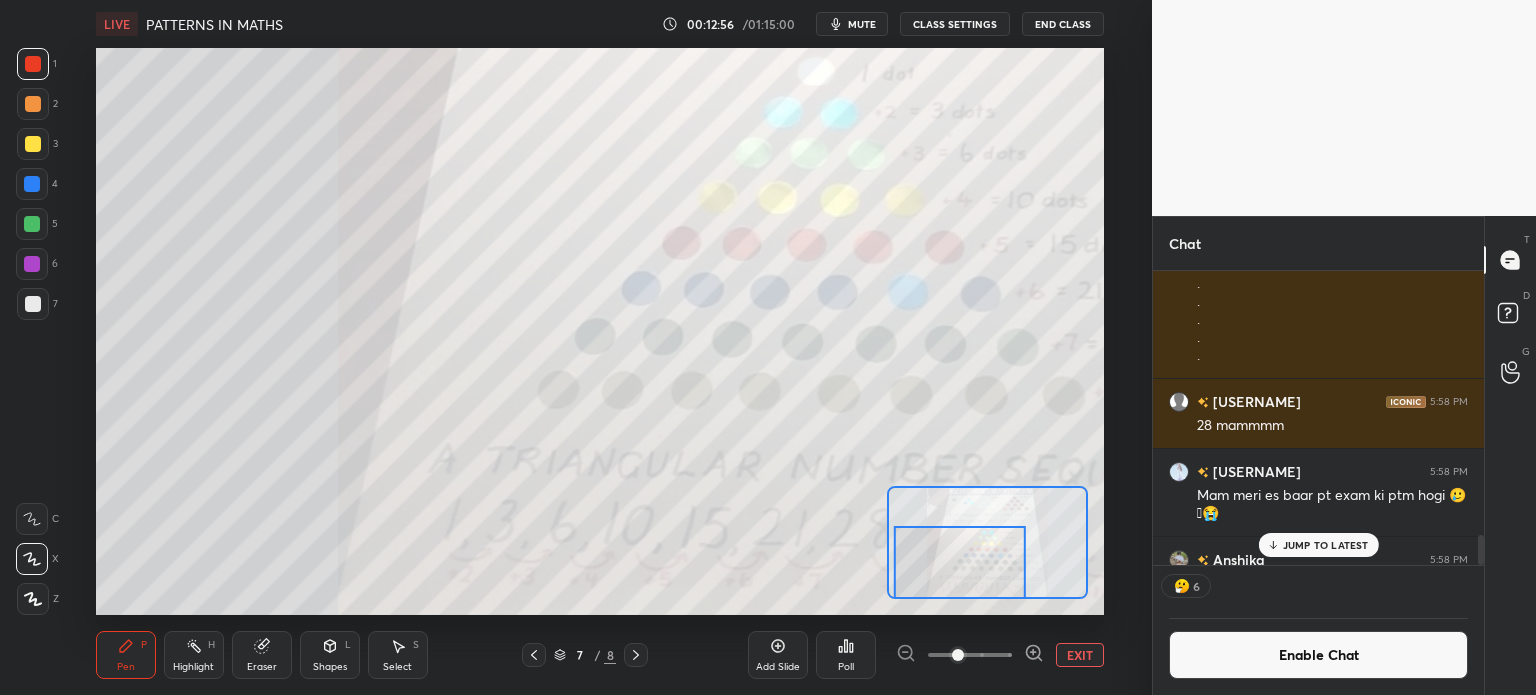click on "EXIT" at bounding box center [1080, 655] 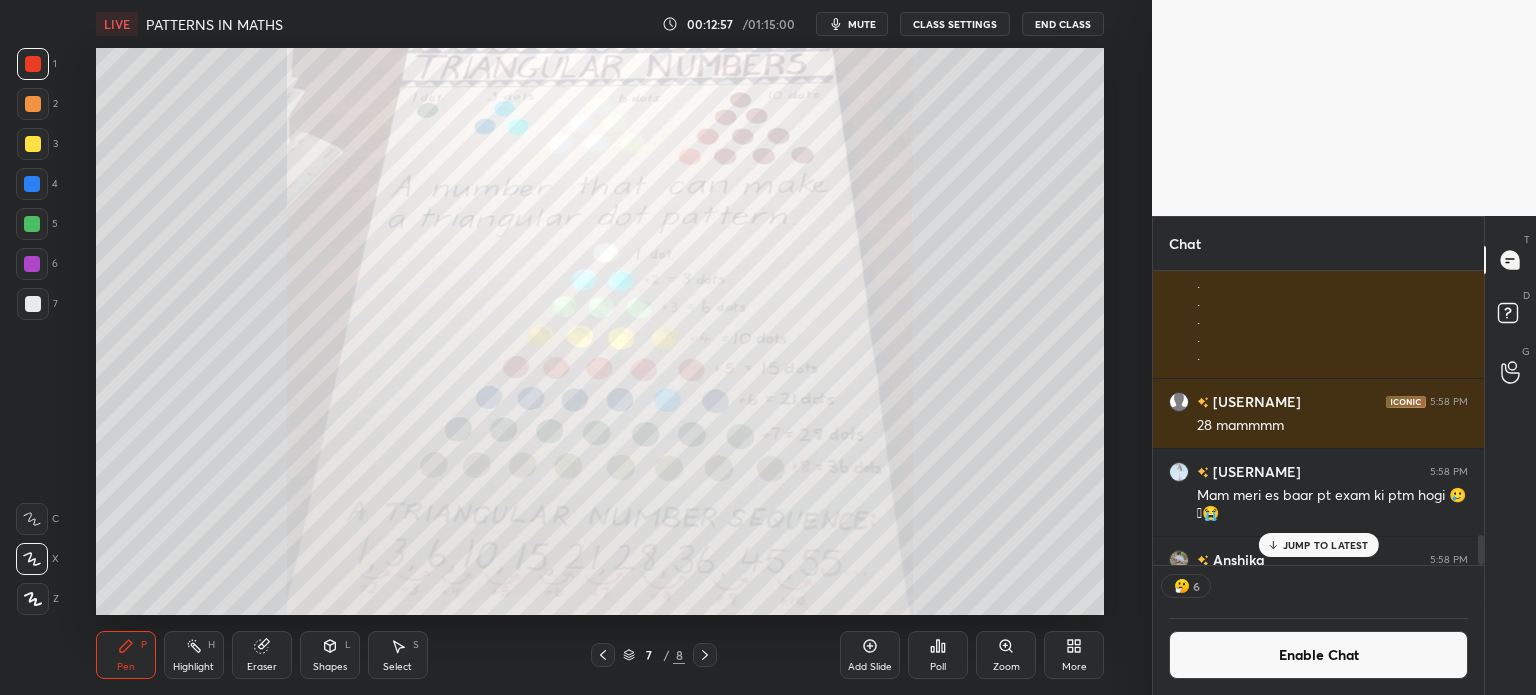click 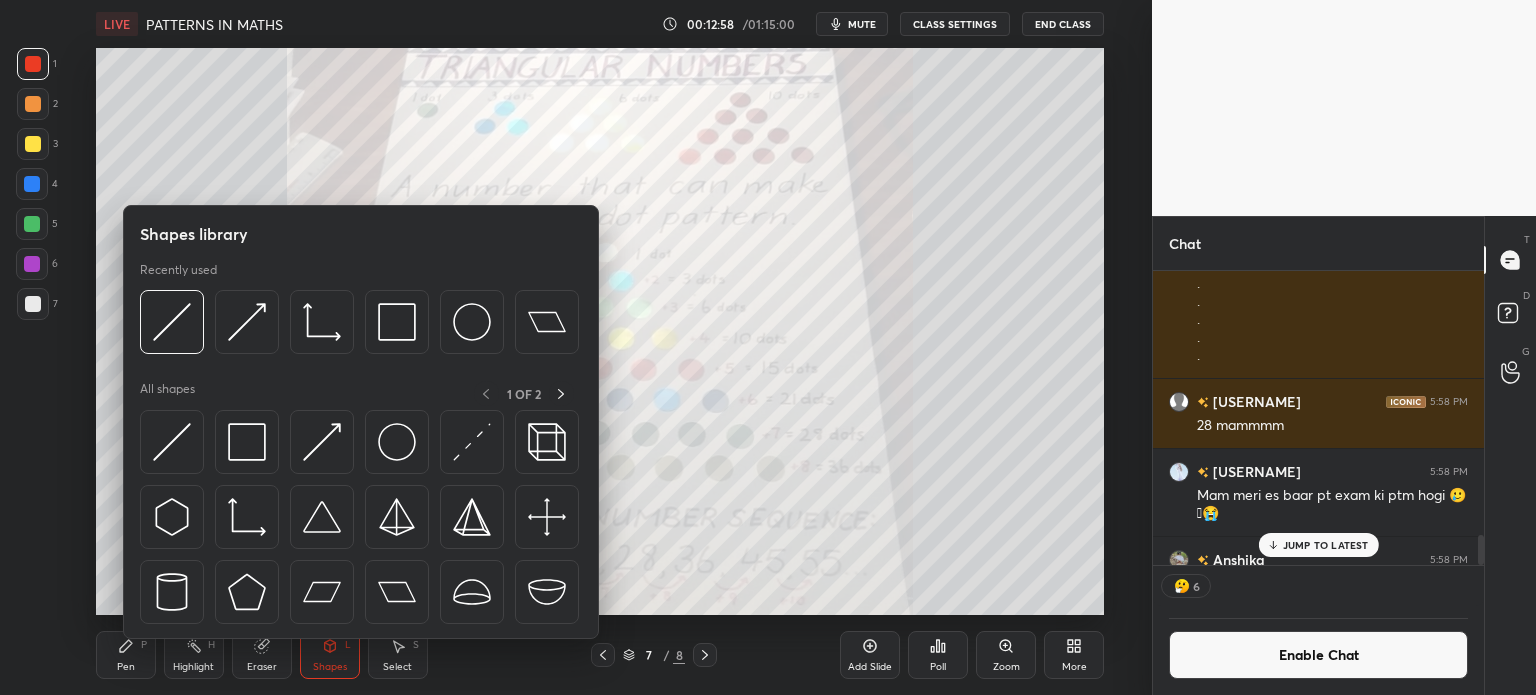 click on "Eraser" at bounding box center (262, 655) 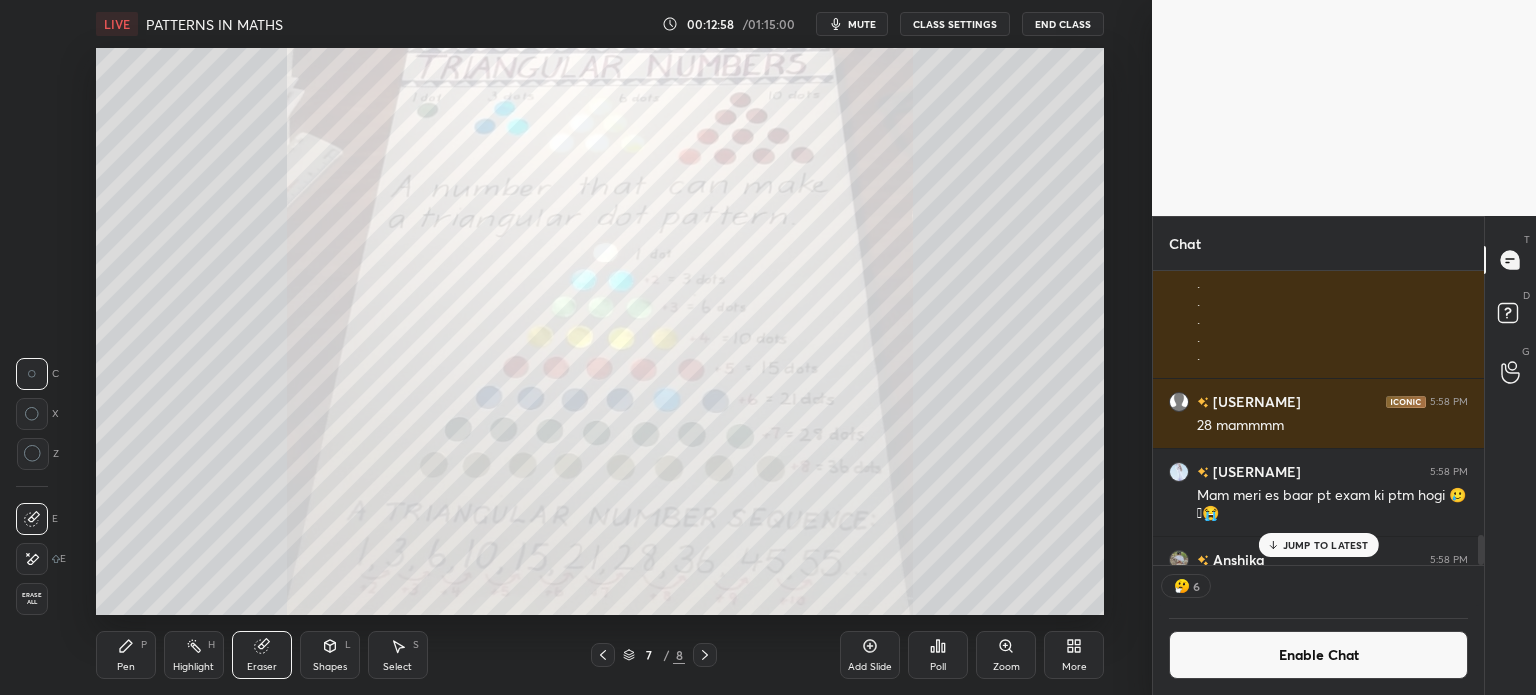 click on "Erase all" at bounding box center [32, 599] 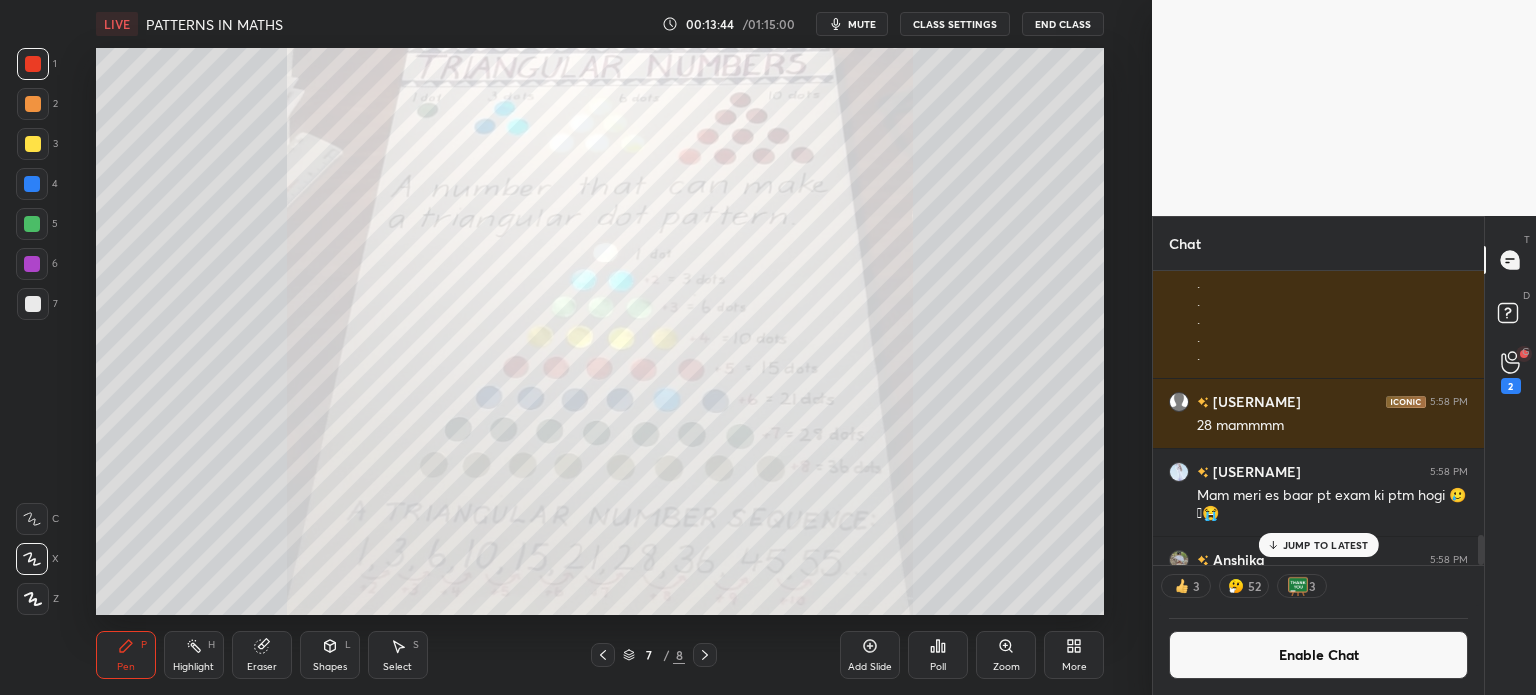 scroll, scrollTop: 2985, scrollLeft: 0, axis: vertical 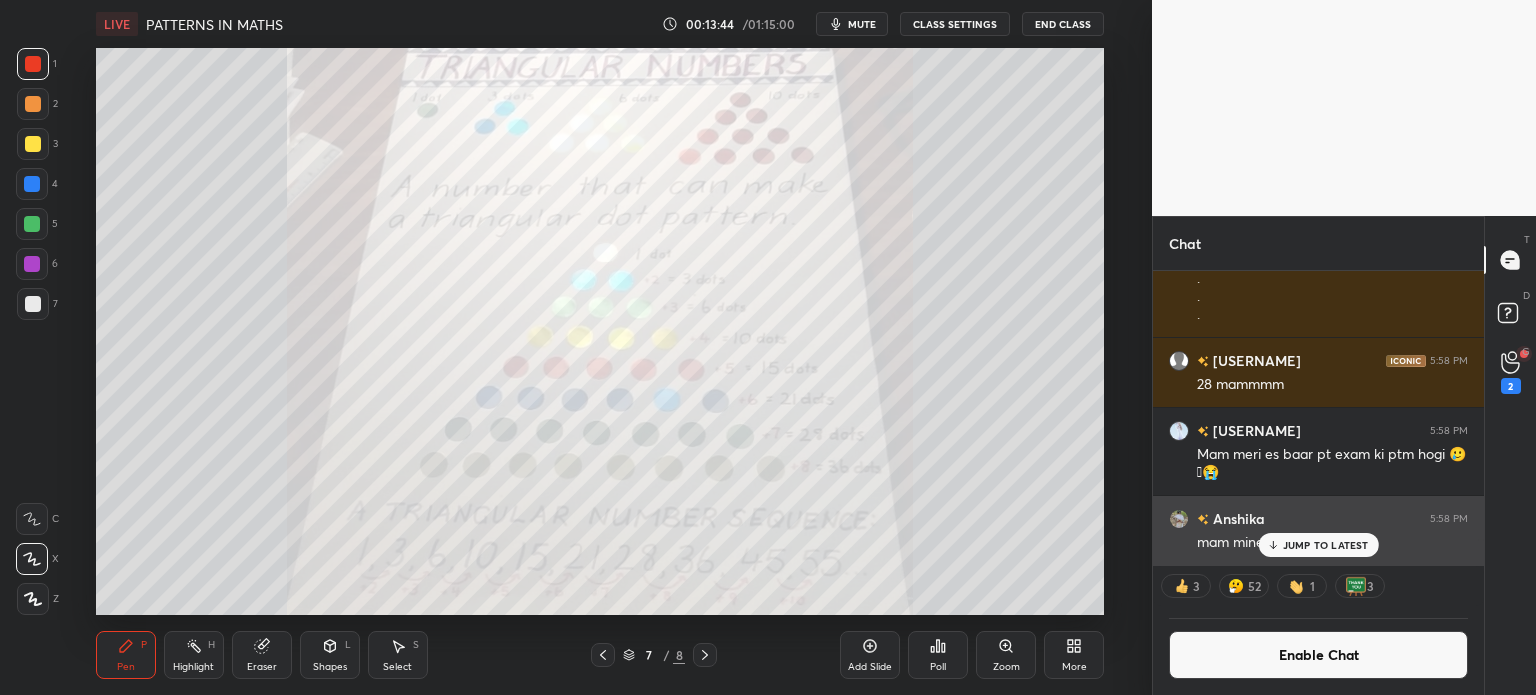 click on "JUMP TO LATEST" at bounding box center (1318, 545) 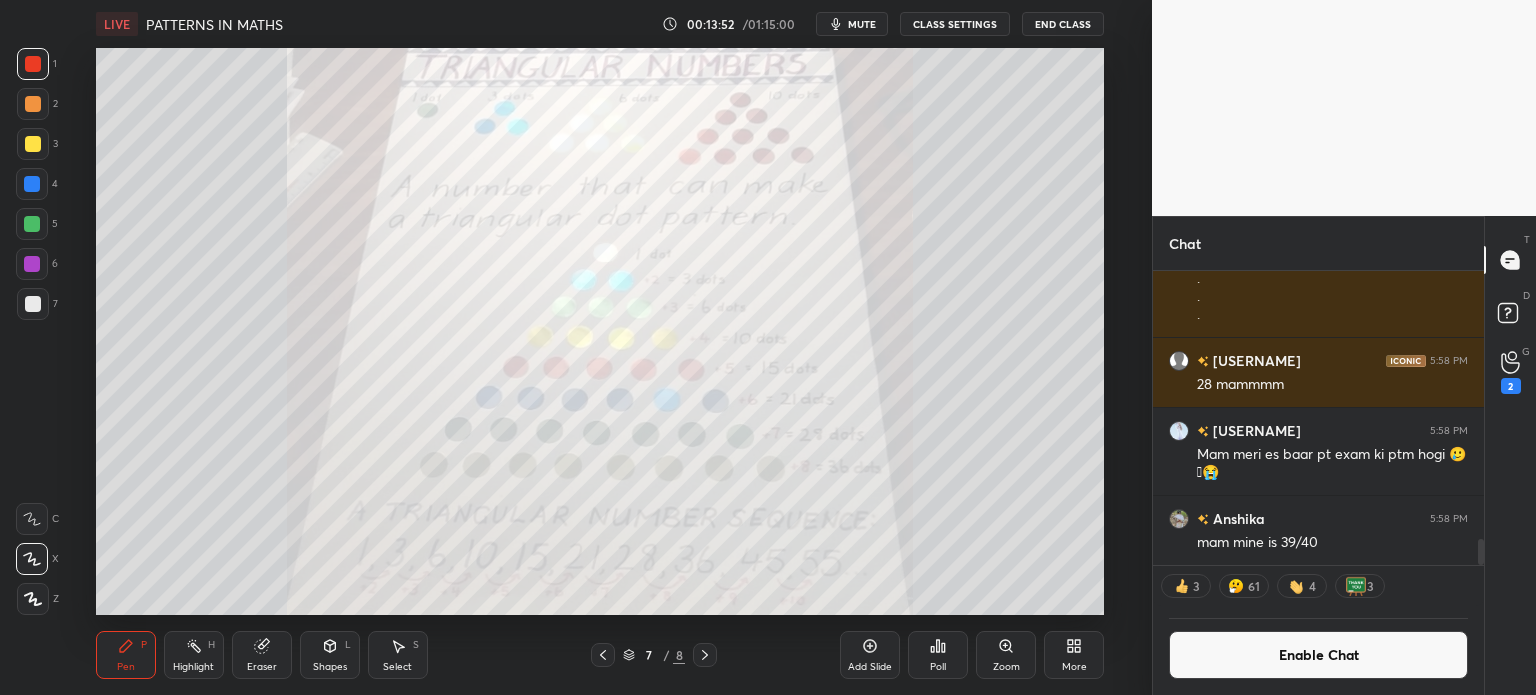click on "More" at bounding box center [1074, 655] 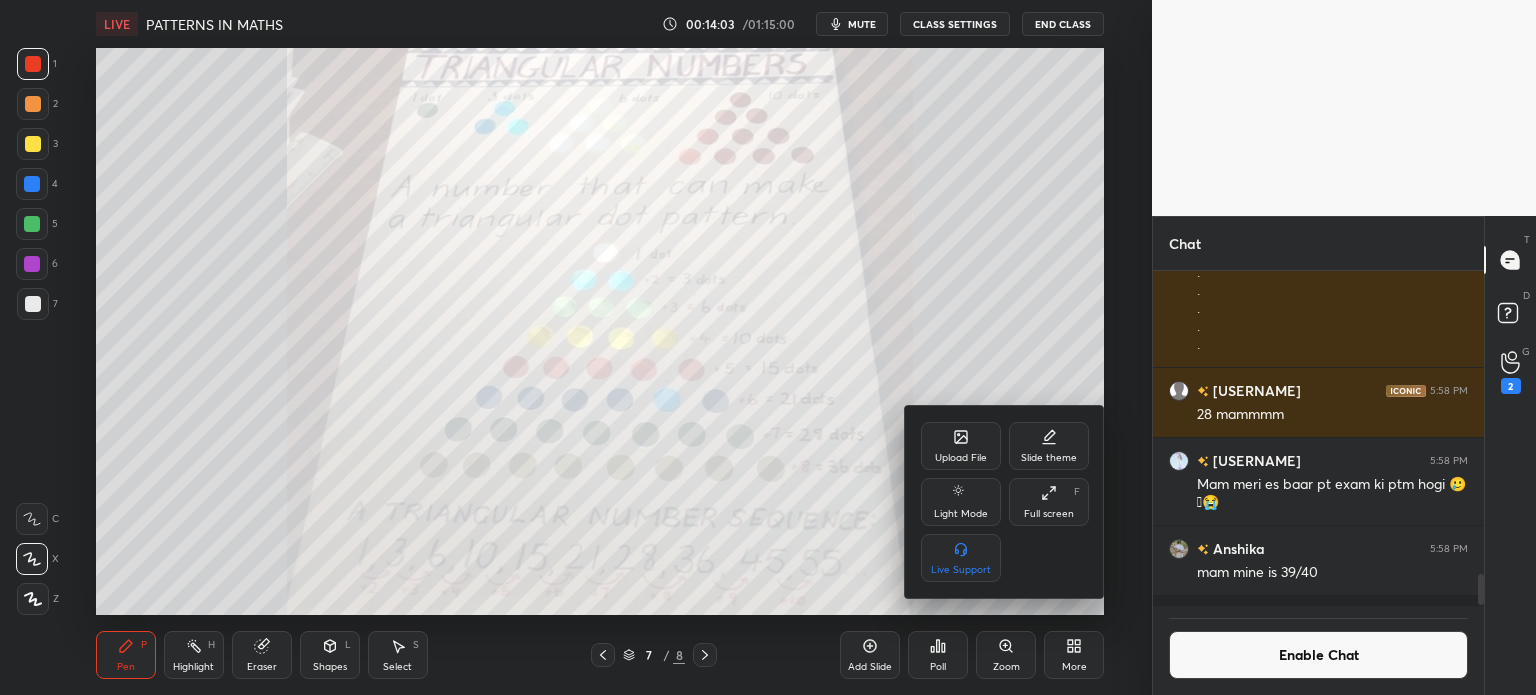scroll, scrollTop: 6, scrollLeft: 6, axis: both 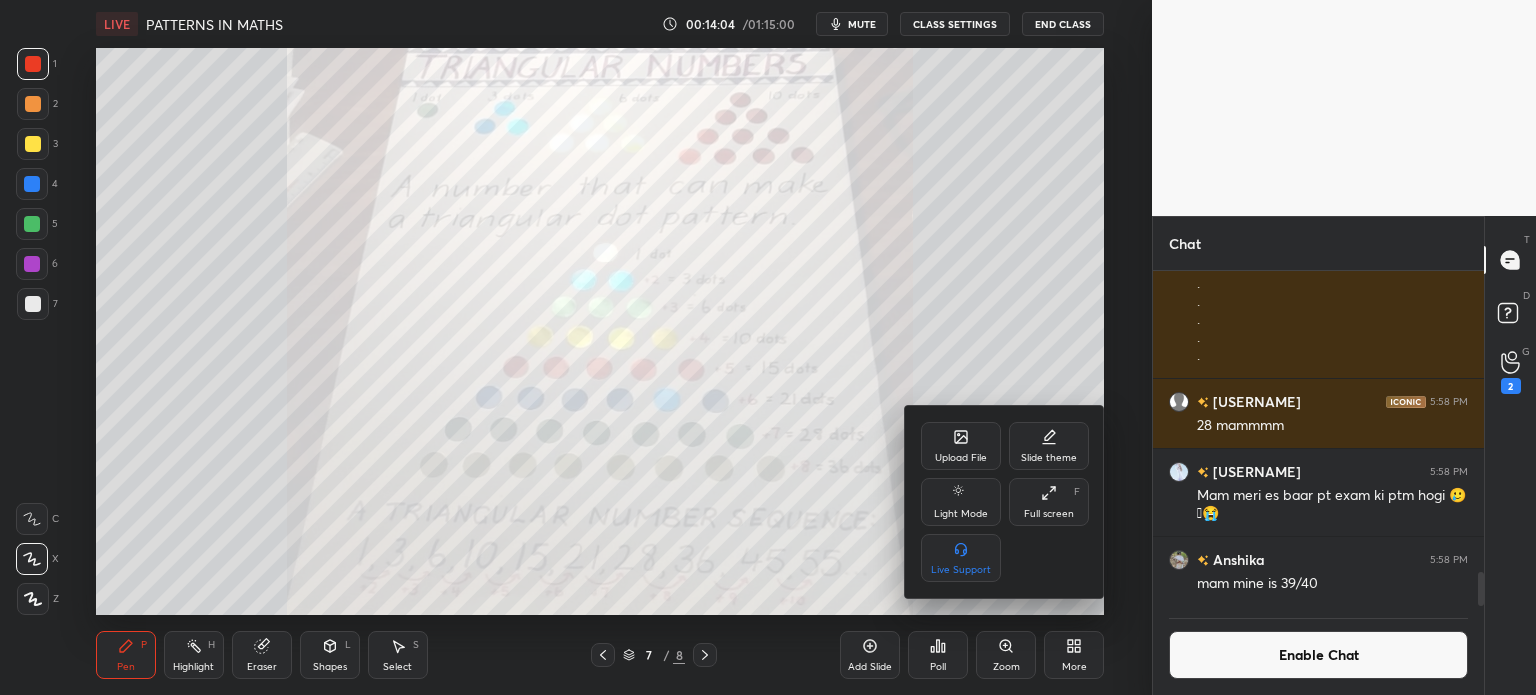 click 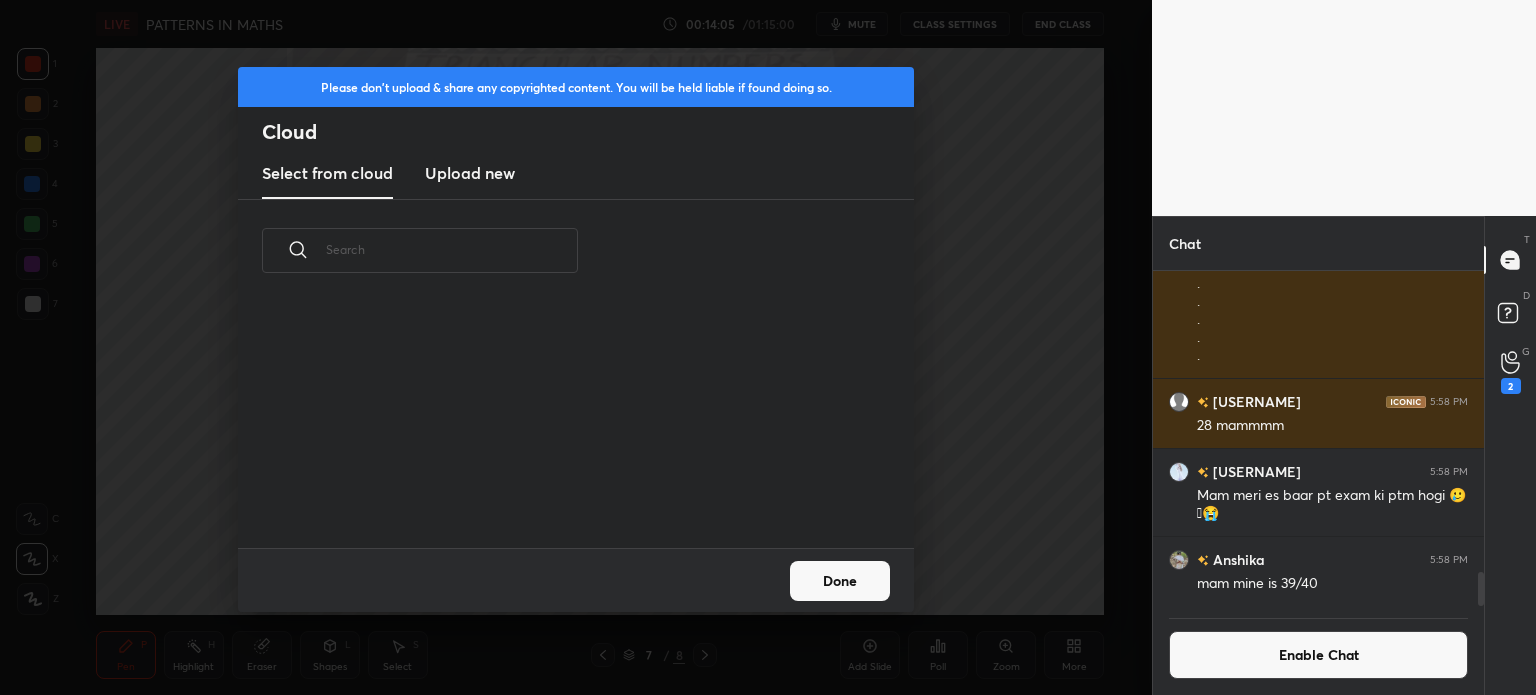 scroll, scrollTop: 5, scrollLeft: 10, axis: both 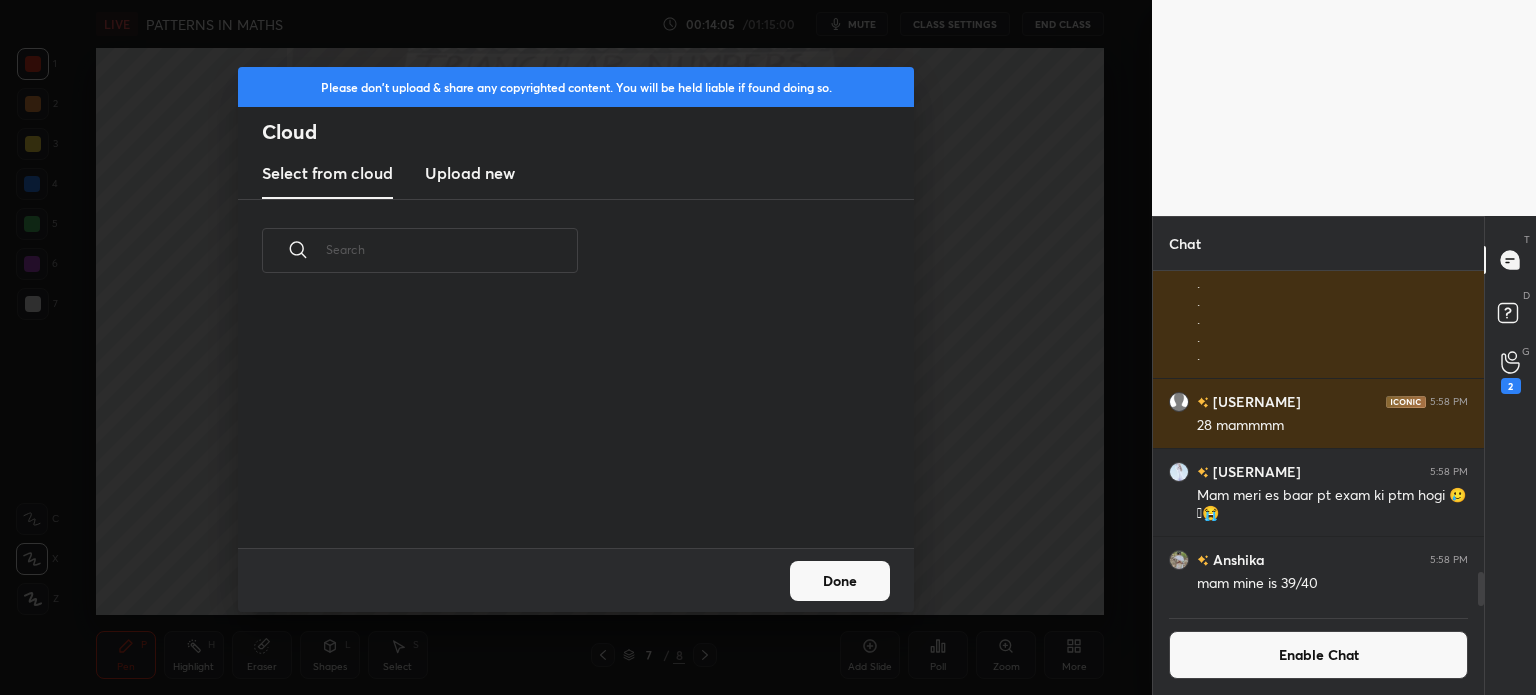 click on "Upload new" at bounding box center [470, 174] 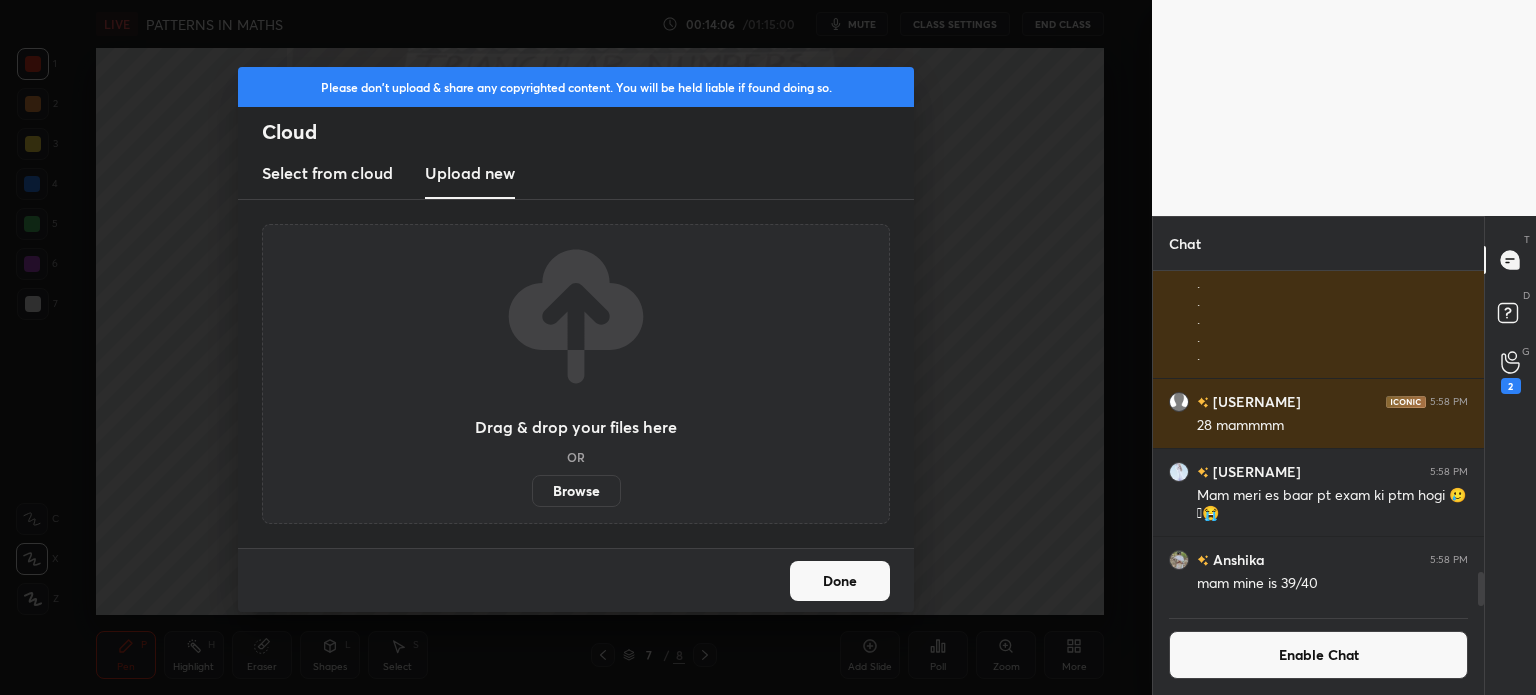 click on "Browse" at bounding box center (576, 491) 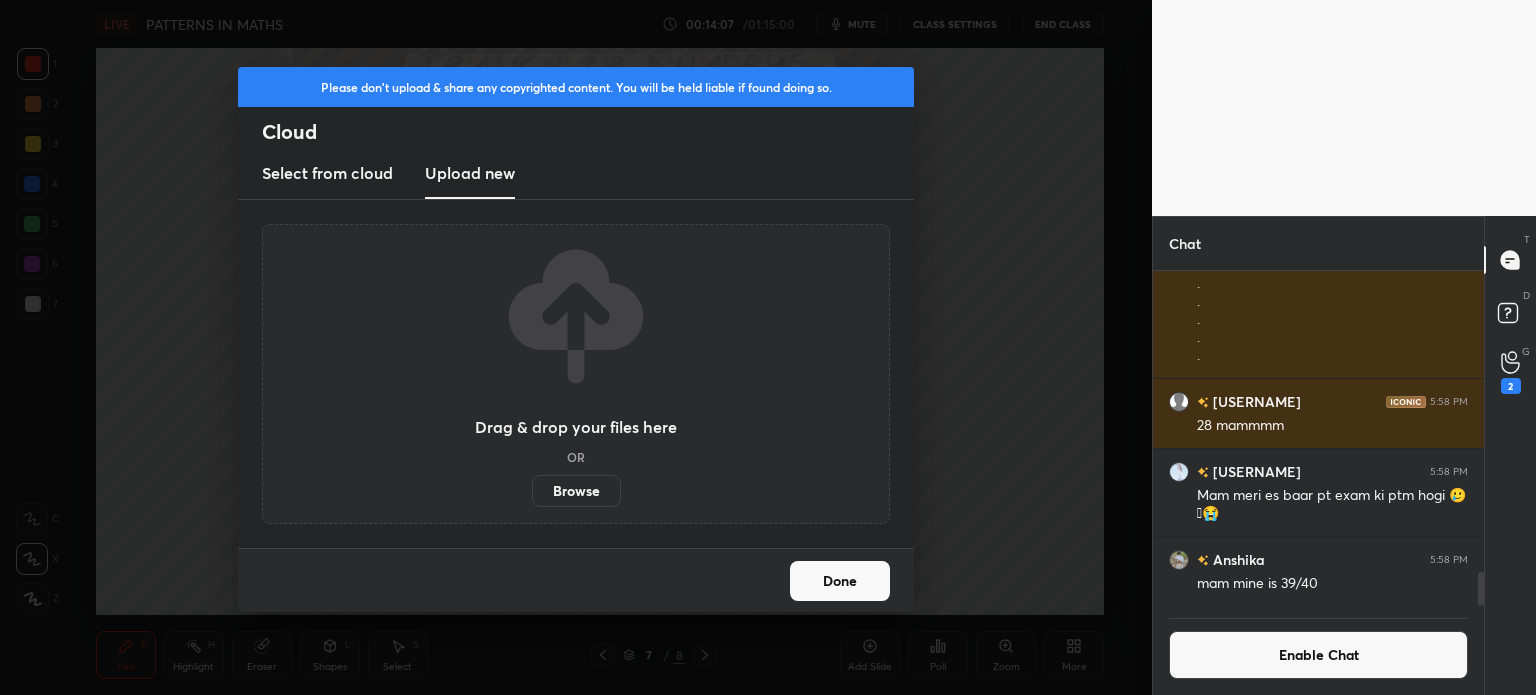 scroll, scrollTop: 288, scrollLeft: 325, axis: both 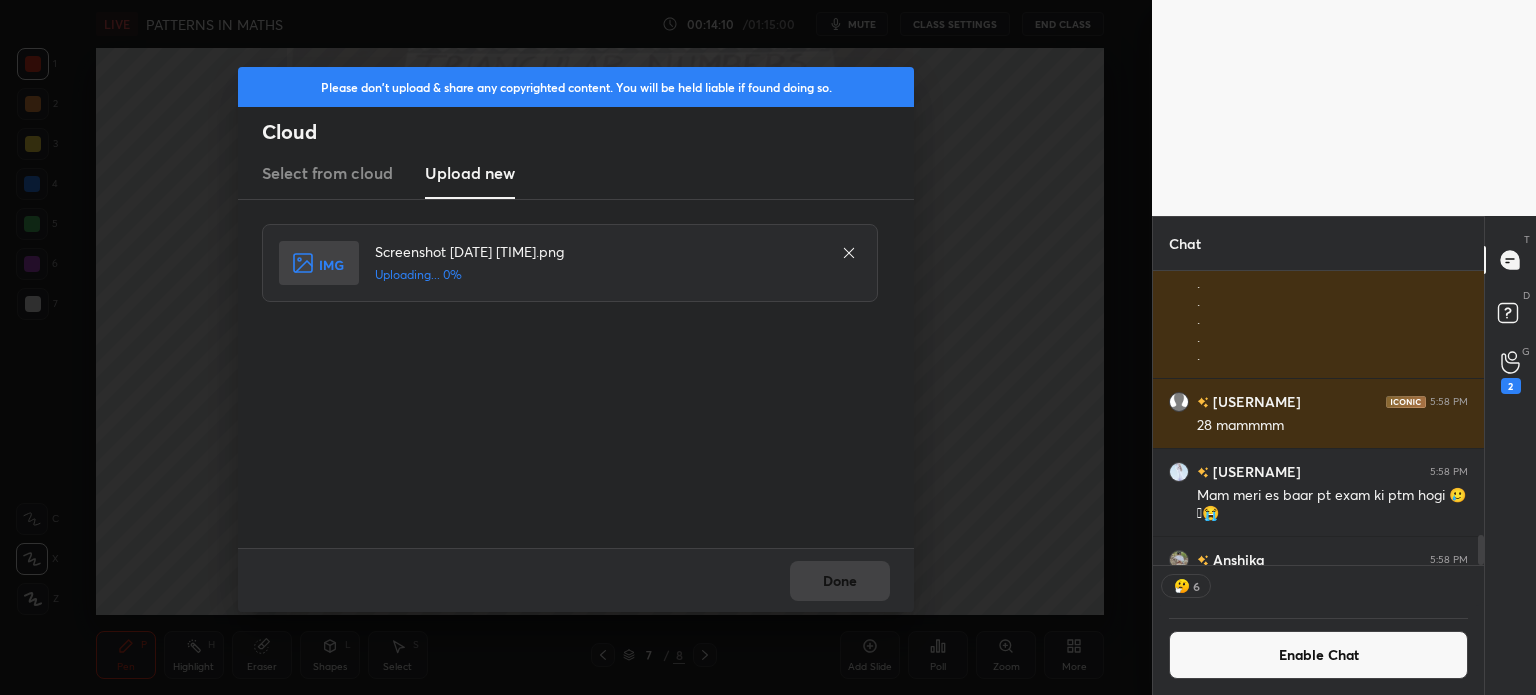 click on "Done" at bounding box center (576, 580) 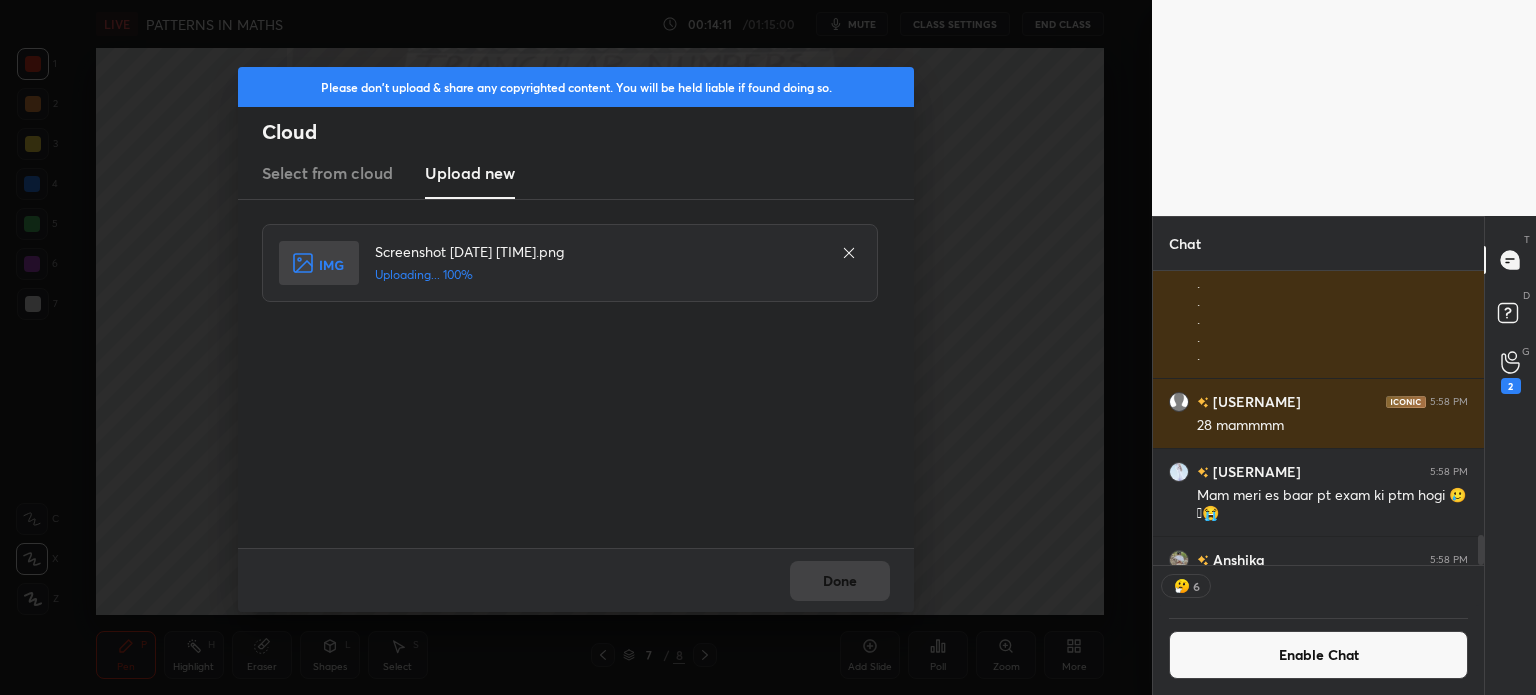 click on "Done" at bounding box center (576, 580) 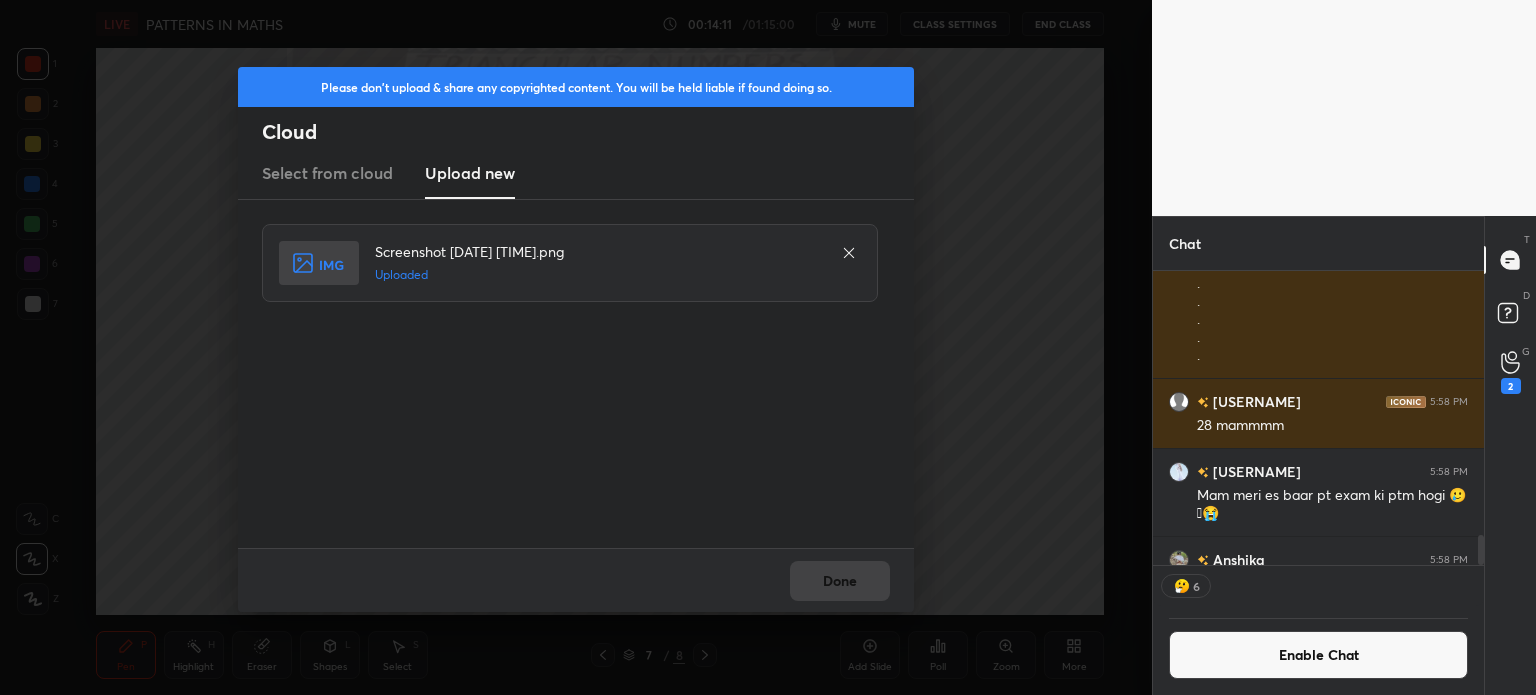click on "Done" at bounding box center [840, 581] 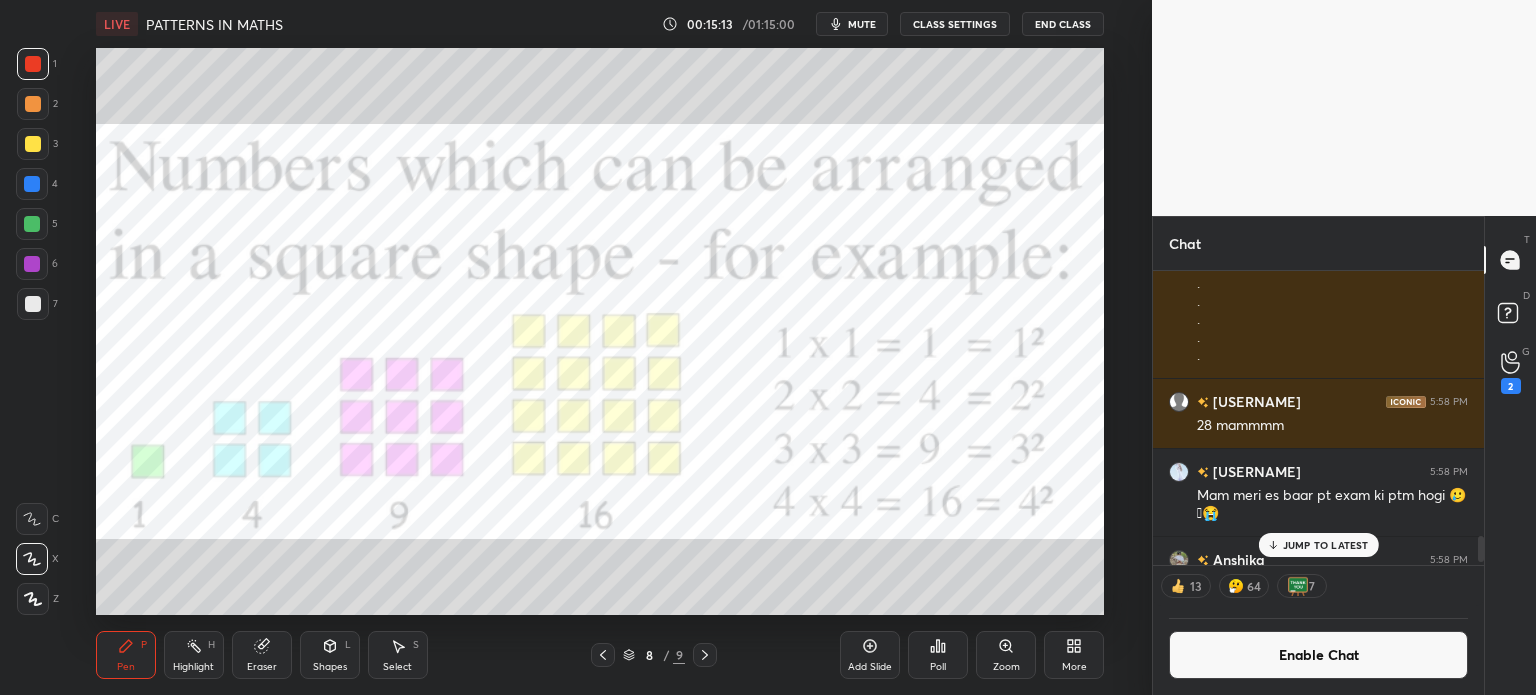 scroll, scrollTop: 2985, scrollLeft: 0, axis: vertical 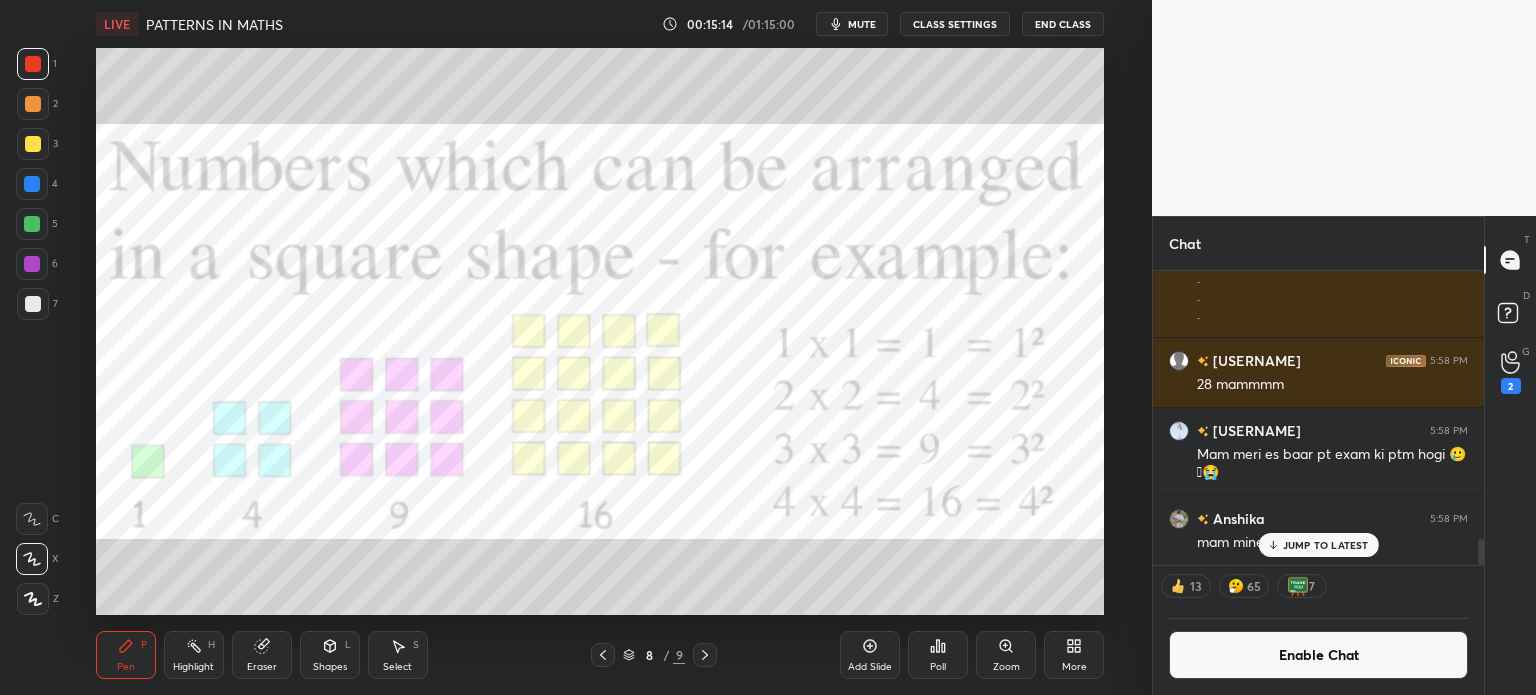 click on "More" at bounding box center (1074, 655) 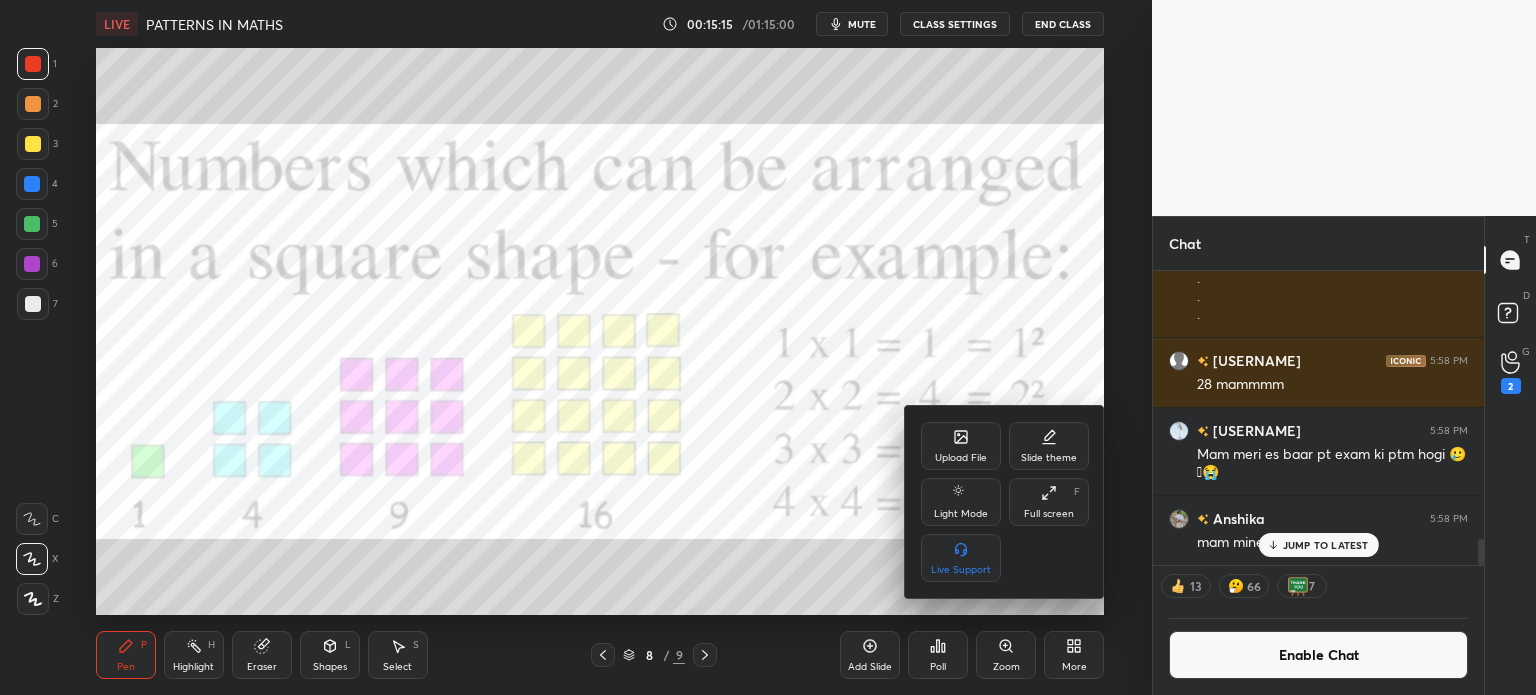 click on "Upload File" at bounding box center (961, 446) 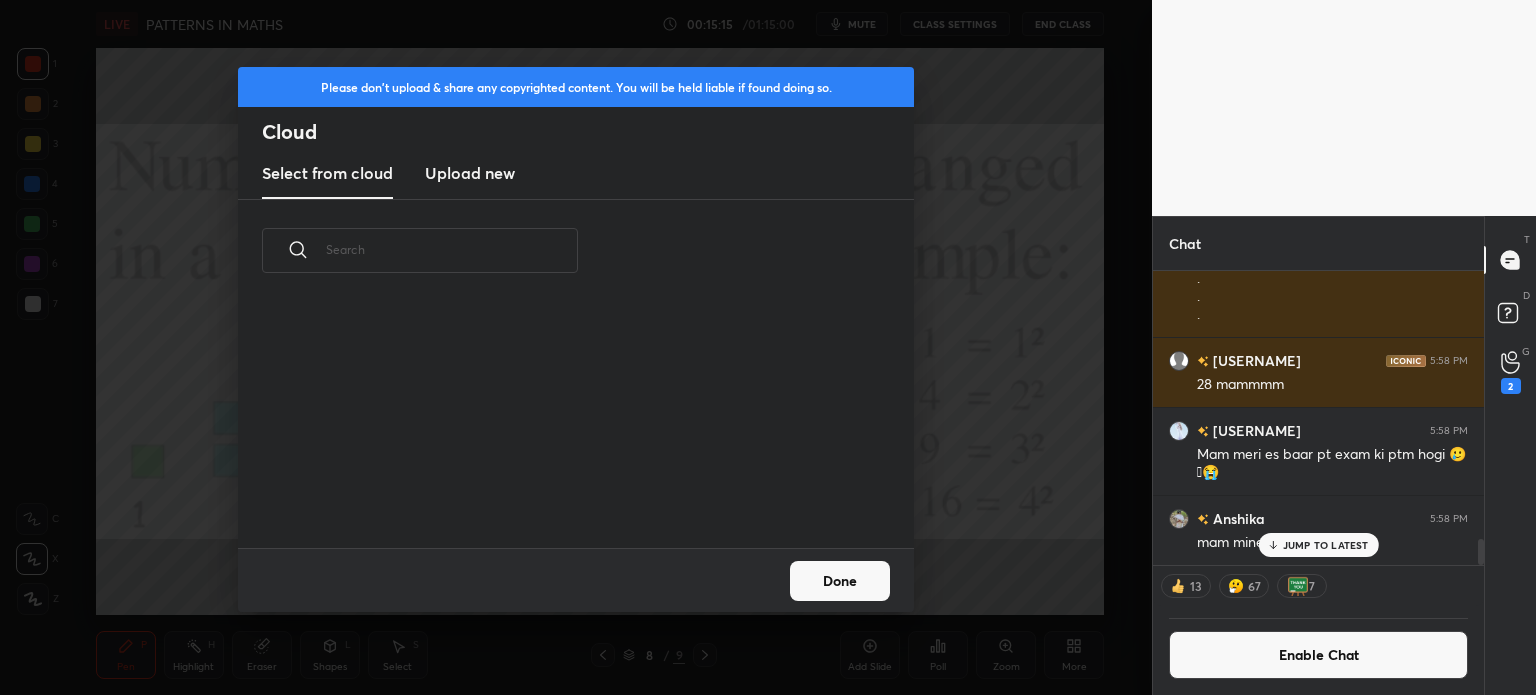 scroll, scrollTop: 5, scrollLeft: 10, axis: both 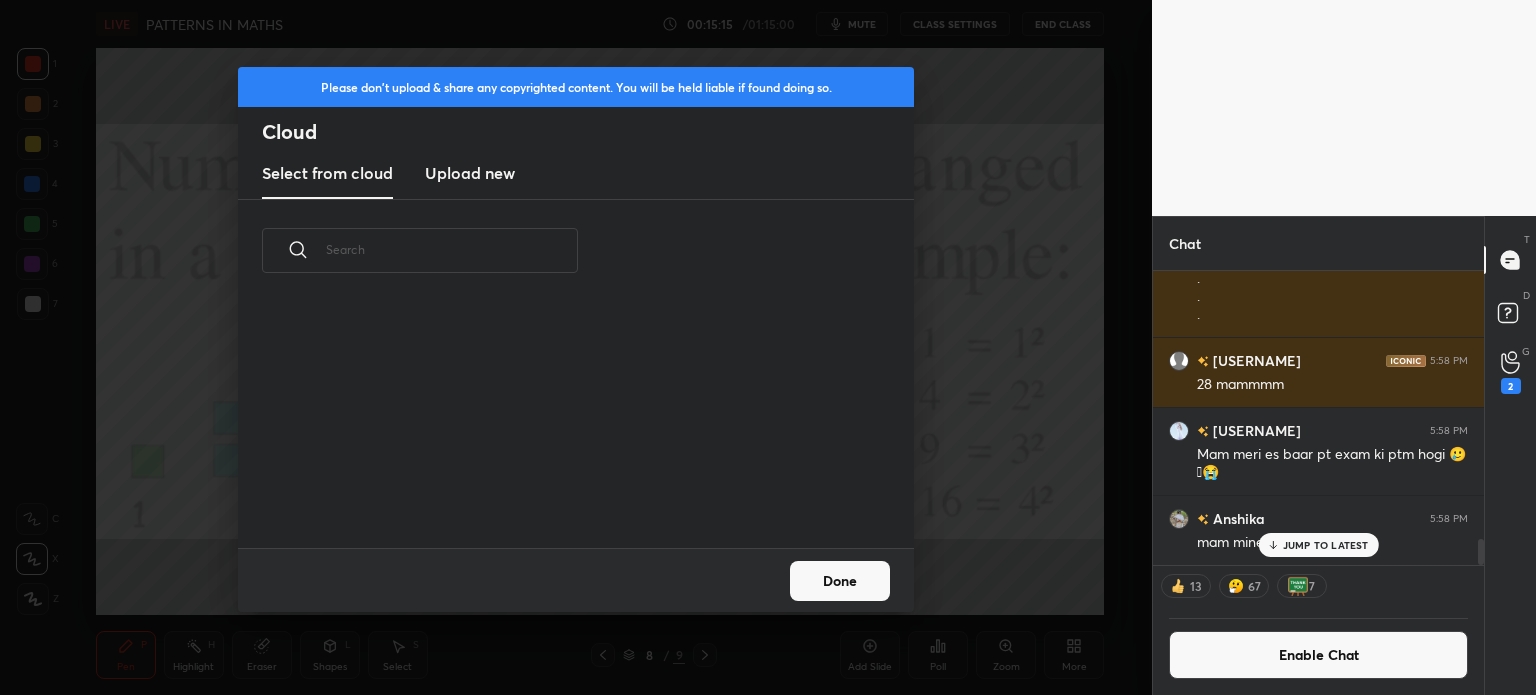 click on "Upload new" at bounding box center [470, 173] 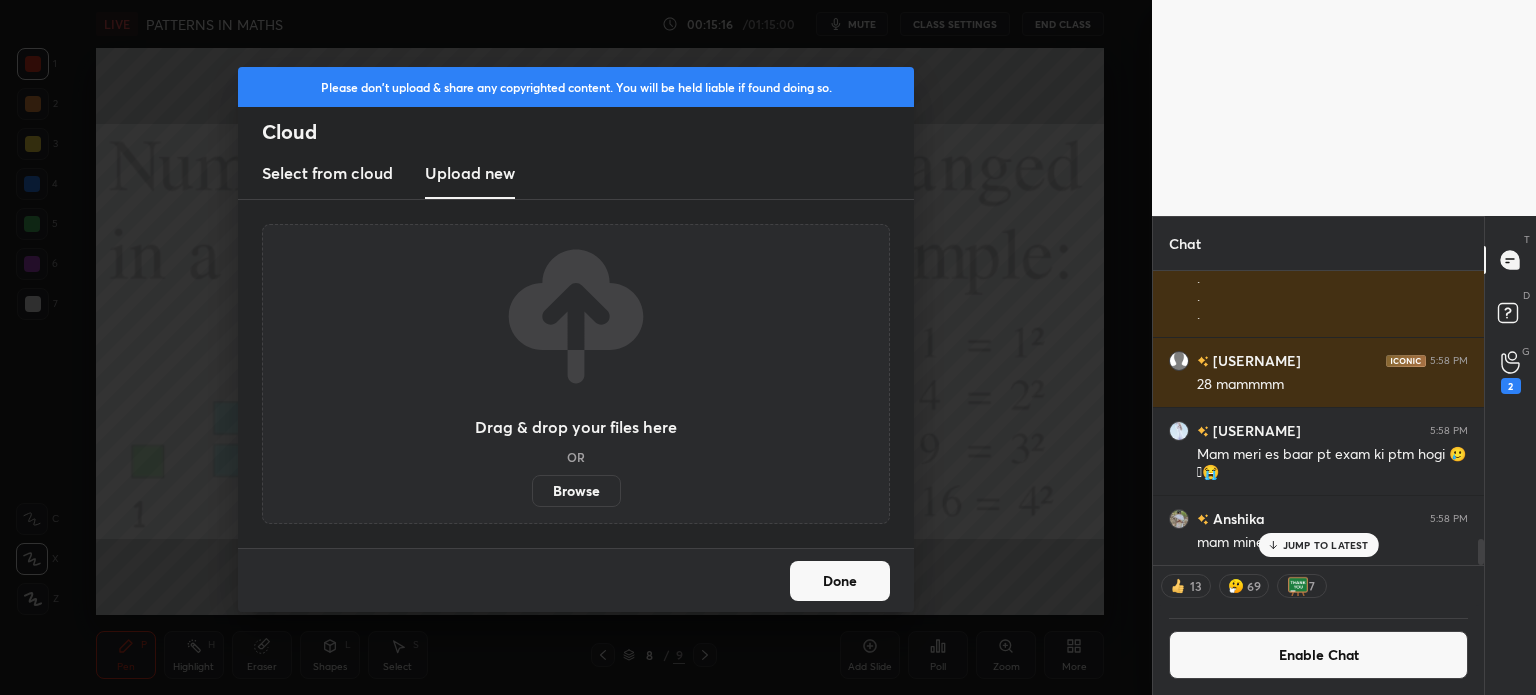 click on "Browse" at bounding box center (576, 491) 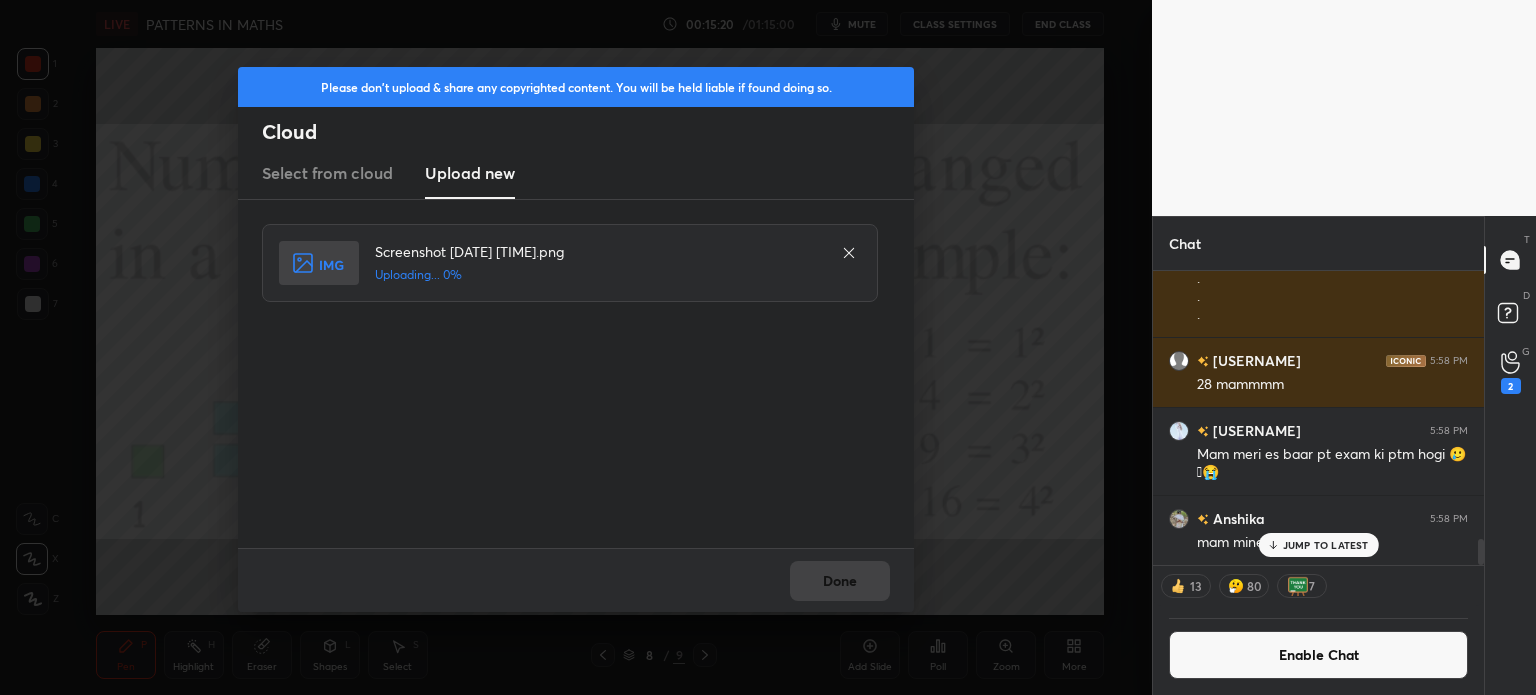 click on "Done" at bounding box center [576, 580] 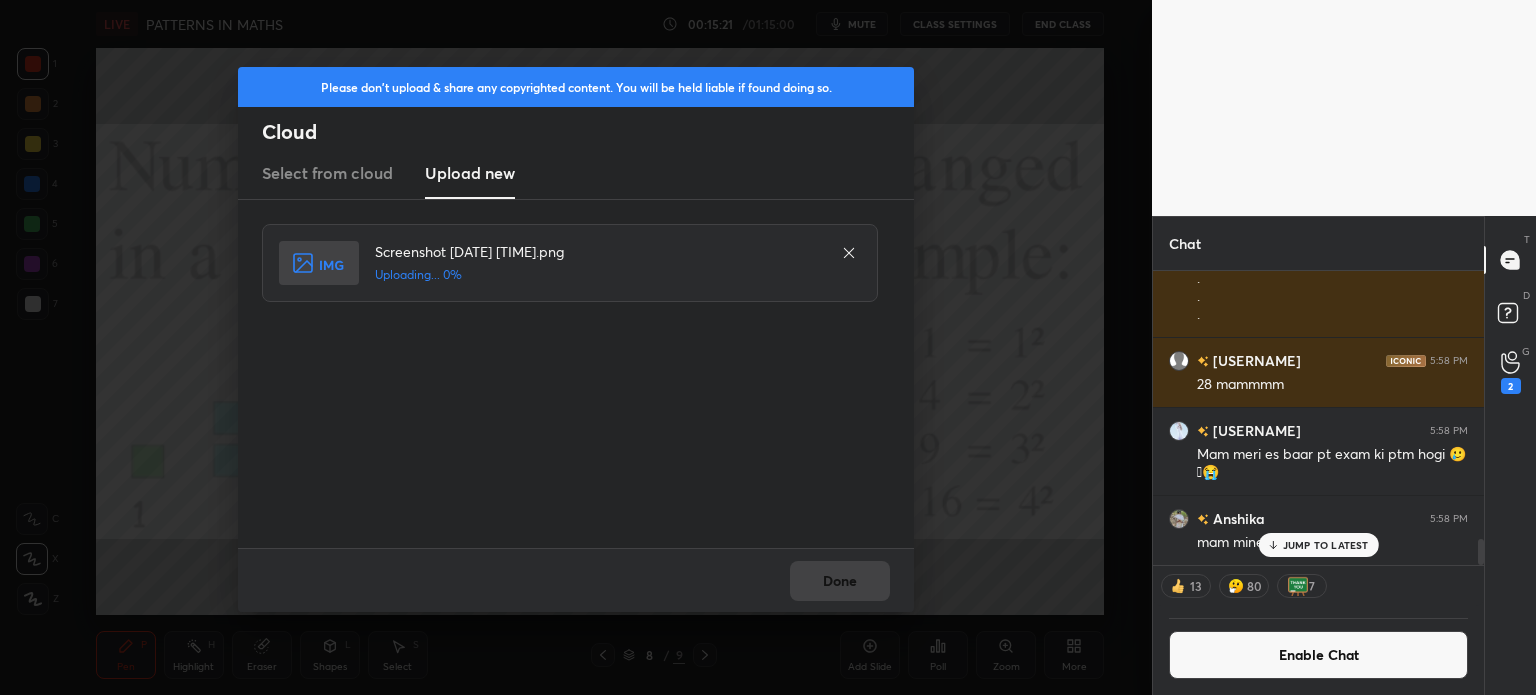 click on "Done" at bounding box center [576, 580] 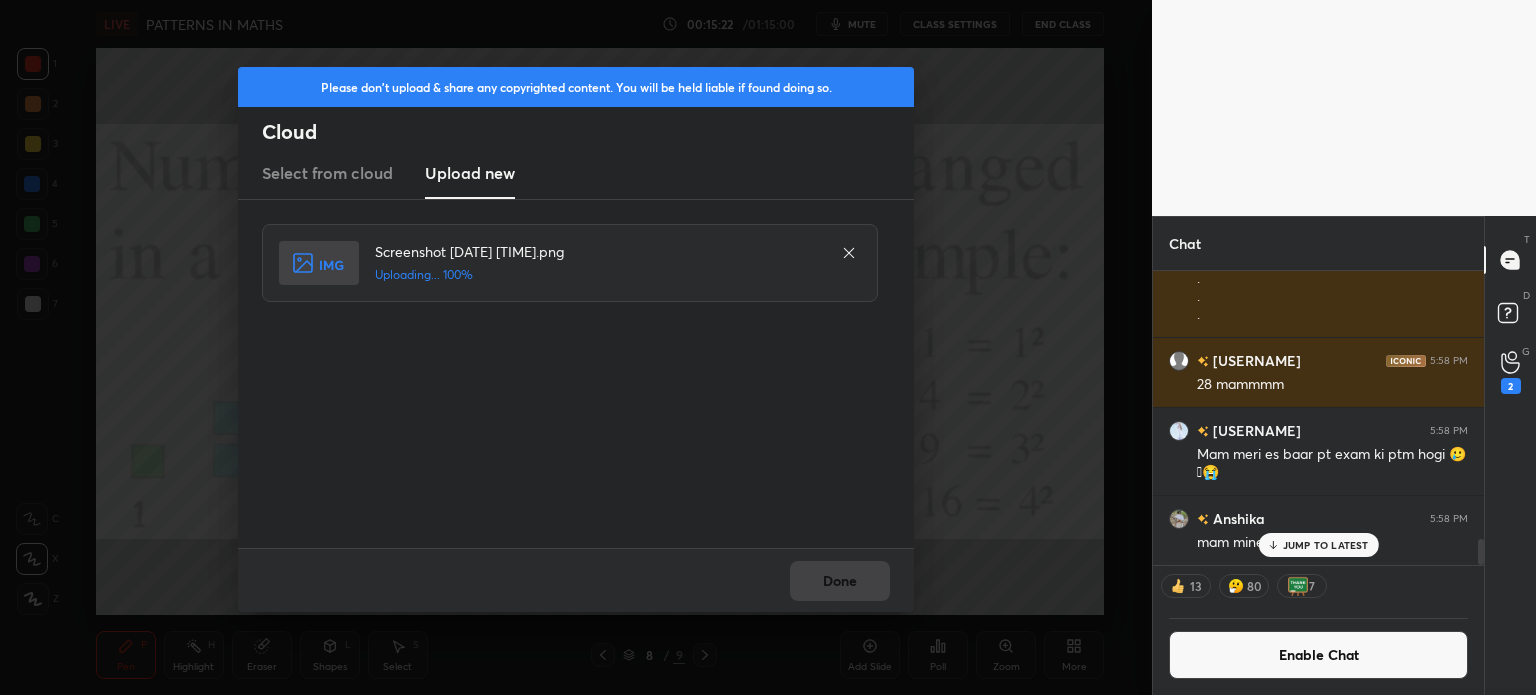 click on "Done" at bounding box center [576, 580] 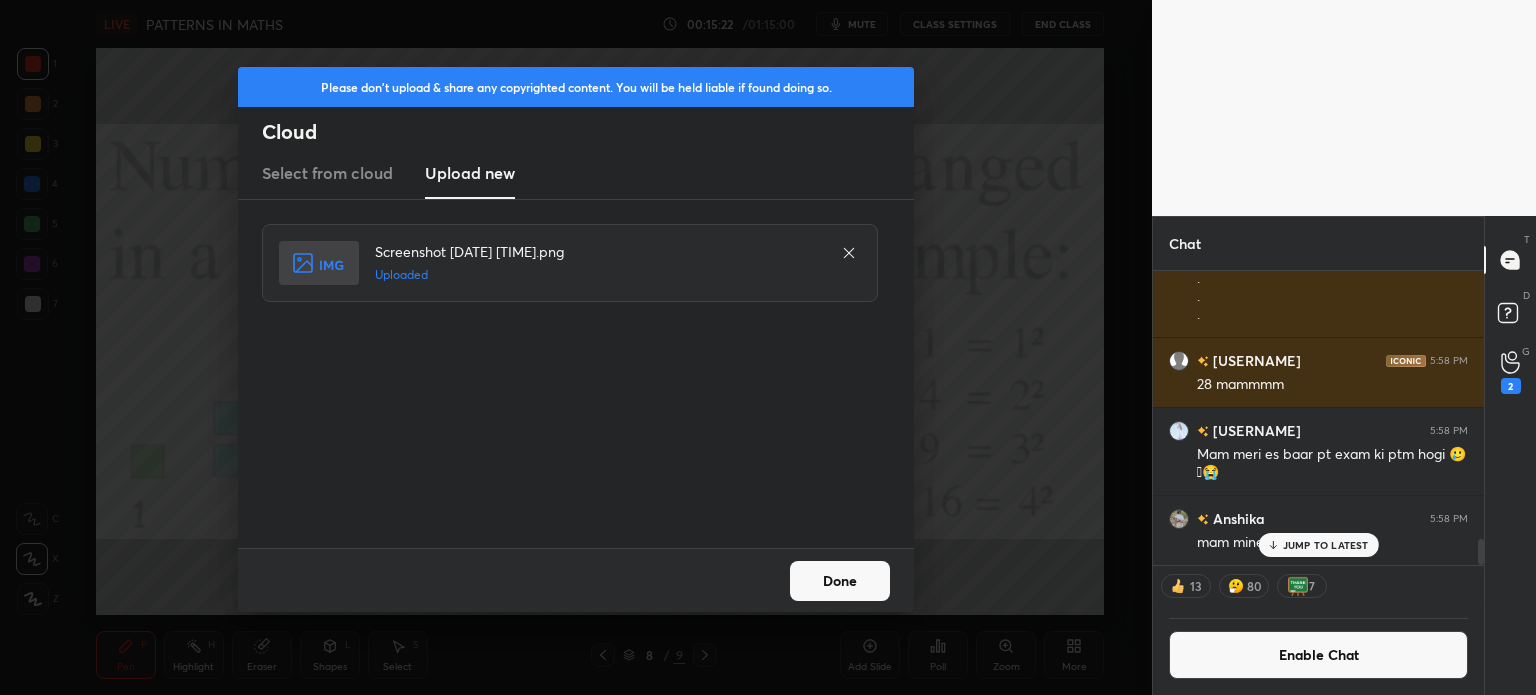 click on "Done" at bounding box center [840, 581] 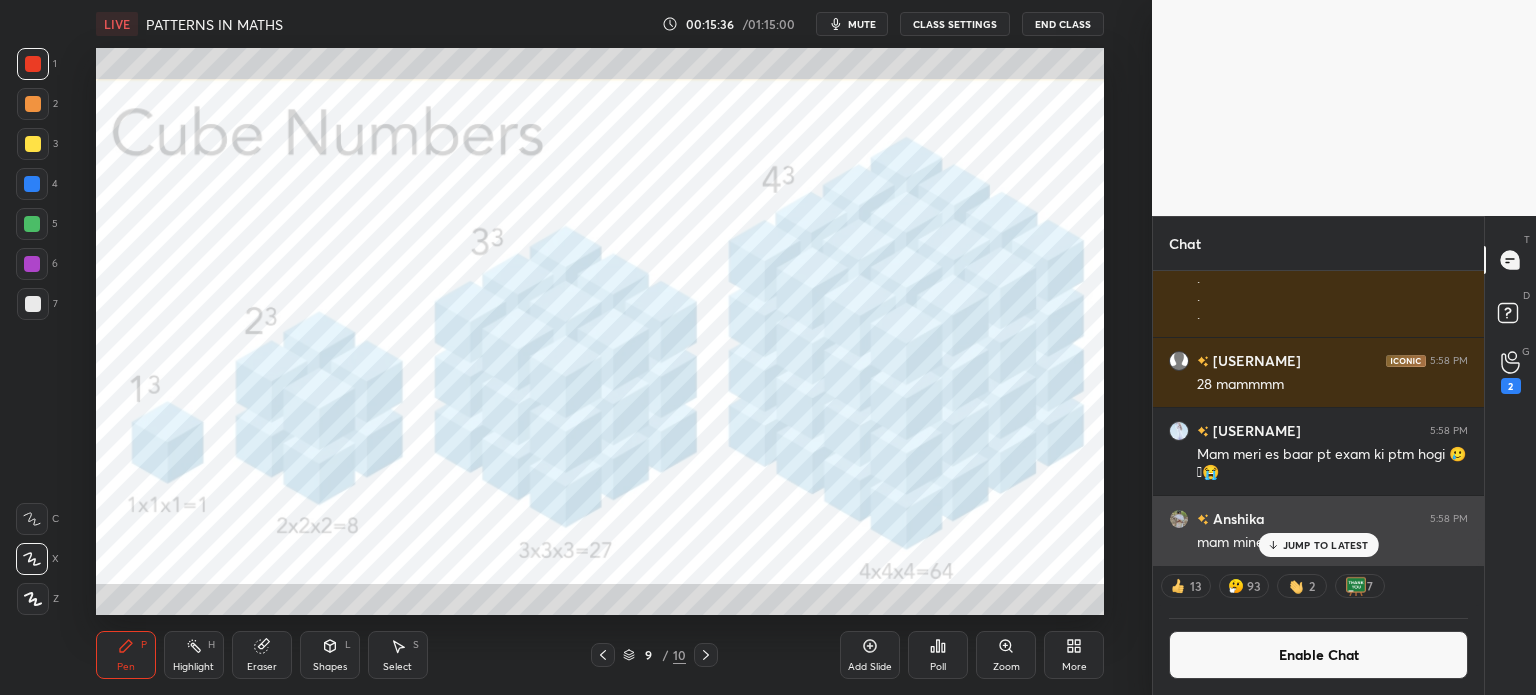 click on "JUMP TO LATEST" at bounding box center [1326, 545] 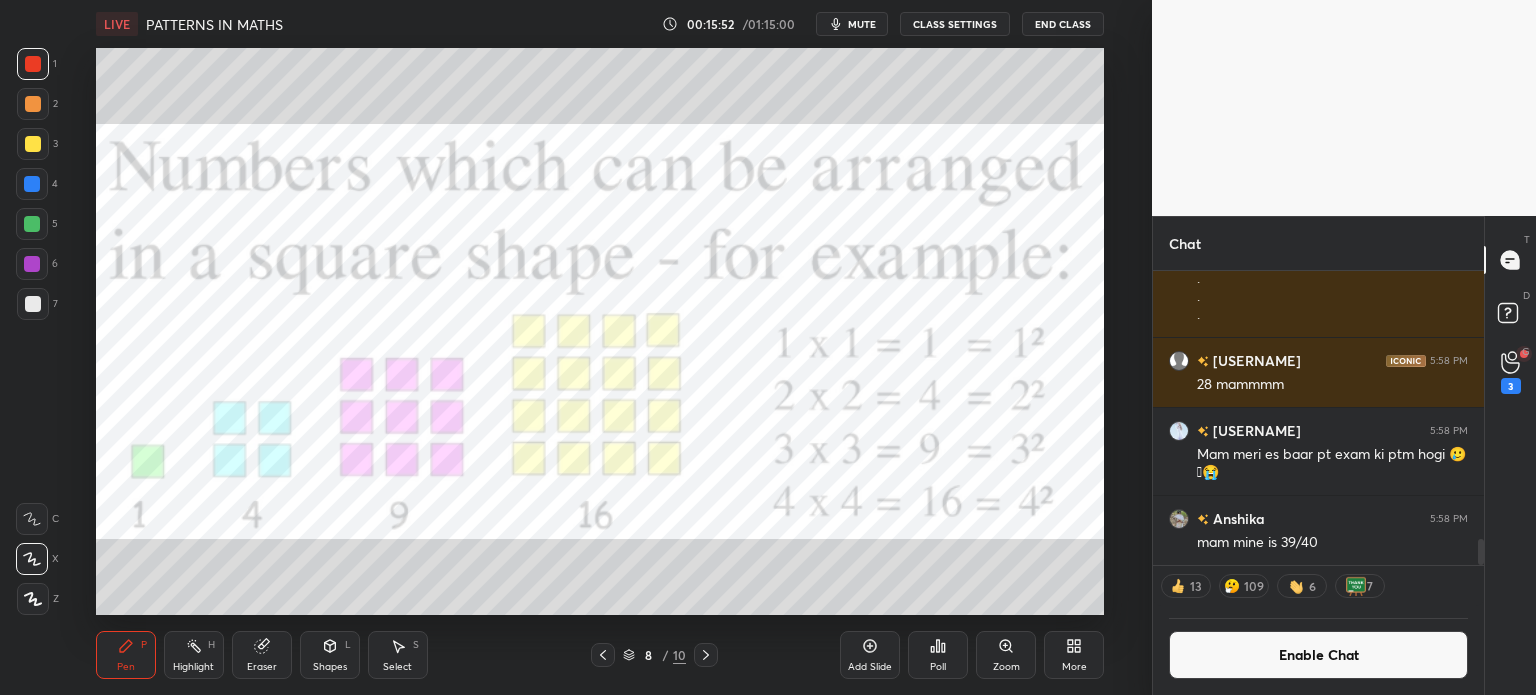 click on "3" at bounding box center [1511, 386] 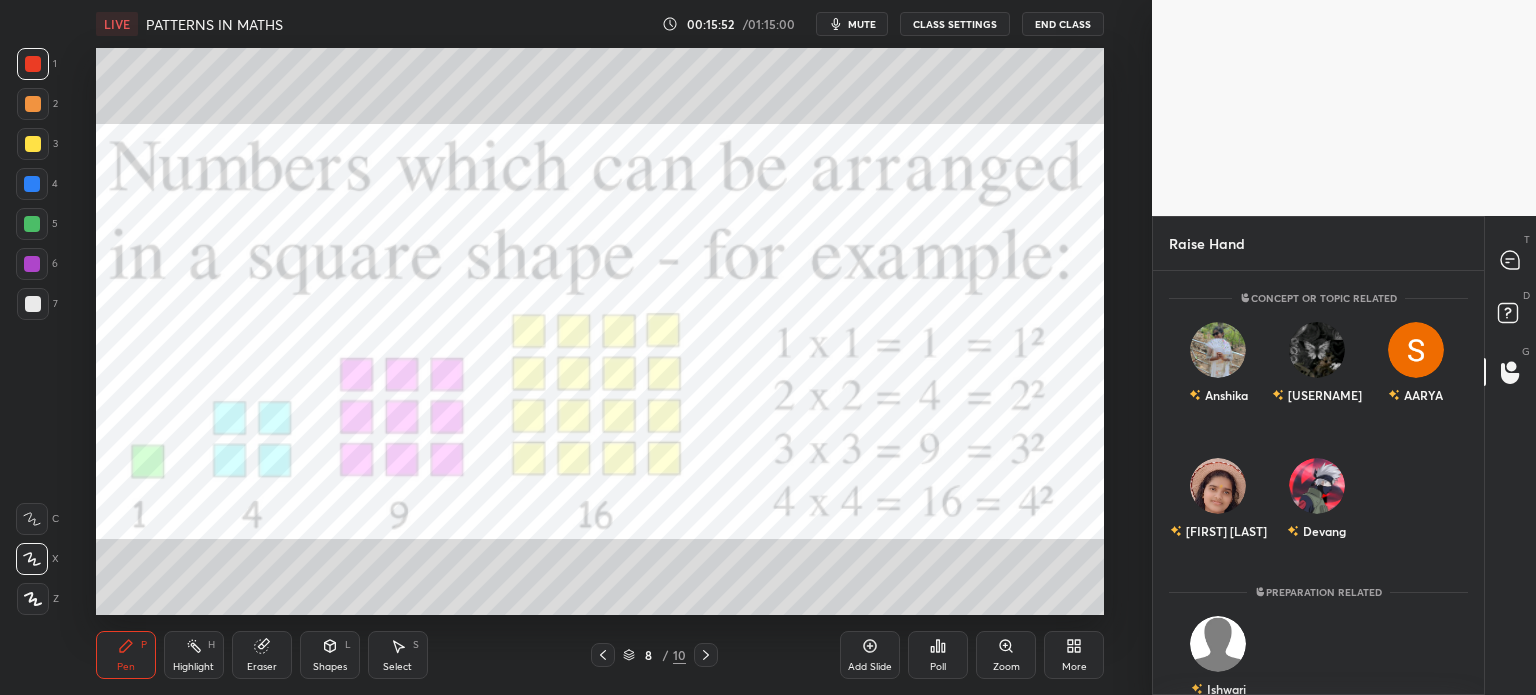 scroll, scrollTop: 418, scrollLeft: 325, axis: both 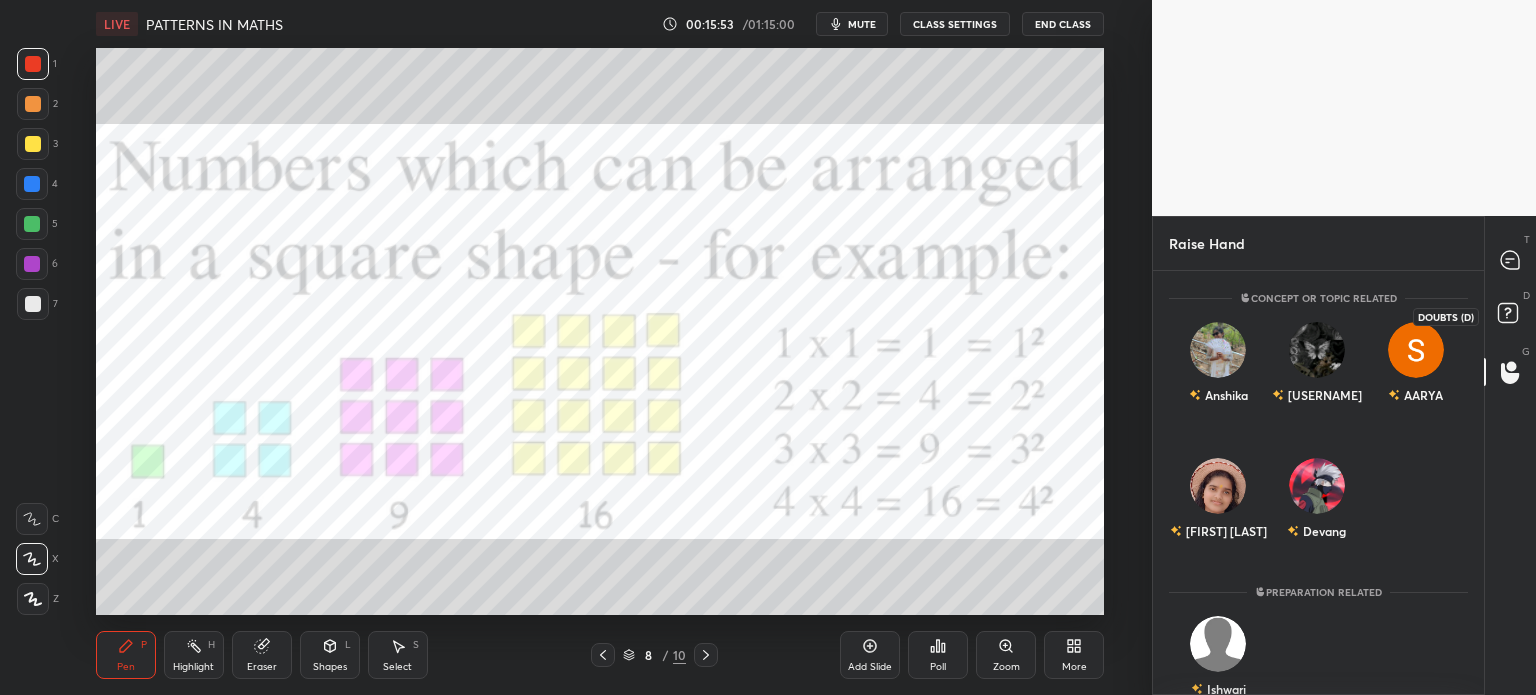 click 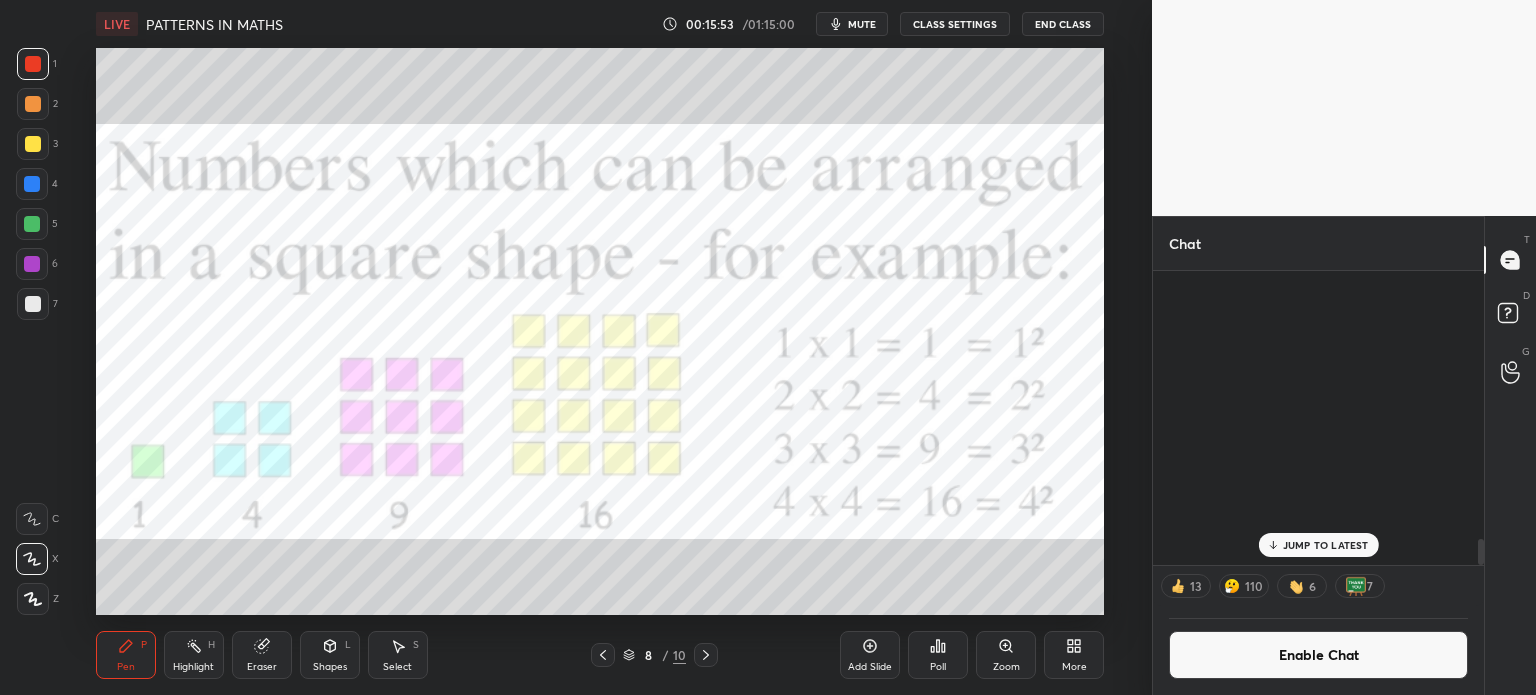 scroll, scrollTop: 2985, scrollLeft: 0, axis: vertical 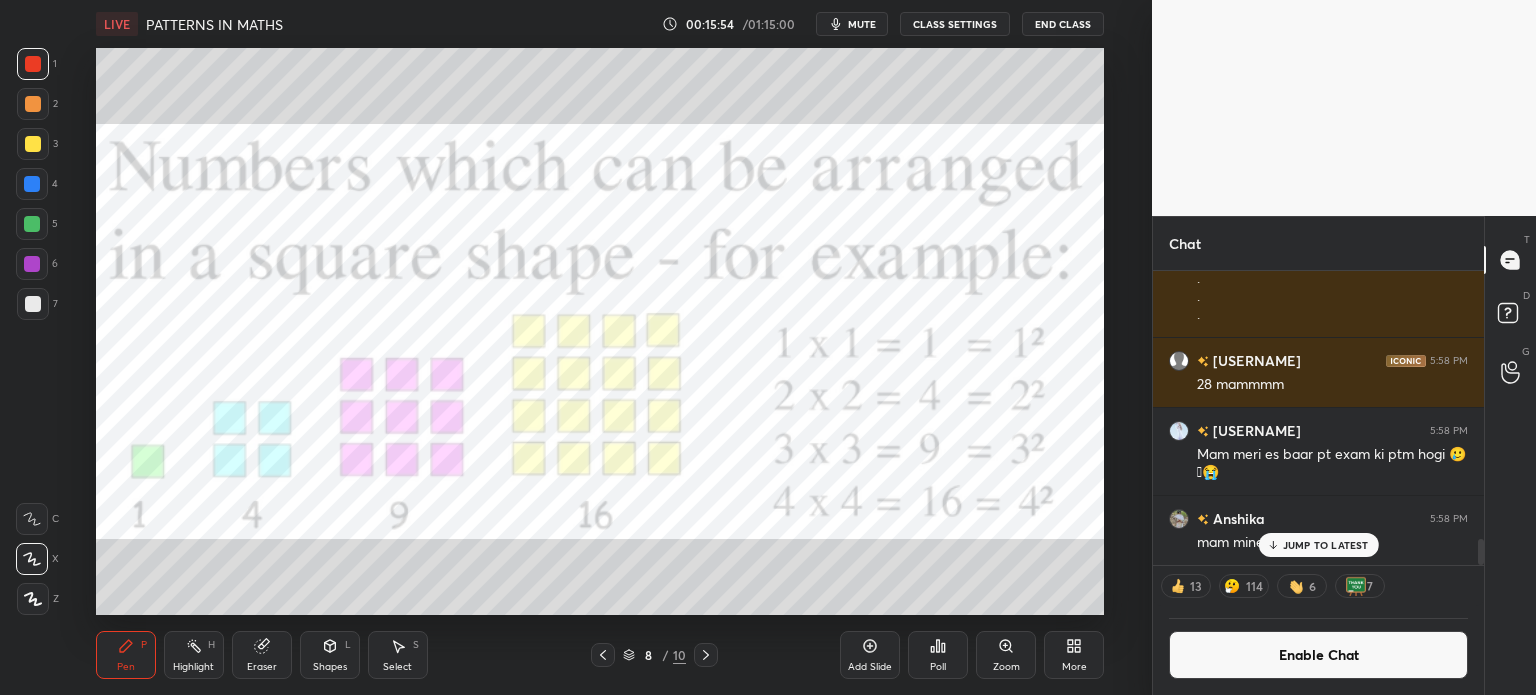 click on "Enable Chat" at bounding box center (1318, 655) 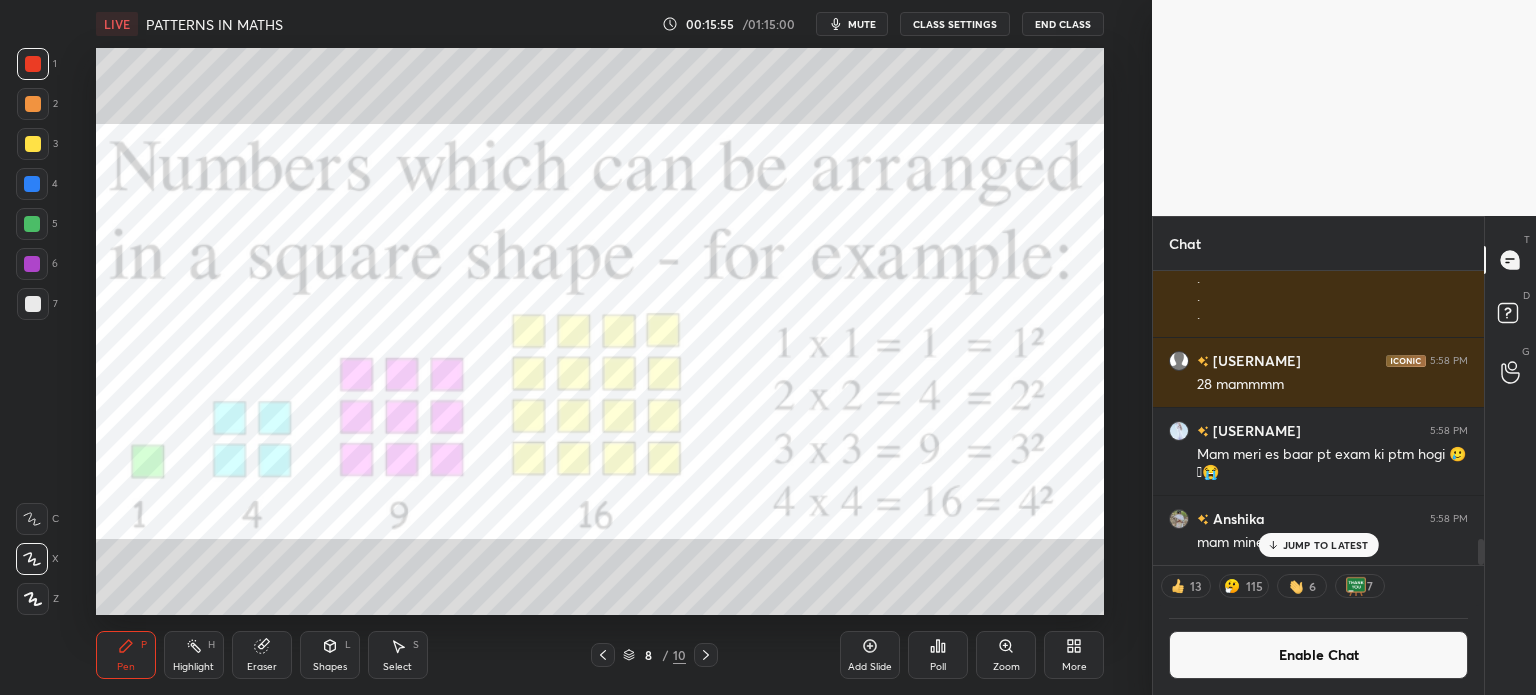 scroll, scrollTop: 6, scrollLeft: 6, axis: both 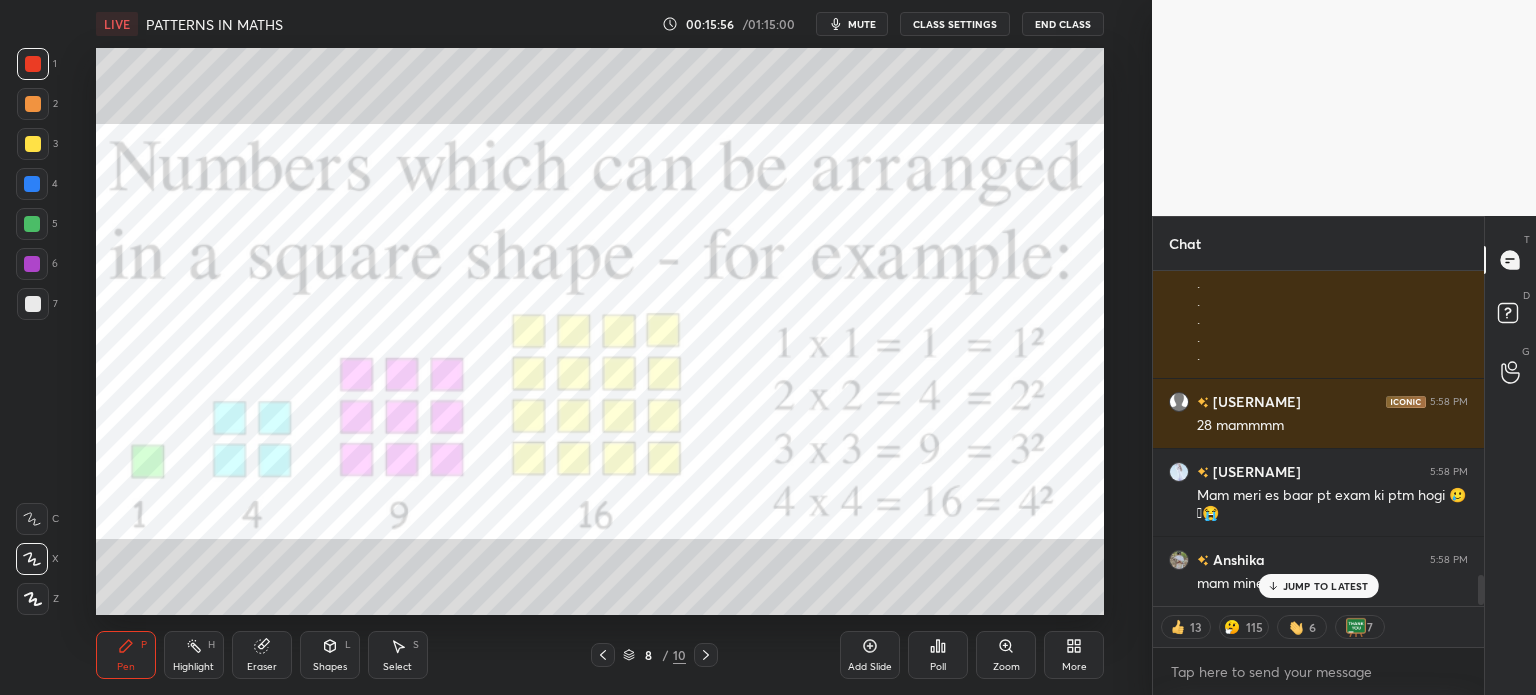 click on "JUMP TO LATEST" at bounding box center (1326, 586) 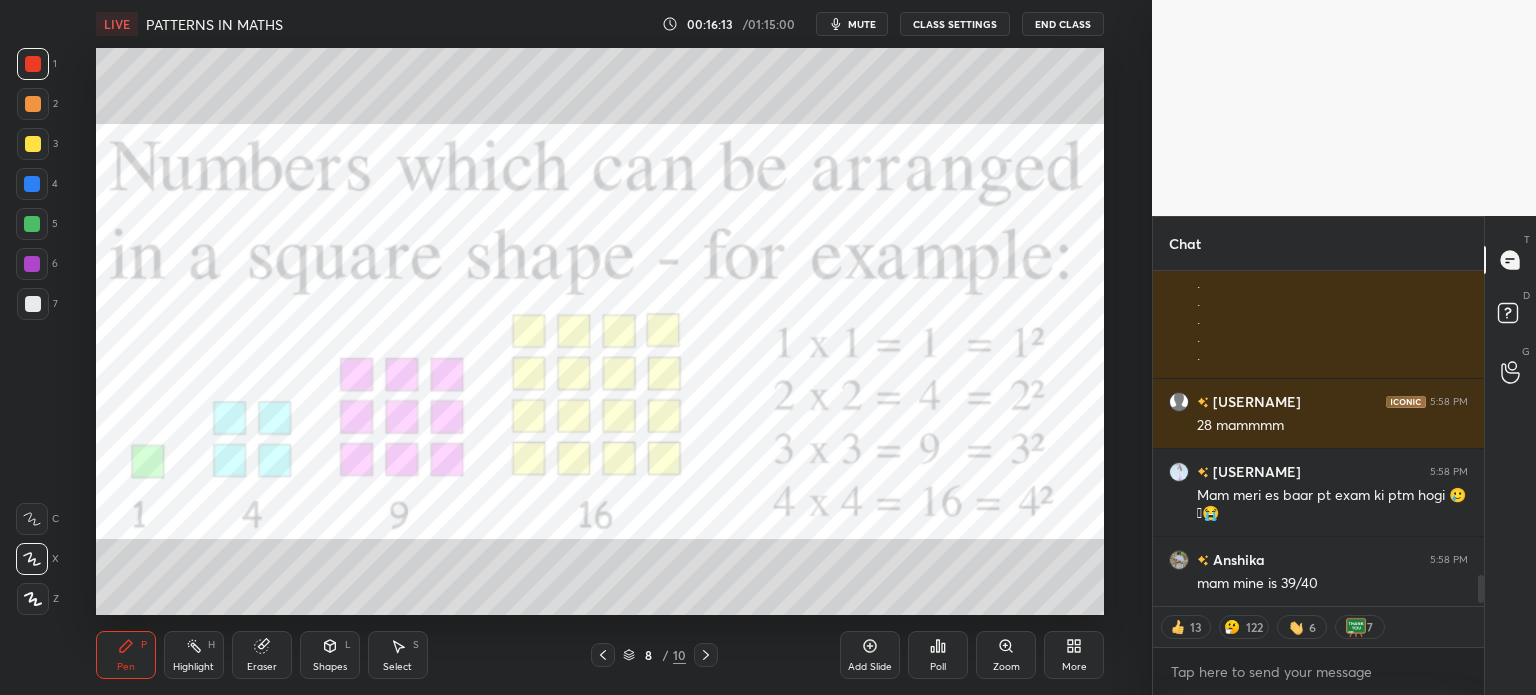 scroll, scrollTop: 3639, scrollLeft: 0, axis: vertical 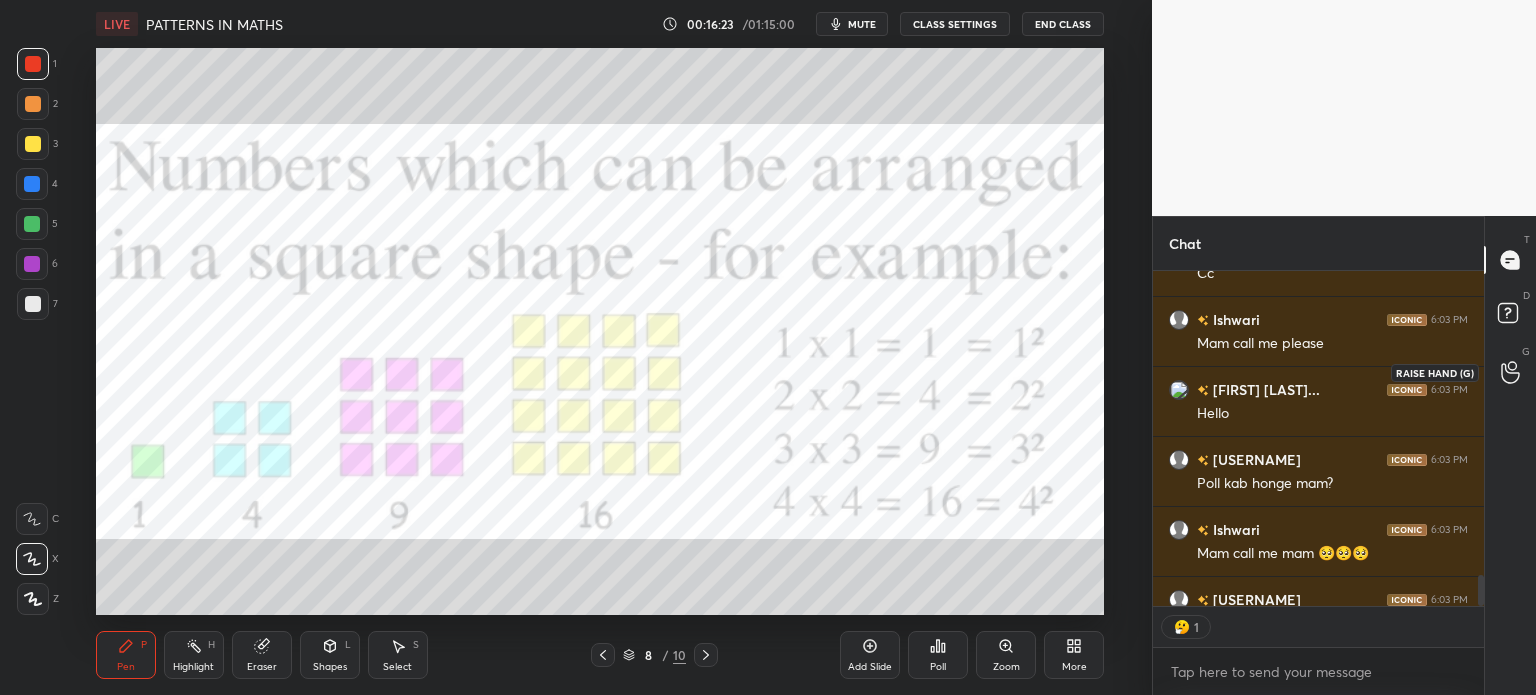 click 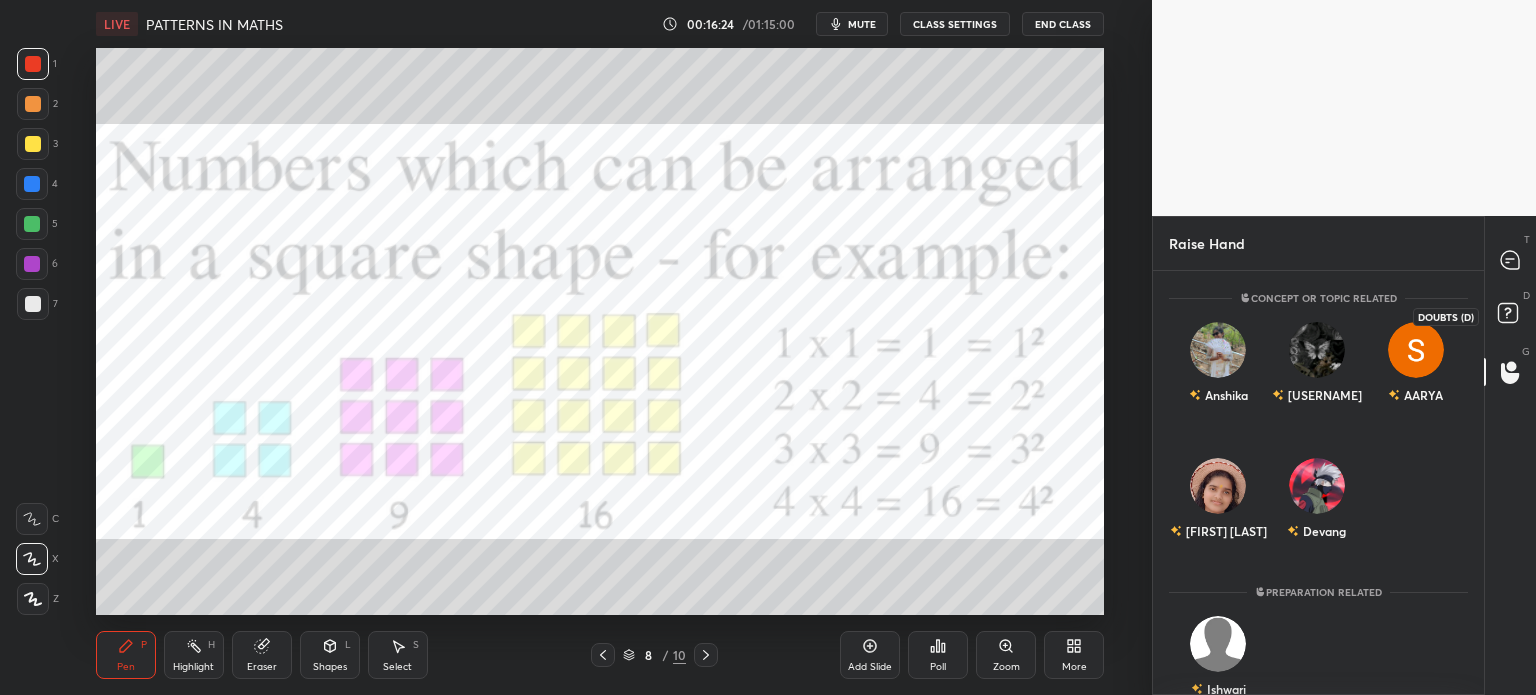 click 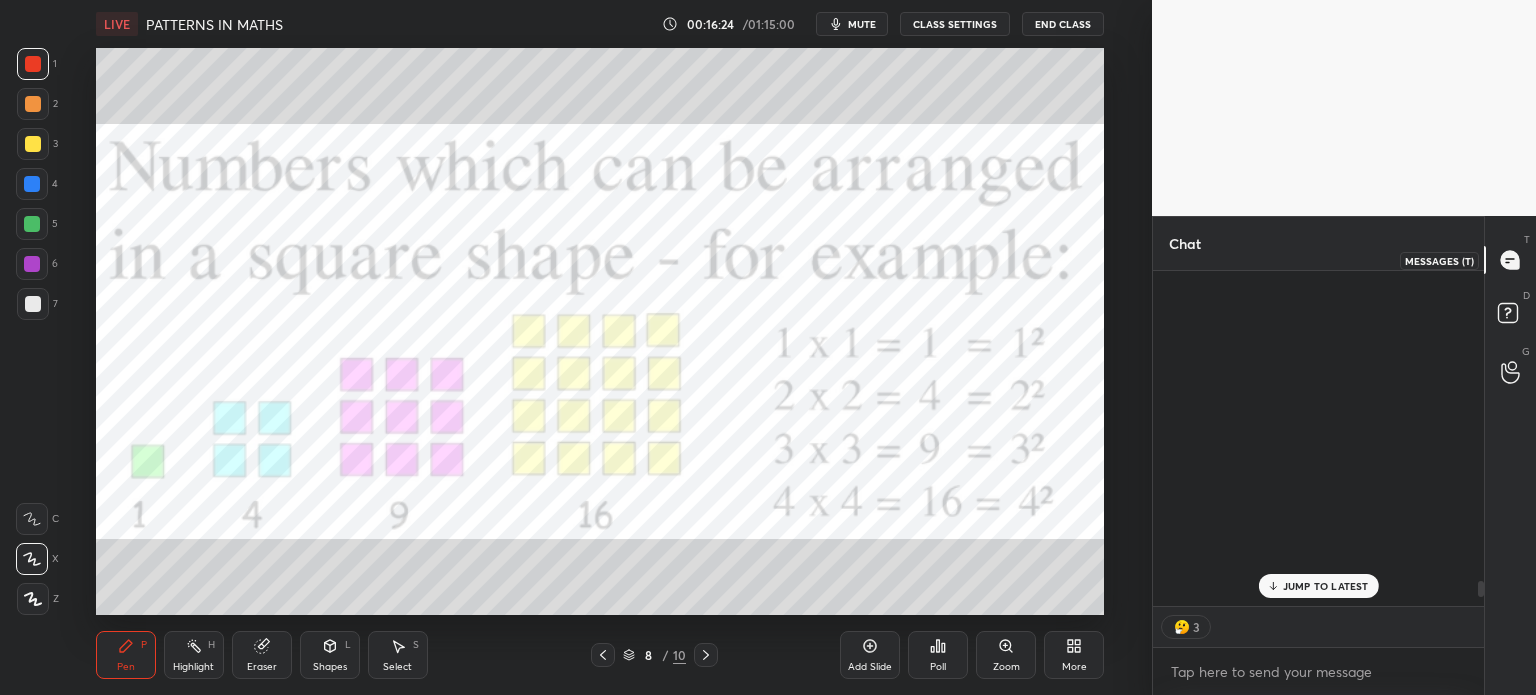 scroll, scrollTop: 4164, scrollLeft: 0, axis: vertical 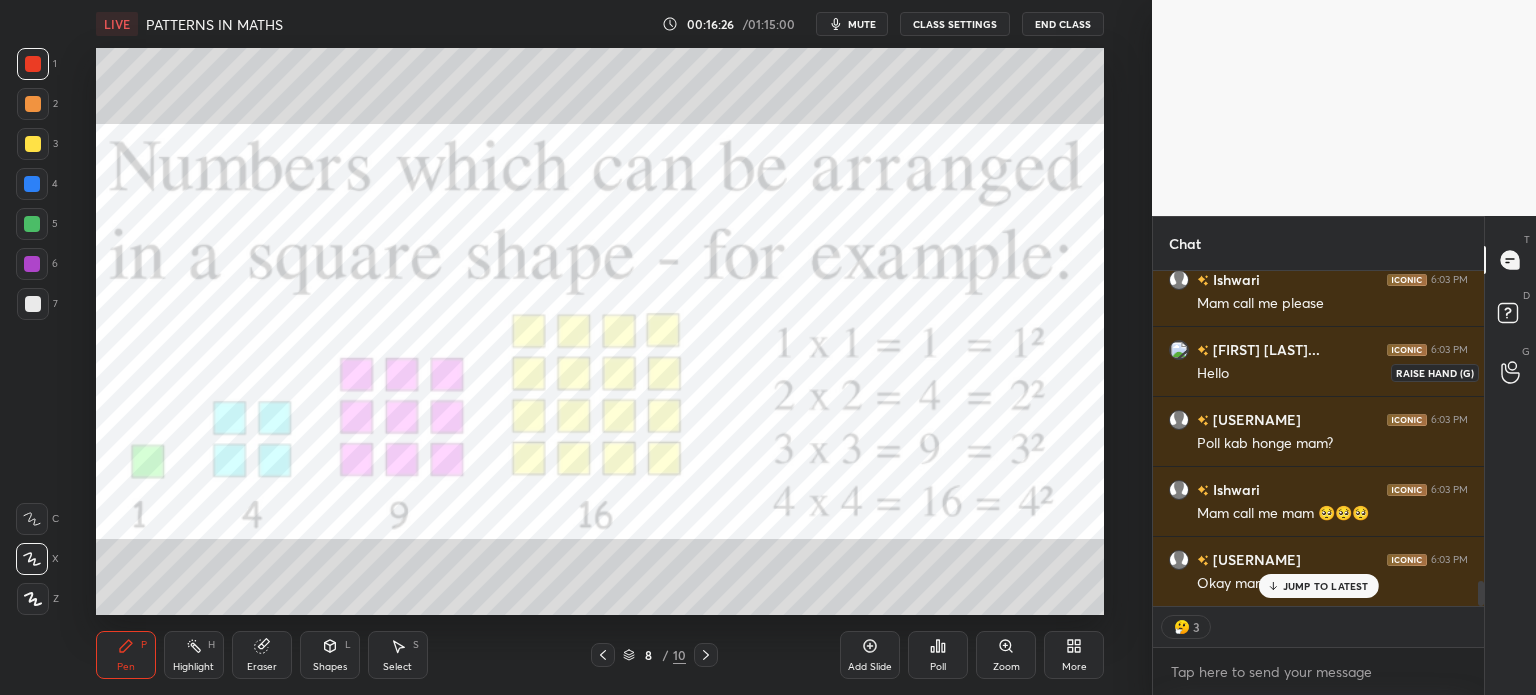 click 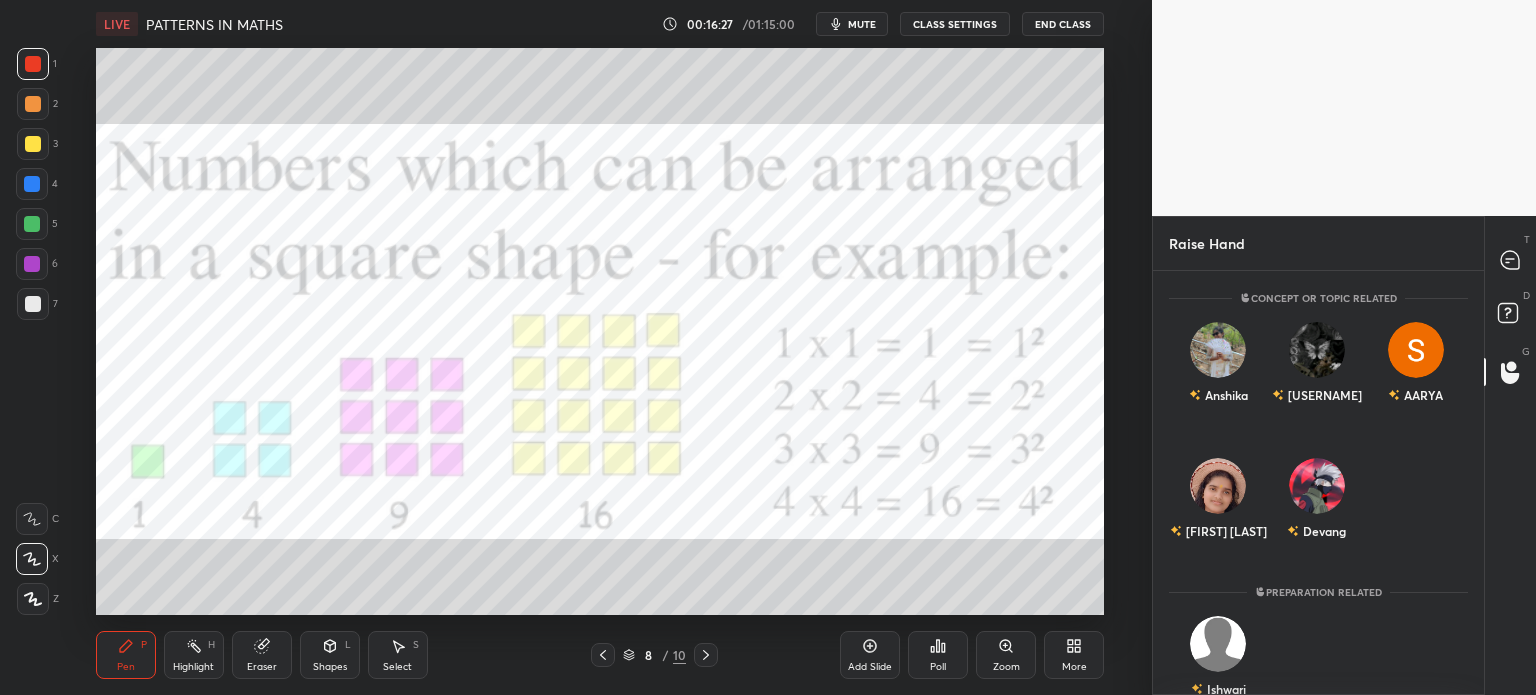 scroll, scrollTop: 44, scrollLeft: 0, axis: vertical 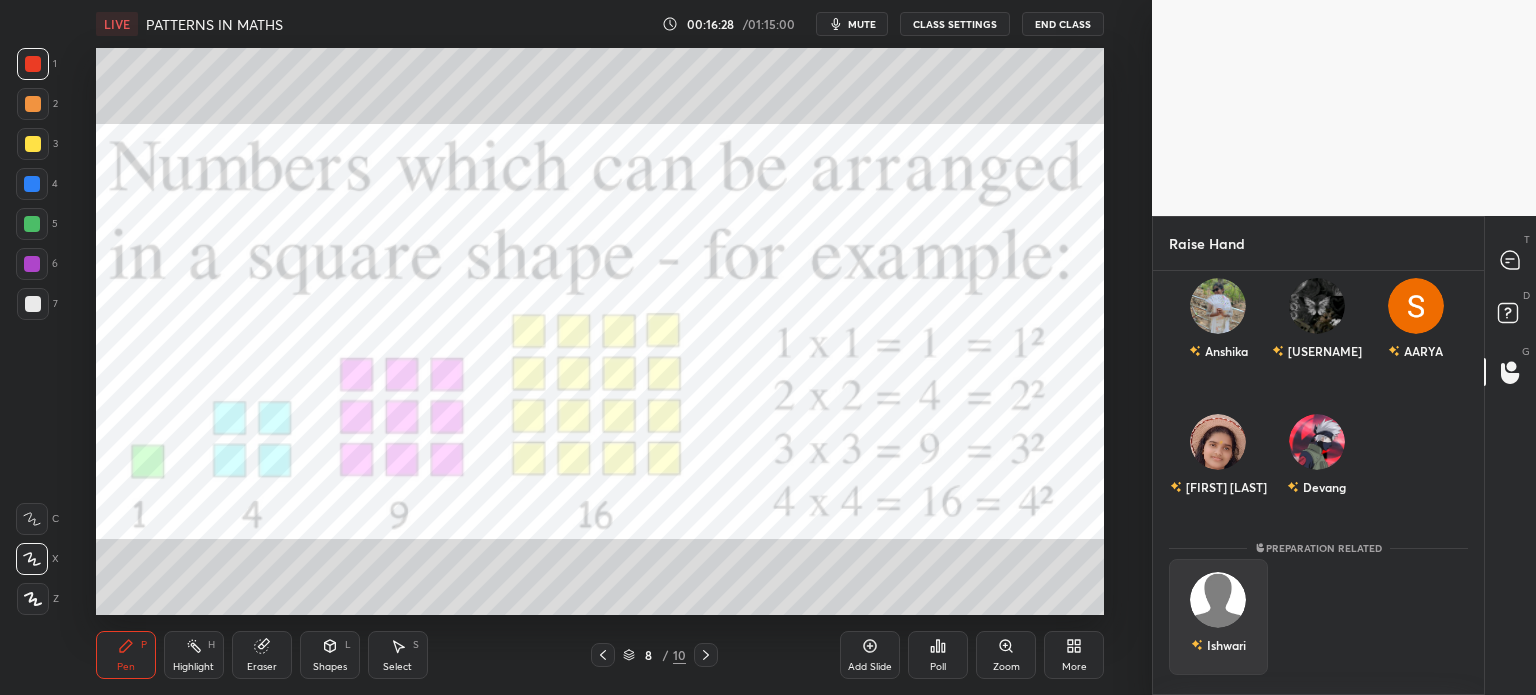 click on "Ishwari" at bounding box center (1218, 617) 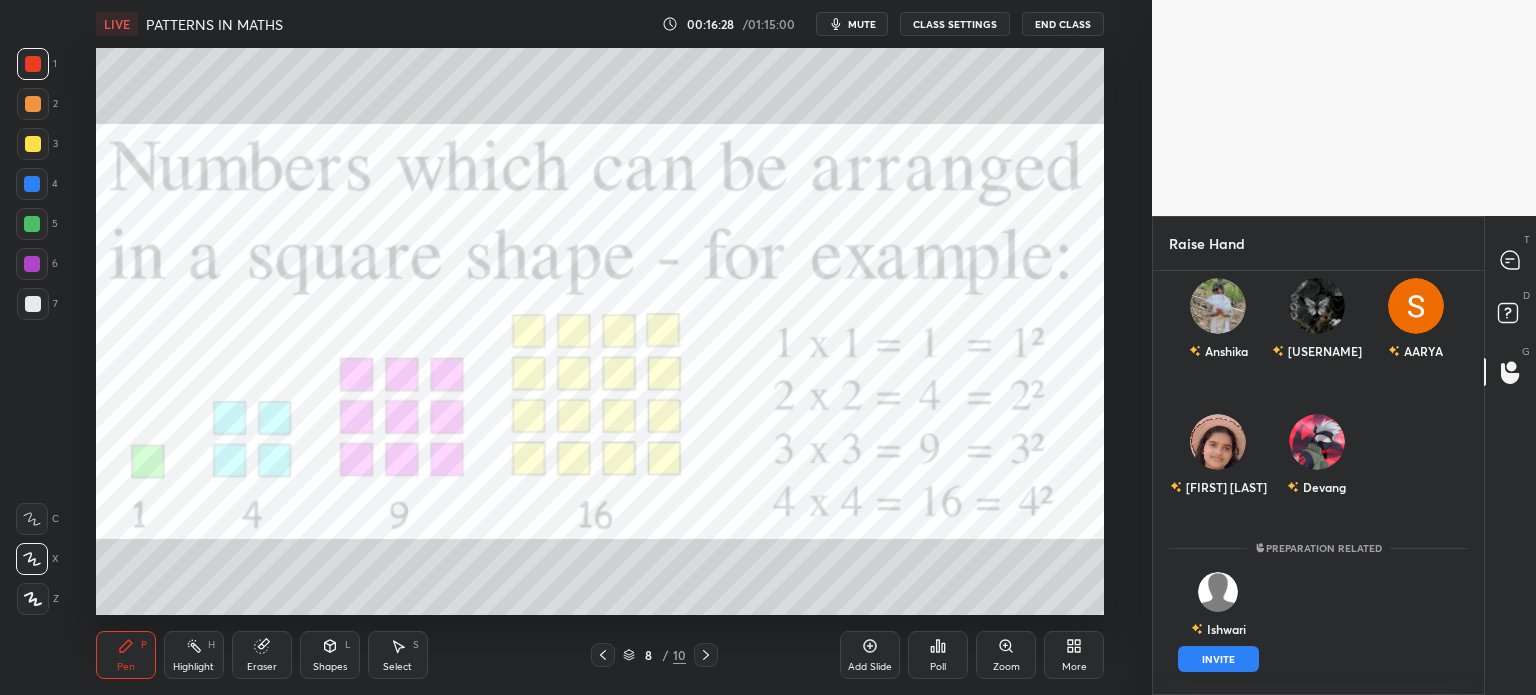 click on "INVITE" at bounding box center (1218, 659) 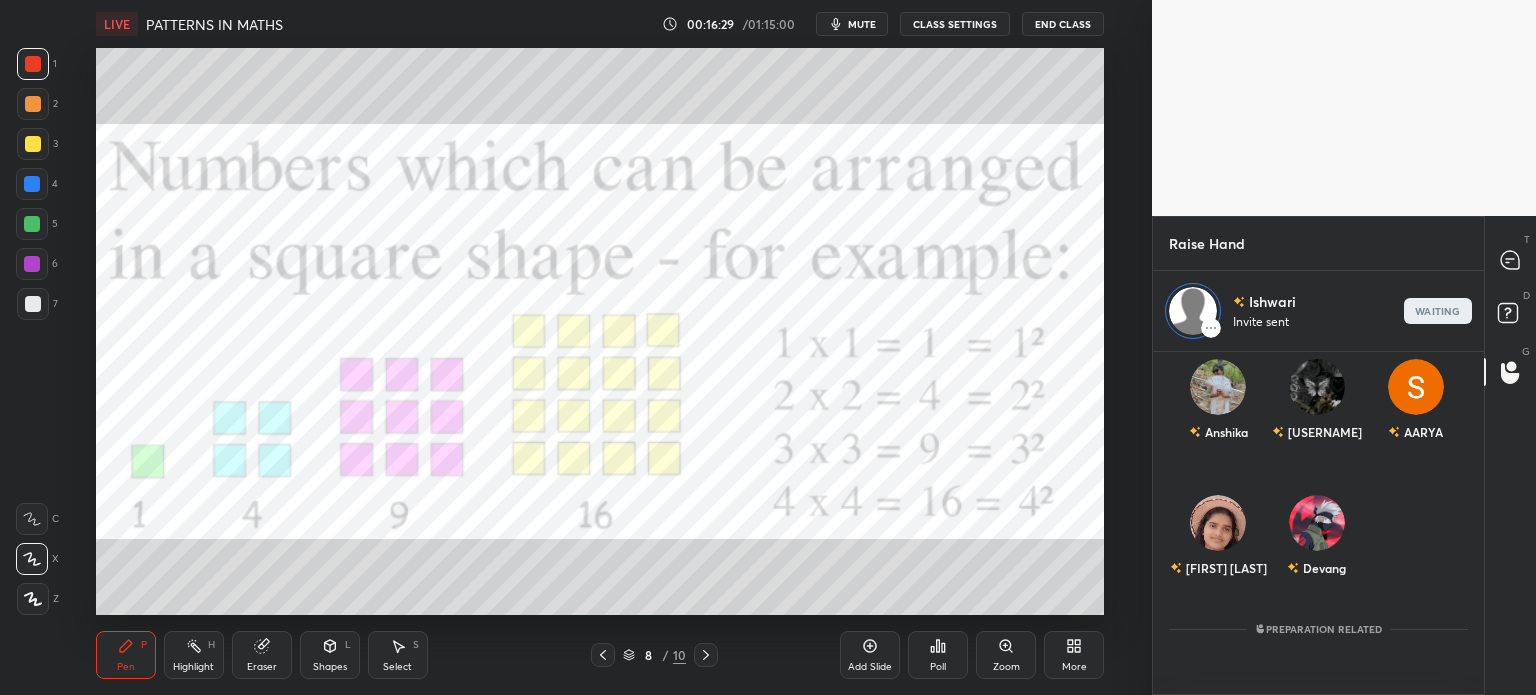 scroll, scrollTop: 338, scrollLeft: 325, axis: both 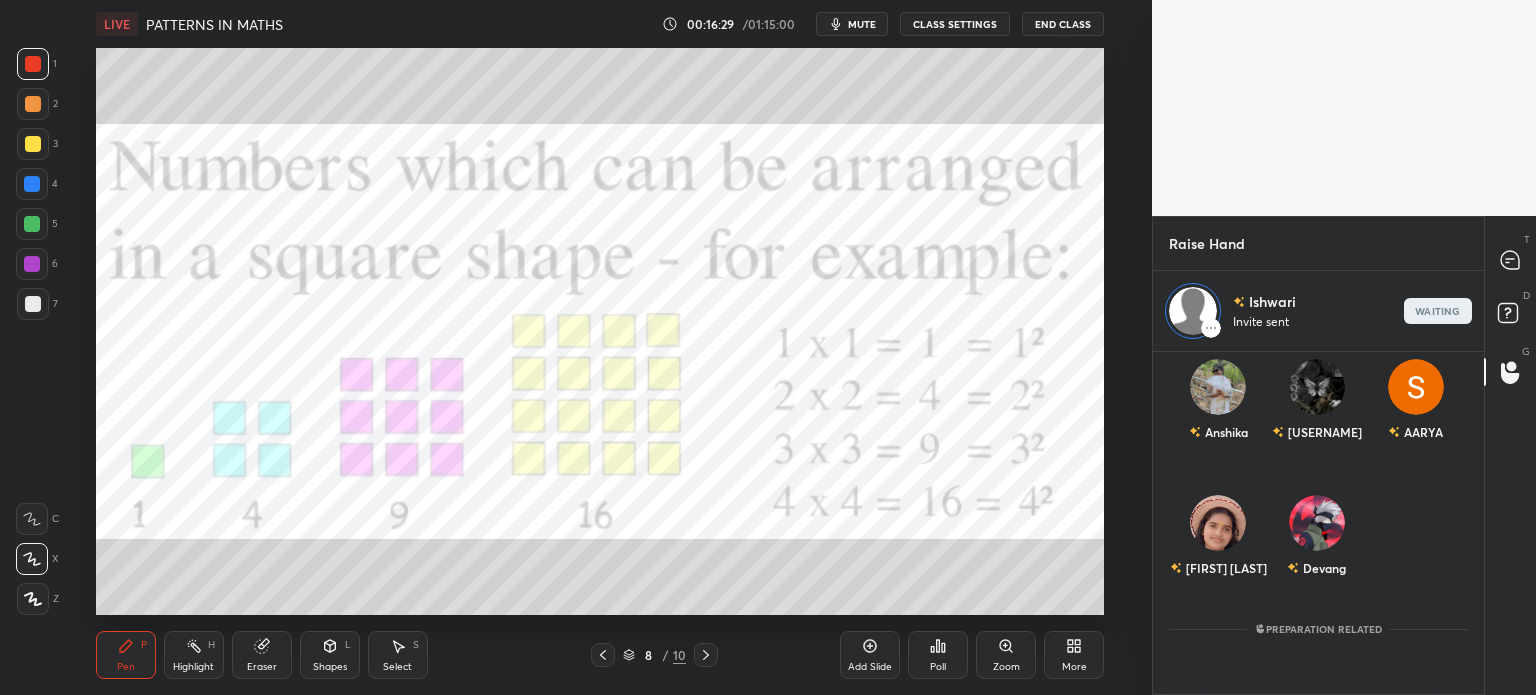 click on "T Messages (T)" at bounding box center [1510, 260] 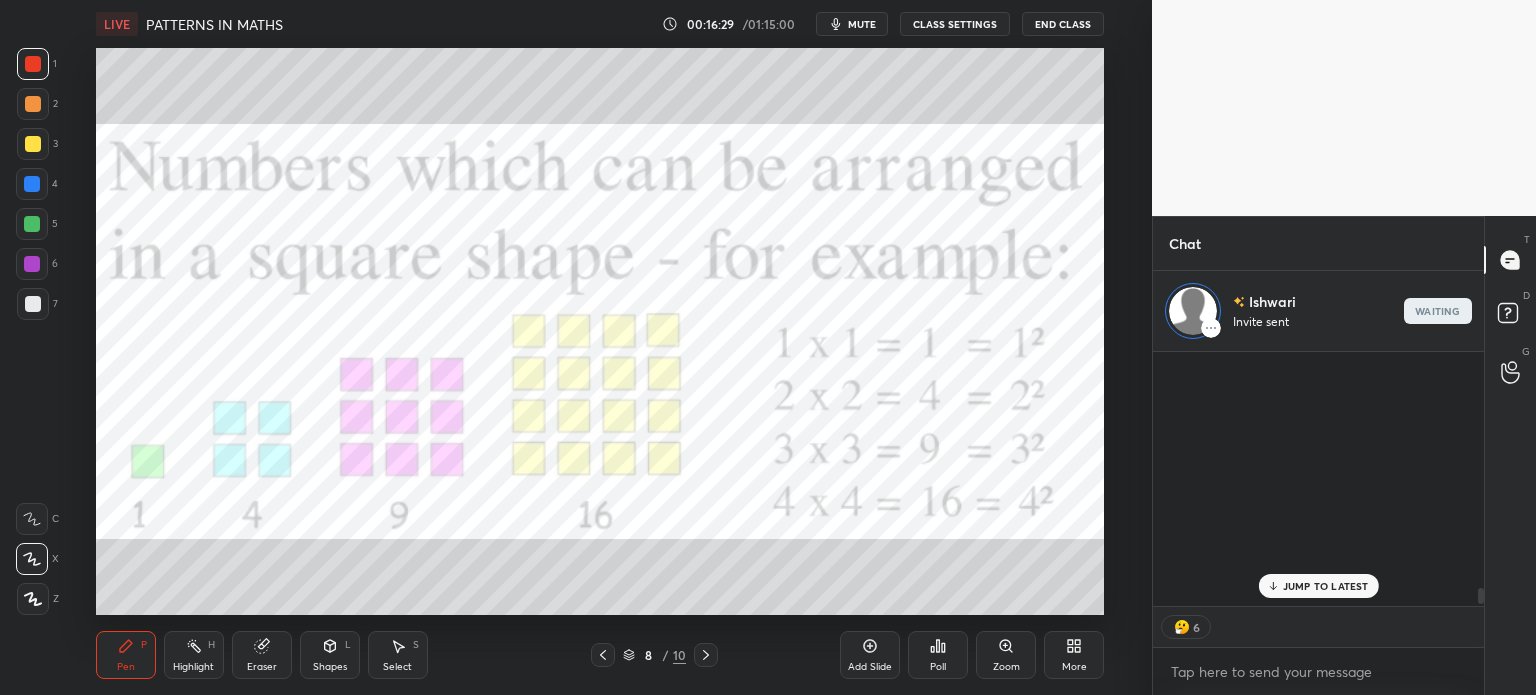 scroll, scrollTop: 337, scrollLeft: 325, axis: both 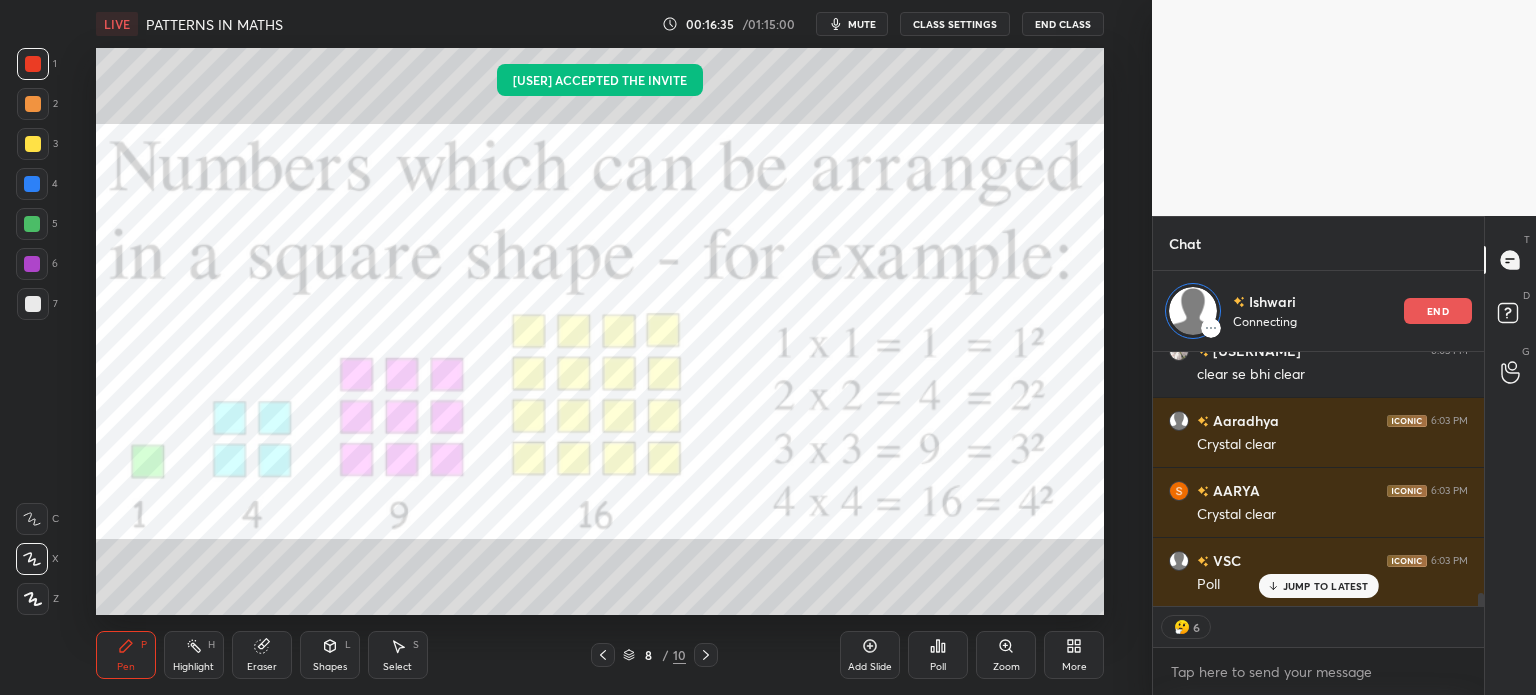 click on "CLASS SETTINGS" at bounding box center (955, 24) 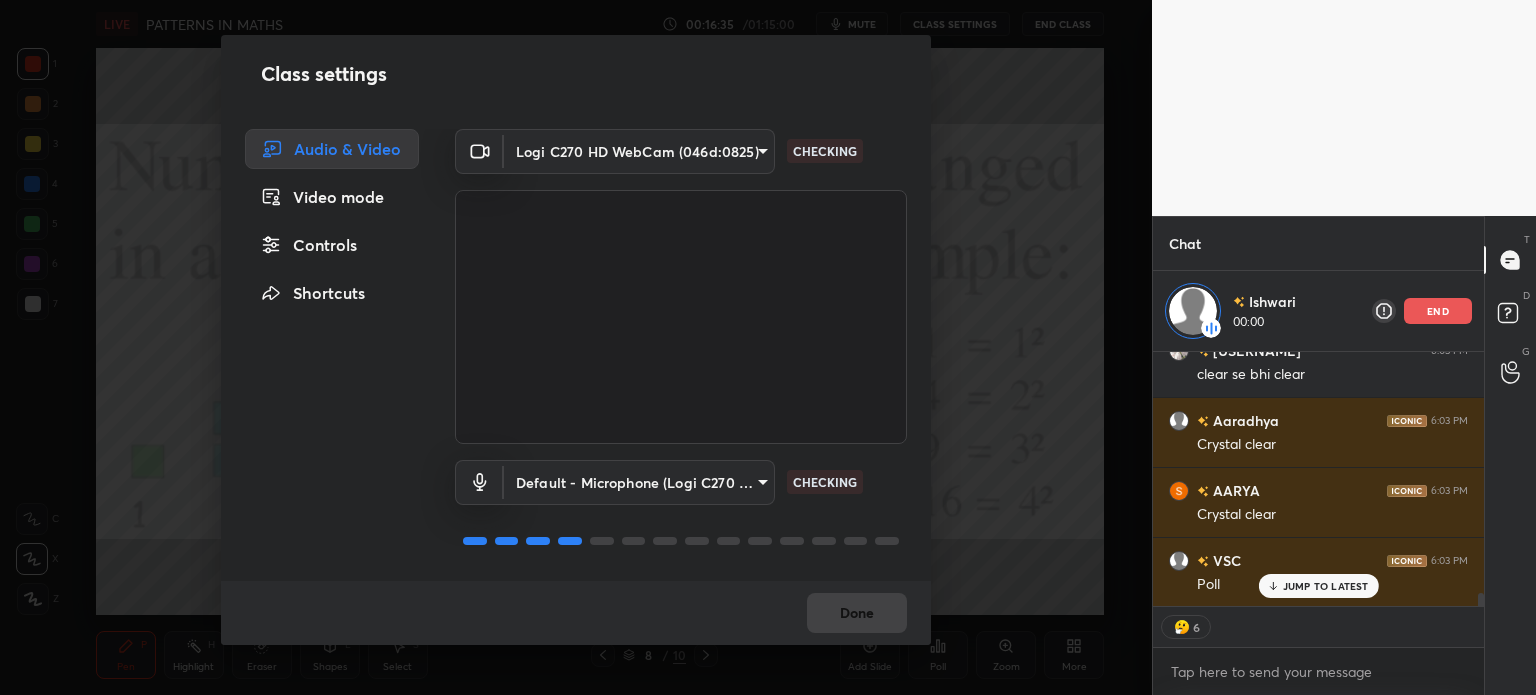 click on "Controls" at bounding box center (332, 245) 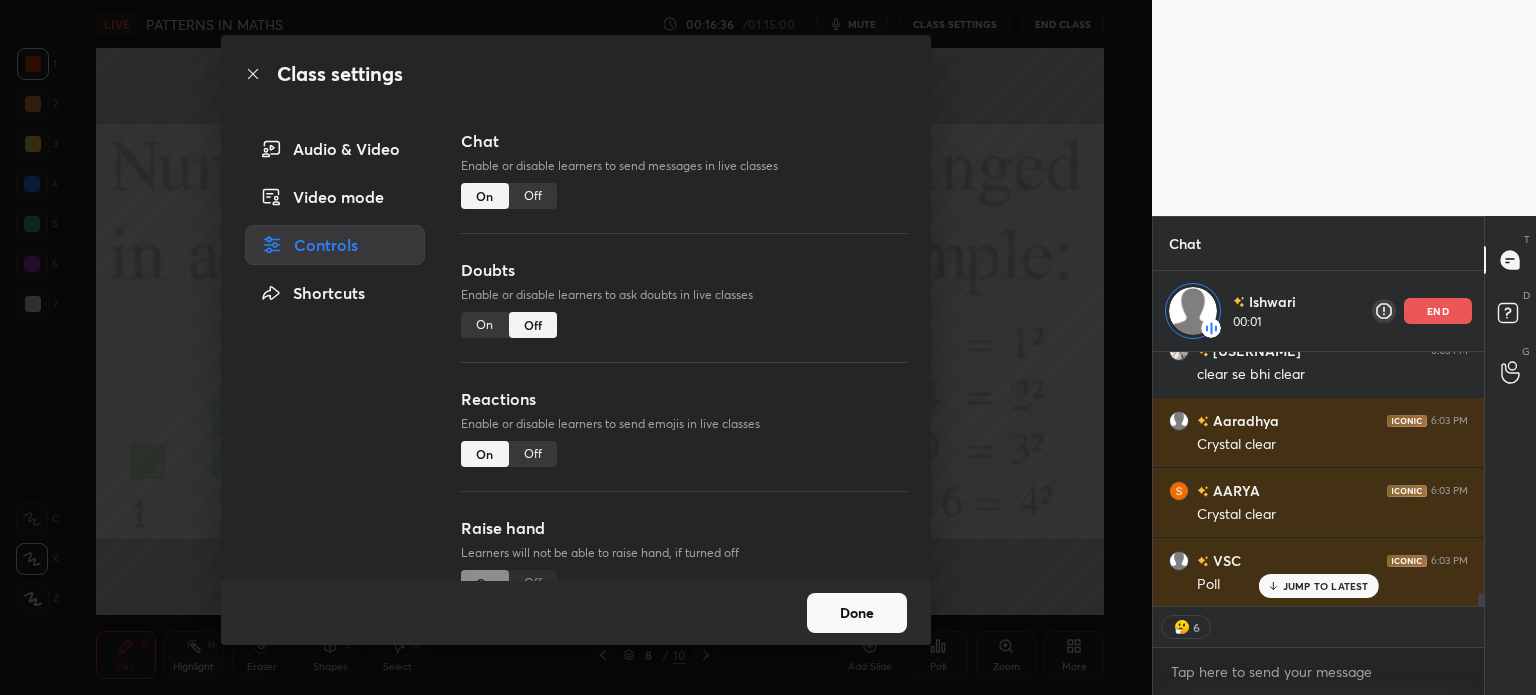 click on "Off" at bounding box center (533, 196) 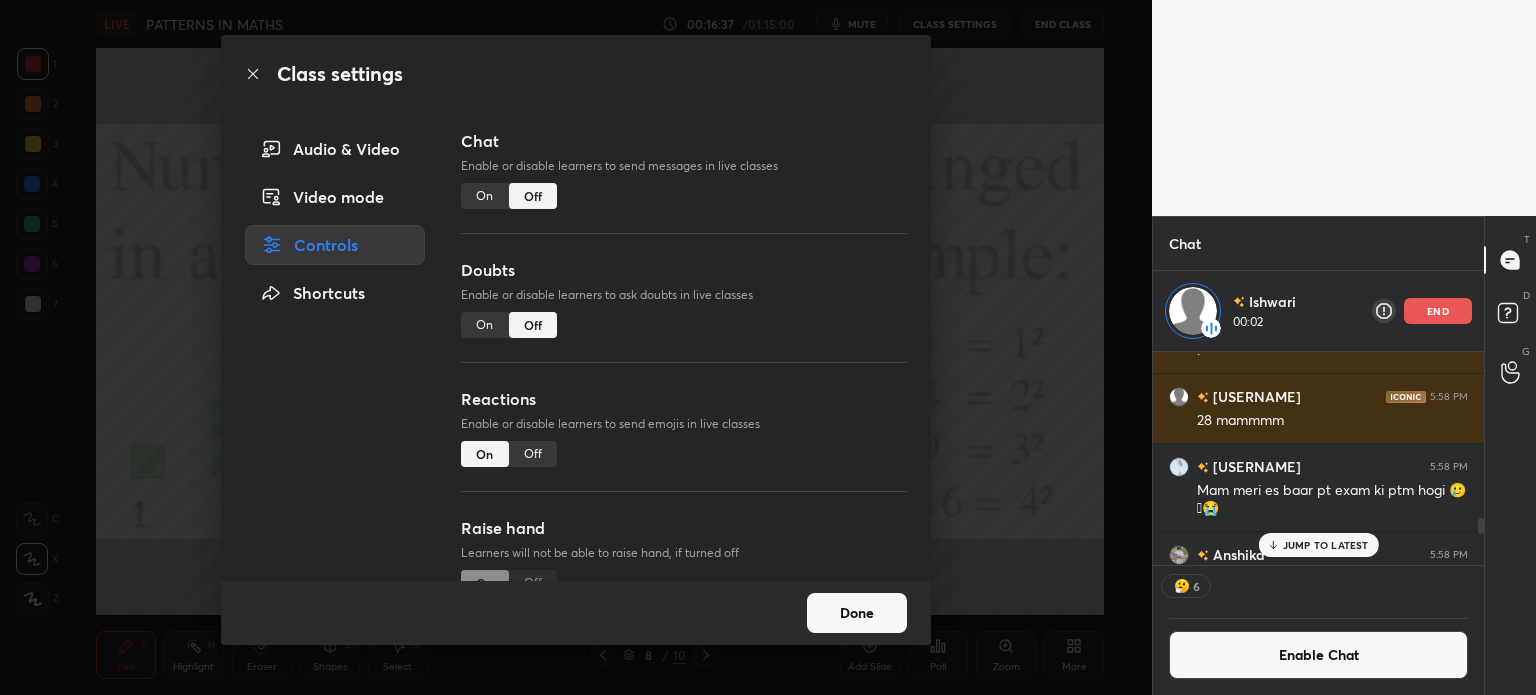 click on "Done" at bounding box center [857, 613] 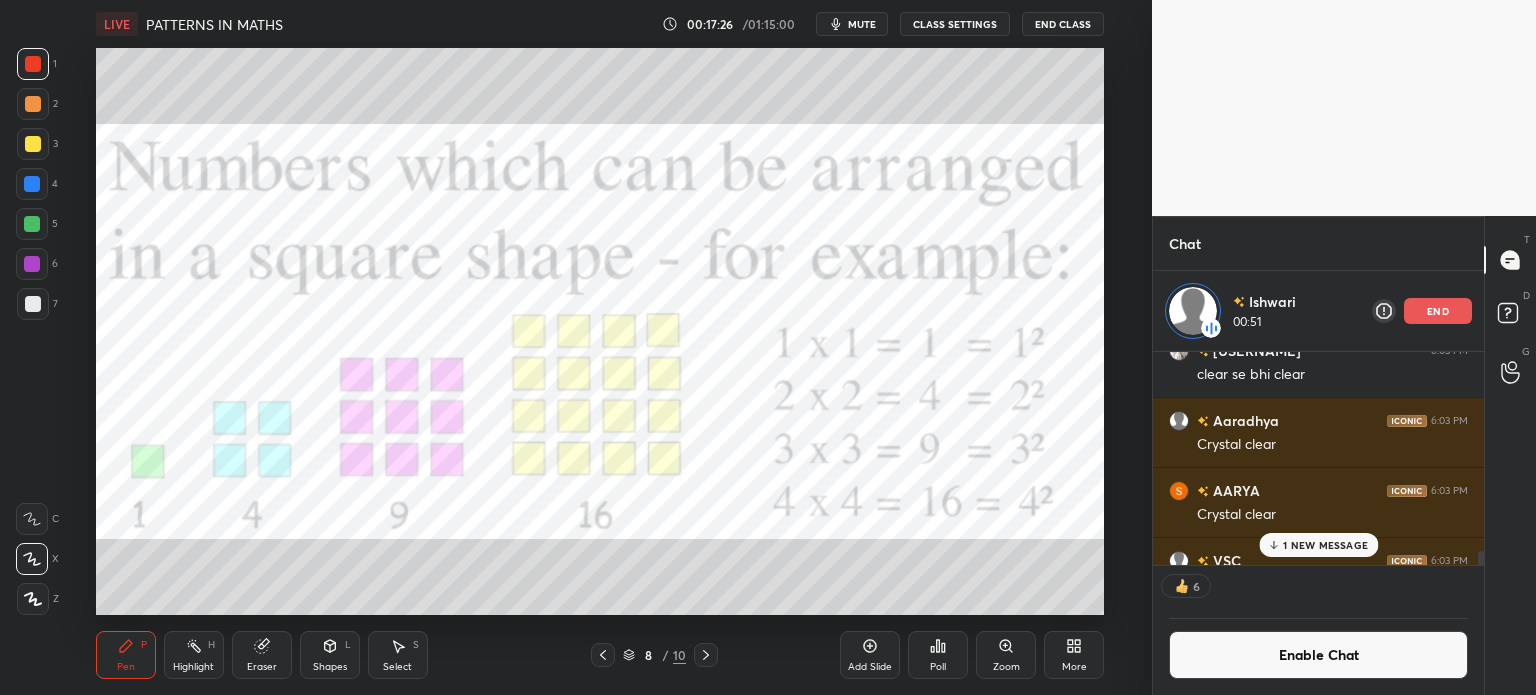 scroll, scrollTop: 208, scrollLeft: 325, axis: both 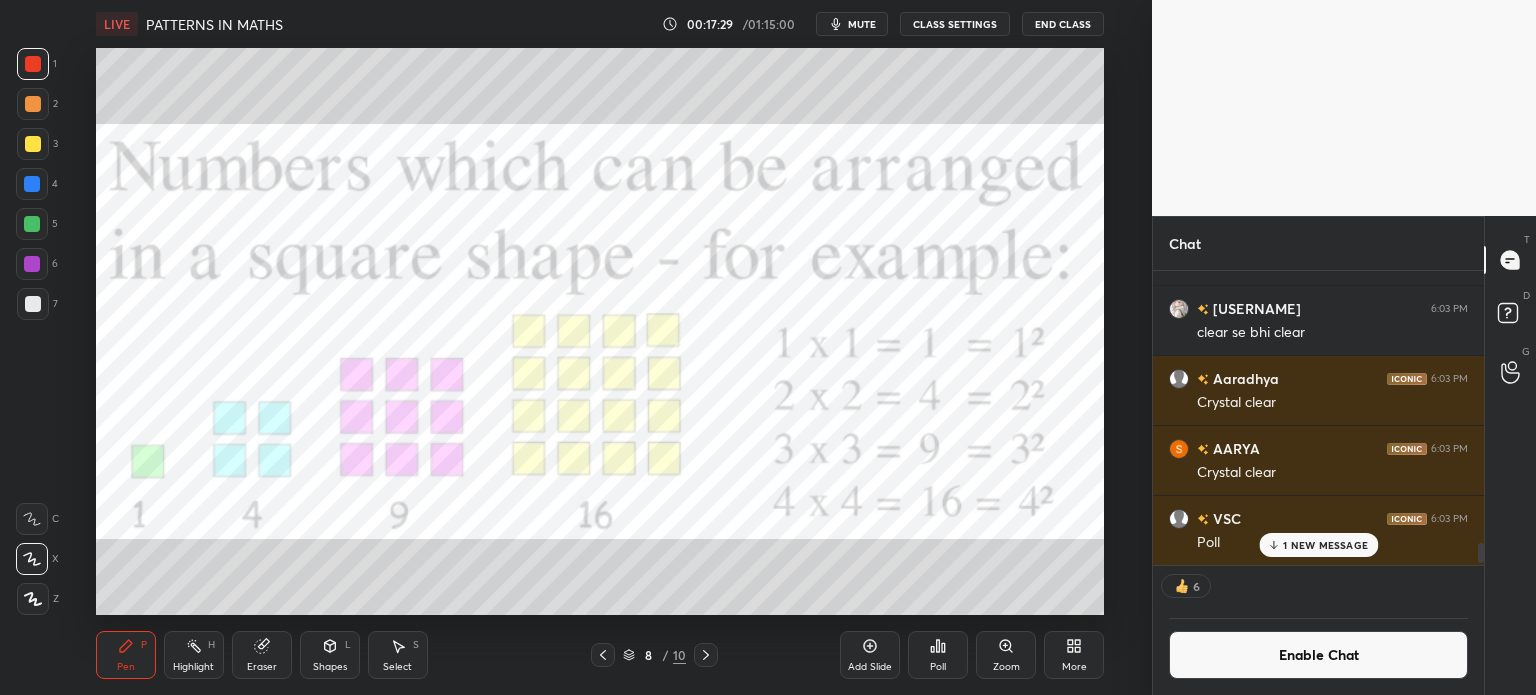 type 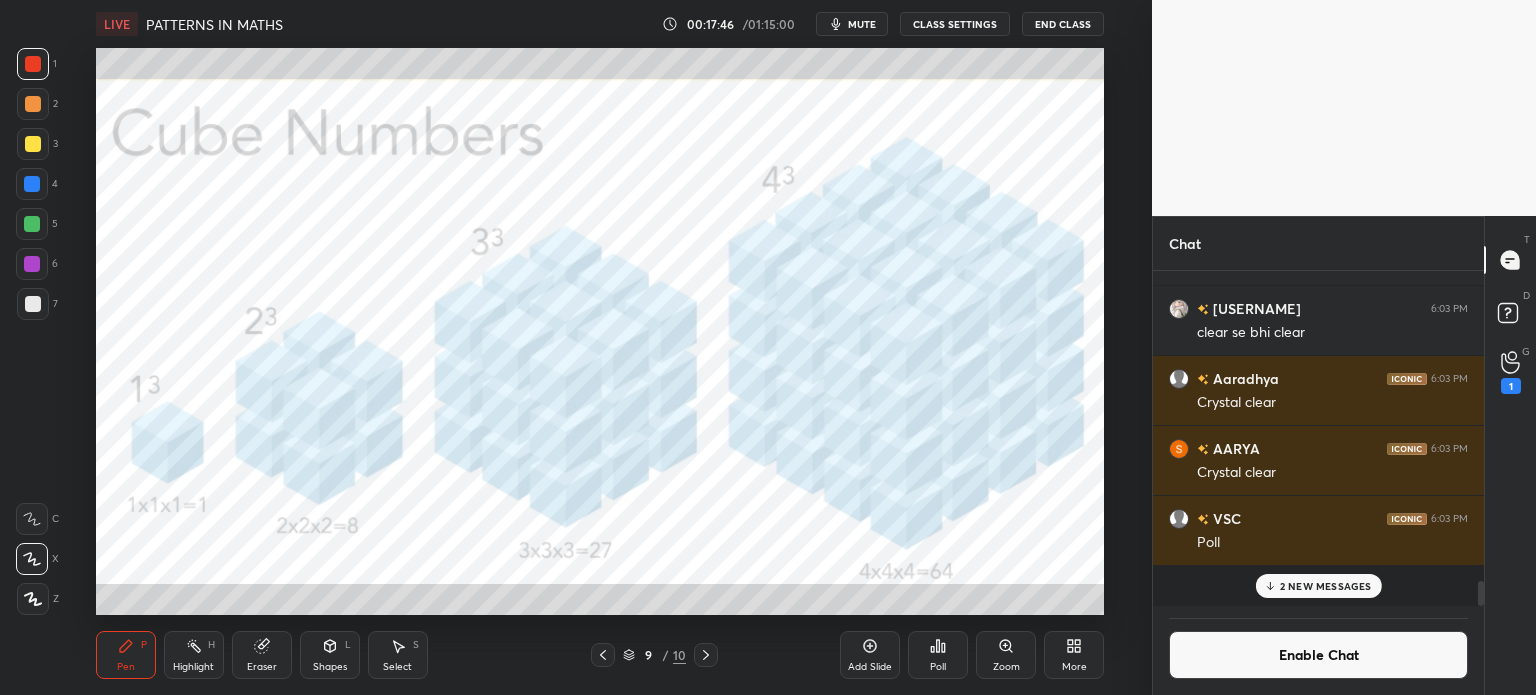 scroll, scrollTop: 6, scrollLeft: 6, axis: both 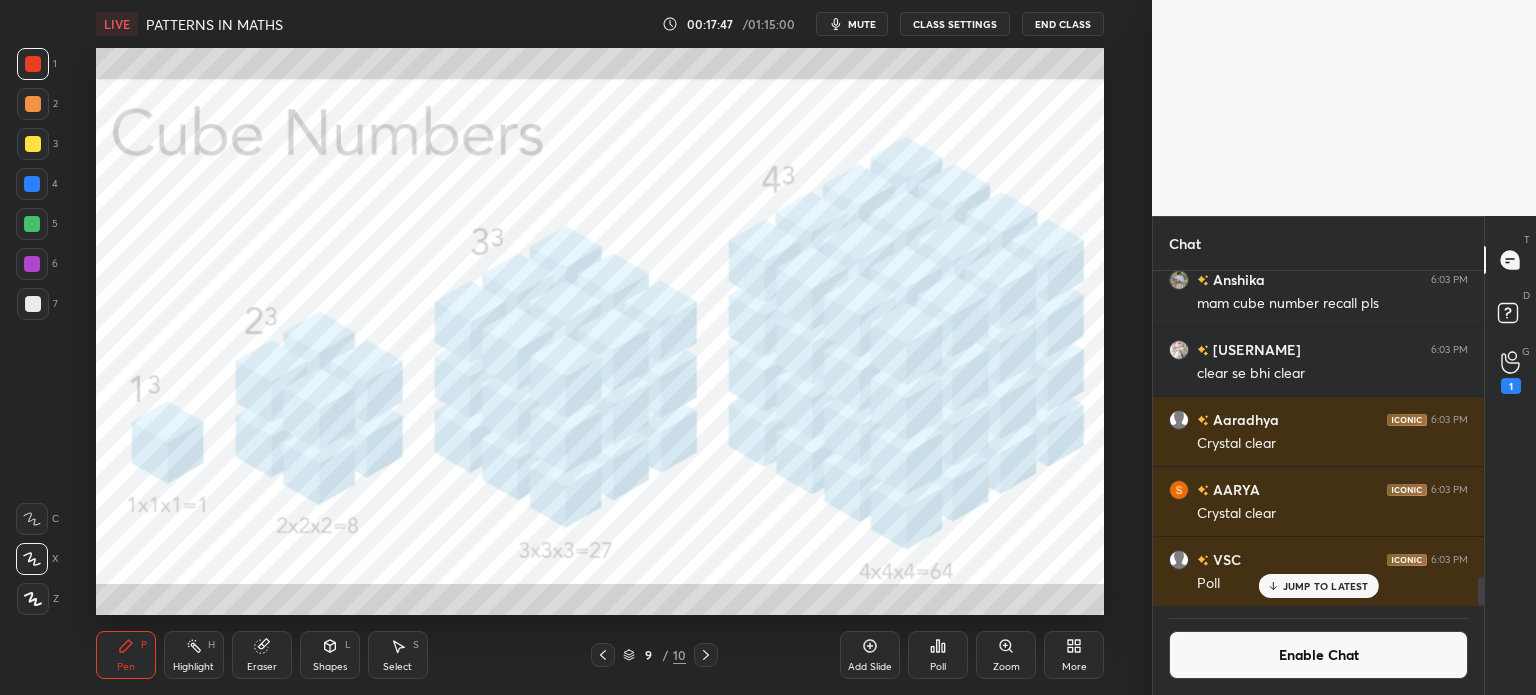 click on "More" at bounding box center (1074, 655) 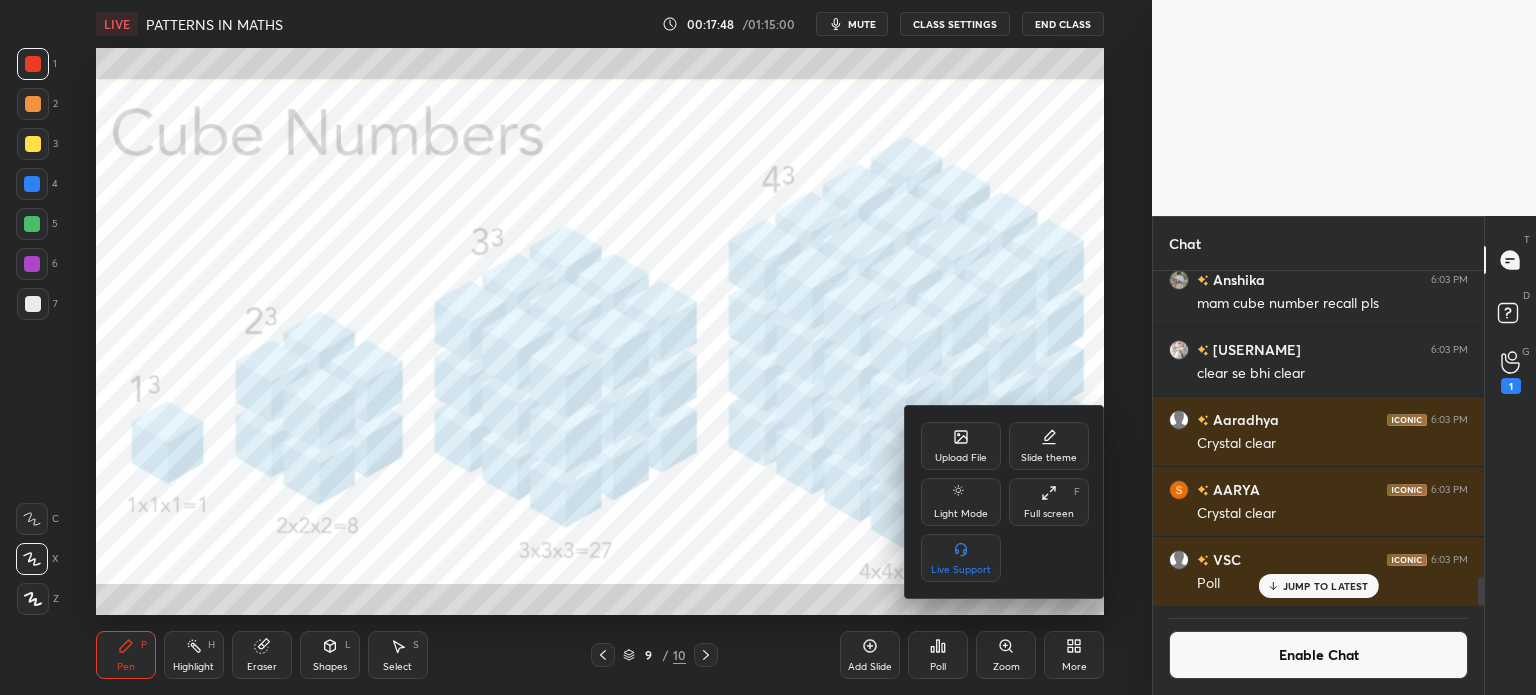 click 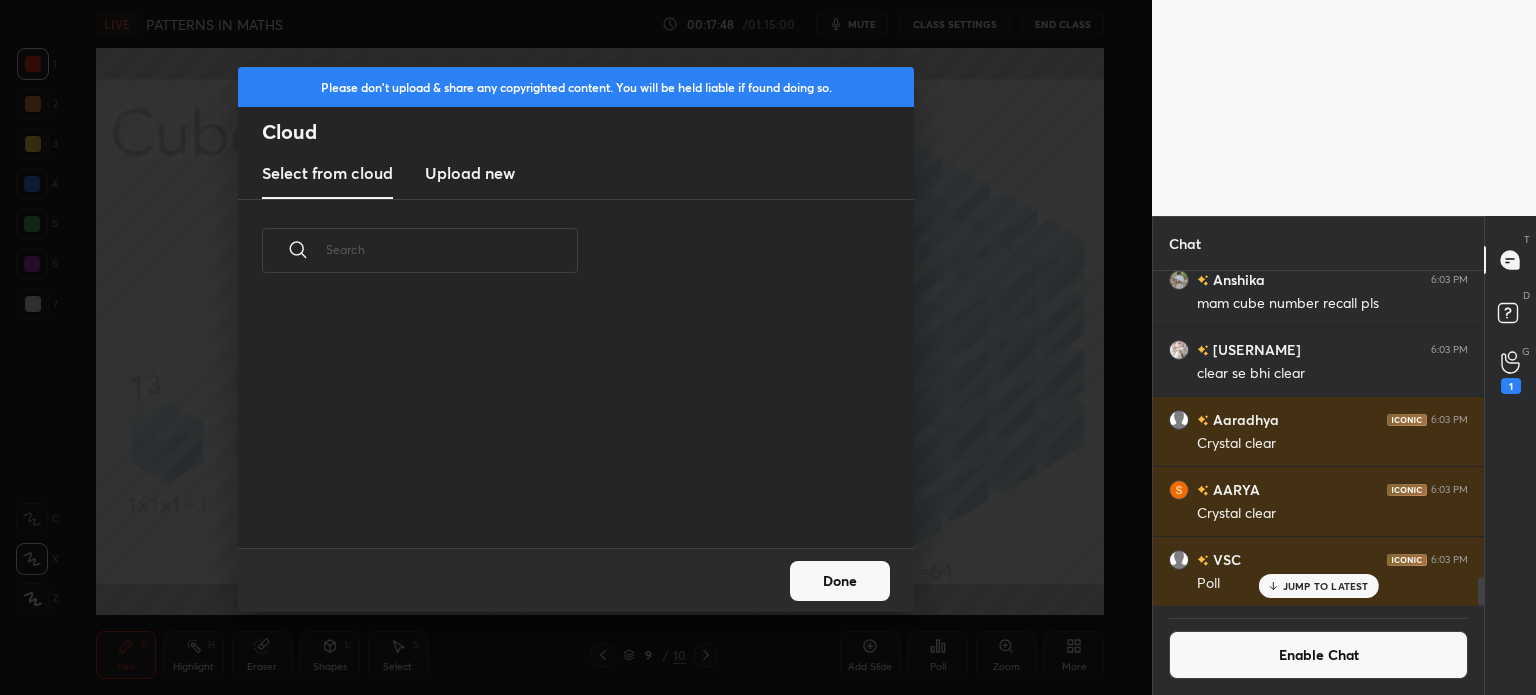 scroll, scrollTop: 5, scrollLeft: 10, axis: both 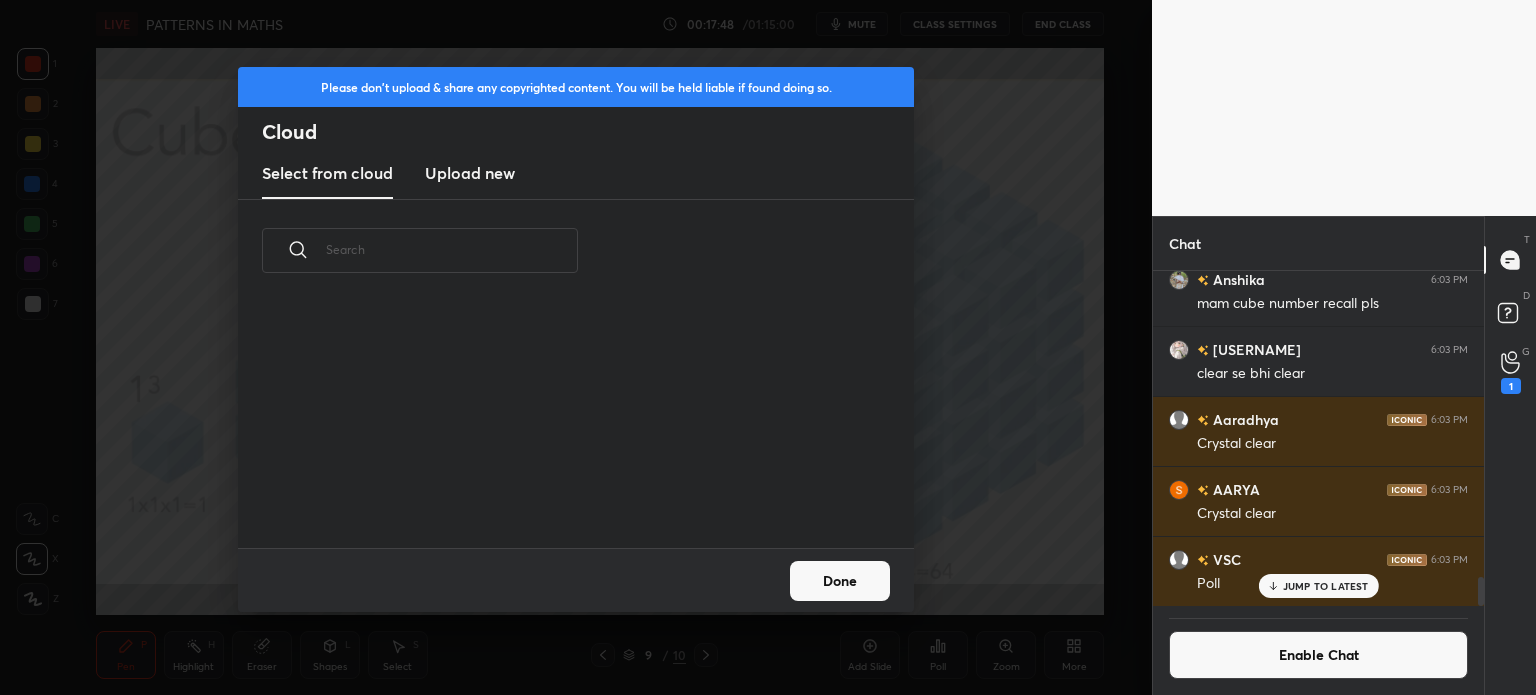 click on "Upload new" at bounding box center (470, 173) 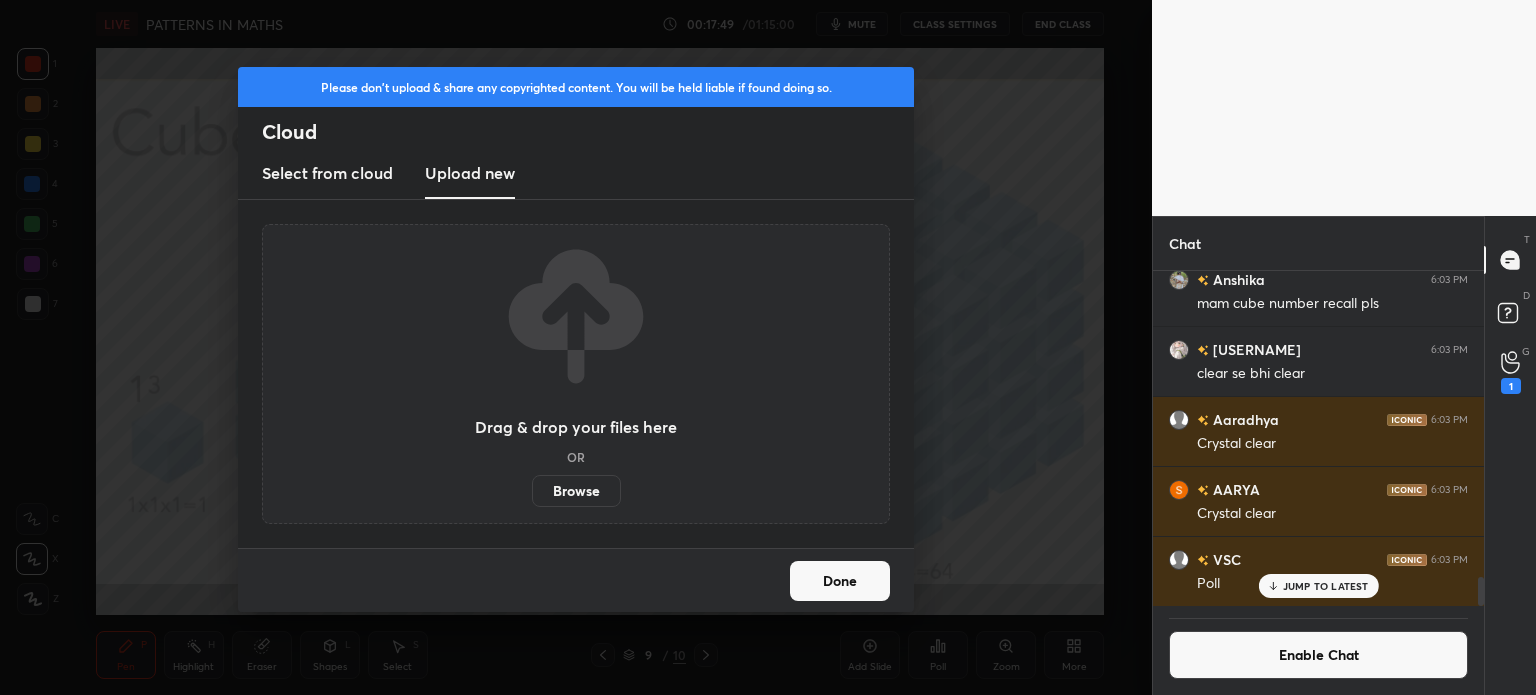 click on "Browse" at bounding box center [576, 491] 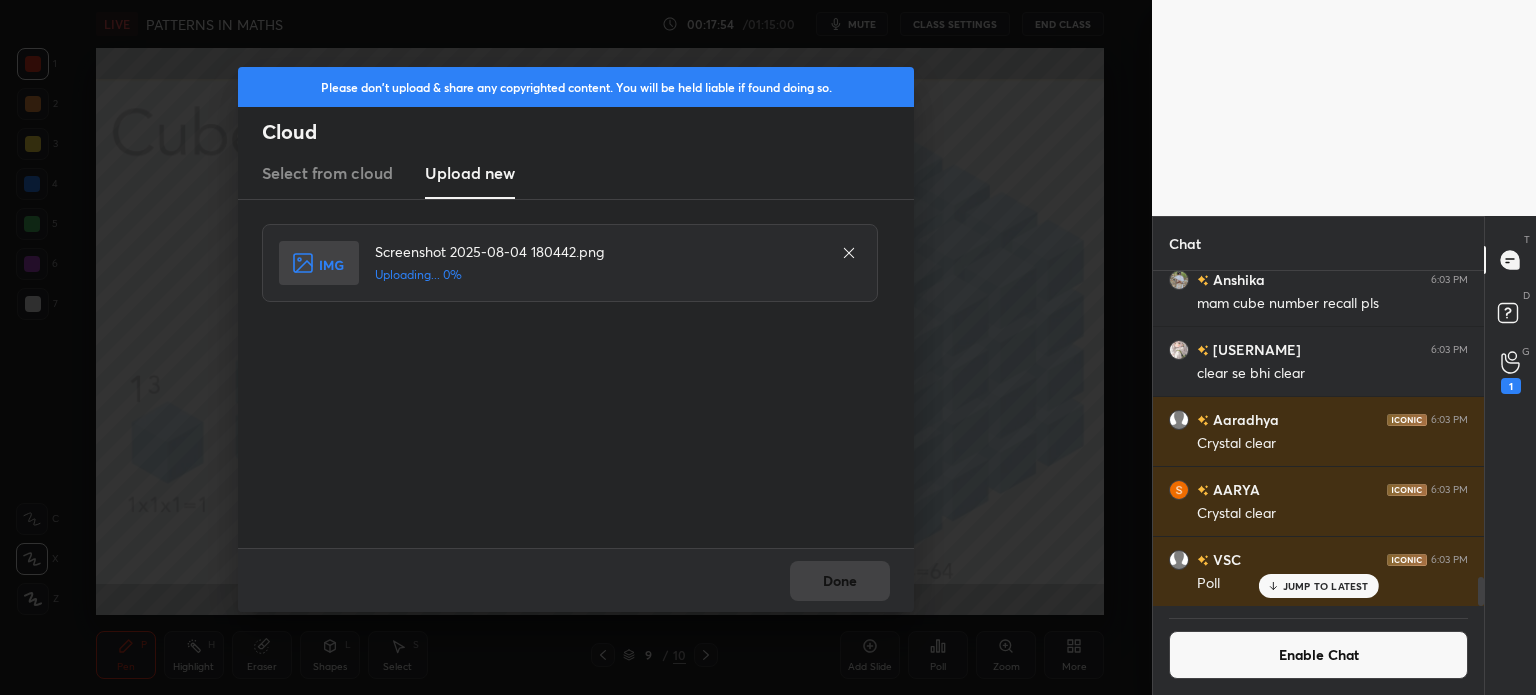 click on "Done" at bounding box center [576, 580] 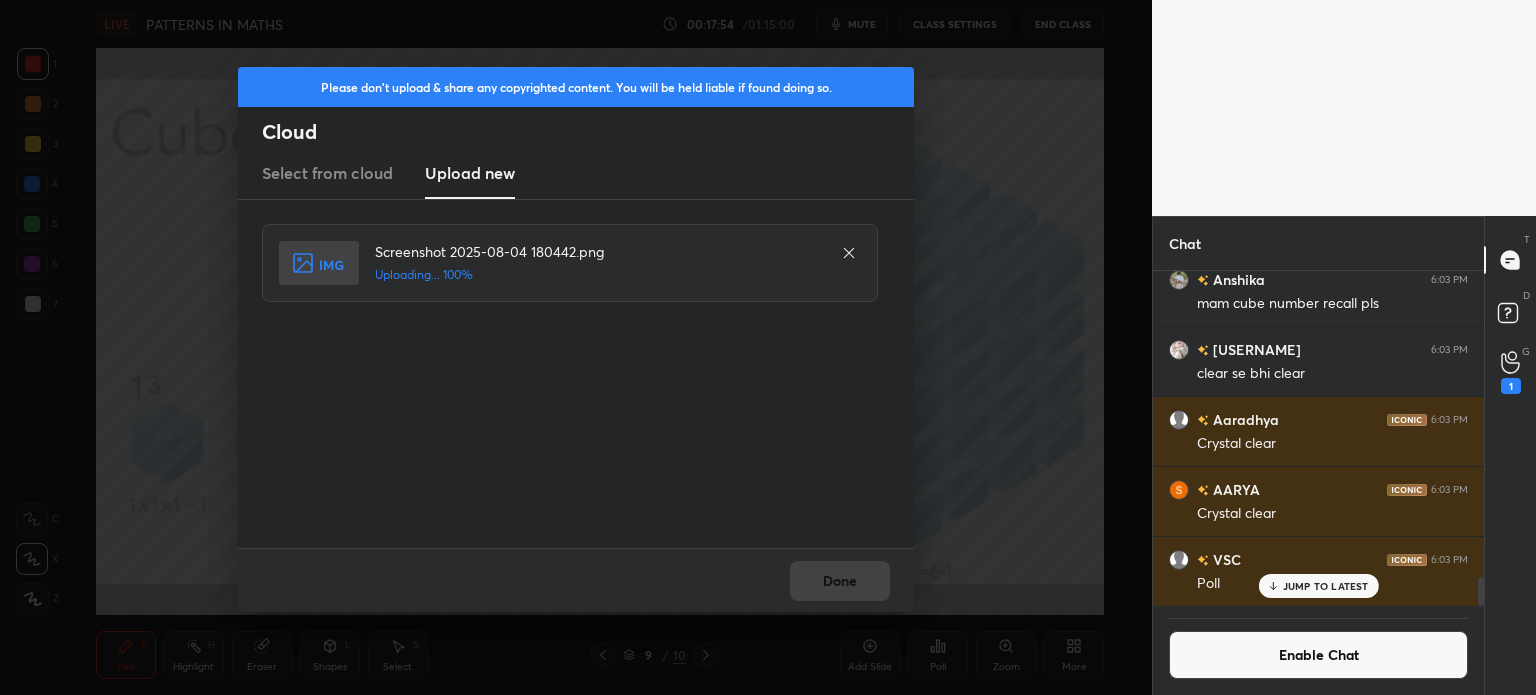 click on "Done" at bounding box center (576, 580) 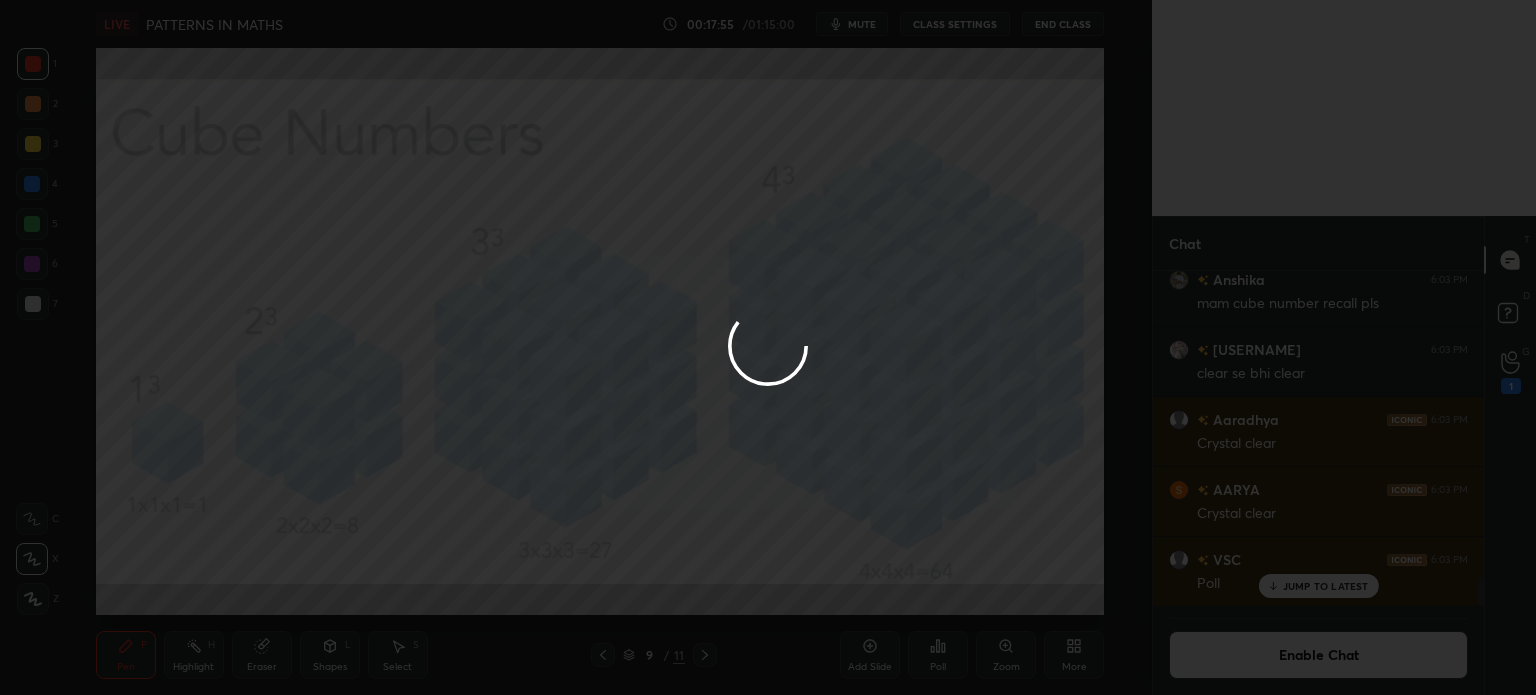 click at bounding box center (768, 347) 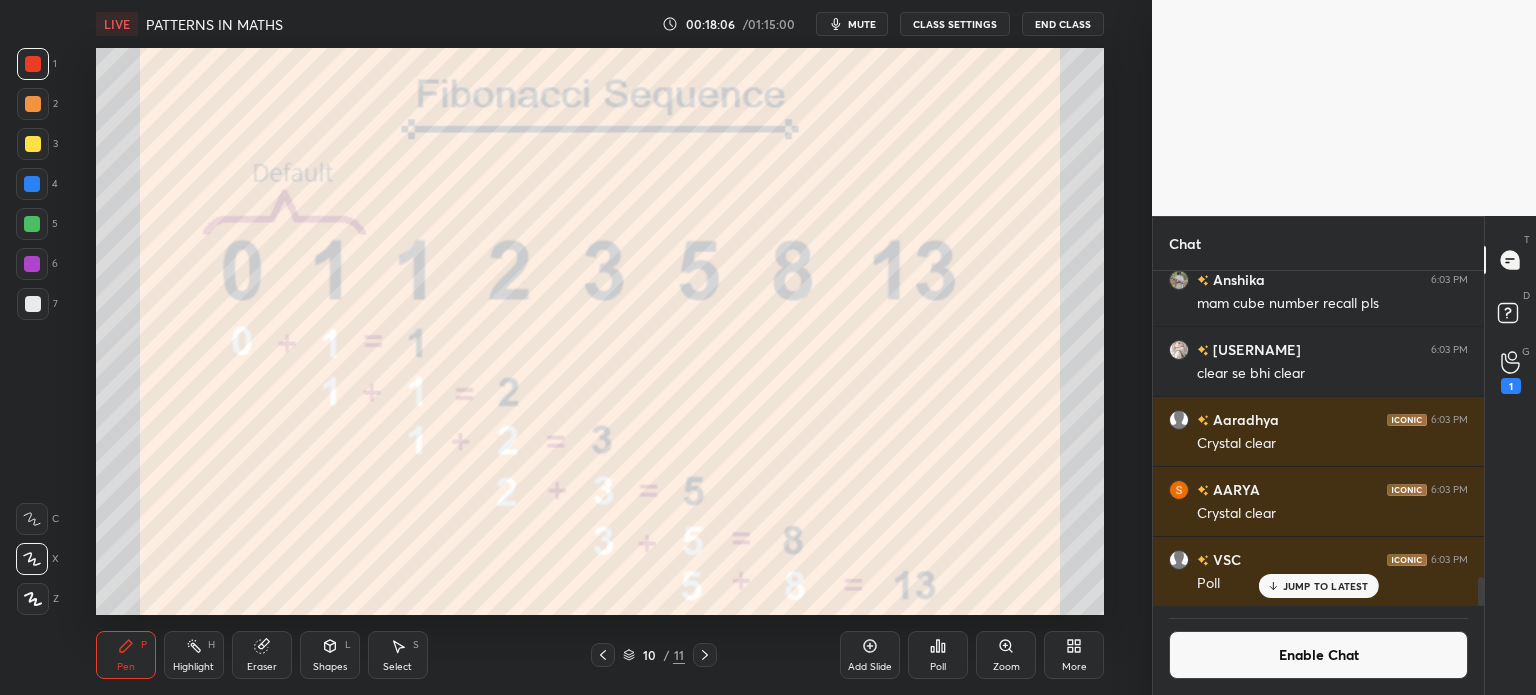 click on "Eraser" at bounding box center [262, 667] 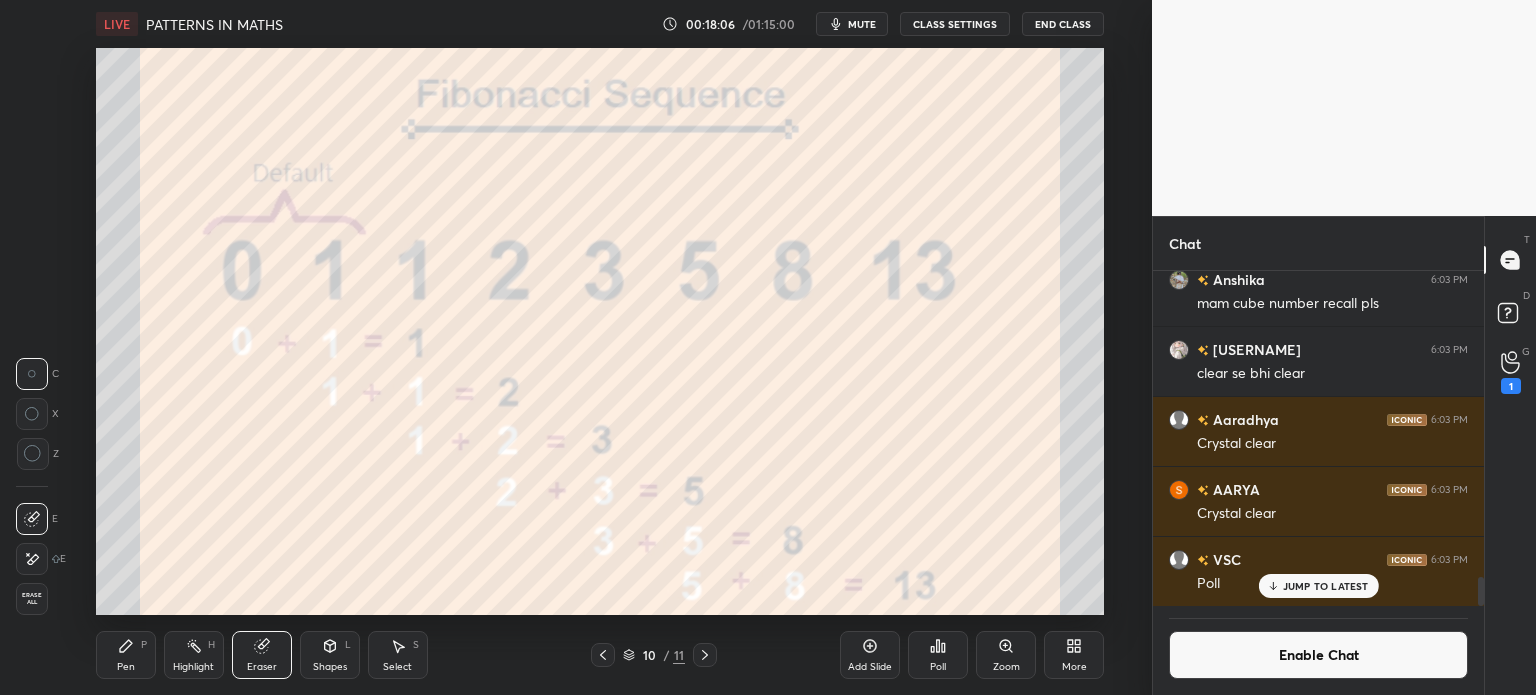 click on "Erase all" at bounding box center (32, 599) 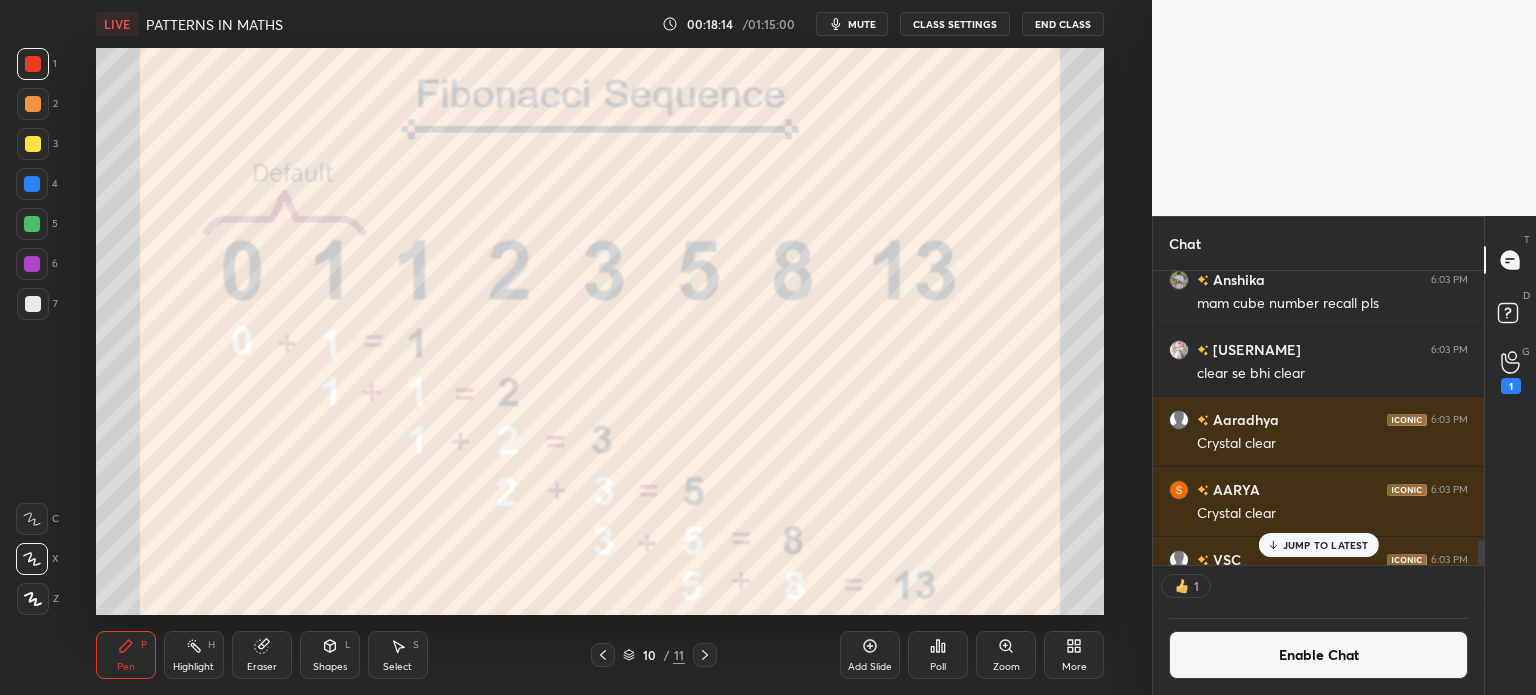 scroll, scrollTop: 299, scrollLeft: 325, axis: both 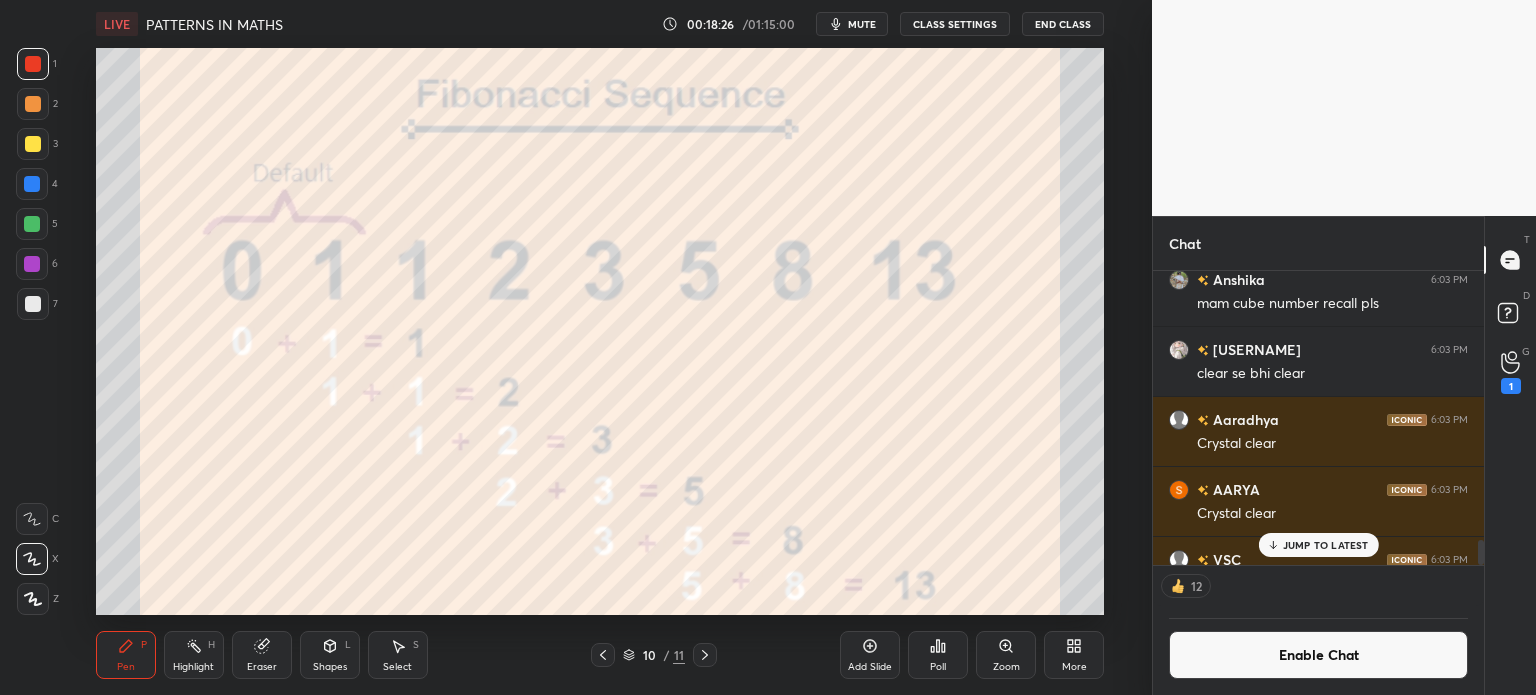 click at bounding box center (33, 304) 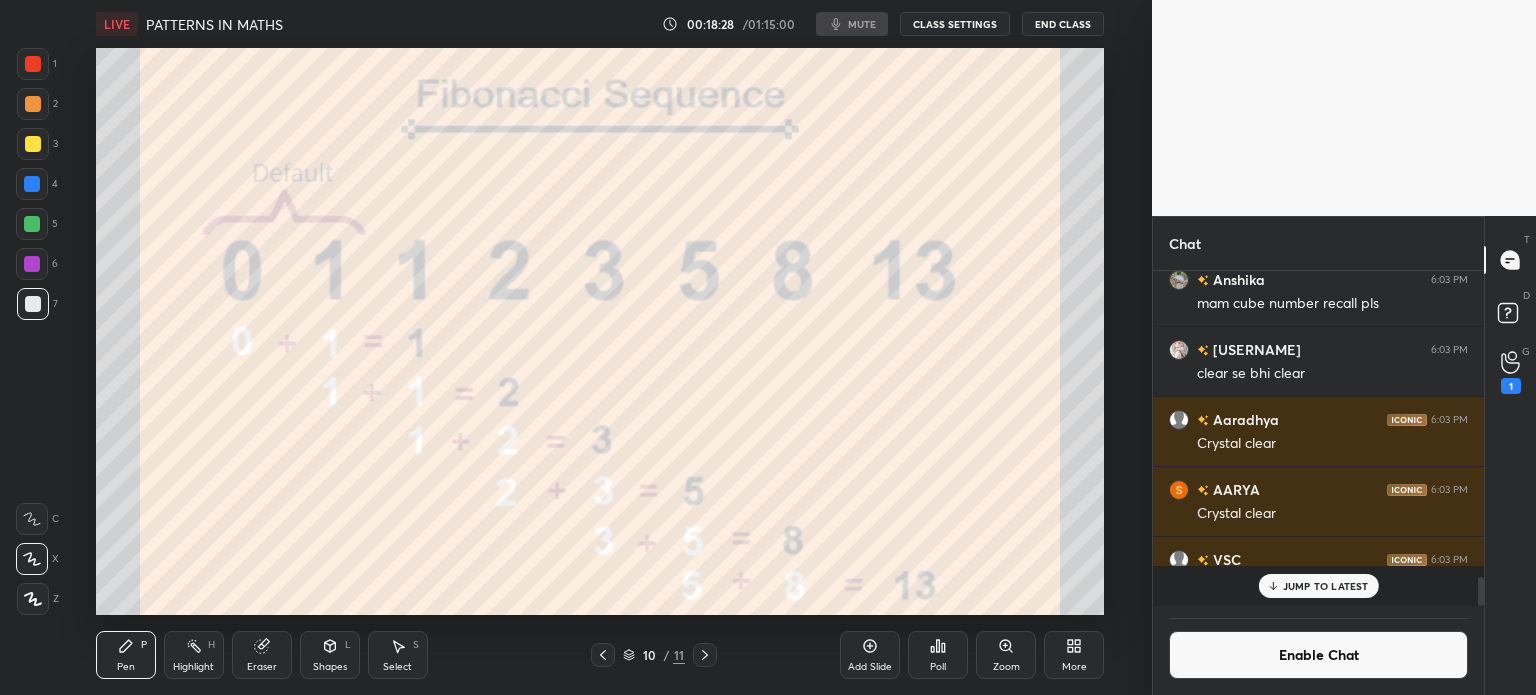 scroll, scrollTop: 6, scrollLeft: 6, axis: both 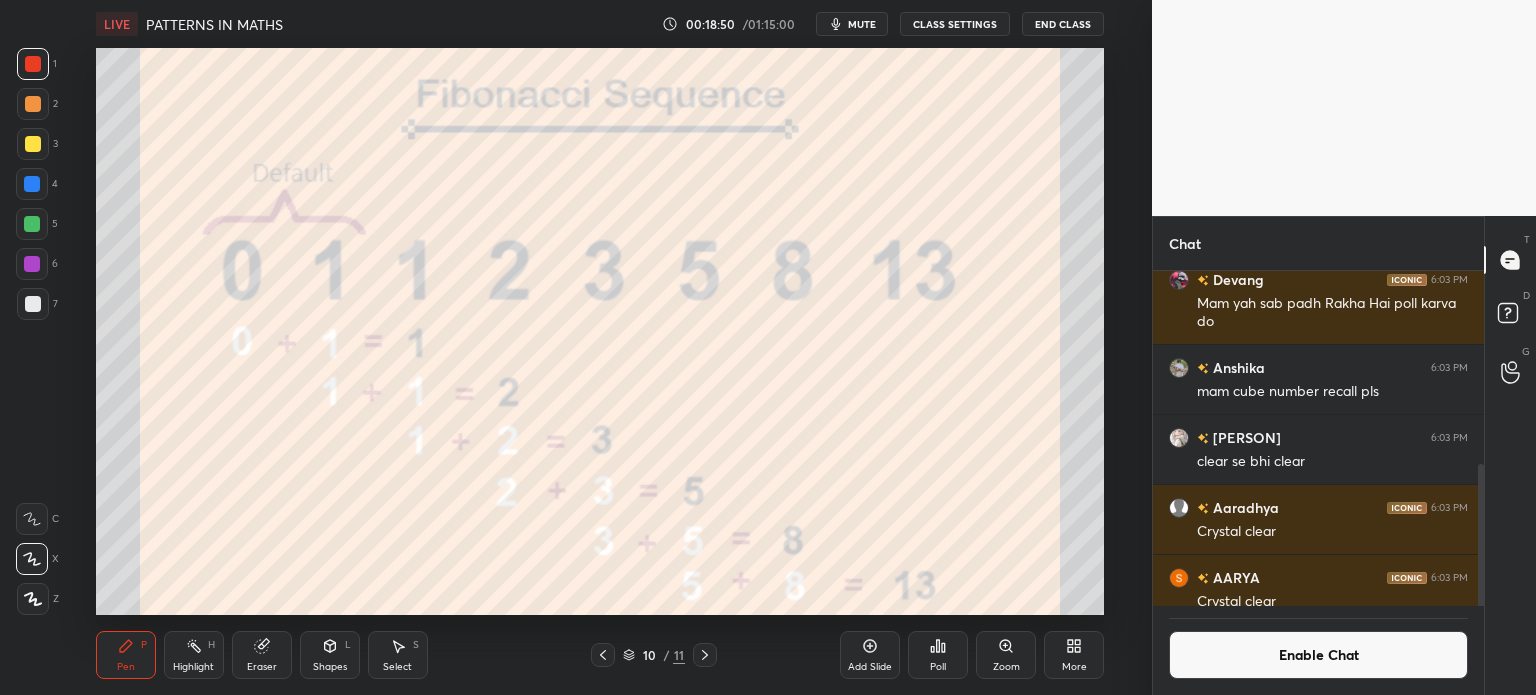 click on "Eraser" at bounding box center (262, 655) 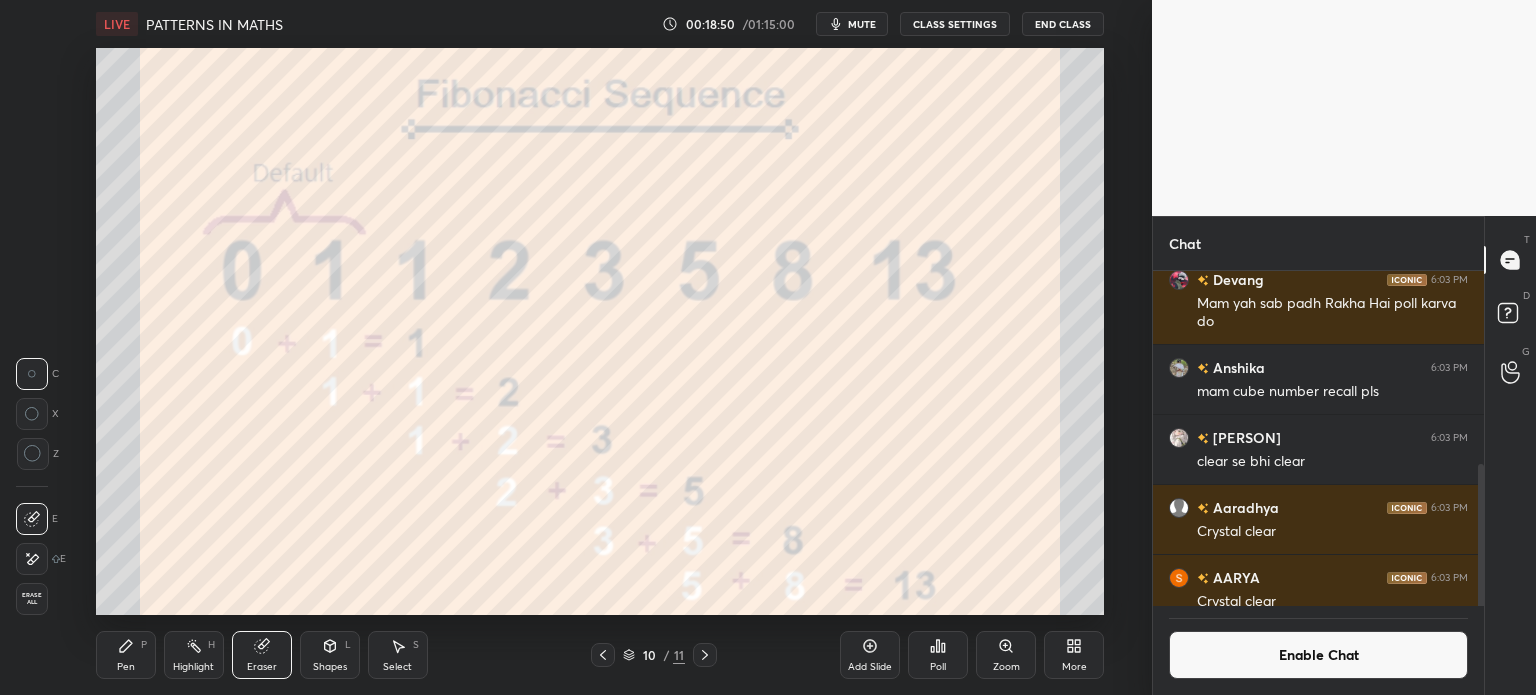 click on "Erase all" at bounding box center (32, 599) 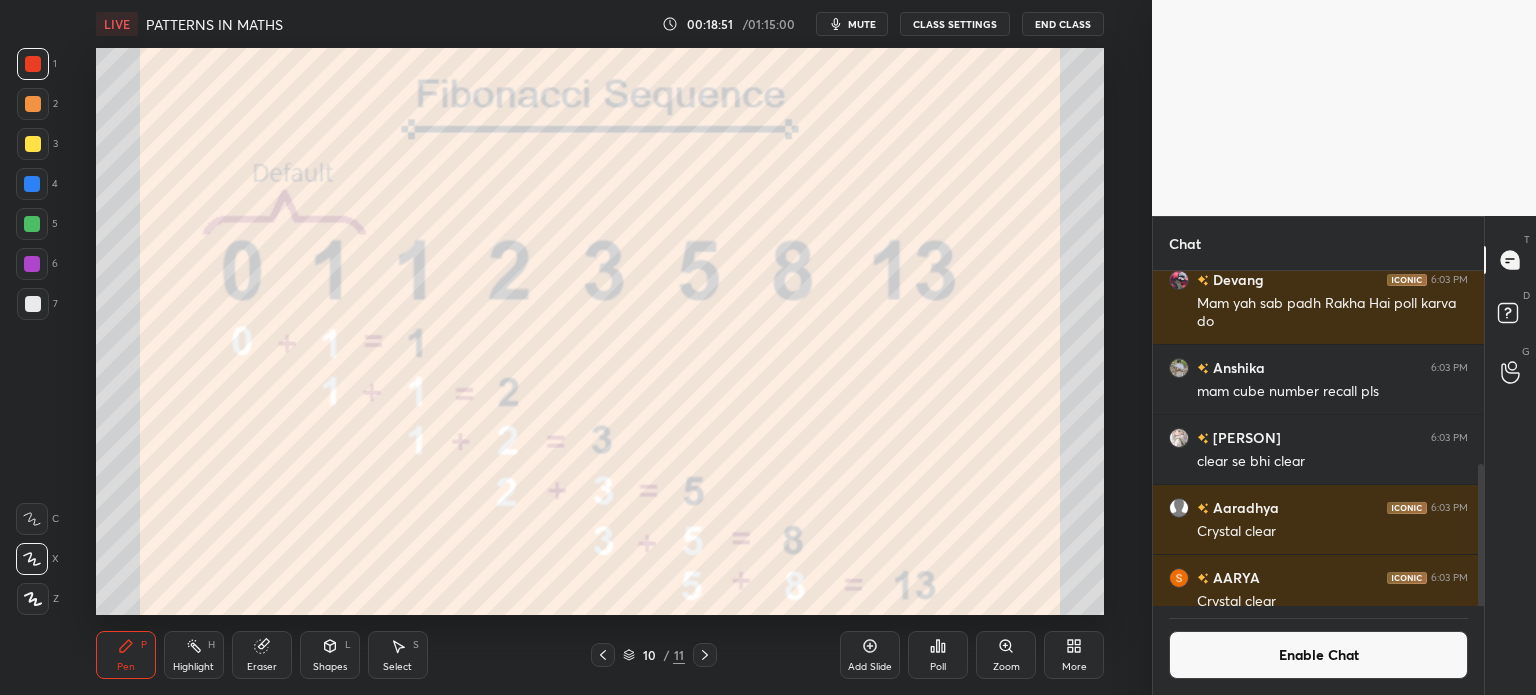 click at bounding box center (33, 304) 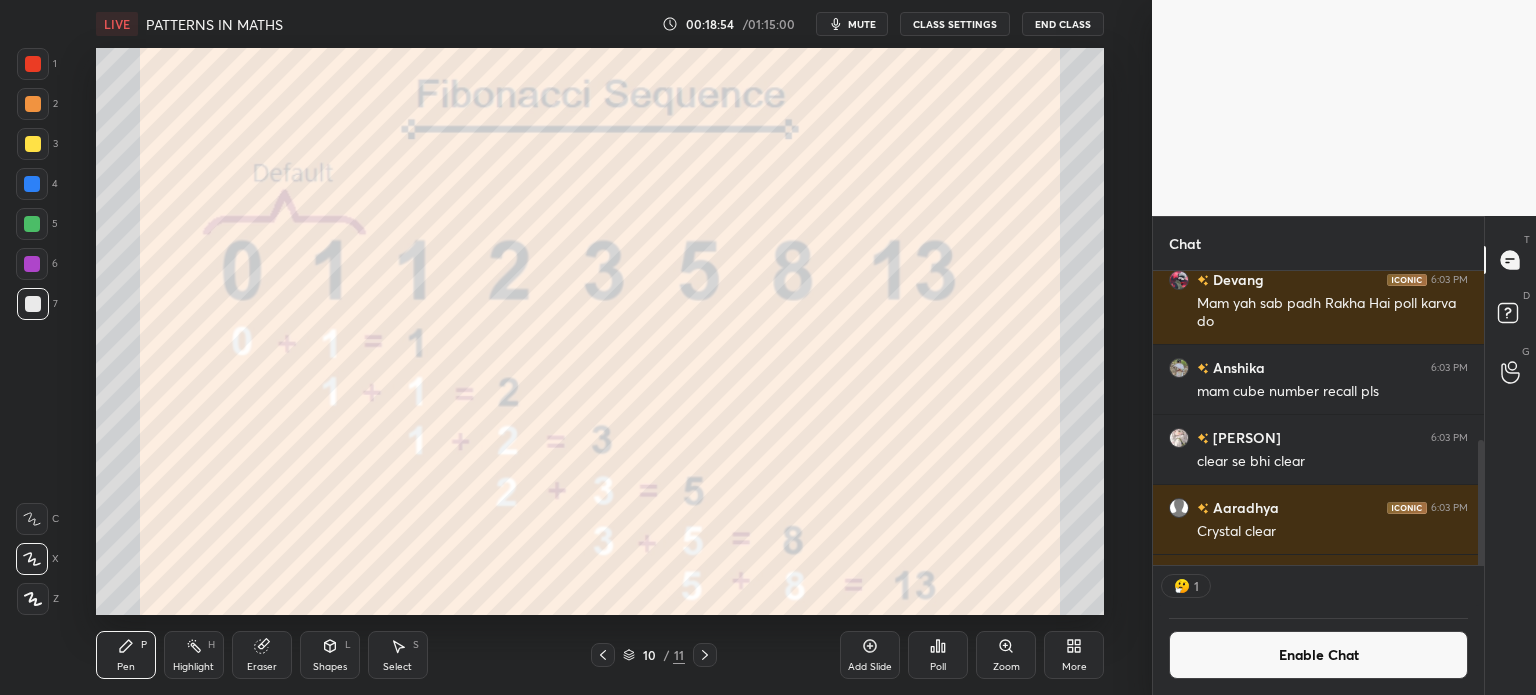 scroll, scrollTop: 288, scrollLeft: 325, axis: both 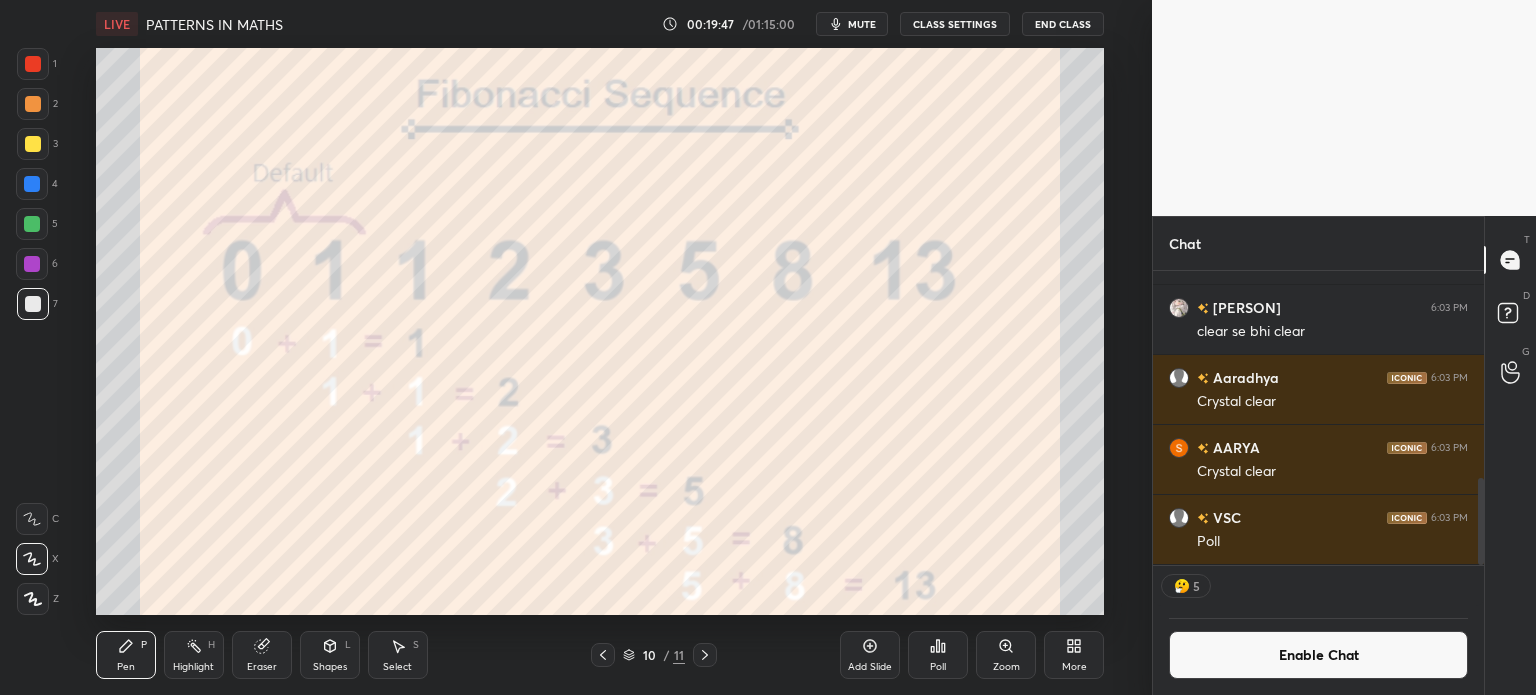 click on "More" at bounding box center [1074, 655] 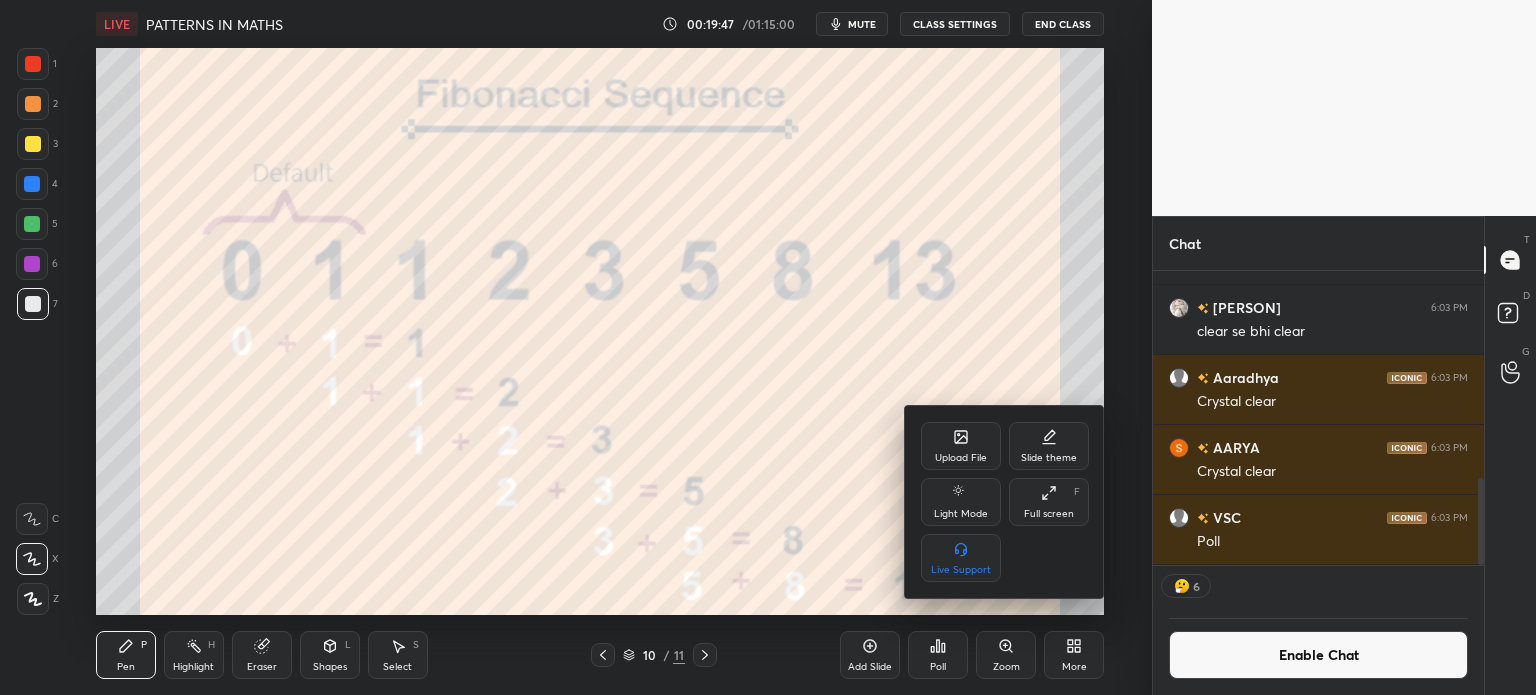 click on "Upload File" at bounding box center (961, 446) 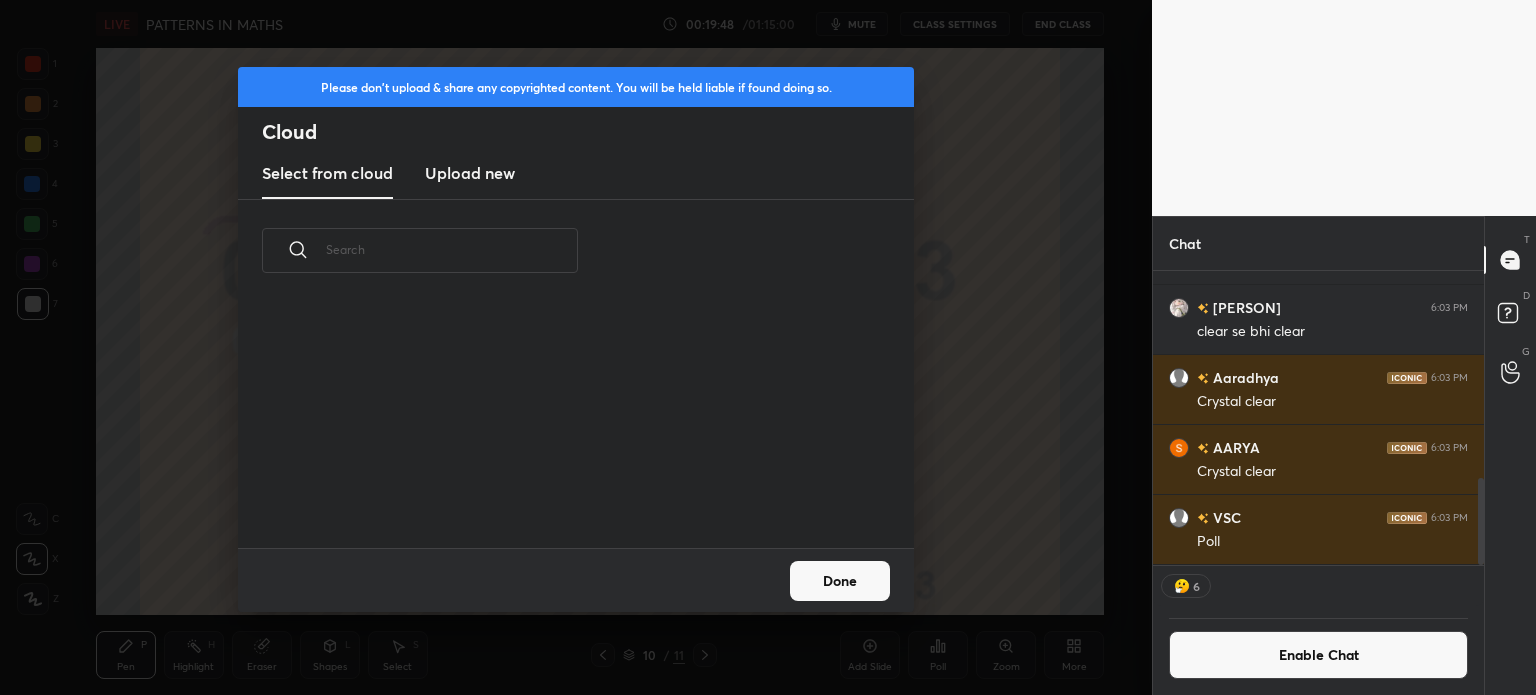 scroll, scrollTop: 5, scrollLeft: 10, axis: both 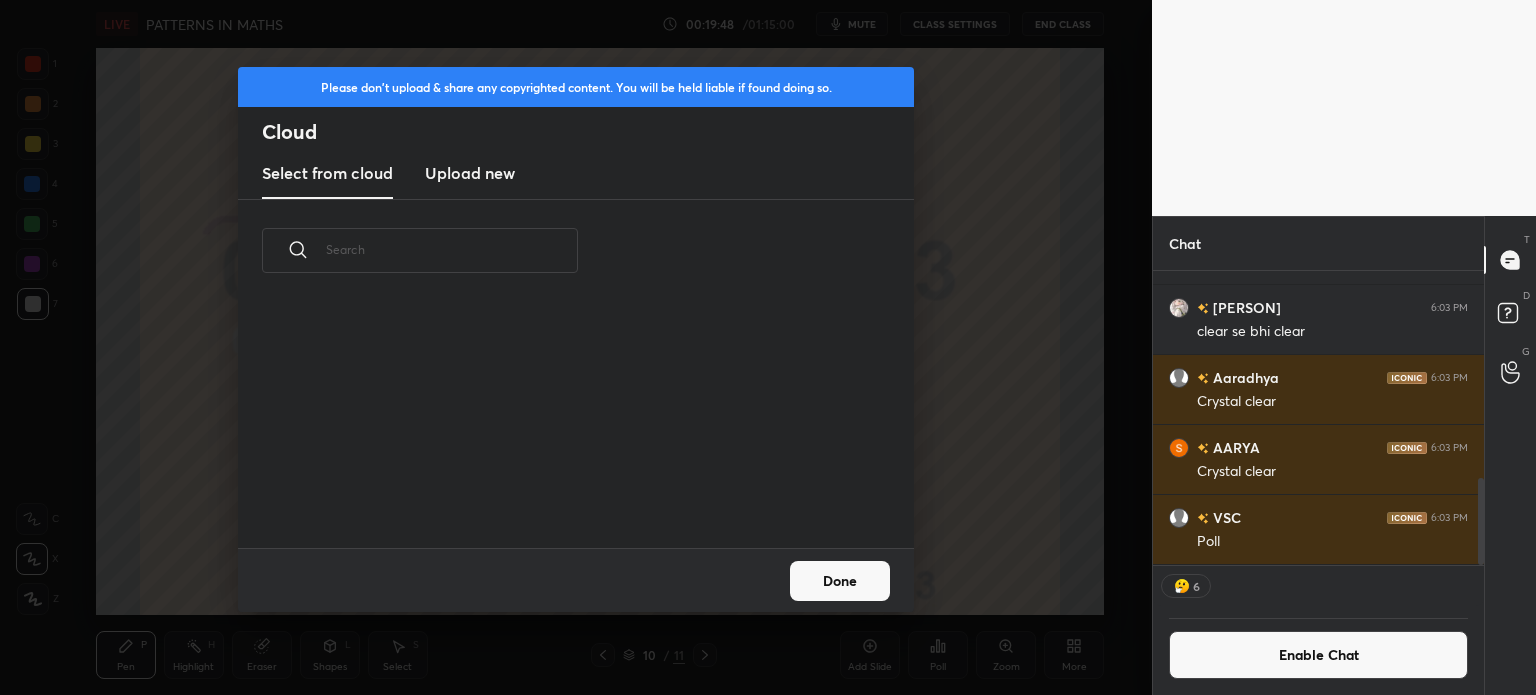 click on "Upload new" at bounding box center (470, 173) 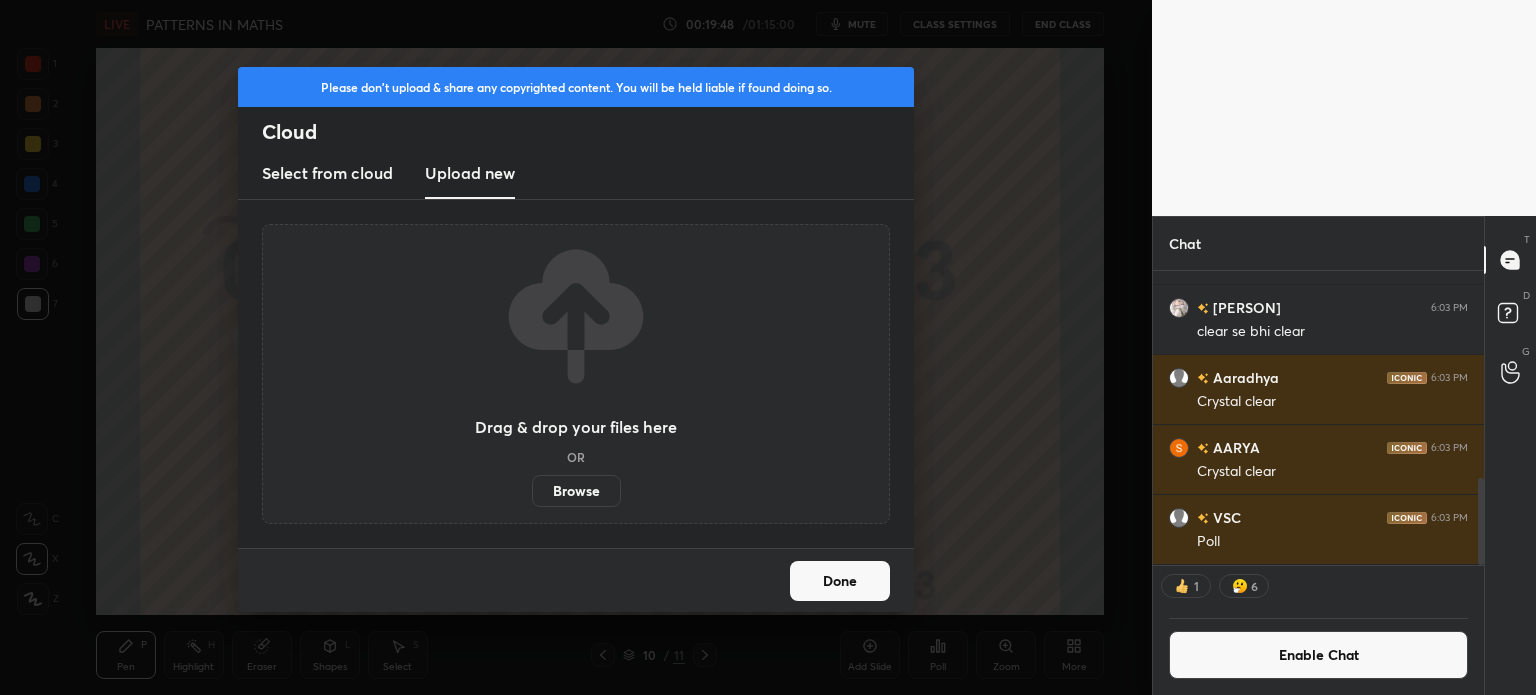 click on "Browse" at bounding box center [576, 491] 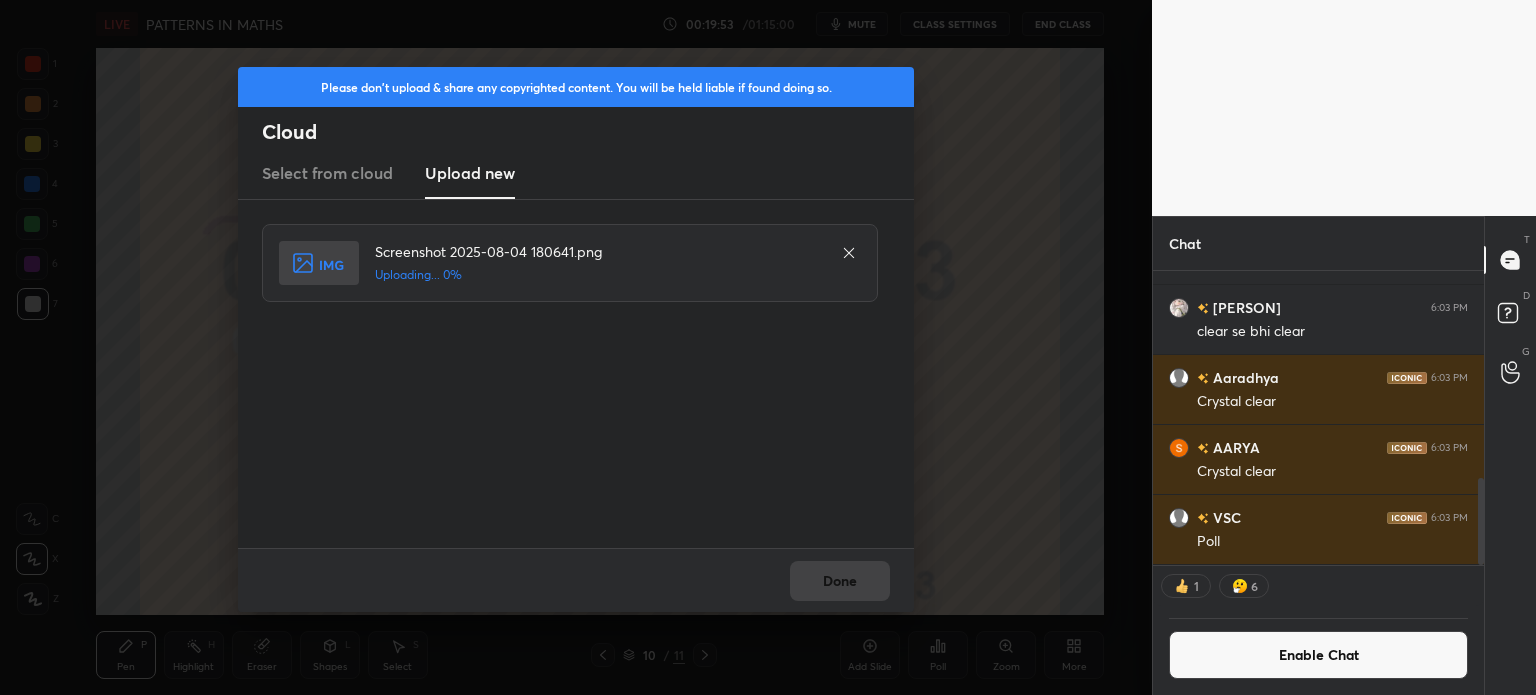 click on "Done" at bounding box center (576, 580) 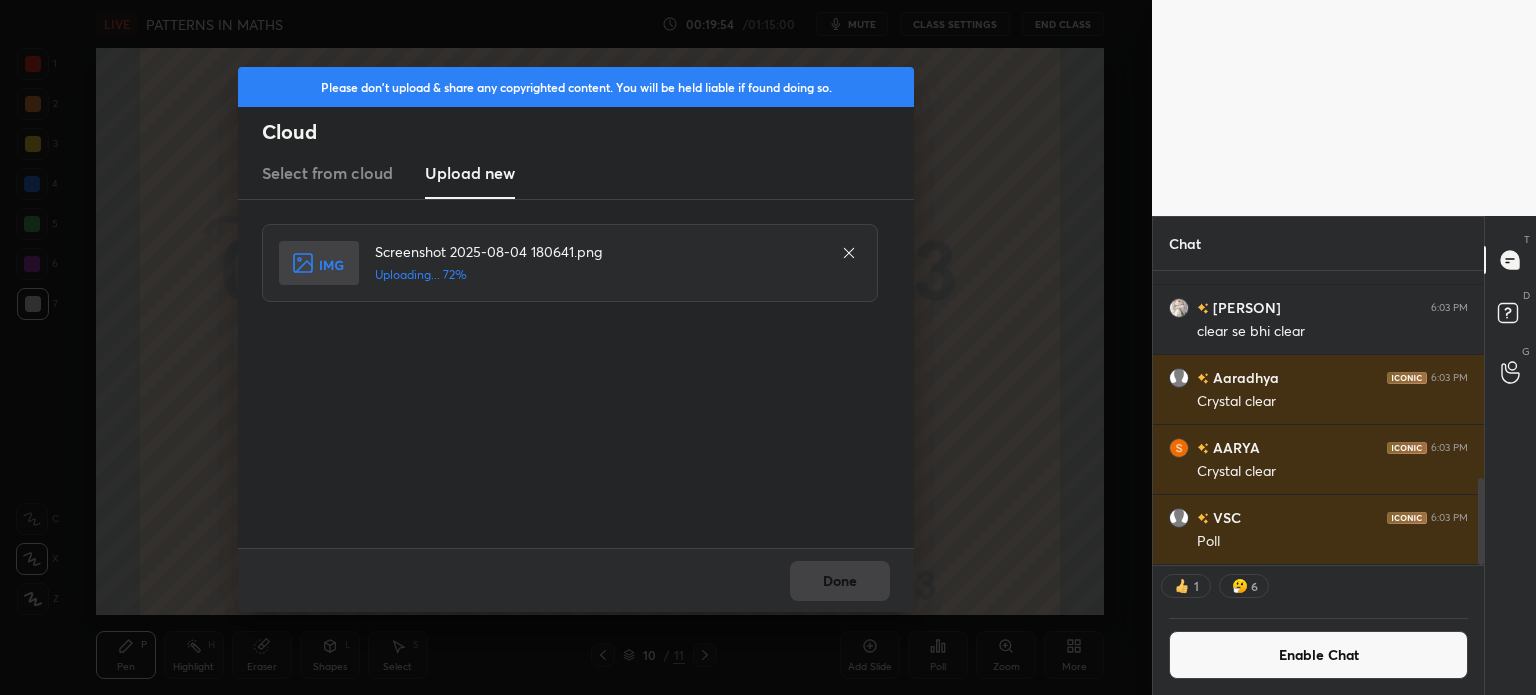 click on "Done" at bounding box center (576, 580) 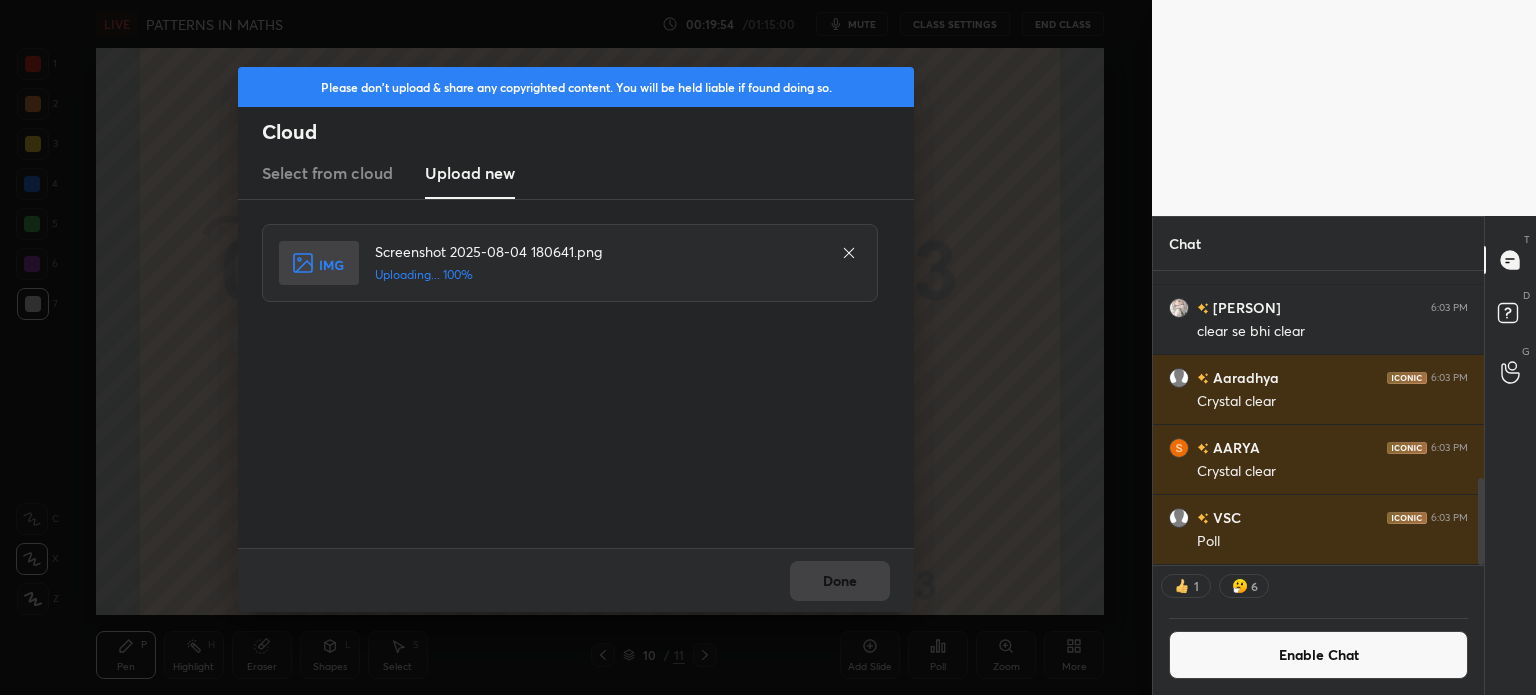 click on "Done" at bounding box center [576, 580] 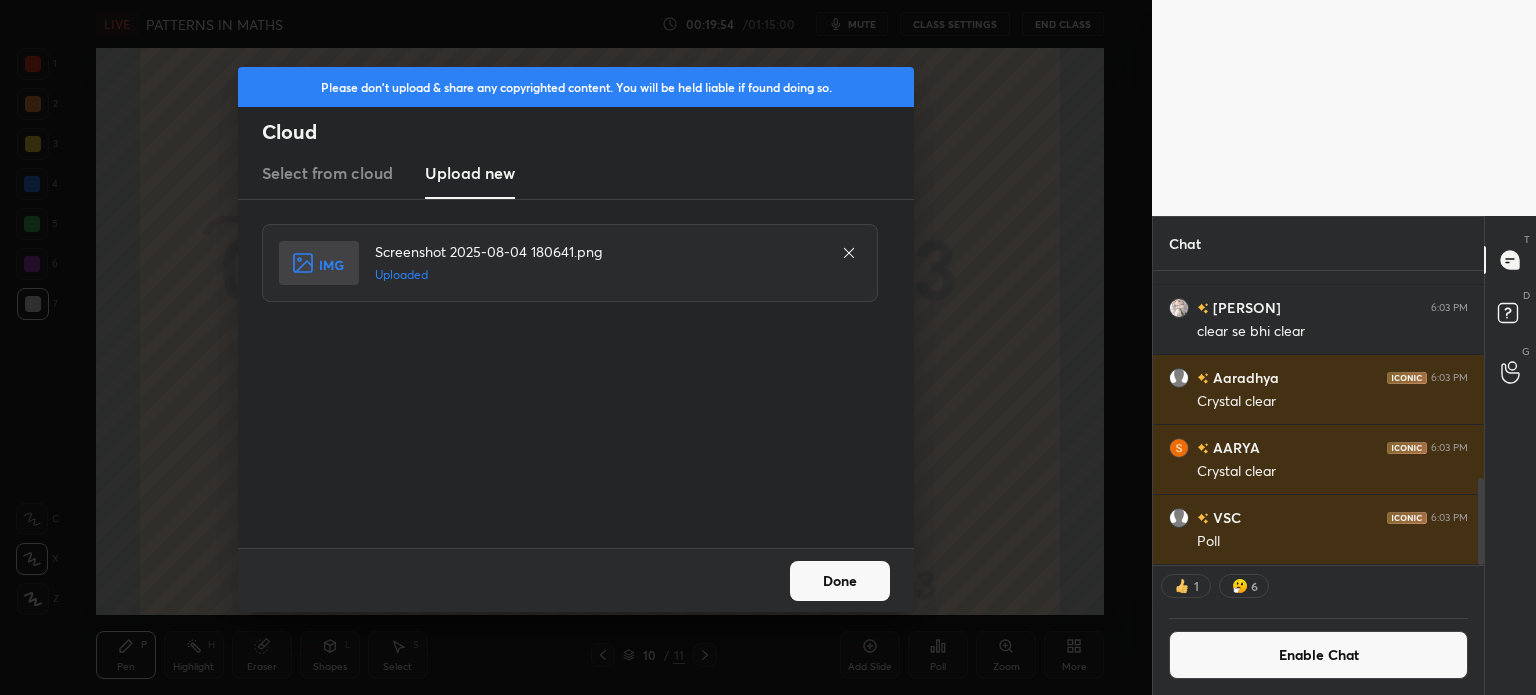 click on "Done" at bounding box center (840, 581) 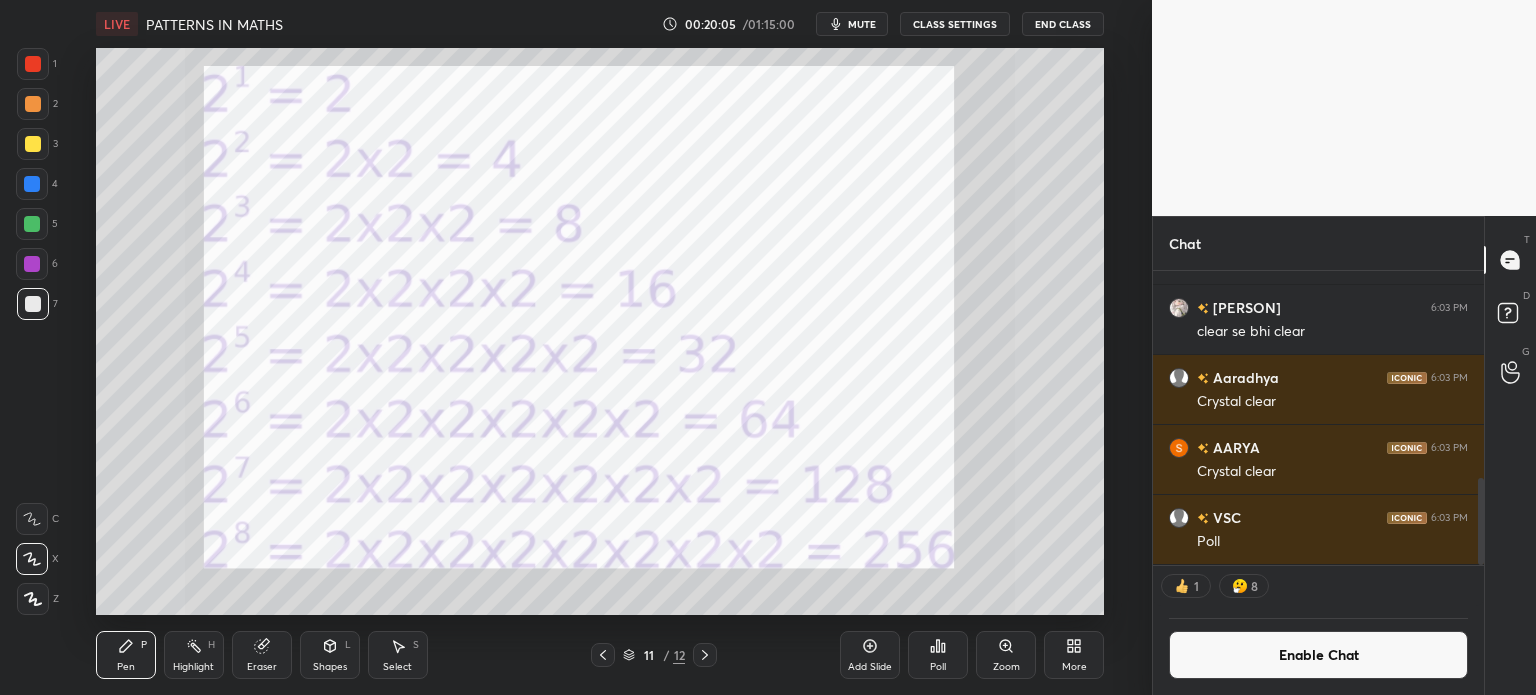click at bounding box center (33, 64) 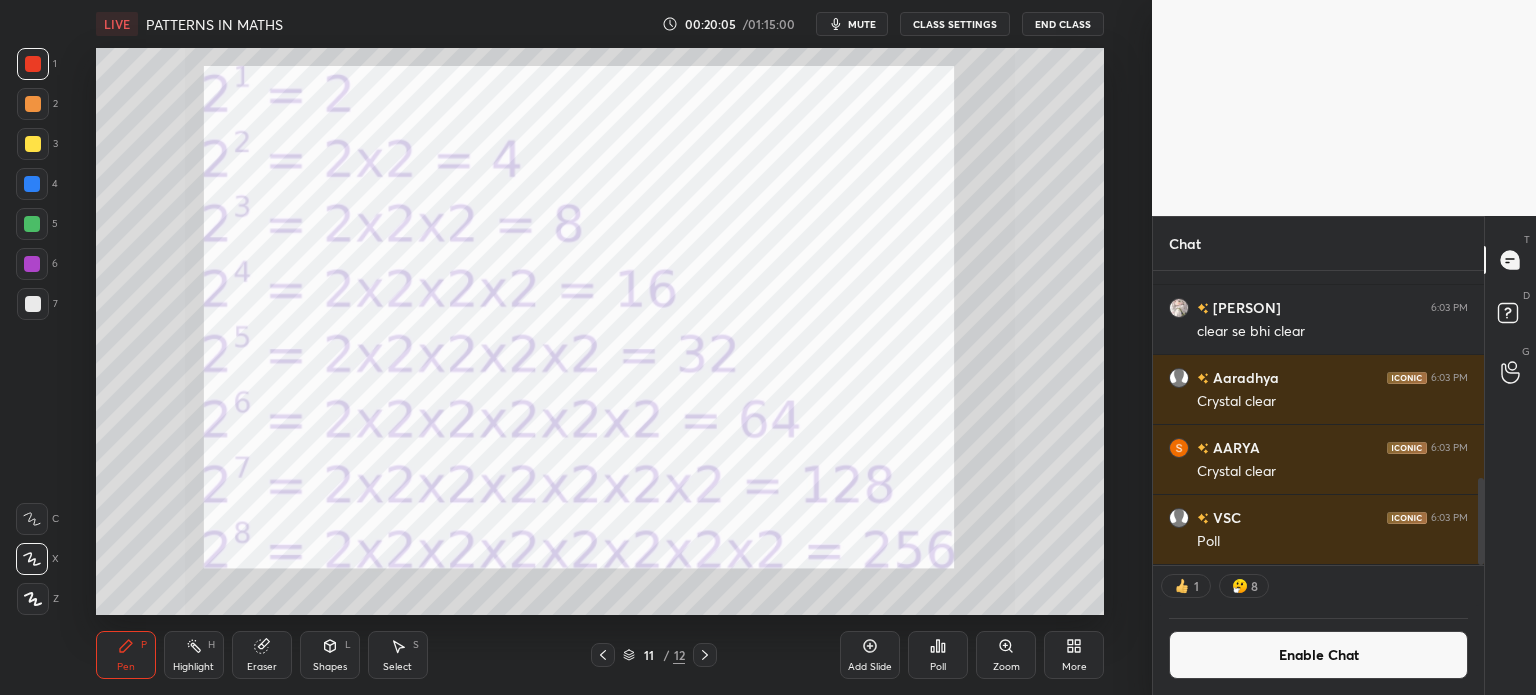 scroll, scrollTop: 6, scrollLeft: 6, axis: both 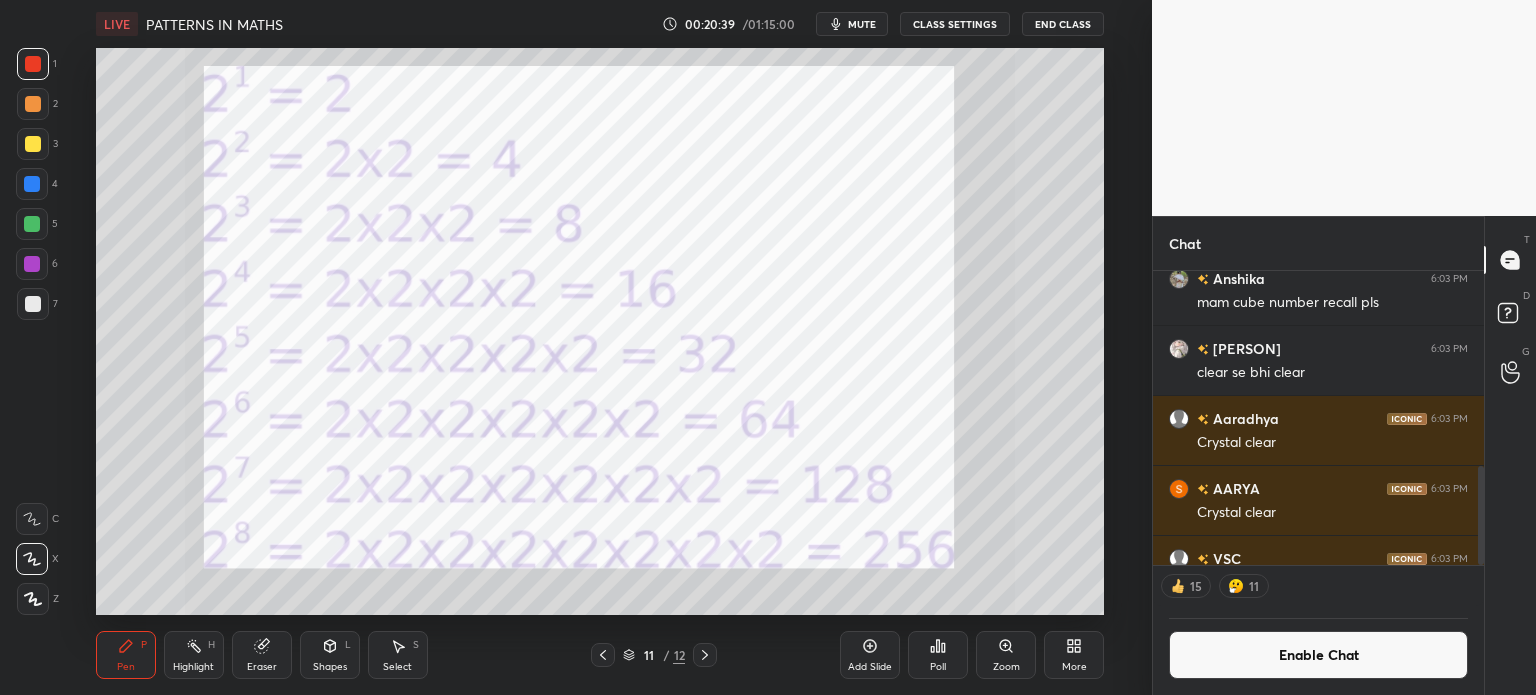 click 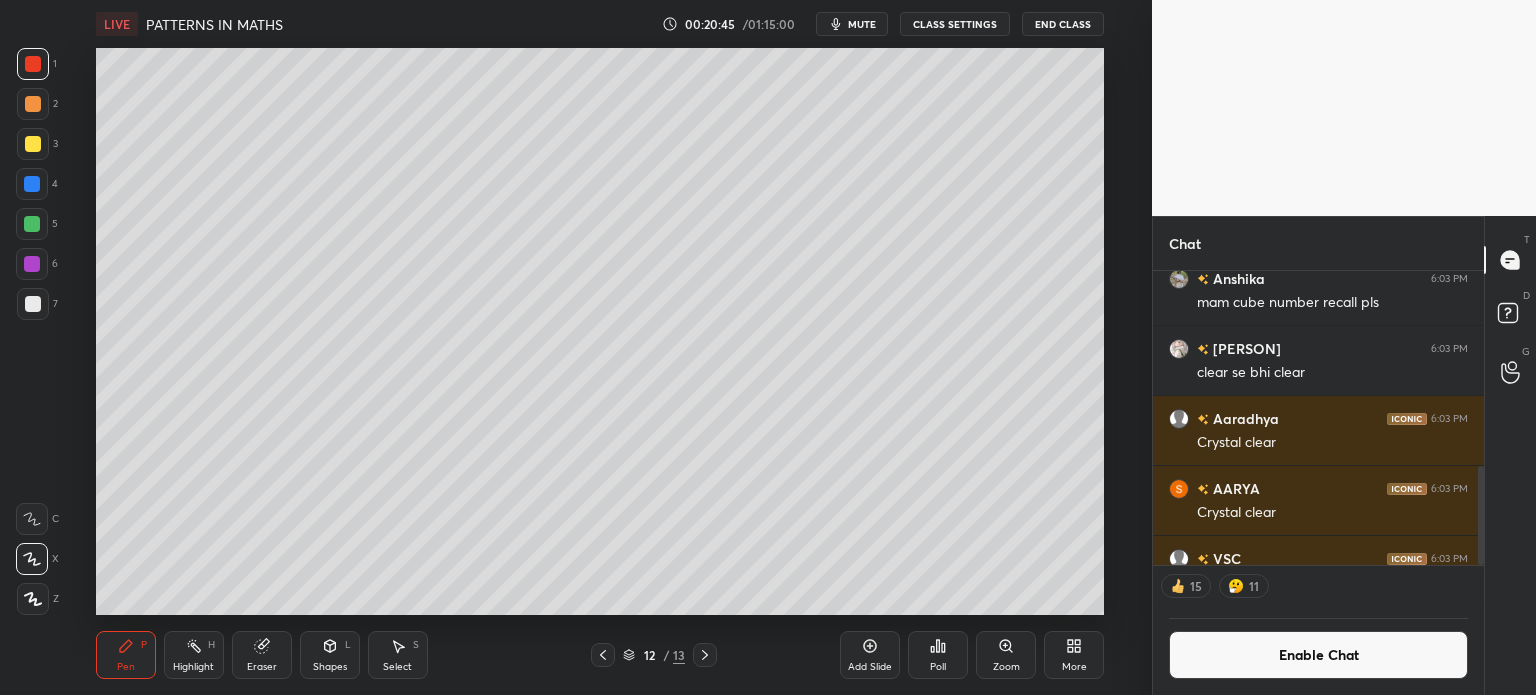 scroll, scrollTop: 6, scrollLeft: 6, axis: both 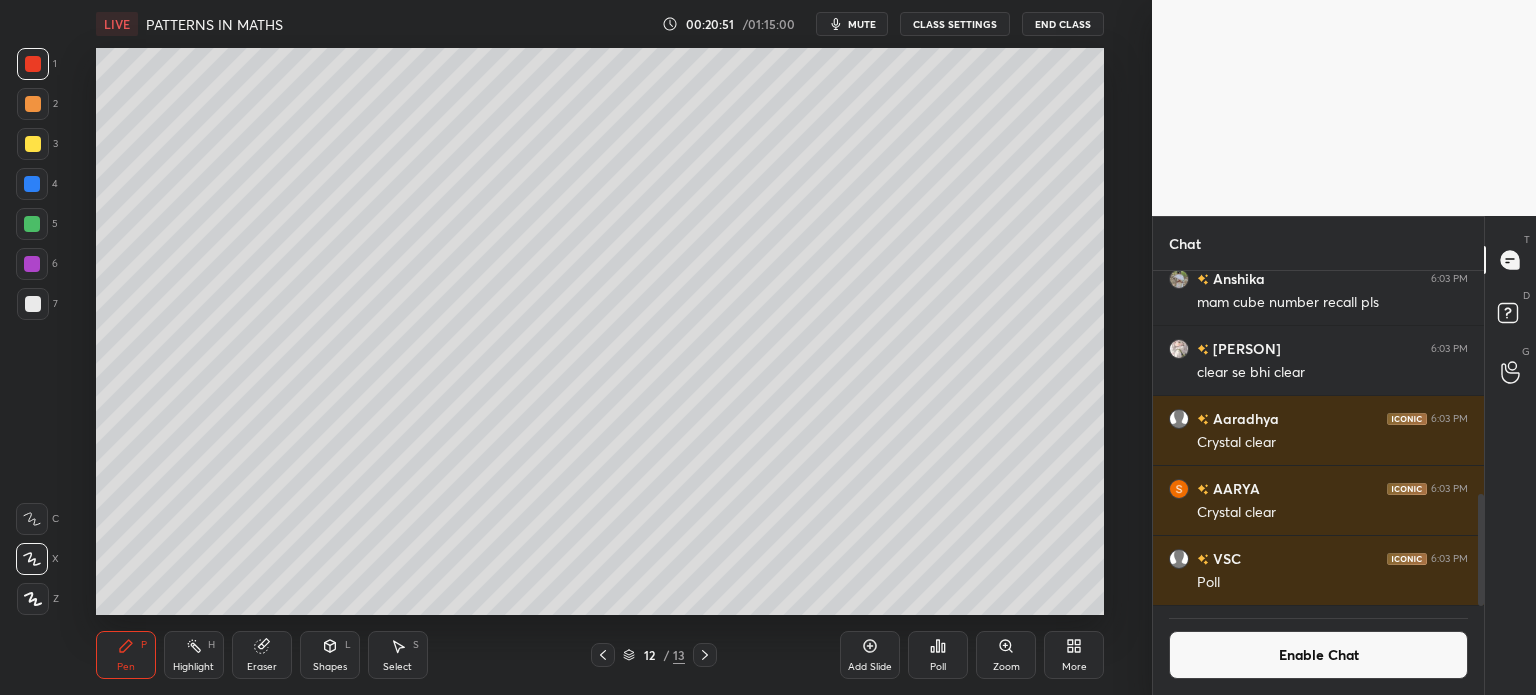 click on "Eraser" at bounding box center [262, 655] 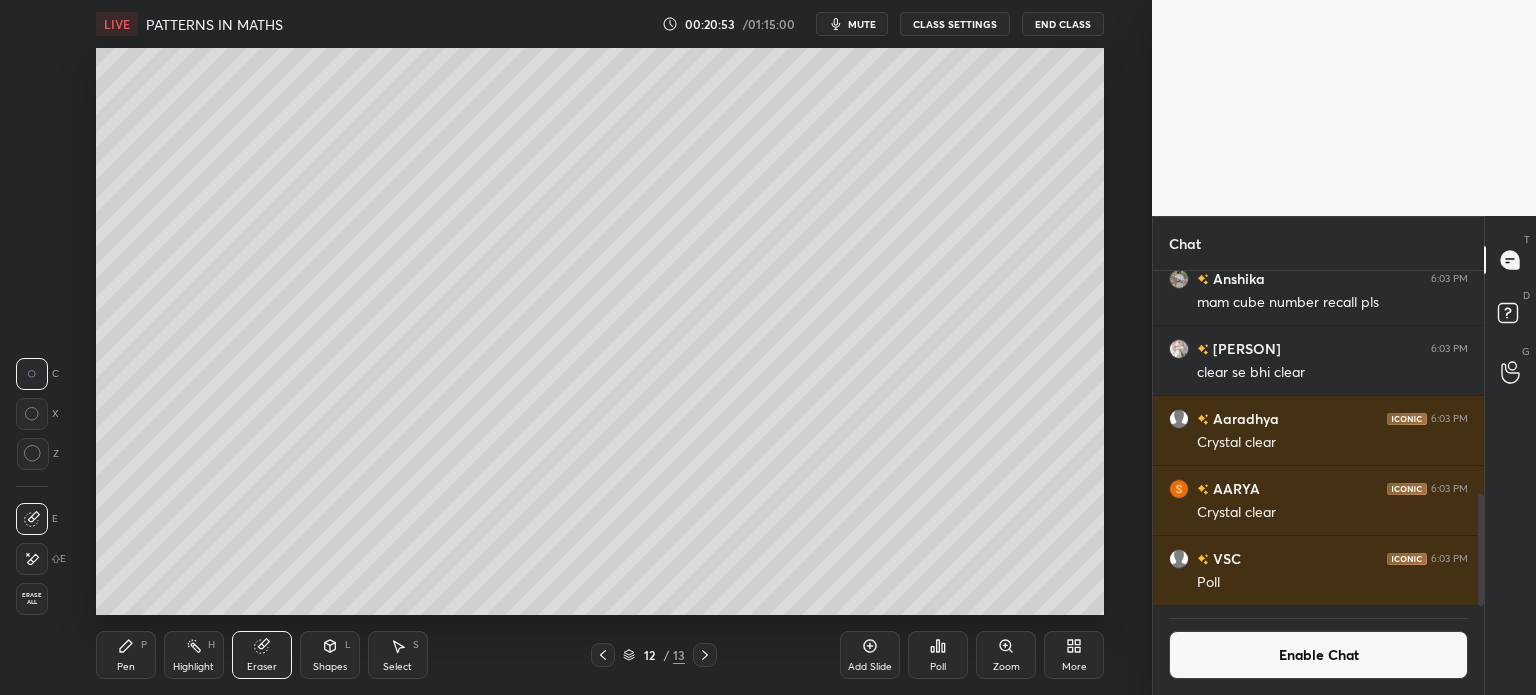 click on "Pen P" at bounding box center [126, 655] 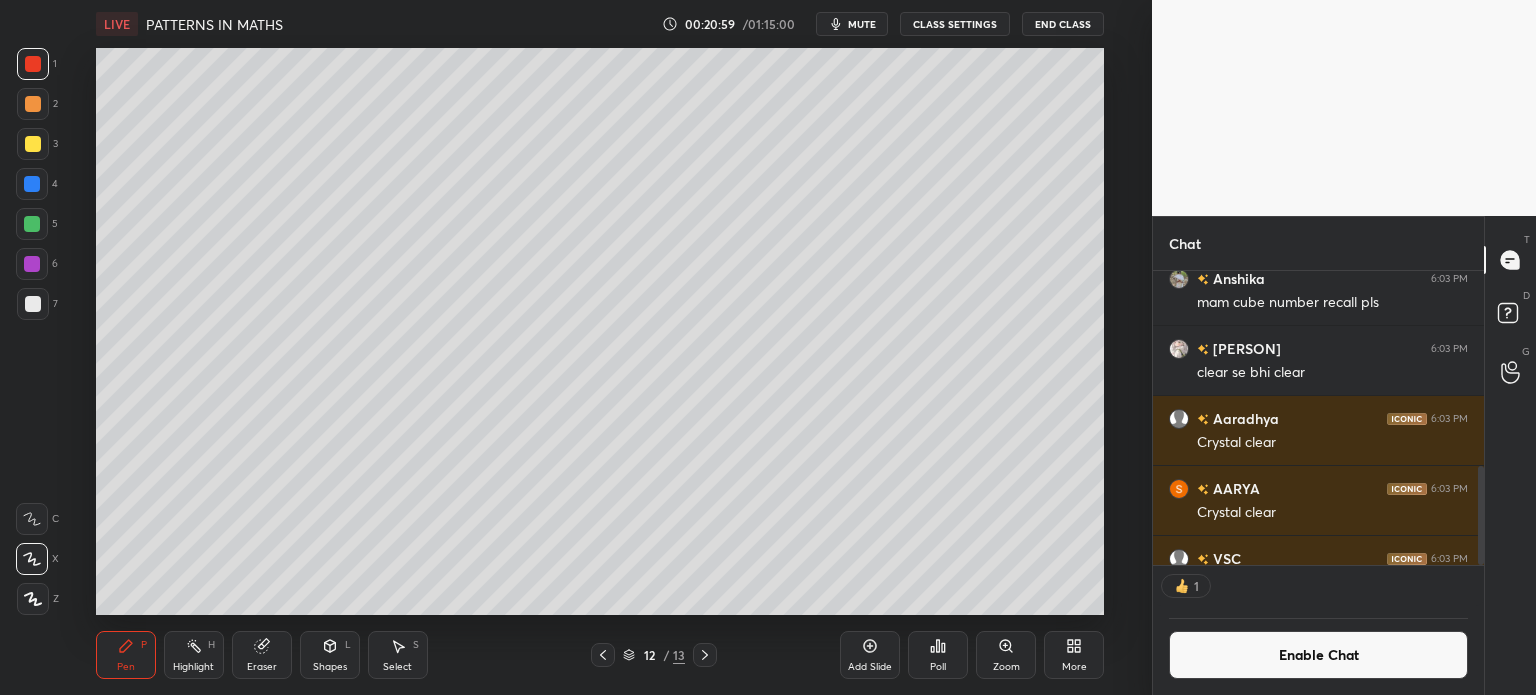 scroll, scrollTop: 288, scrollLeft: 325, axis: both 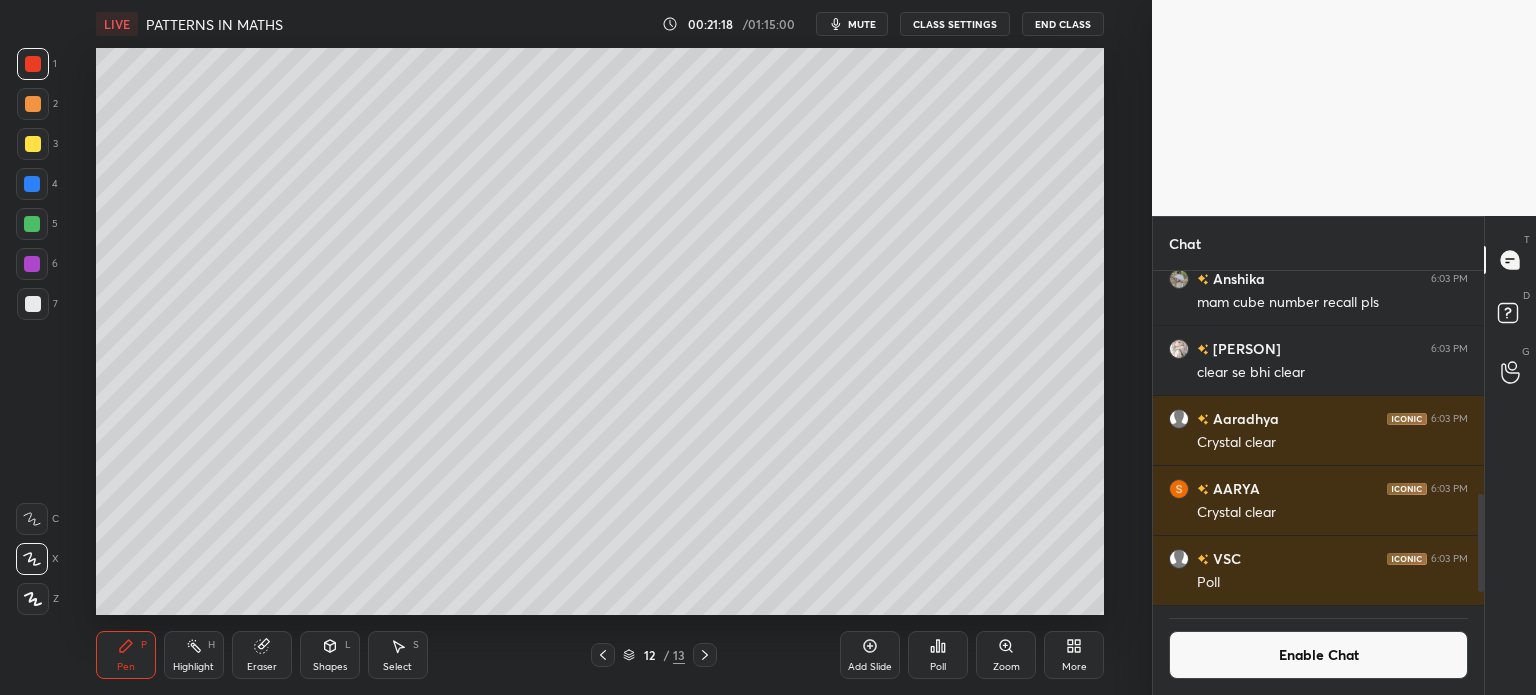 click 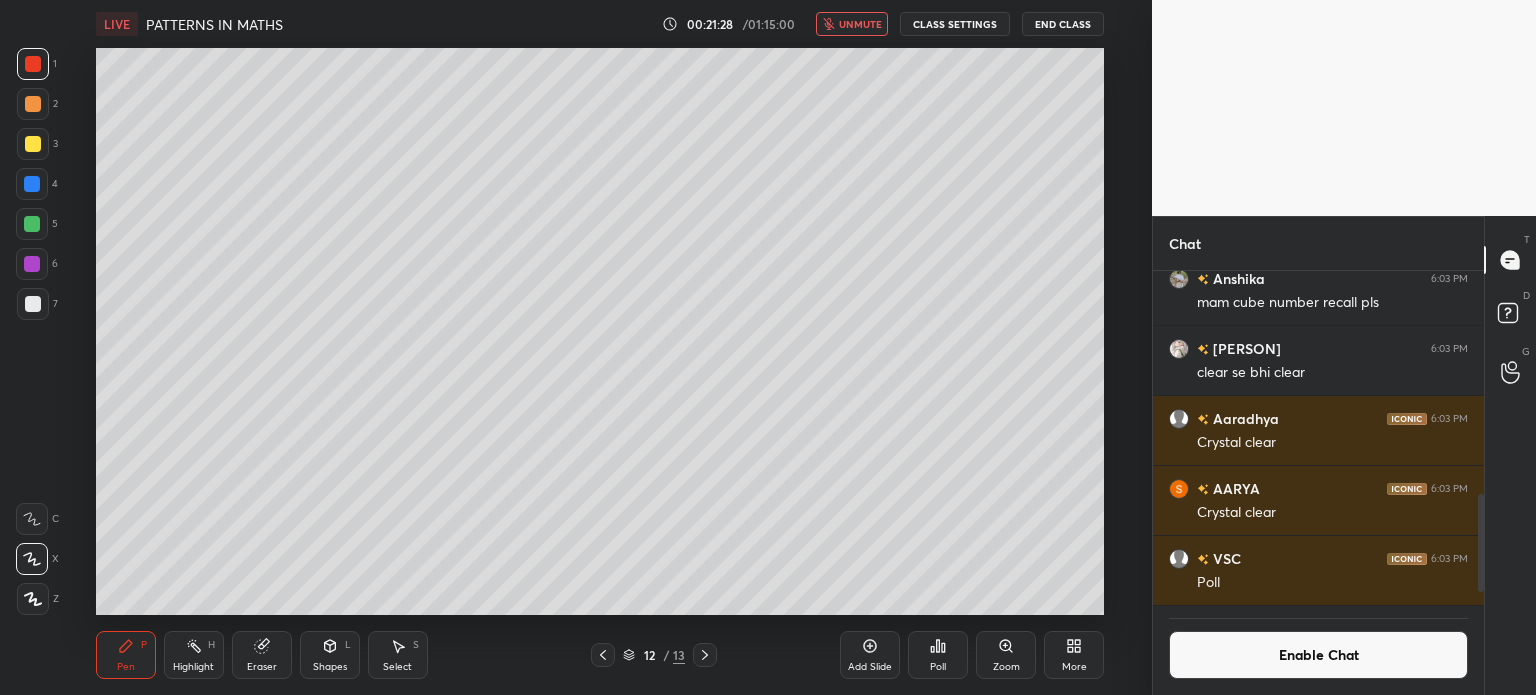 click on "More" at bounding box center (1074, 655) 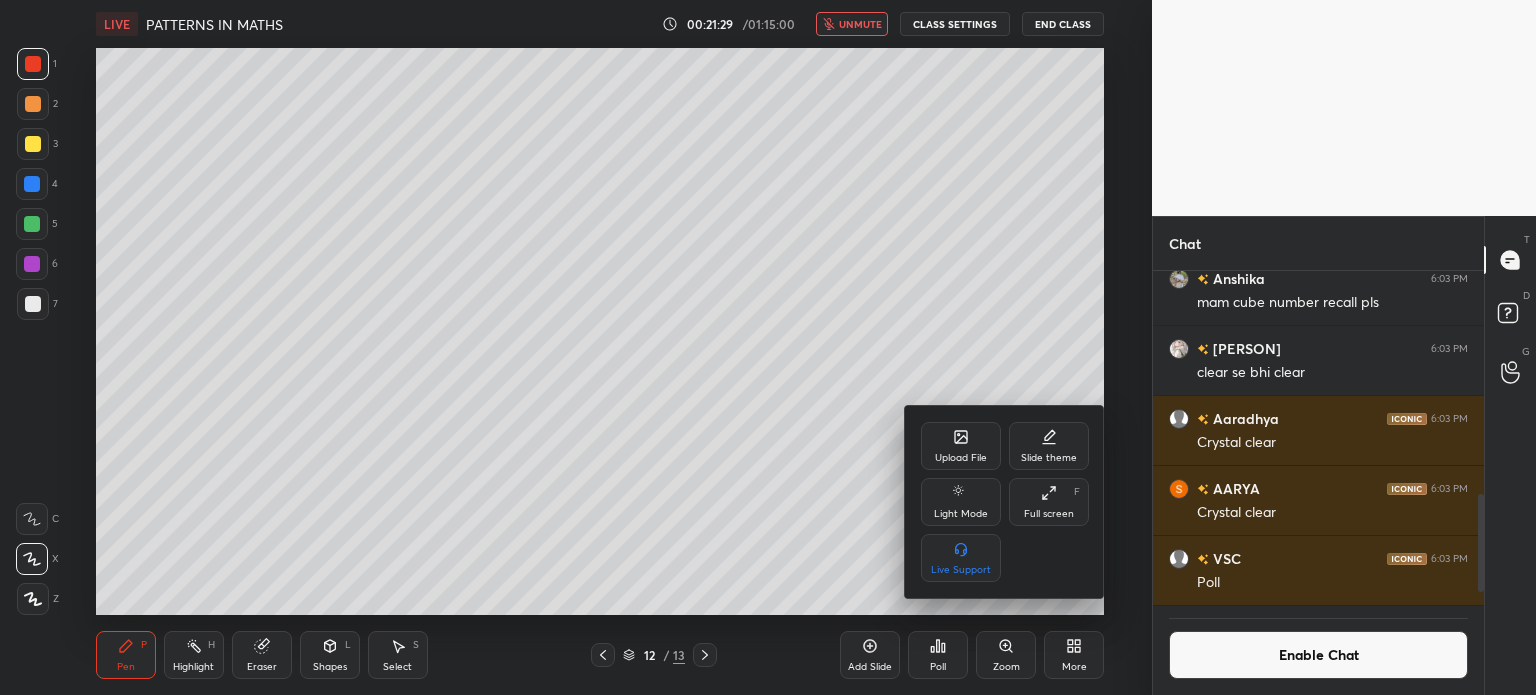 click 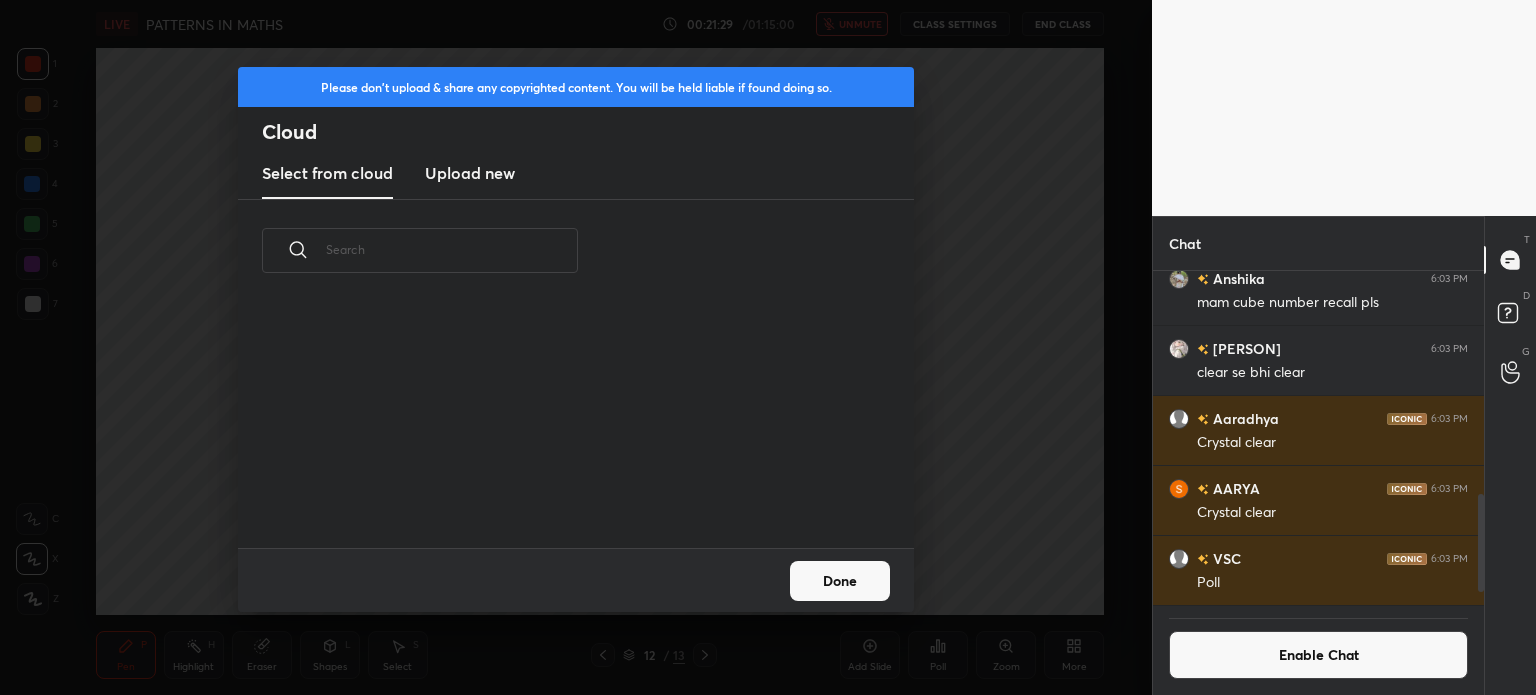 scroll, scrollTop: 5, scrollLeft: 10, axis: both 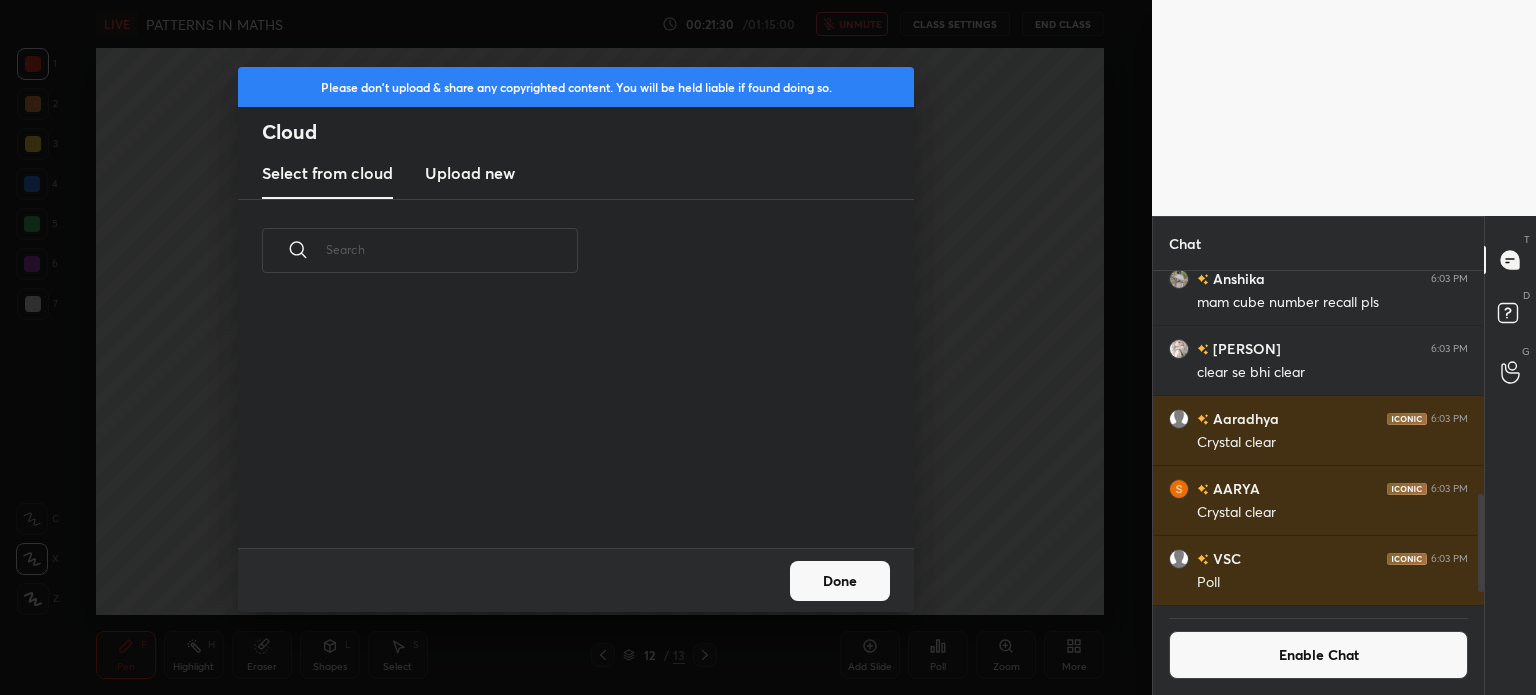 click on "Upload new" at bounding box center [470, 173] 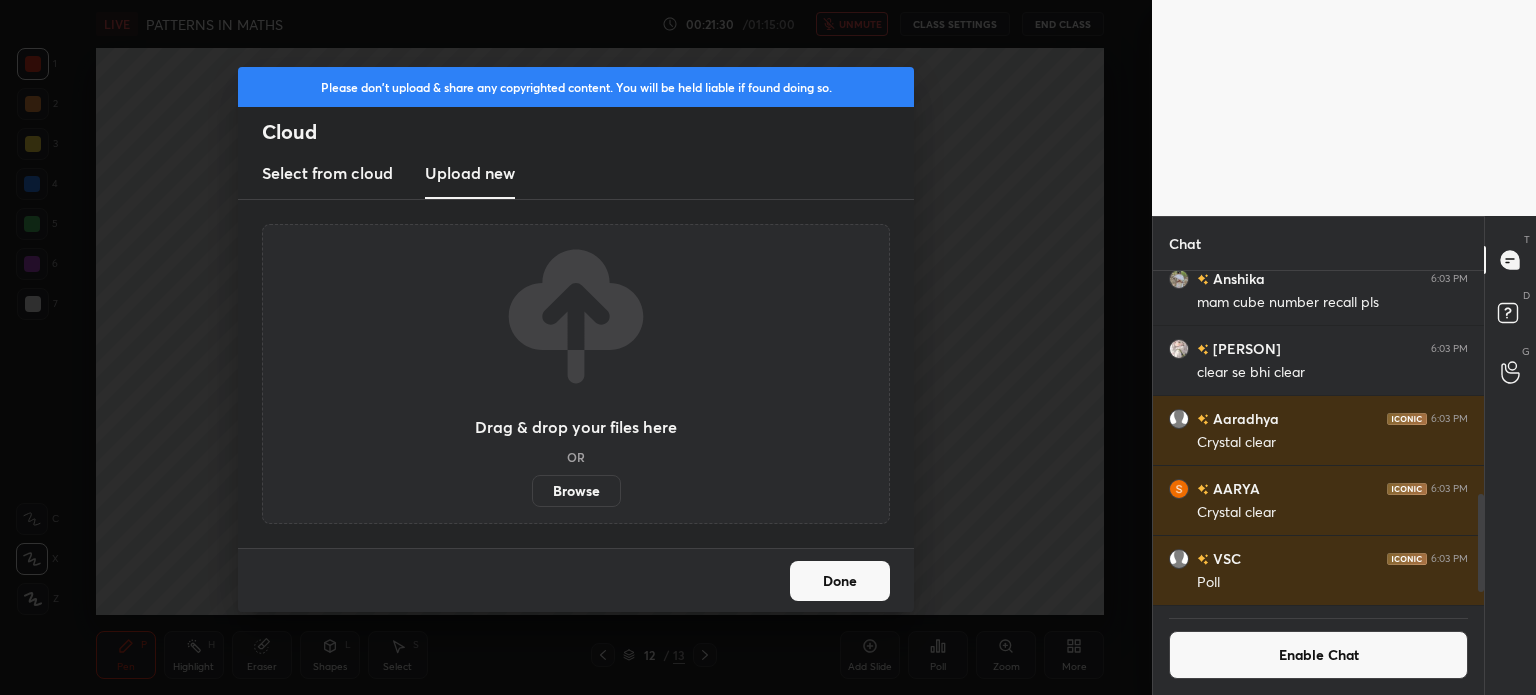 click on "Browse" at bounding box center (576, 491) 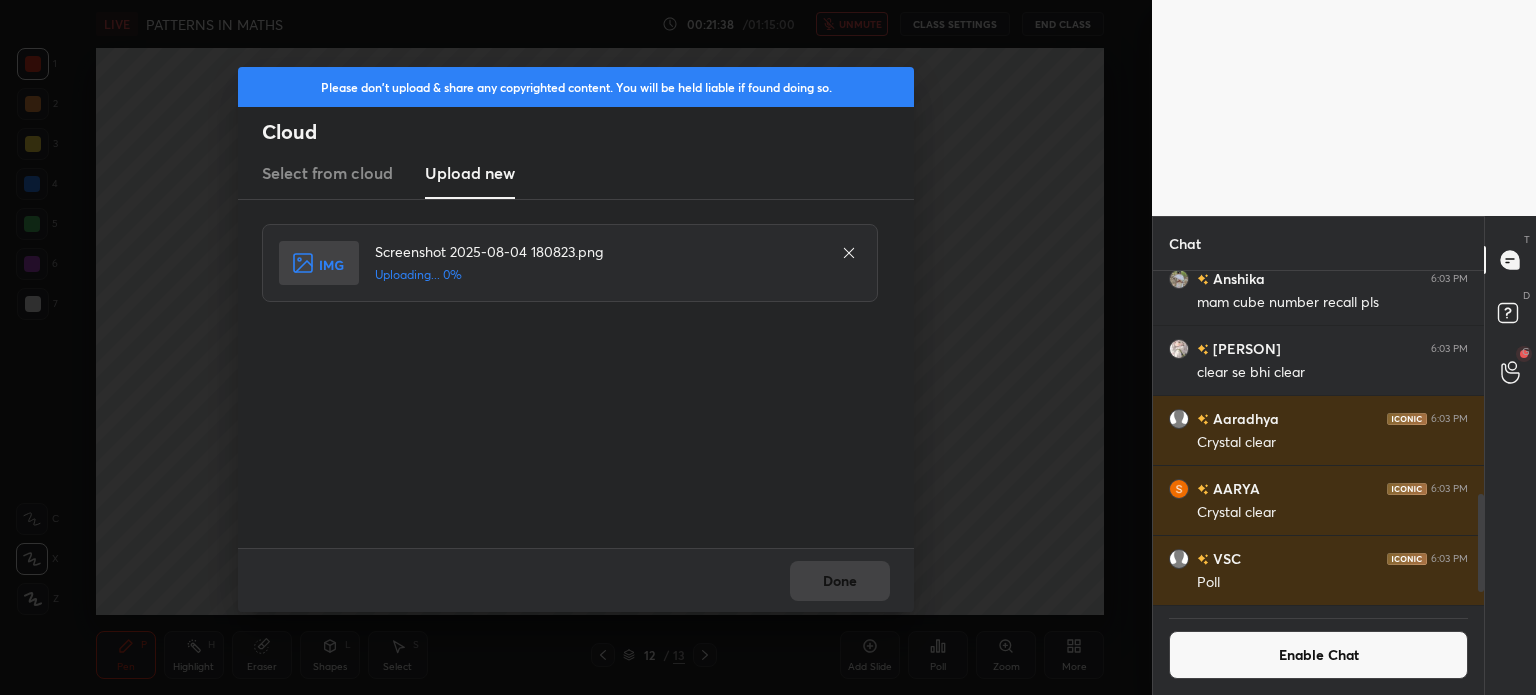 click on "Done" at bounding box center (576, 580) 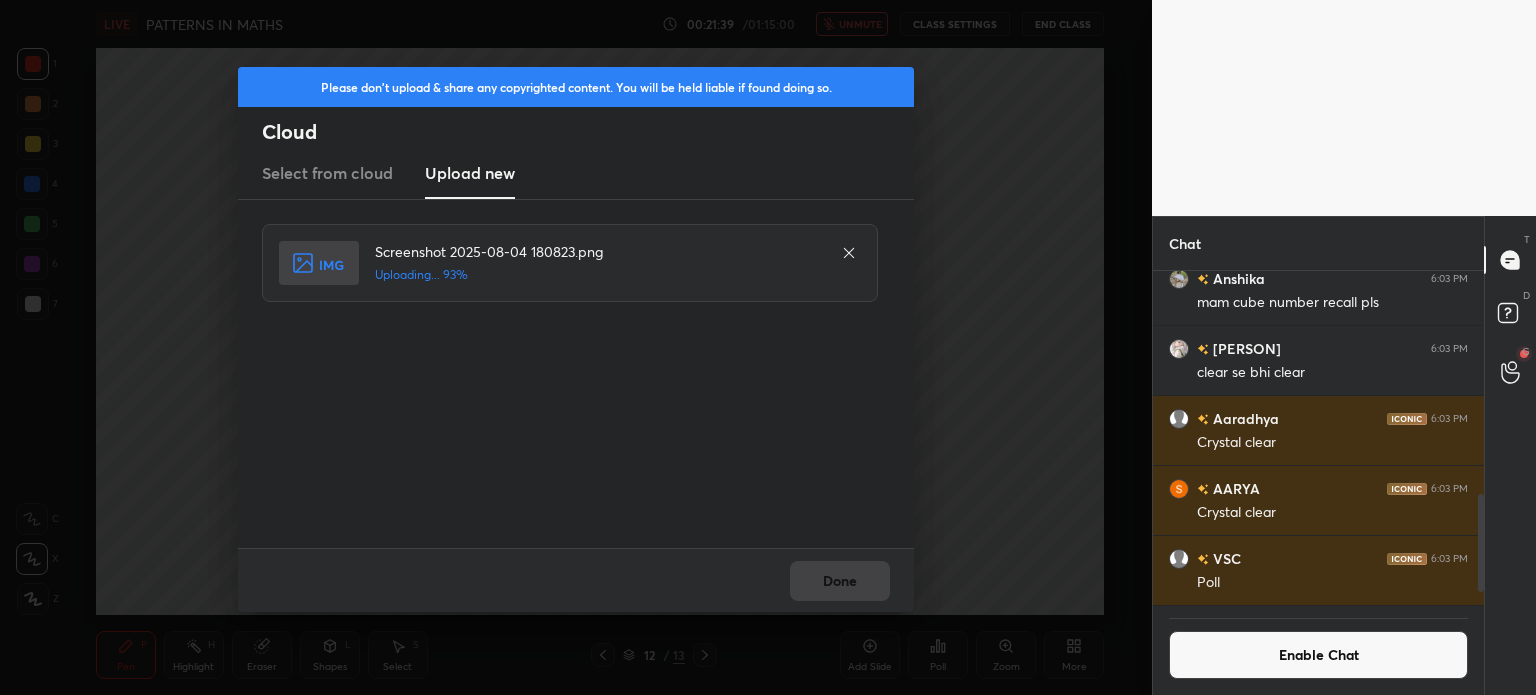 click on "Done" at bounding box center [576, 580] 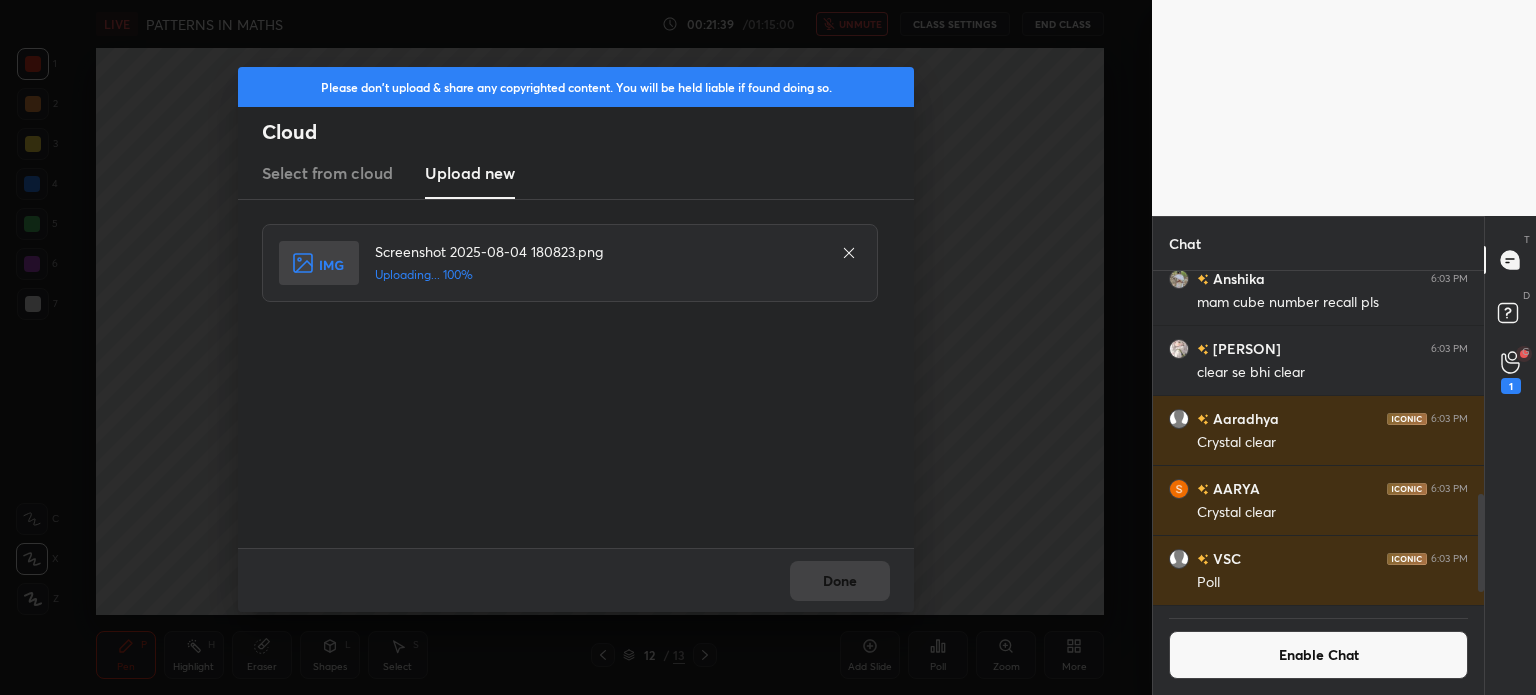 click on "Done" at bounding box center [576, 580] 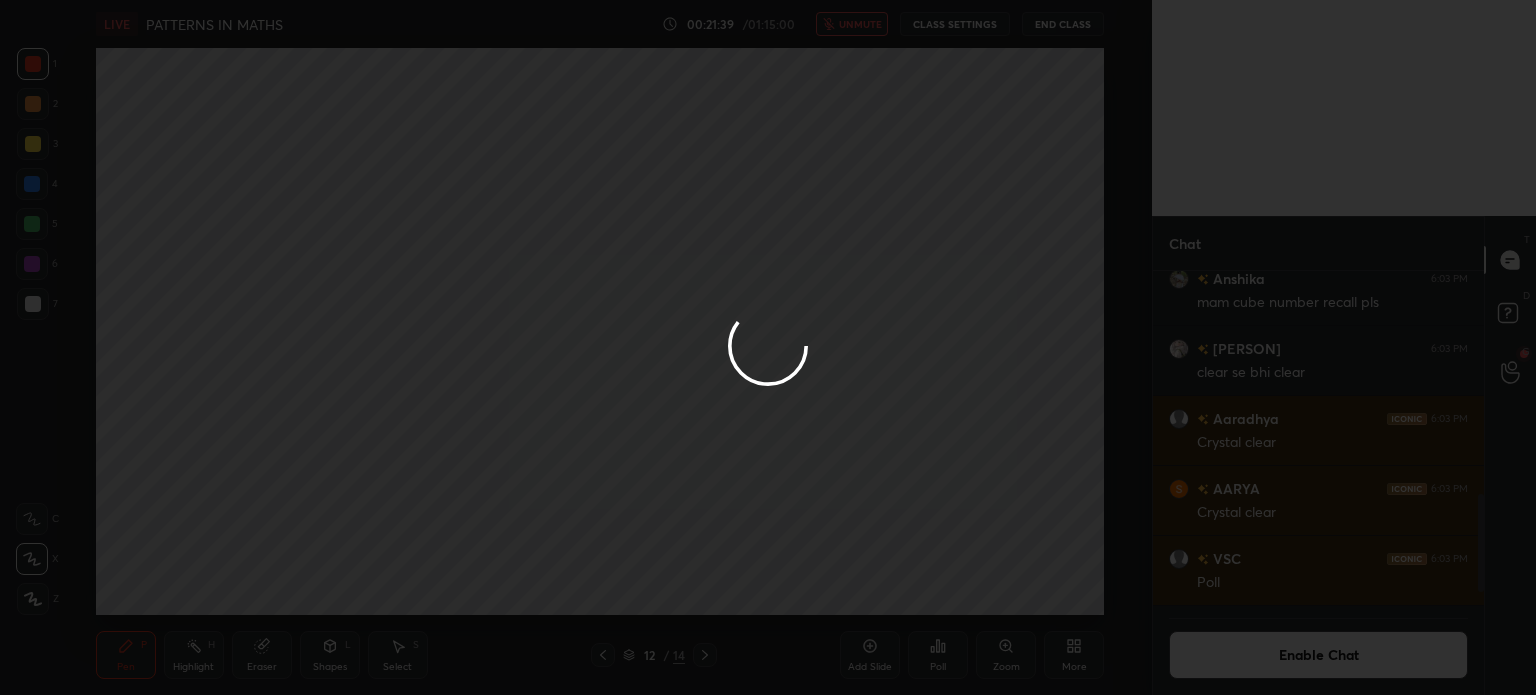 click on "Done" at bounding box center (840, 581) 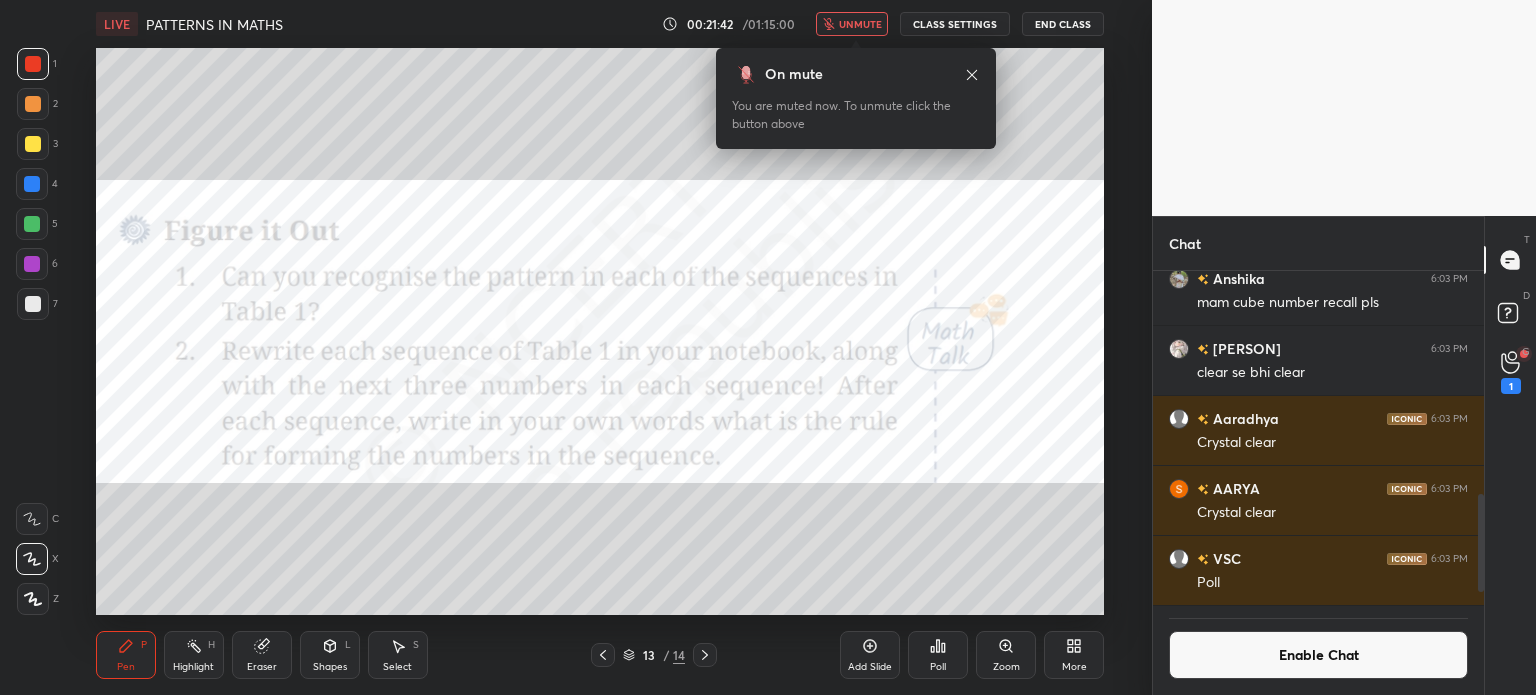 scroll, scrollTop: 288, scrollLeft: 325, axis: both 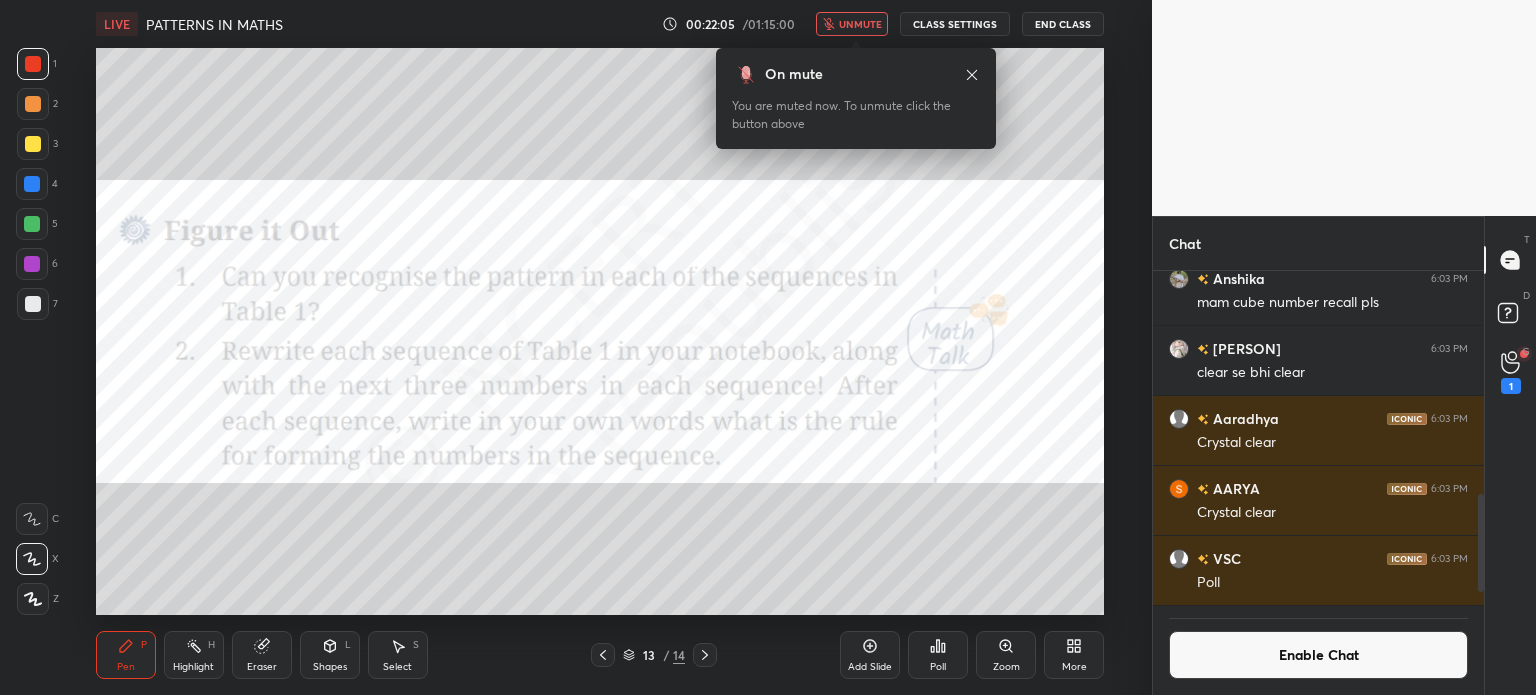 click on "unmute" at bounding box center (860, 24) 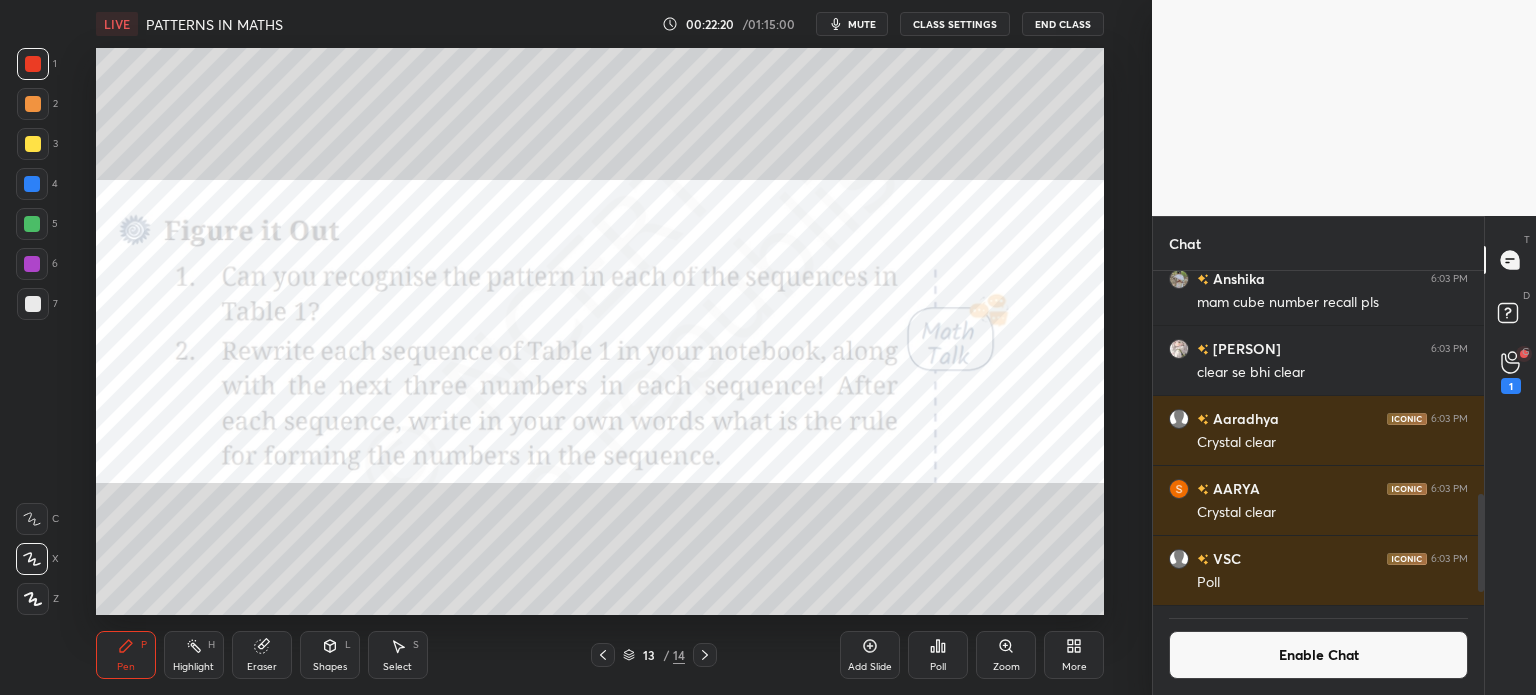 scroll, scrollTop: 288, scrollLeft: 325, axis: both 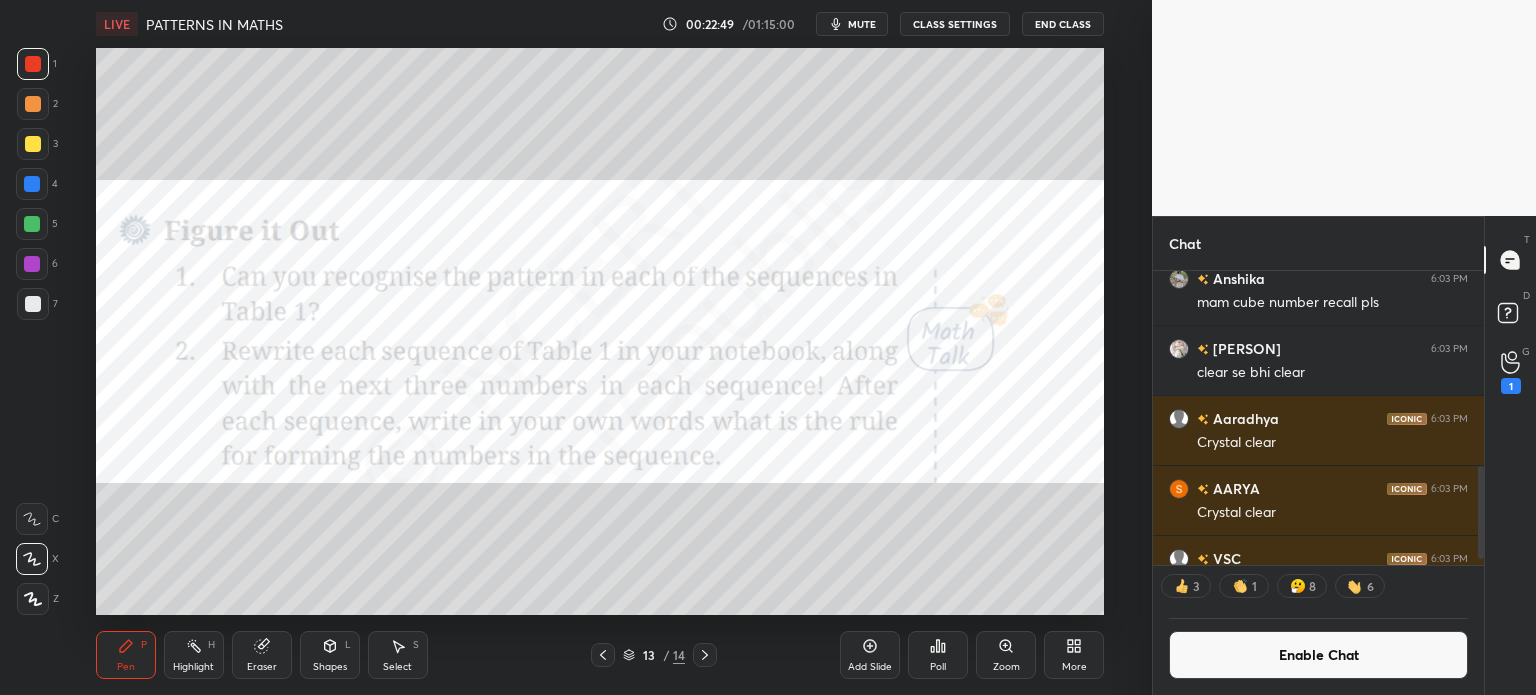 click 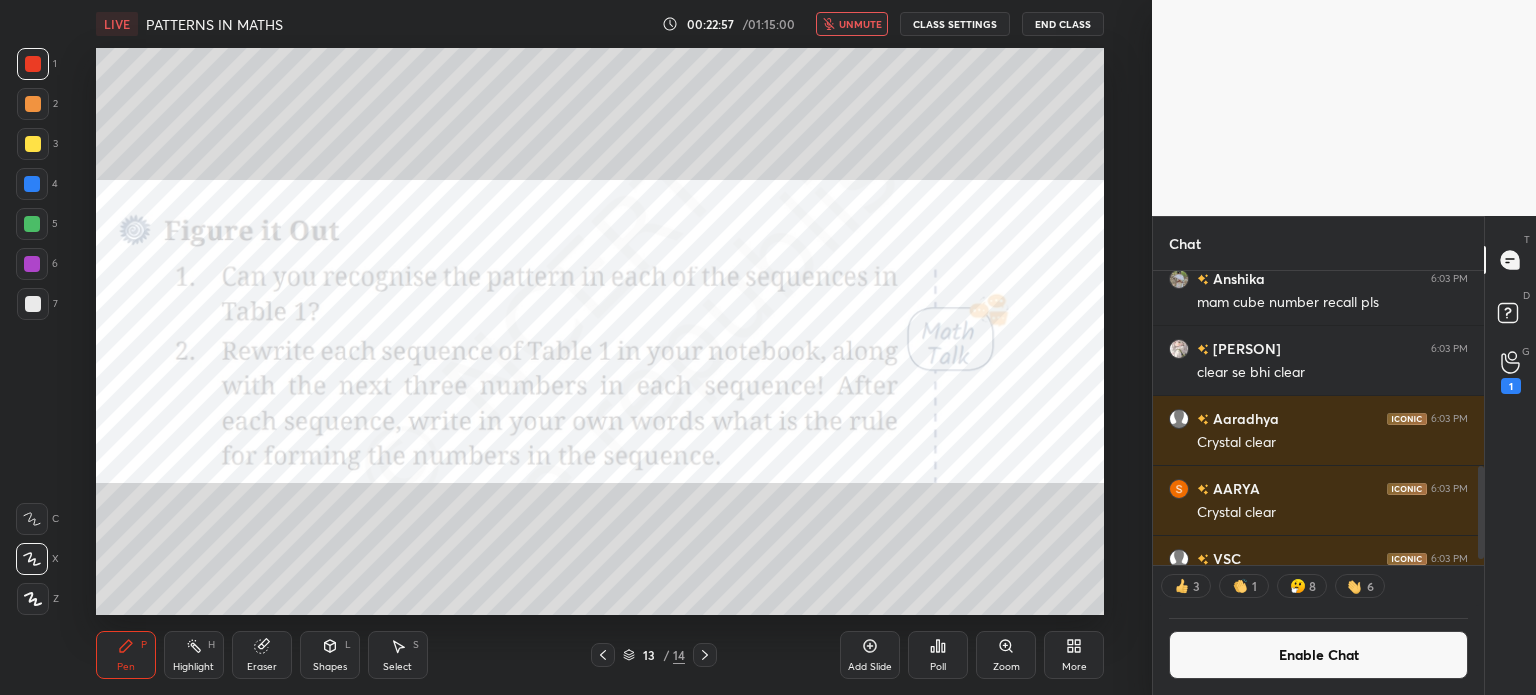 scroll, scrollTop: 6, scrollLeft: 6, axis: both 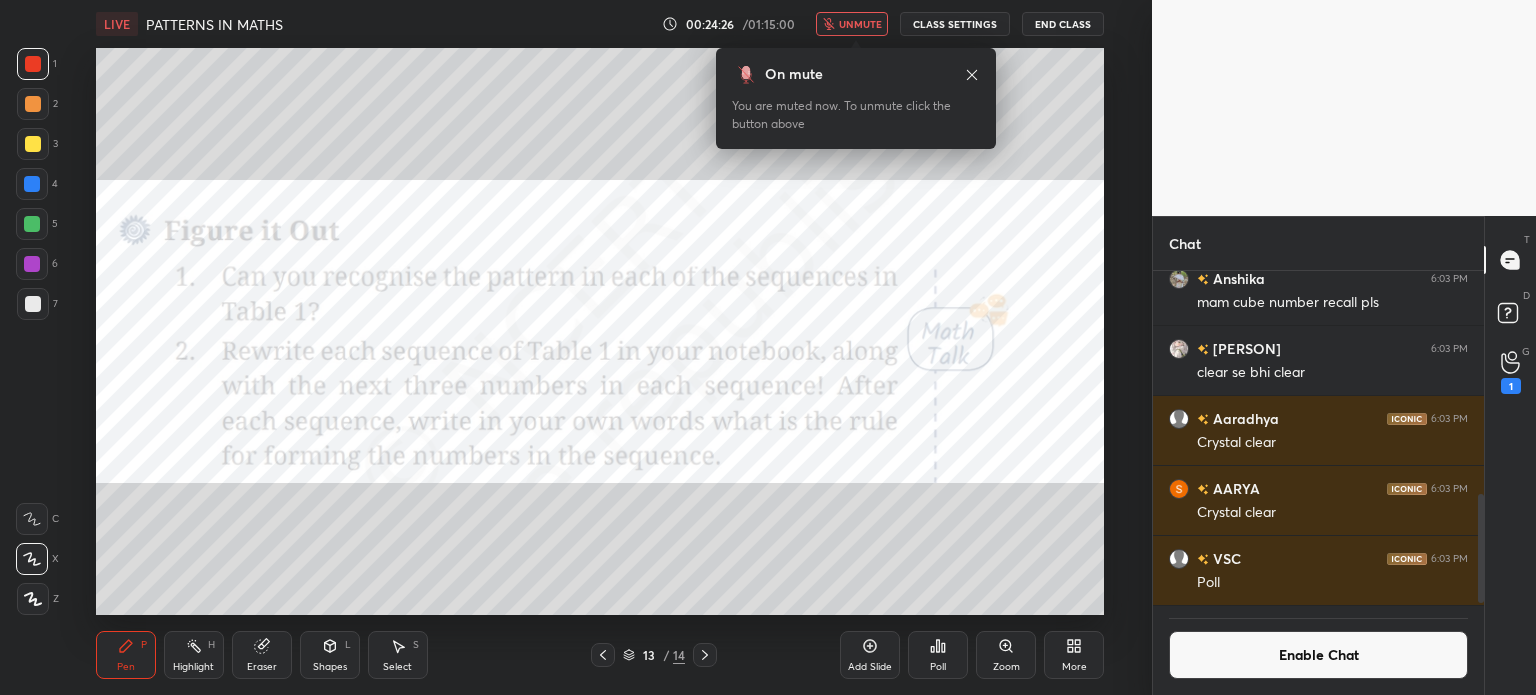 click on "On mute You are muted now. To unmute click the
button above" at bounding box center [856, 98] 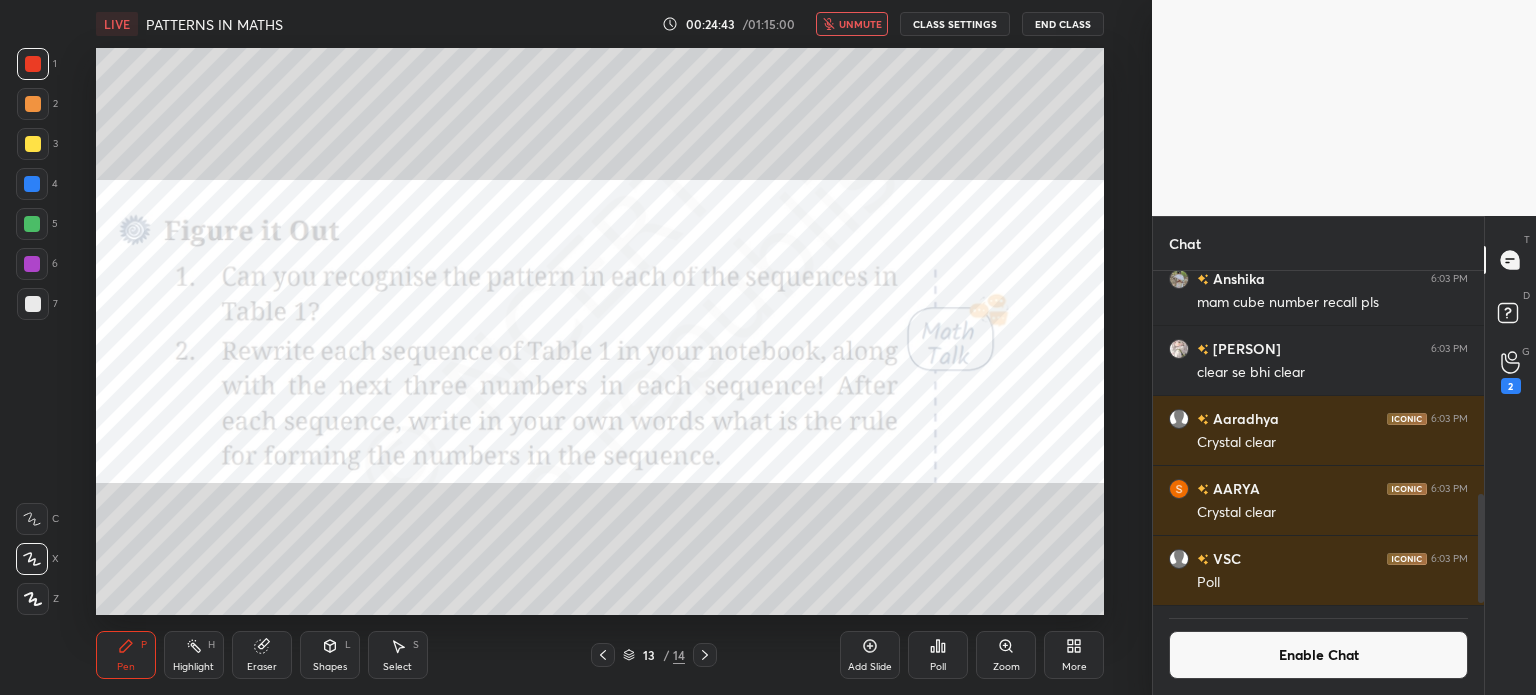 click on "More" at bounding box center [1074, 655] 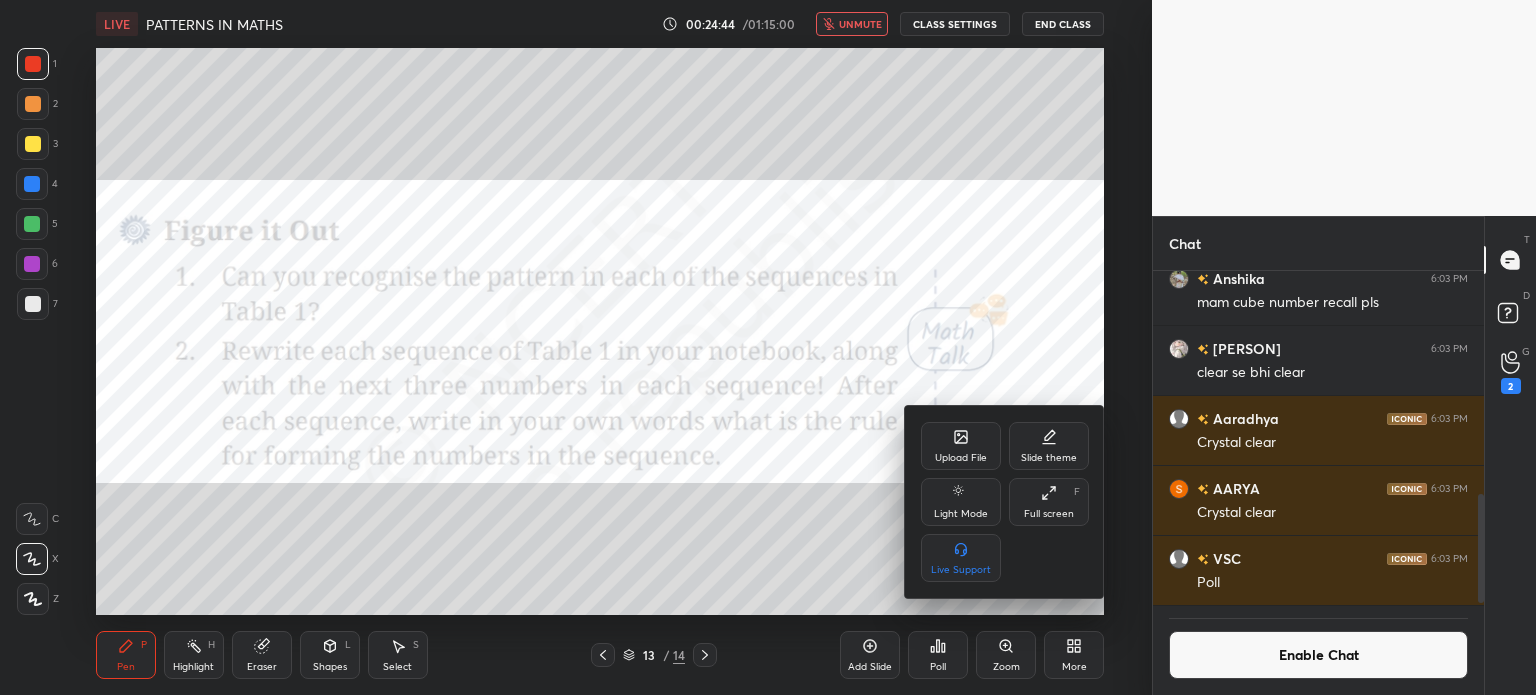 click on "Upload File" at bounding box center [961, 446] 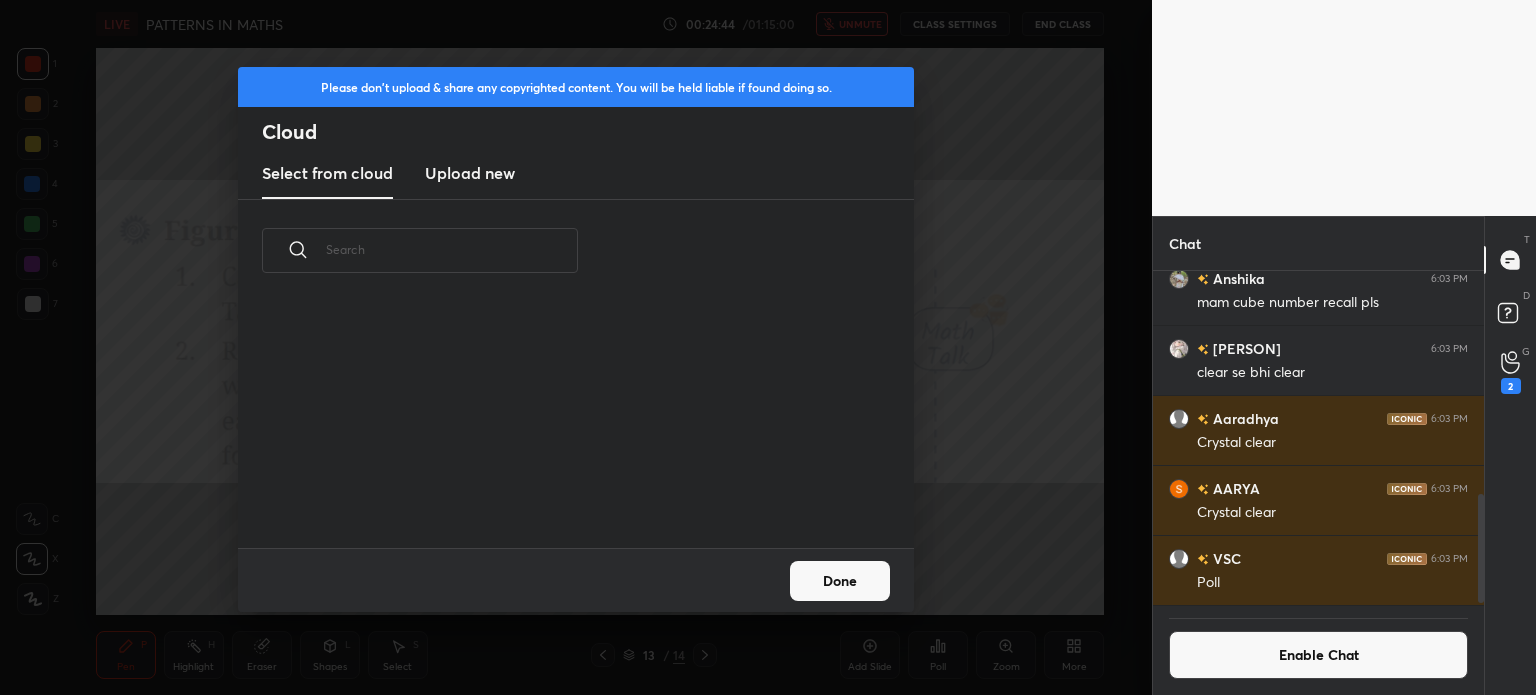scroll, scrollTop: 5, scrollLeft: 10, axis: both 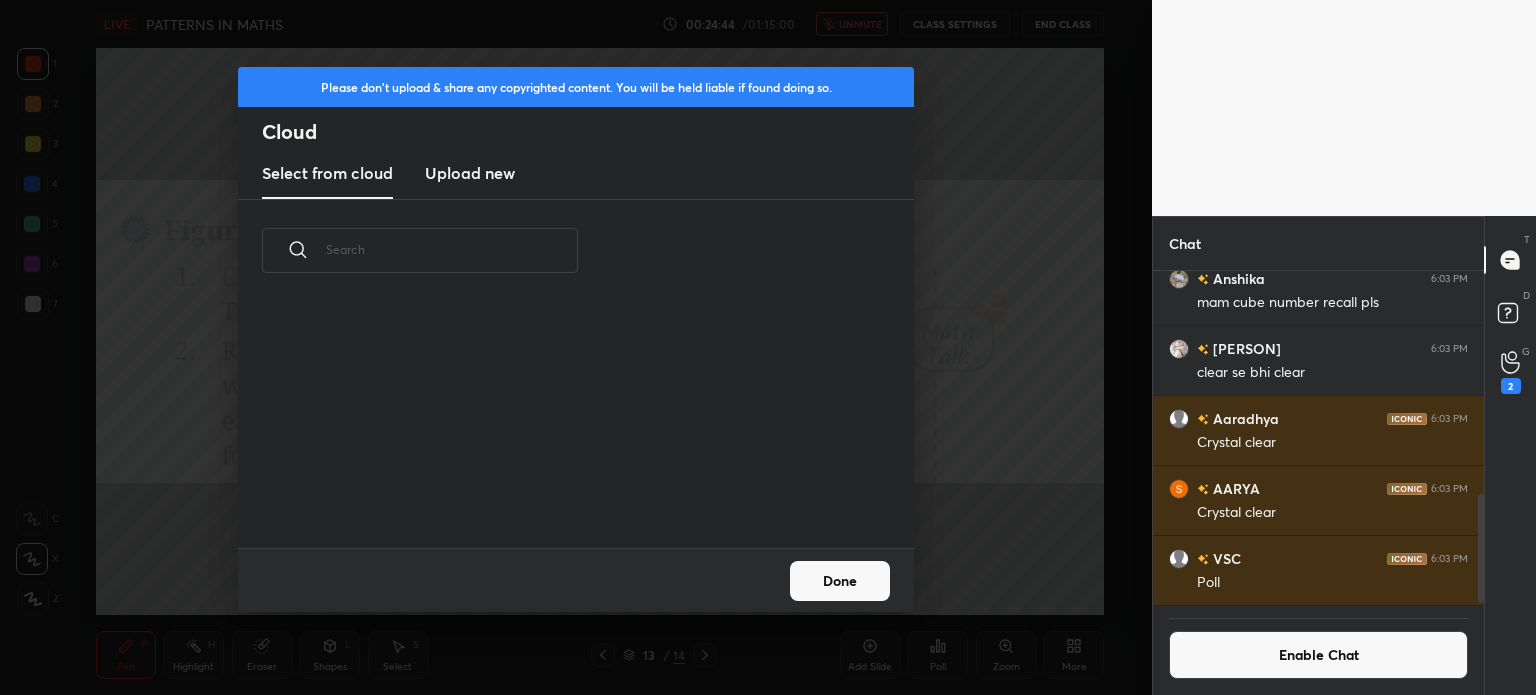 click on "Upload new" at bounding box center (470, 173) 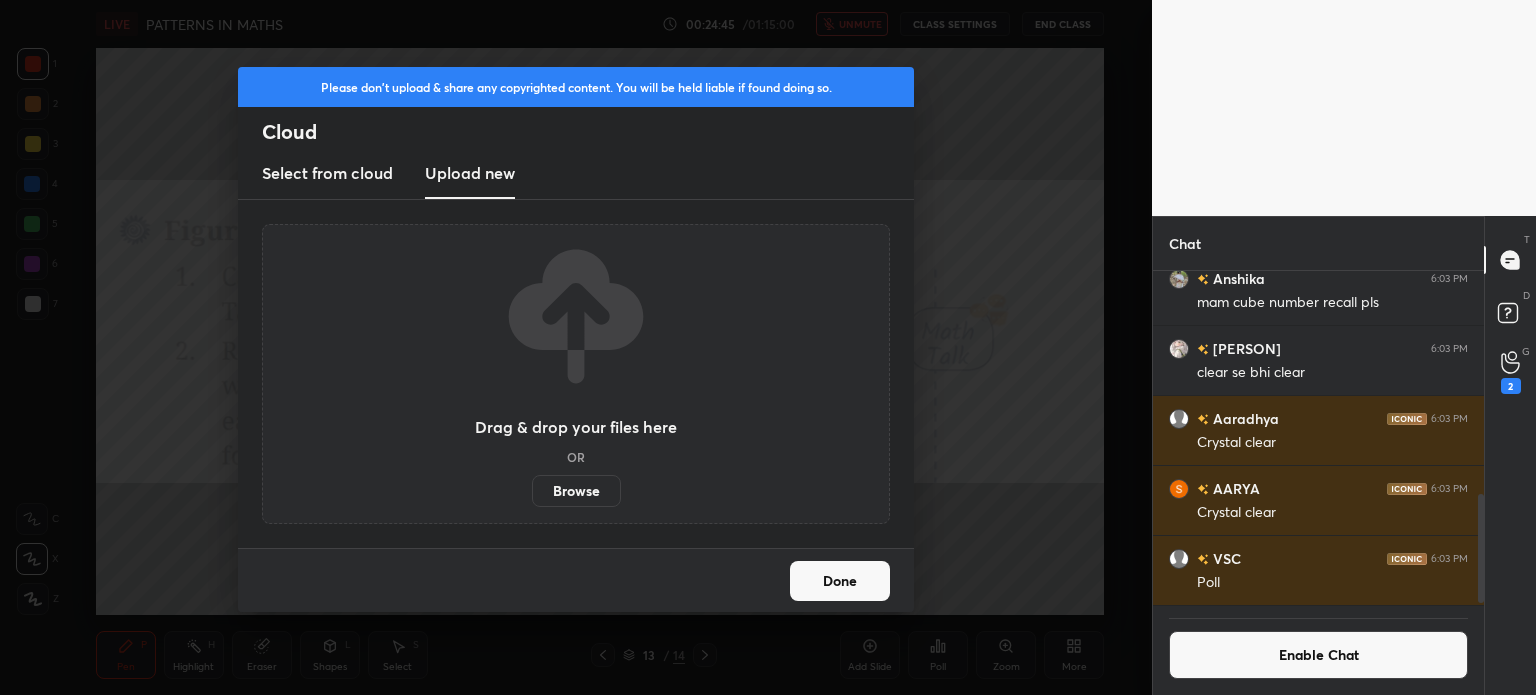 click on "Browse" at bounding box center (576, 491) 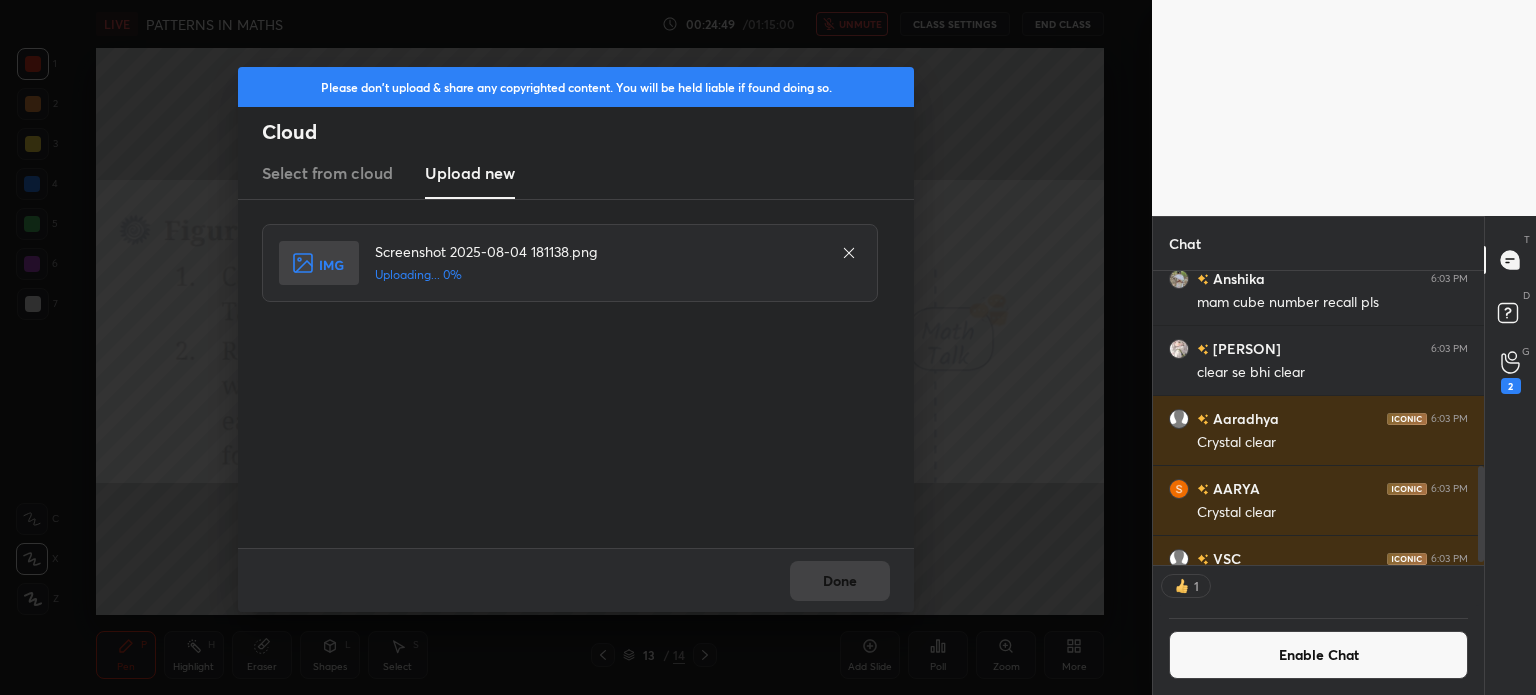 click on "Done" at bounding box center (576, 580) 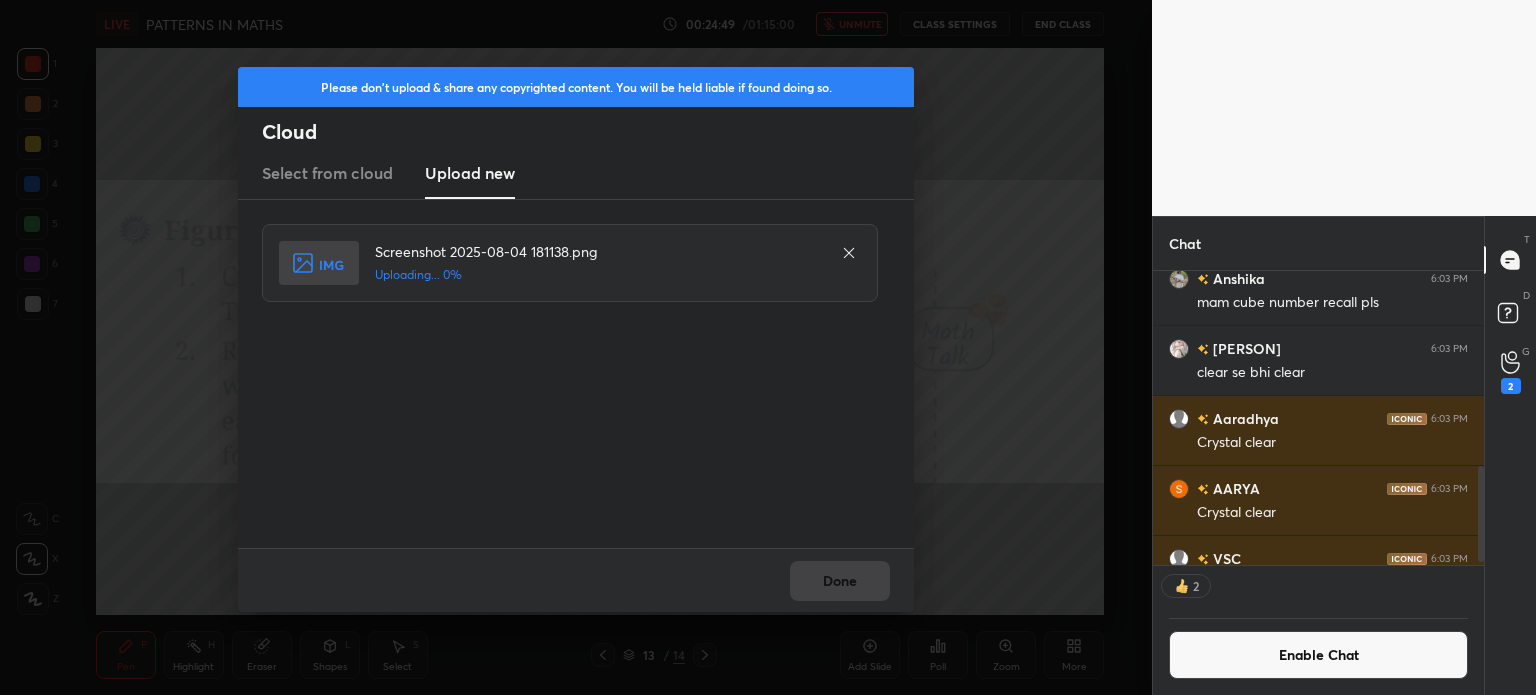 click on "Done" at bounding box center (576, 580) 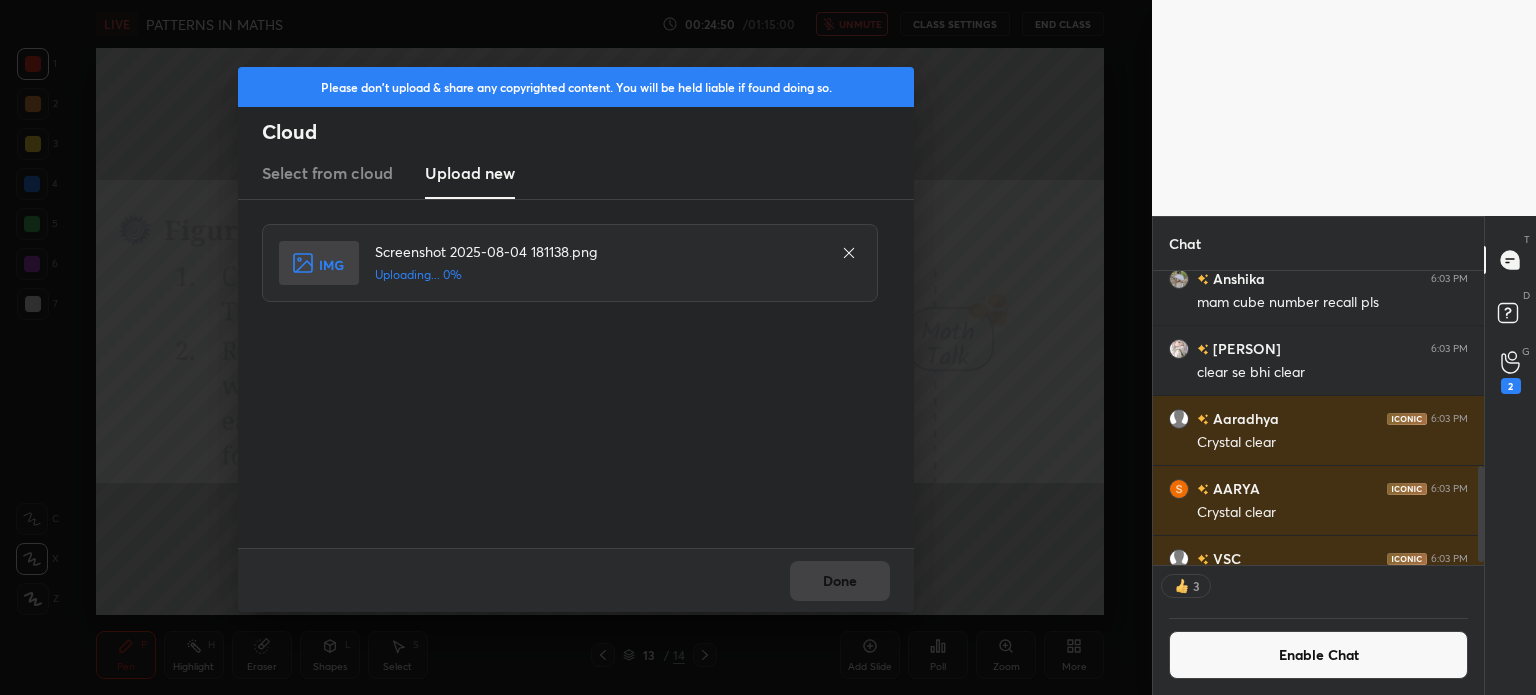 click on "Done" at bounding box center (576, 580) 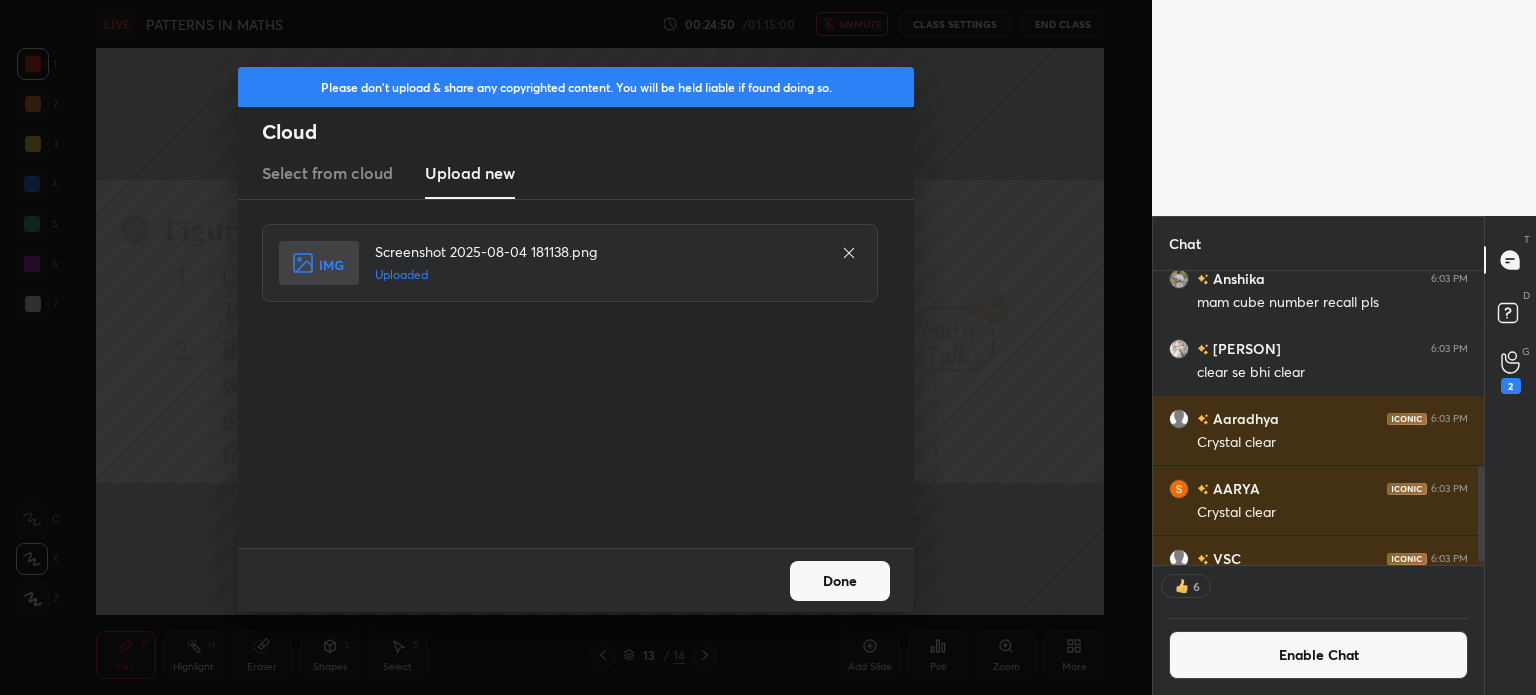 click on "Done" at bounding box center [840, 581] 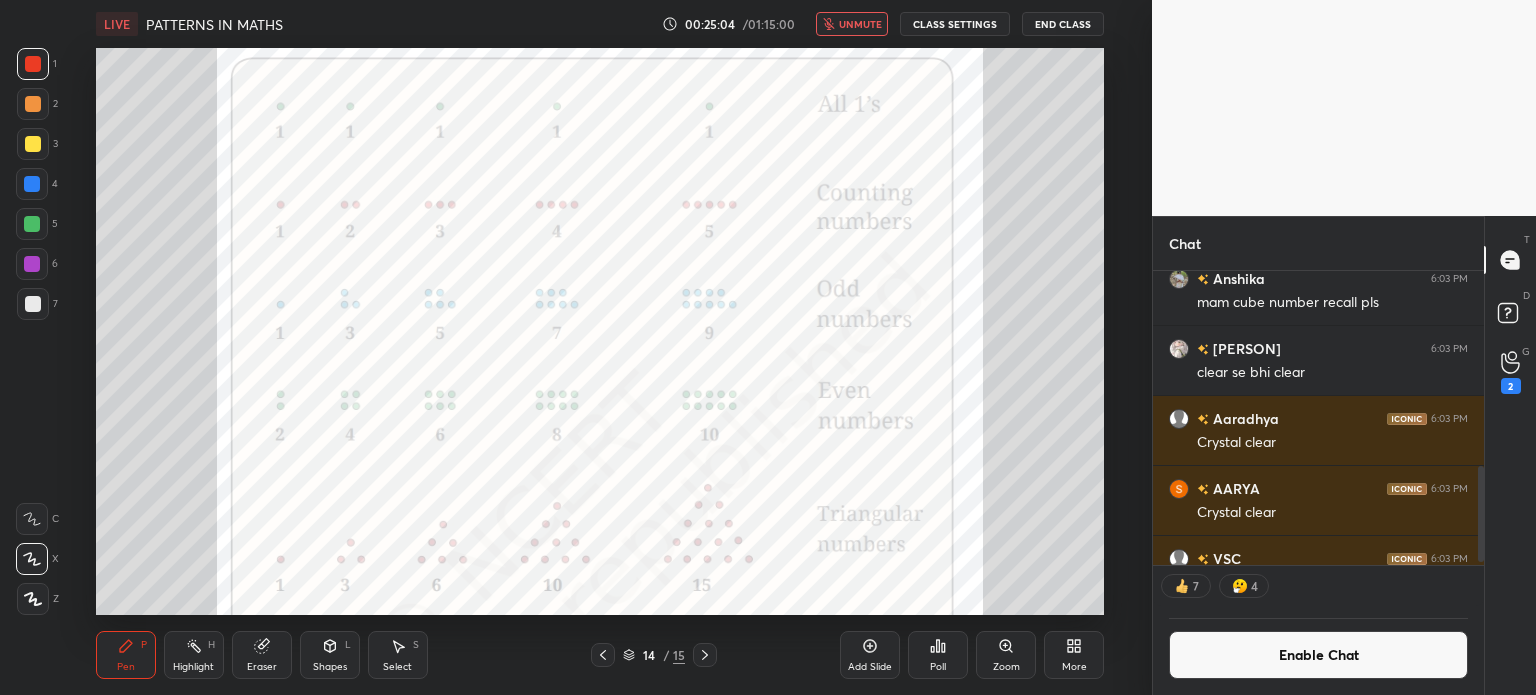 click on "More" at bounding box center [1074, 655] 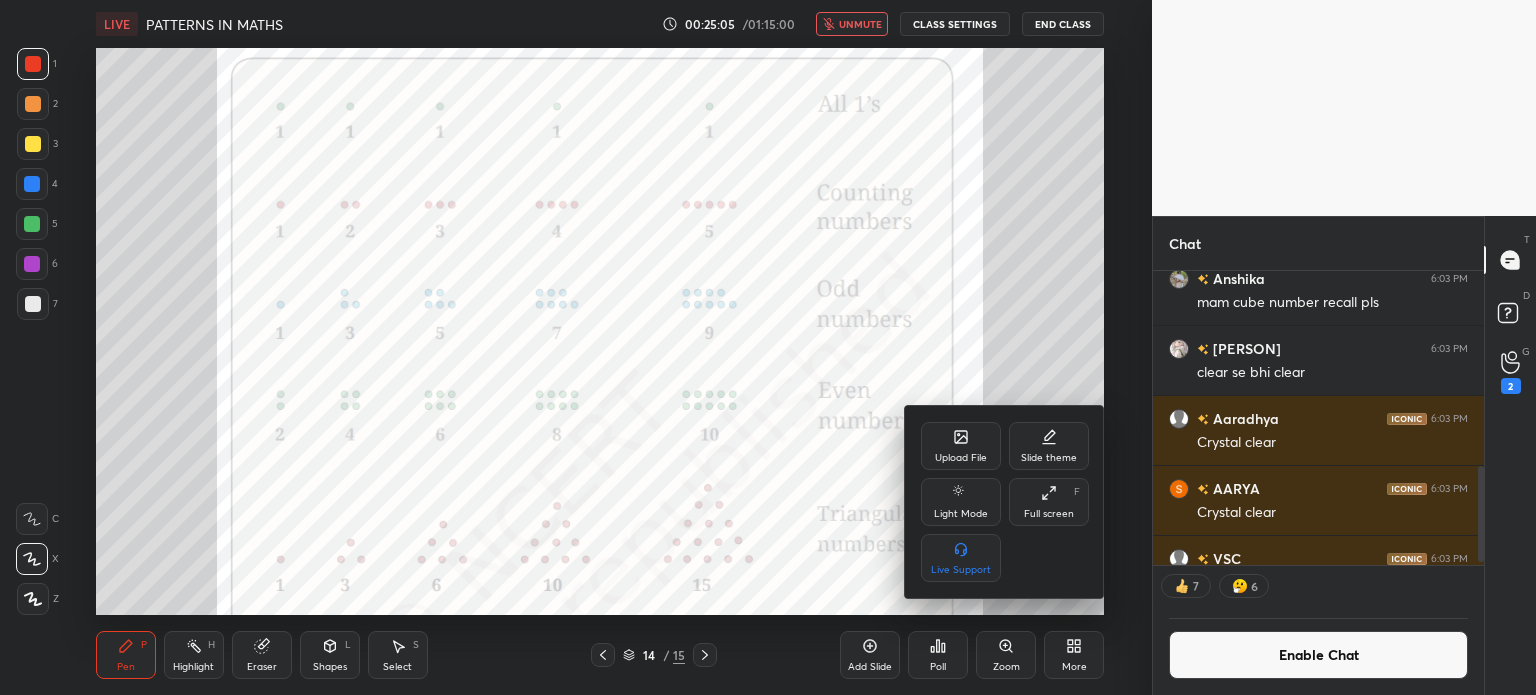click on "Upload File" at bounding box center (961, 458) 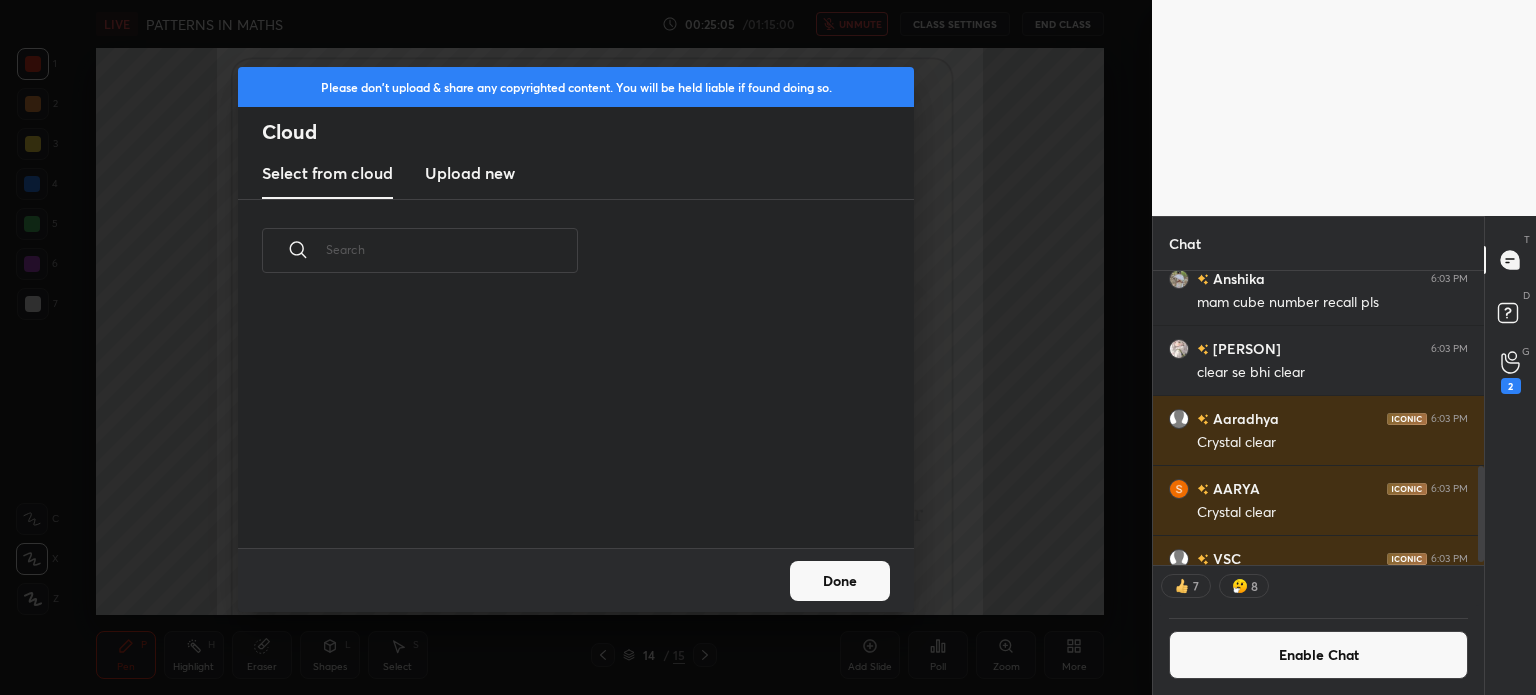 scroll, scrollTop: 5, scrollLeft: 10, axis: both 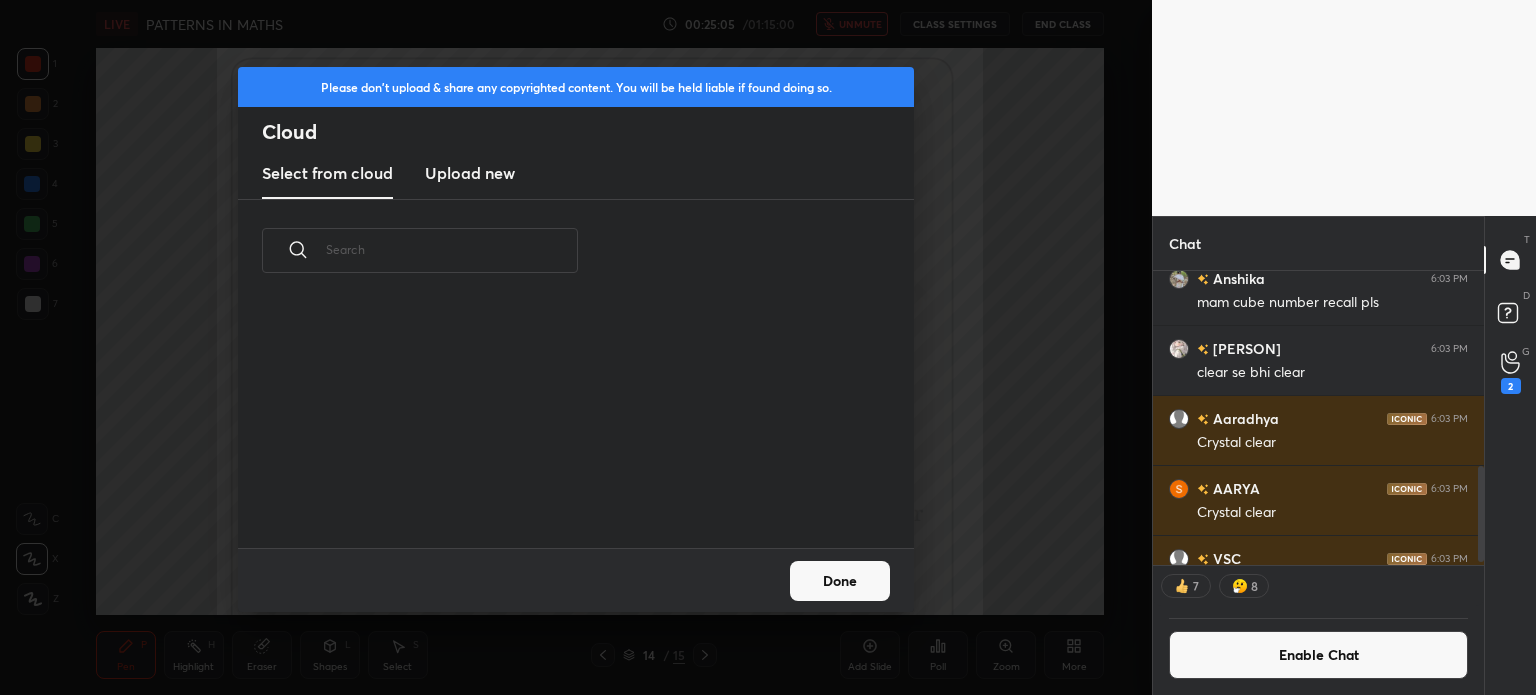 click on "Upload new" at bounding box center [470, 173] 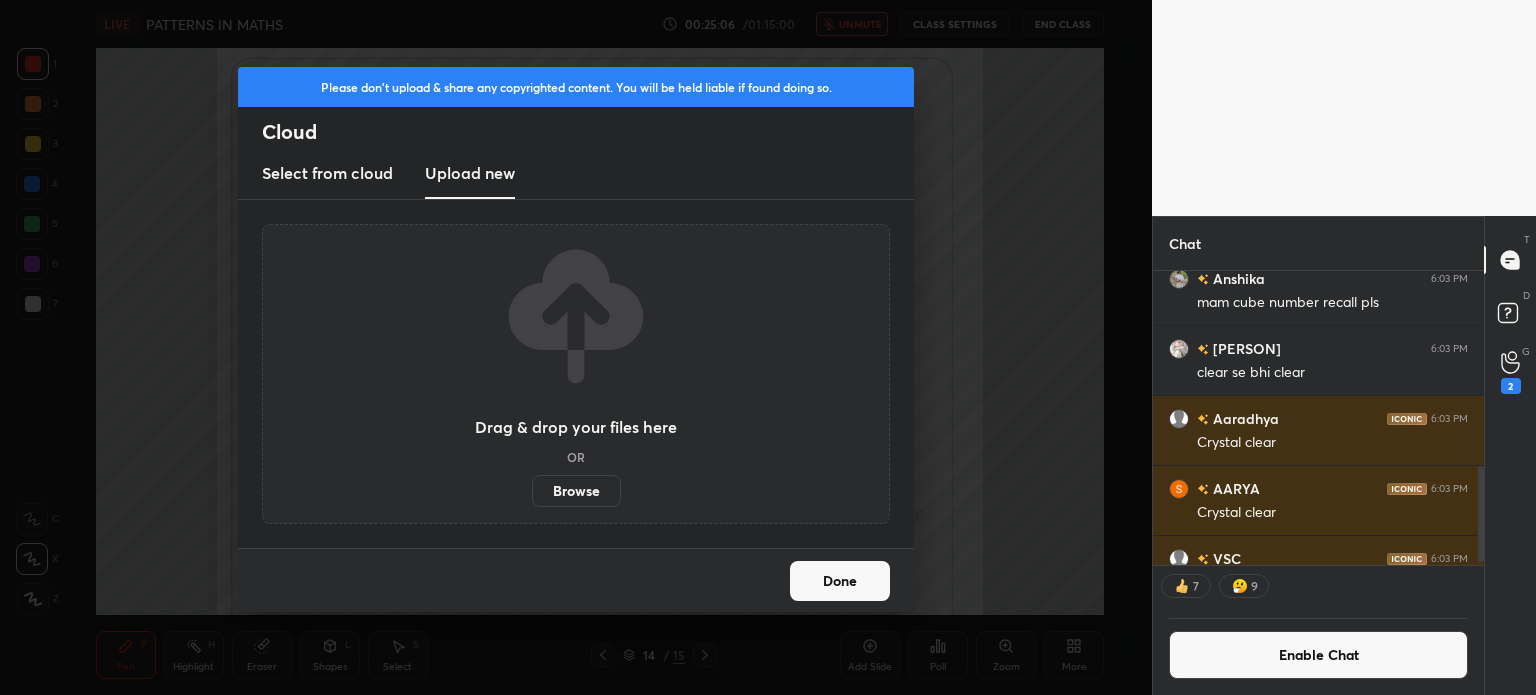 click on "Browse" at bounding box center (576, 491) 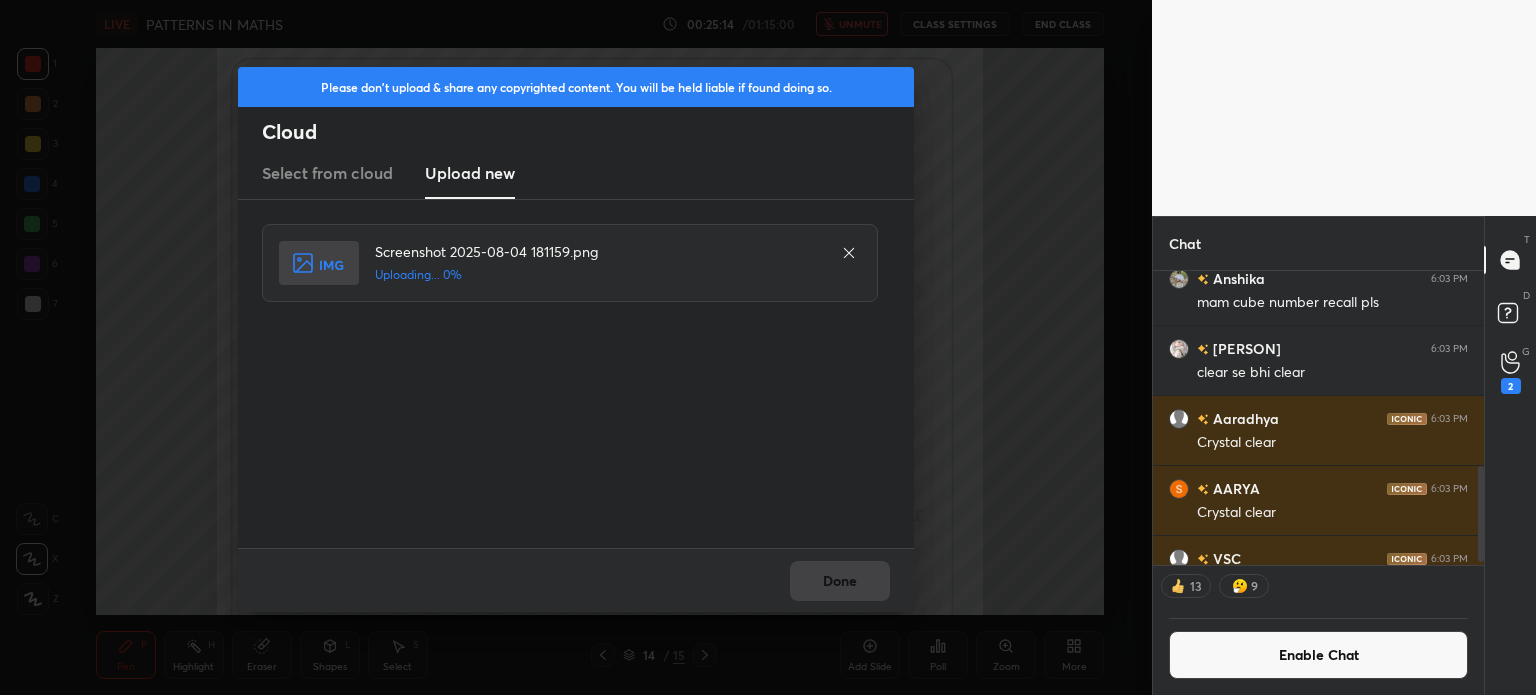 click on "Done" at bounding box center [576, 580] 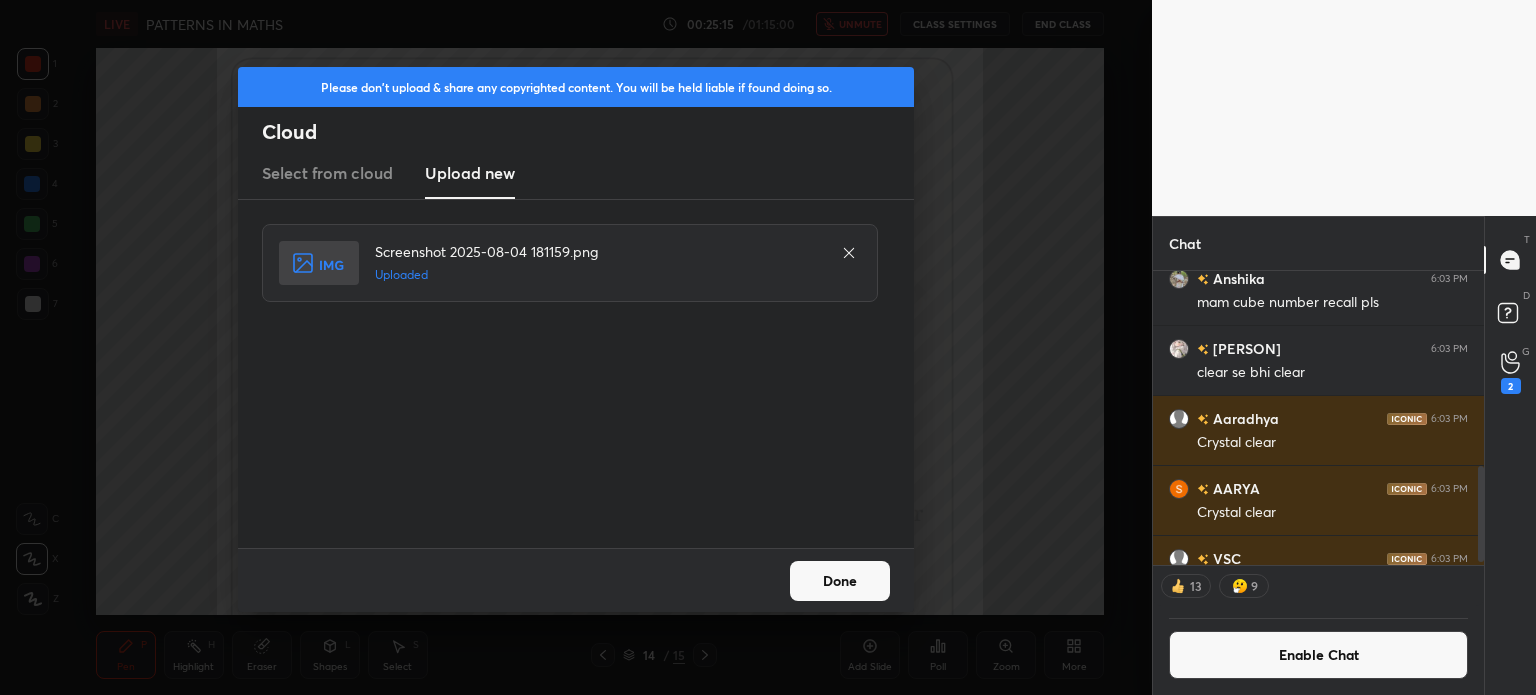 click on "Done" at bounding box center (840, 581) 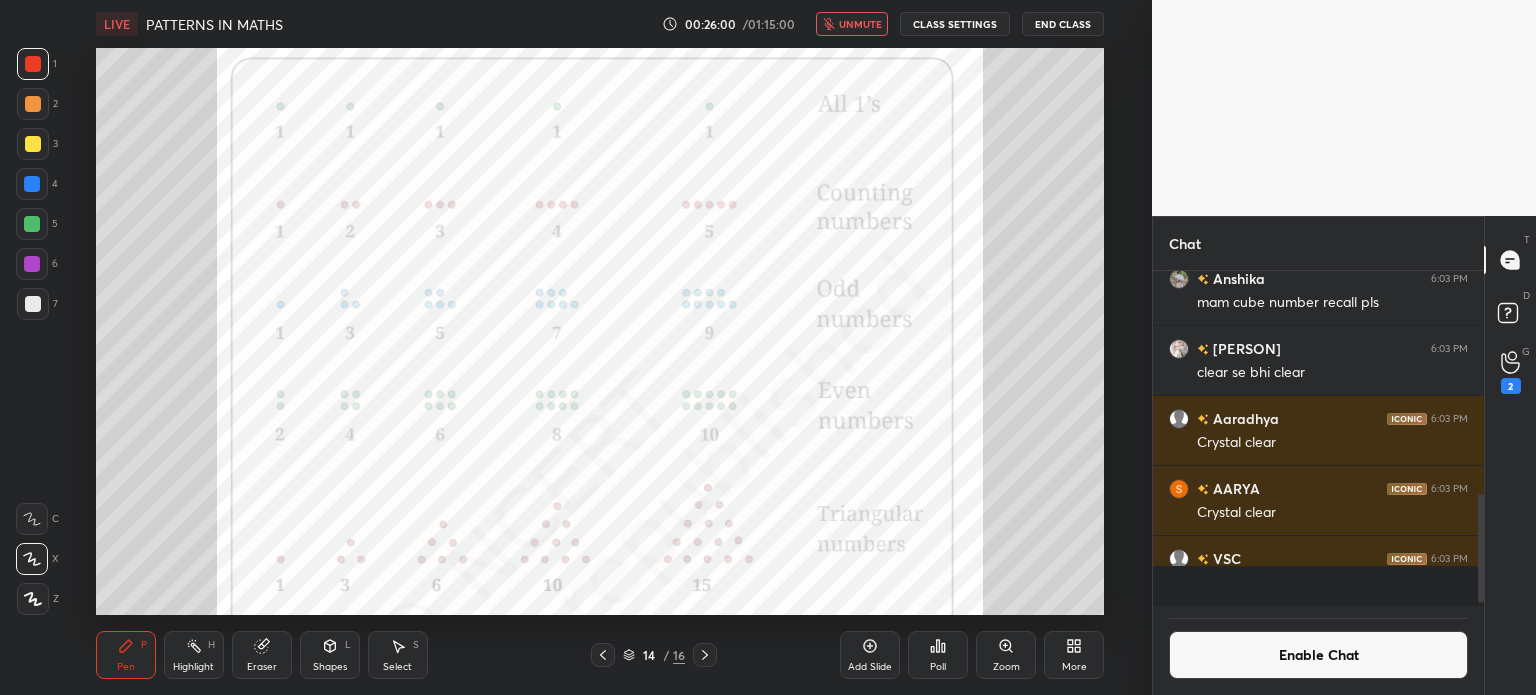 scroll, scrollTop: 6, scrollLeft: 6, axis: both 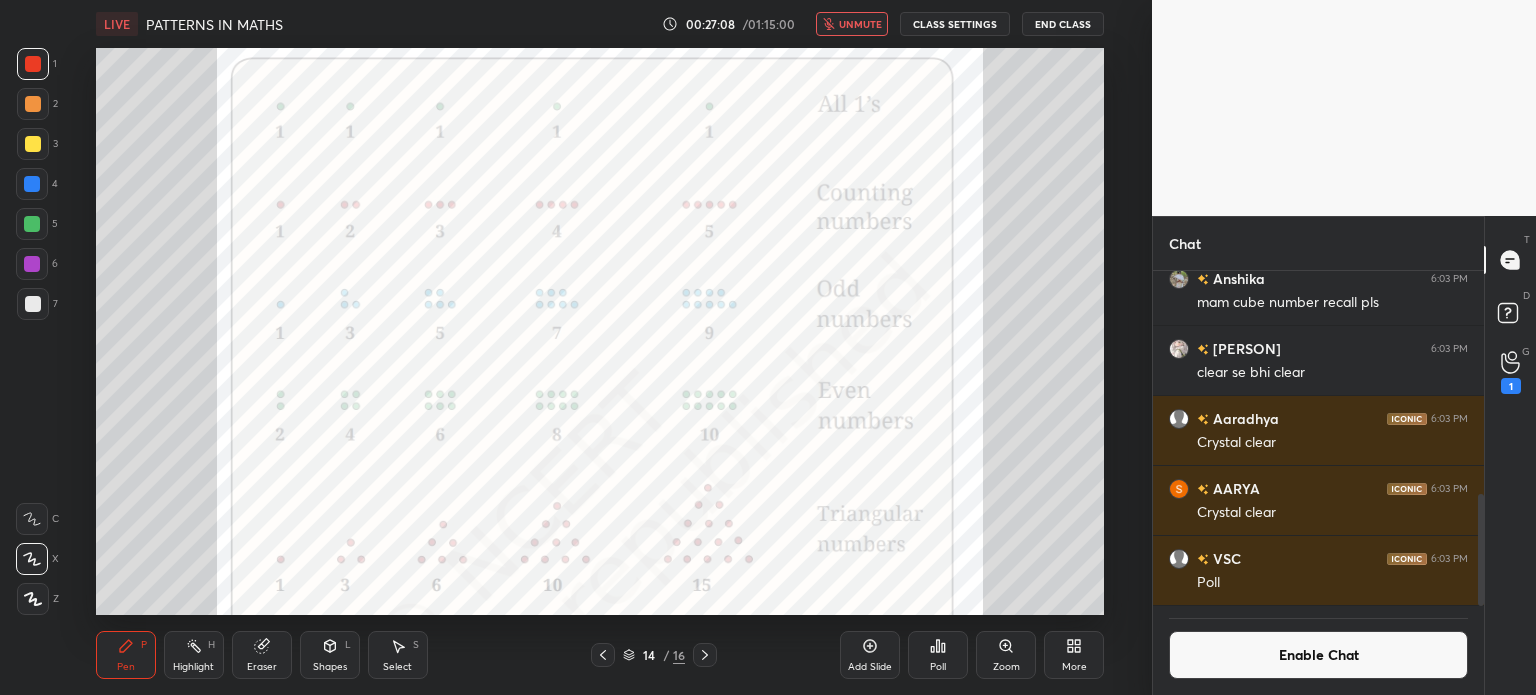 click on "unmute" at bounding box center [860, 24] 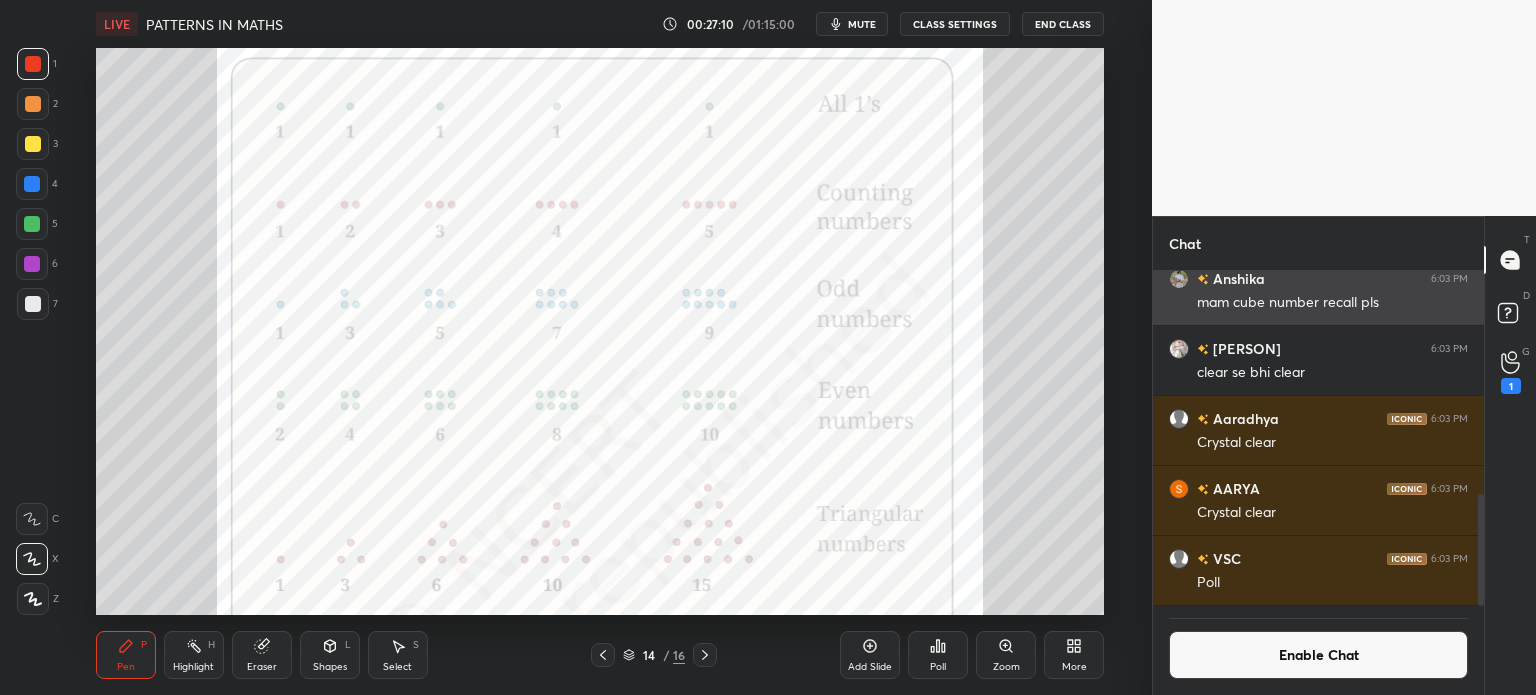 type 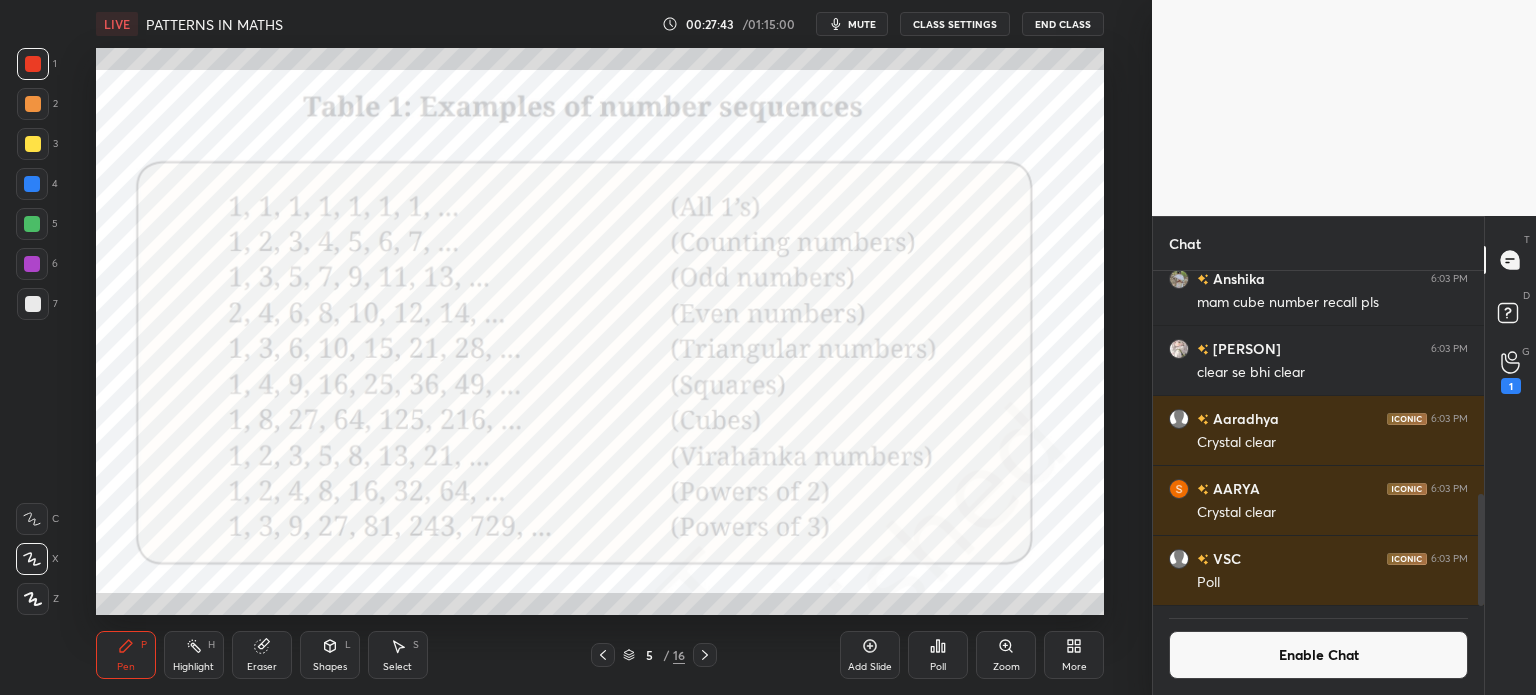 click on "Eraser" at bounding box center (262, 655) 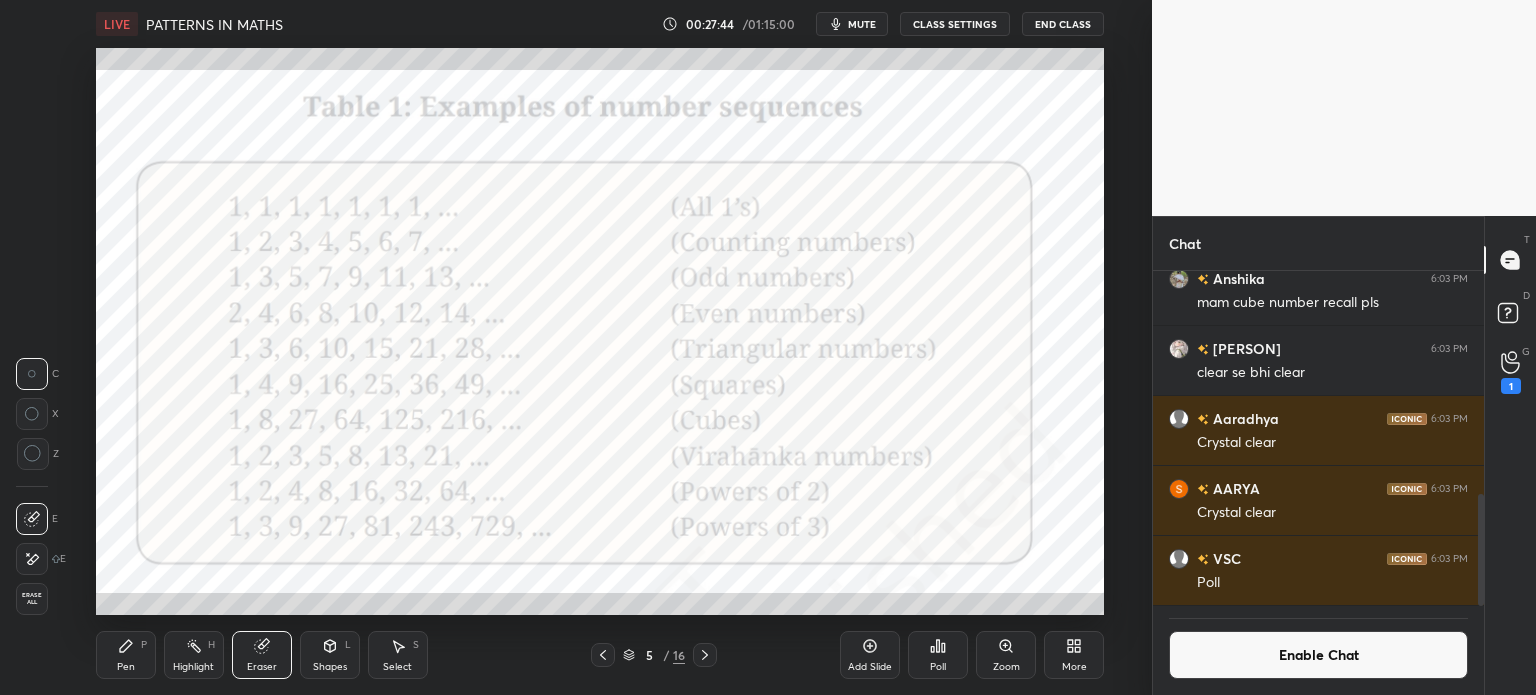 click on "Erase all" at bounding box center (32, 599) 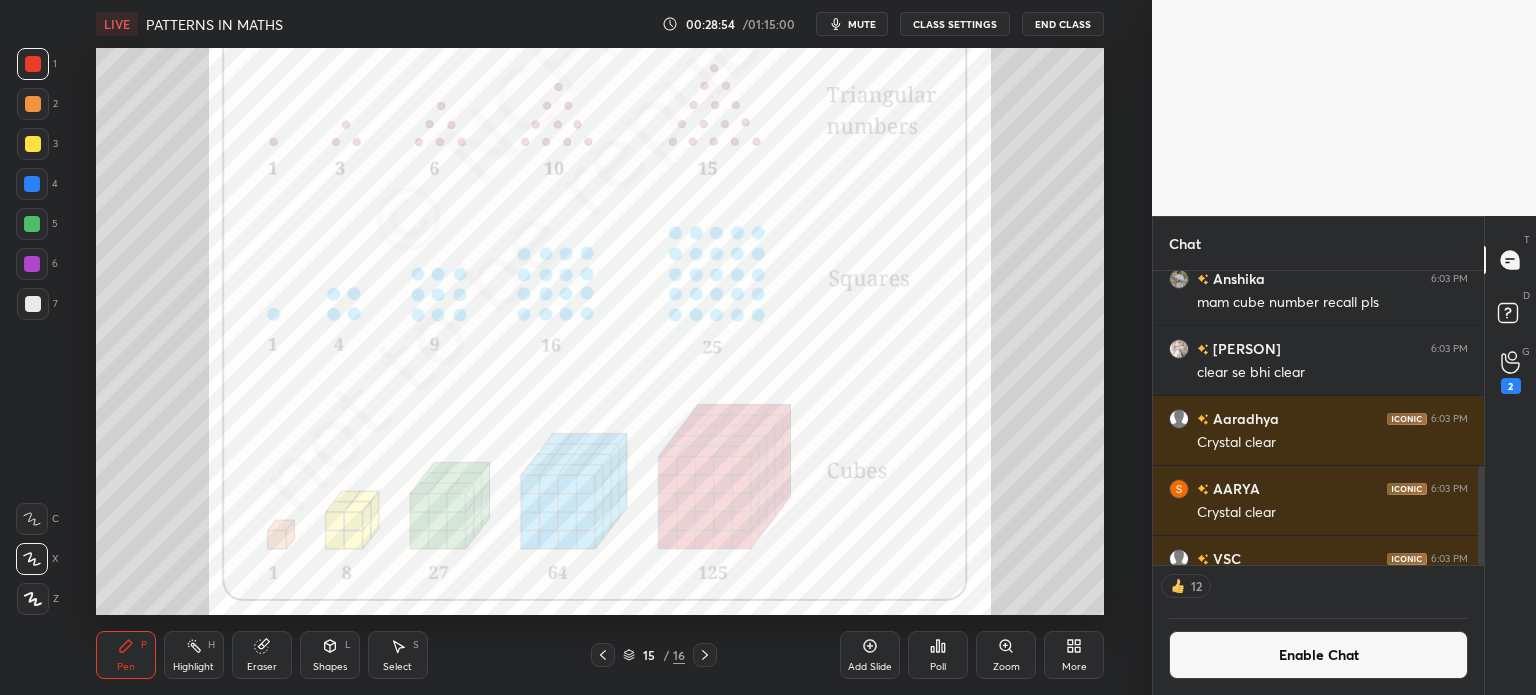 scroll, scrollTop: 288, scrollLeft: 325, axis: both 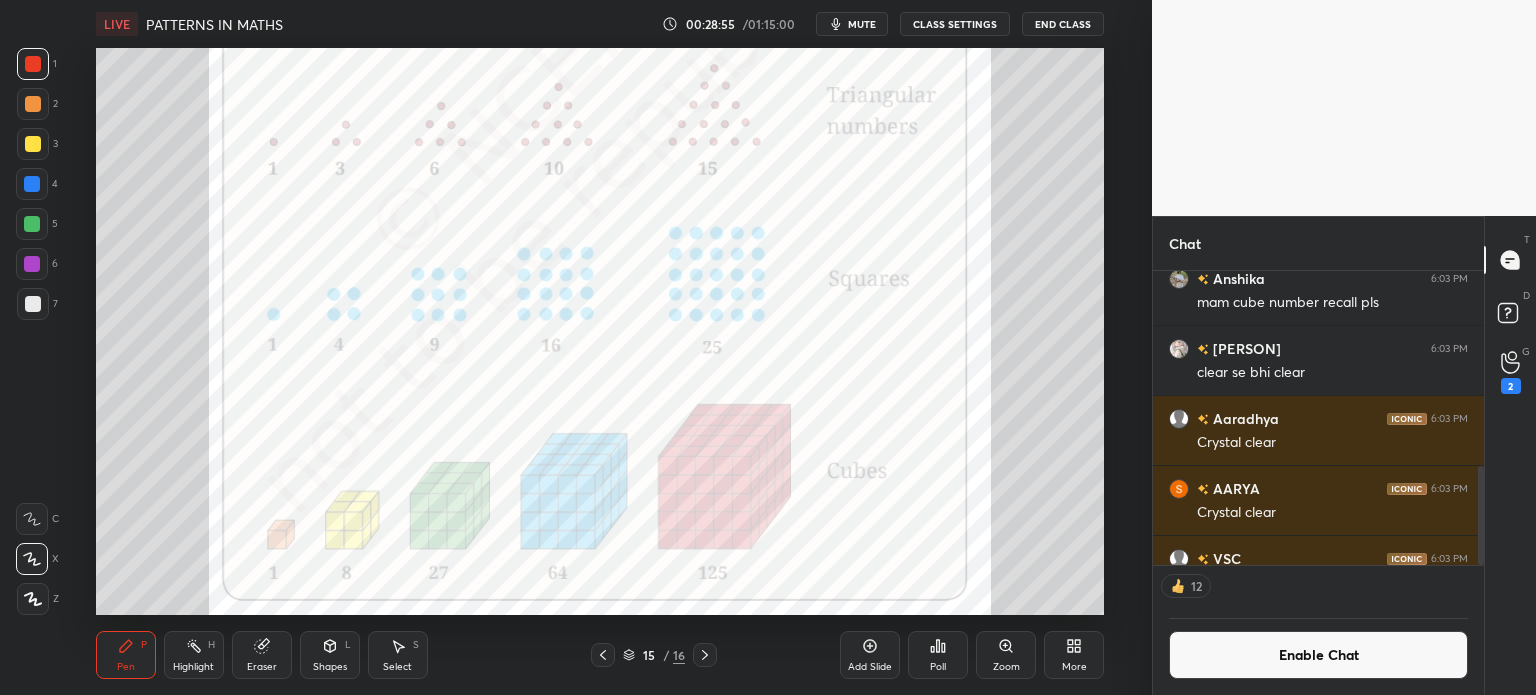 click on "More" at bounding box center (1074, 655) 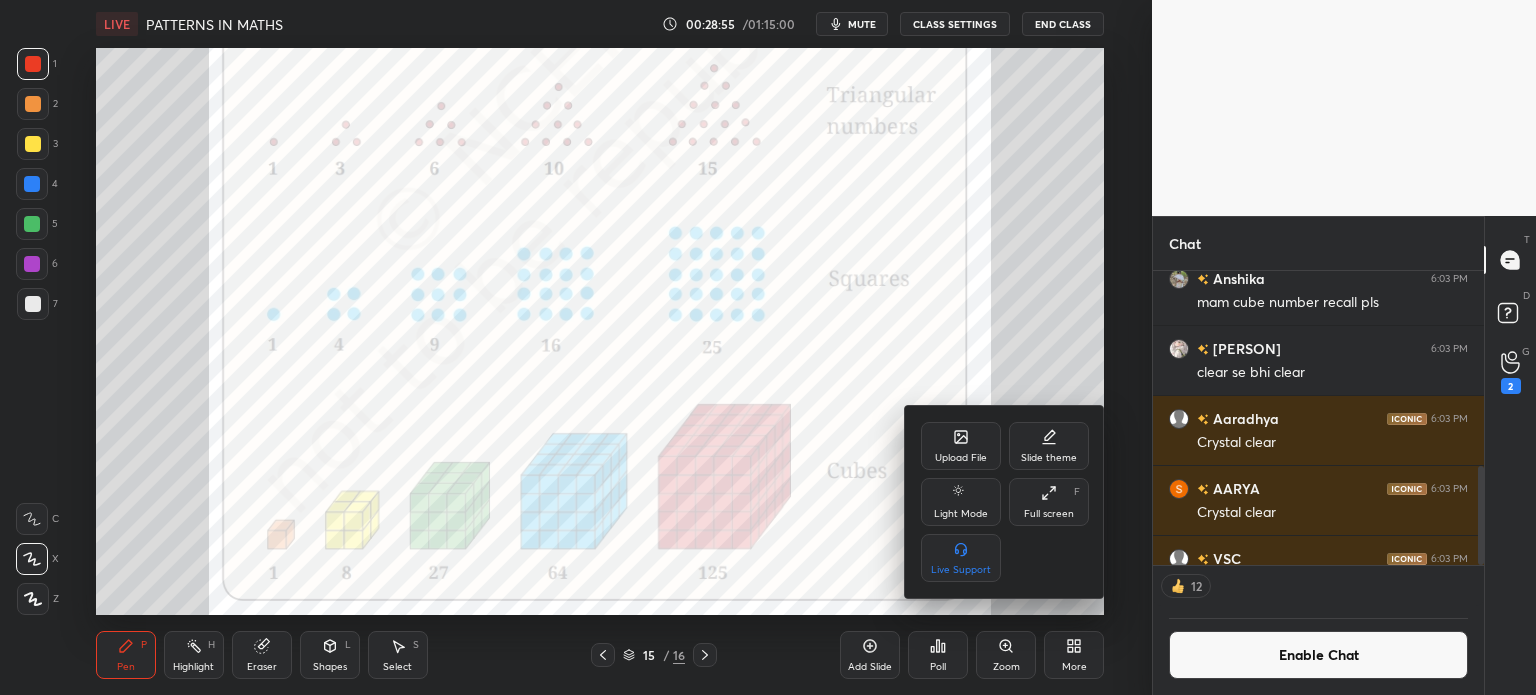 click on "Upload File" at bounding box center [961, 446] 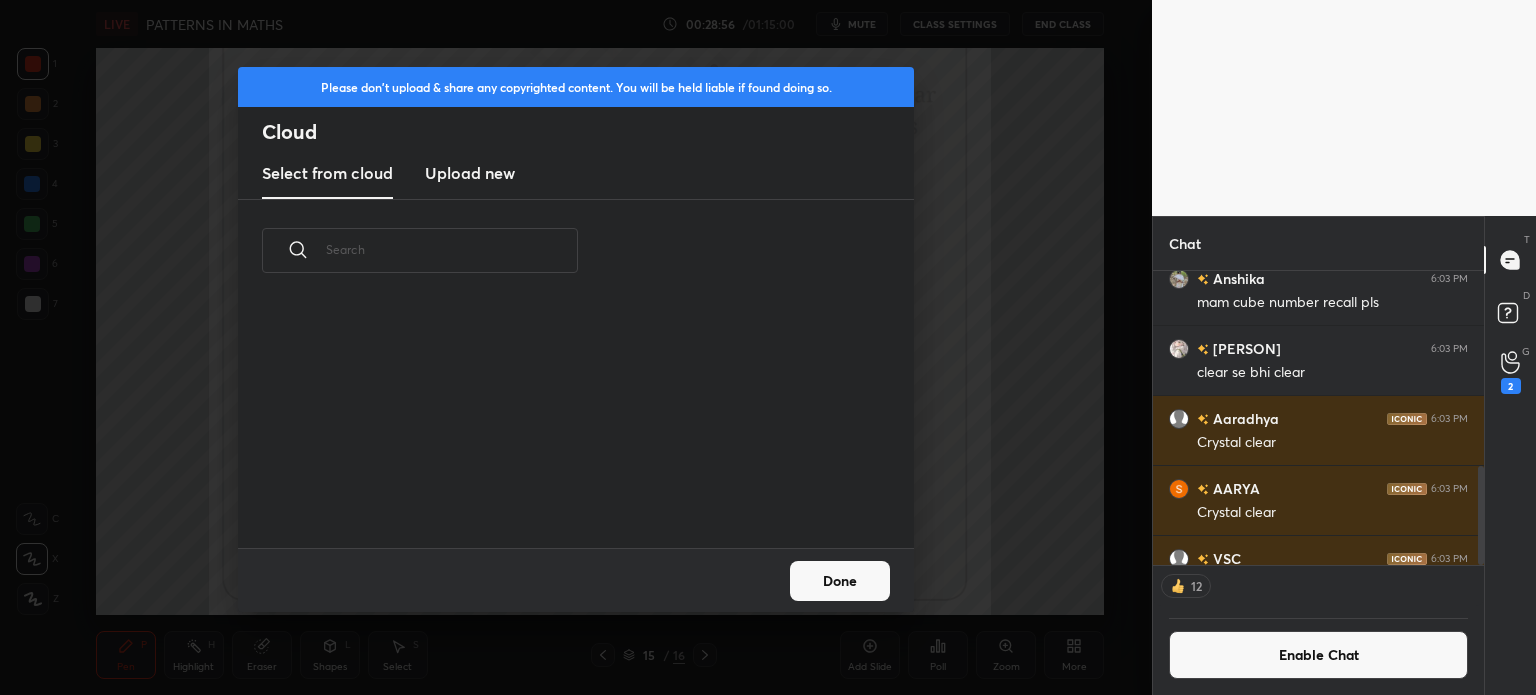 scroll, scrollTop: 5, scrollLeft: 10, axis: both 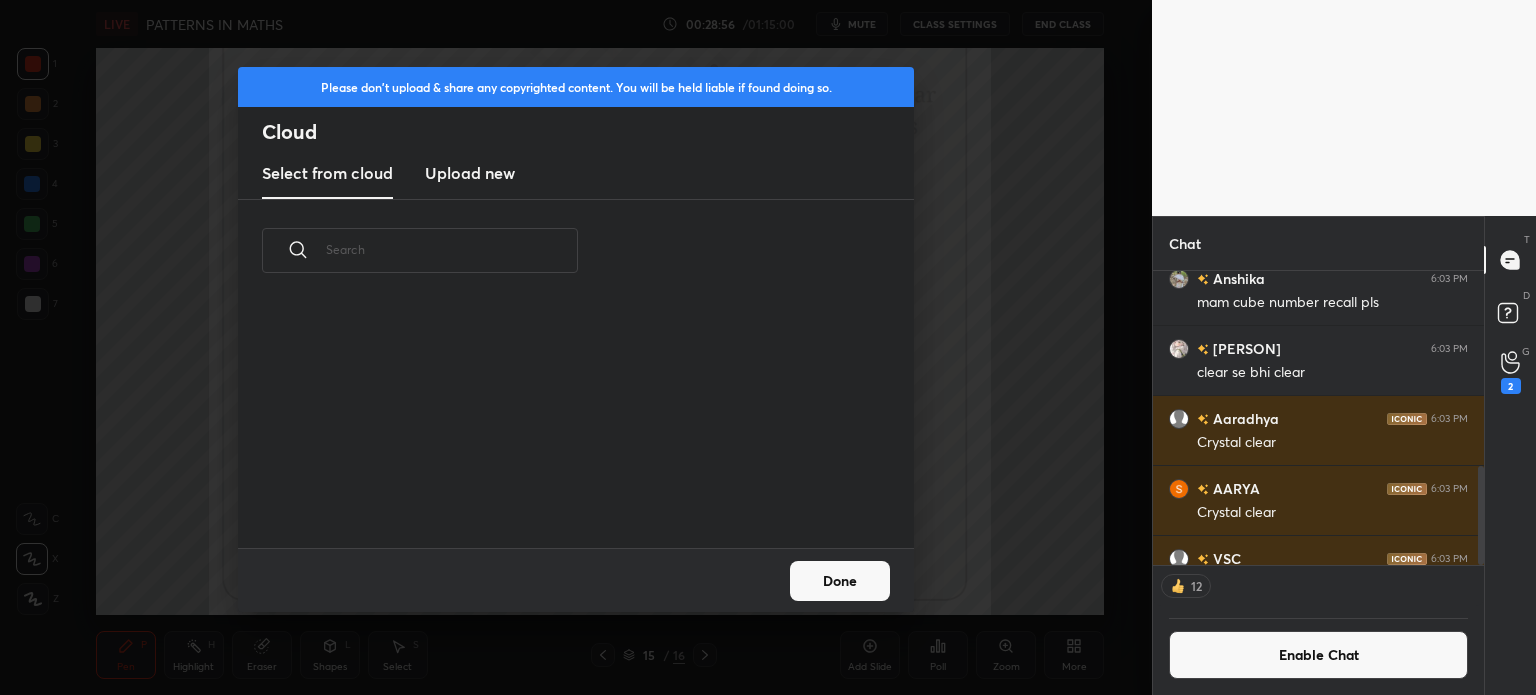 click on "Upload new" at bounding box center [470, 173] 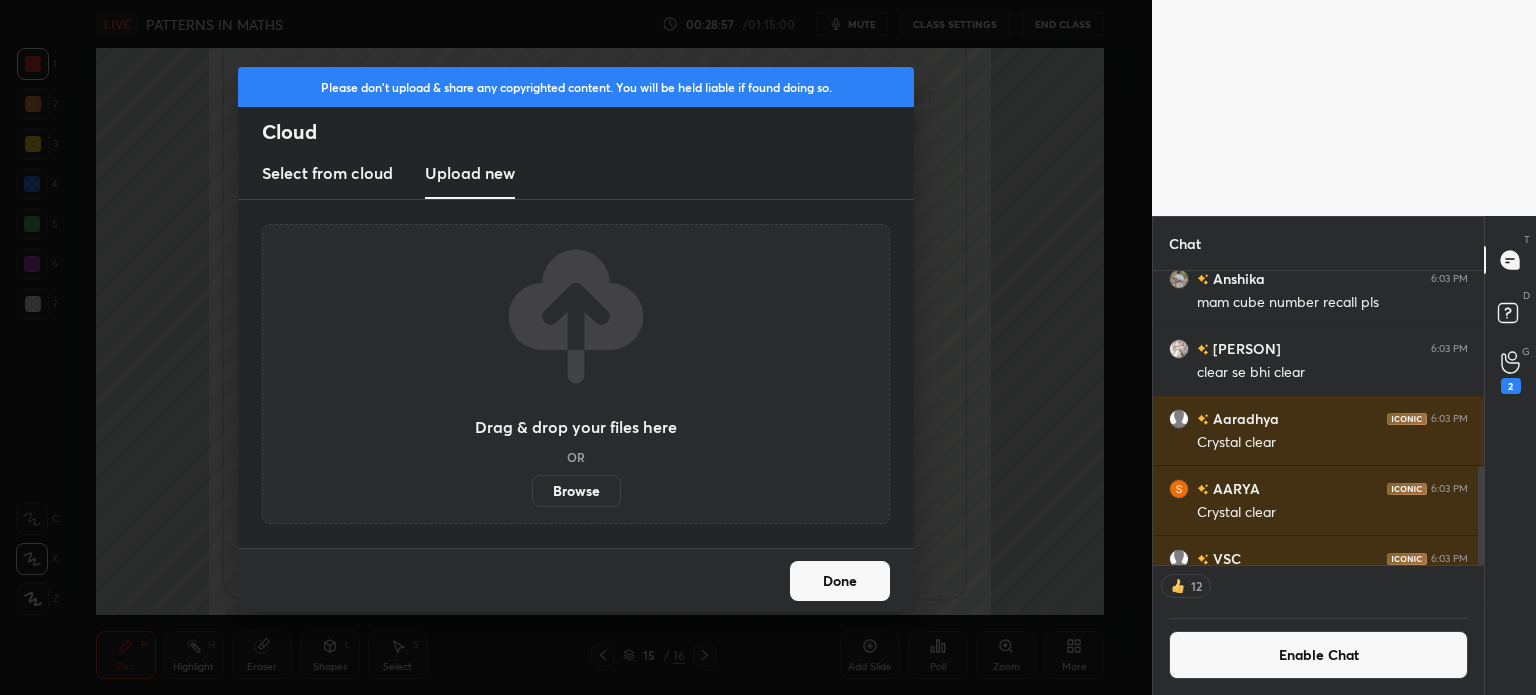 click on "Browse" at bounding box center [576, 491] 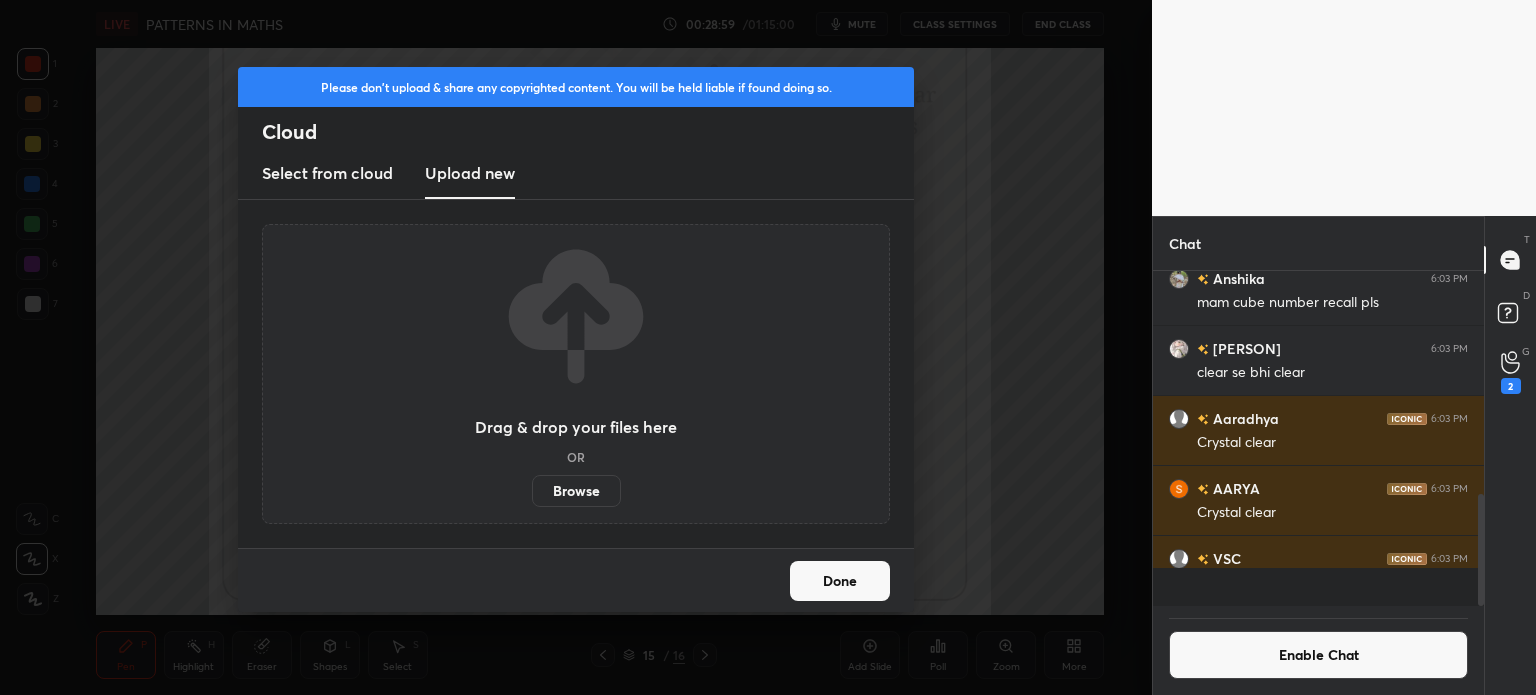 scroll, scrollTop: 6, scrollLeft: 6, axis: both 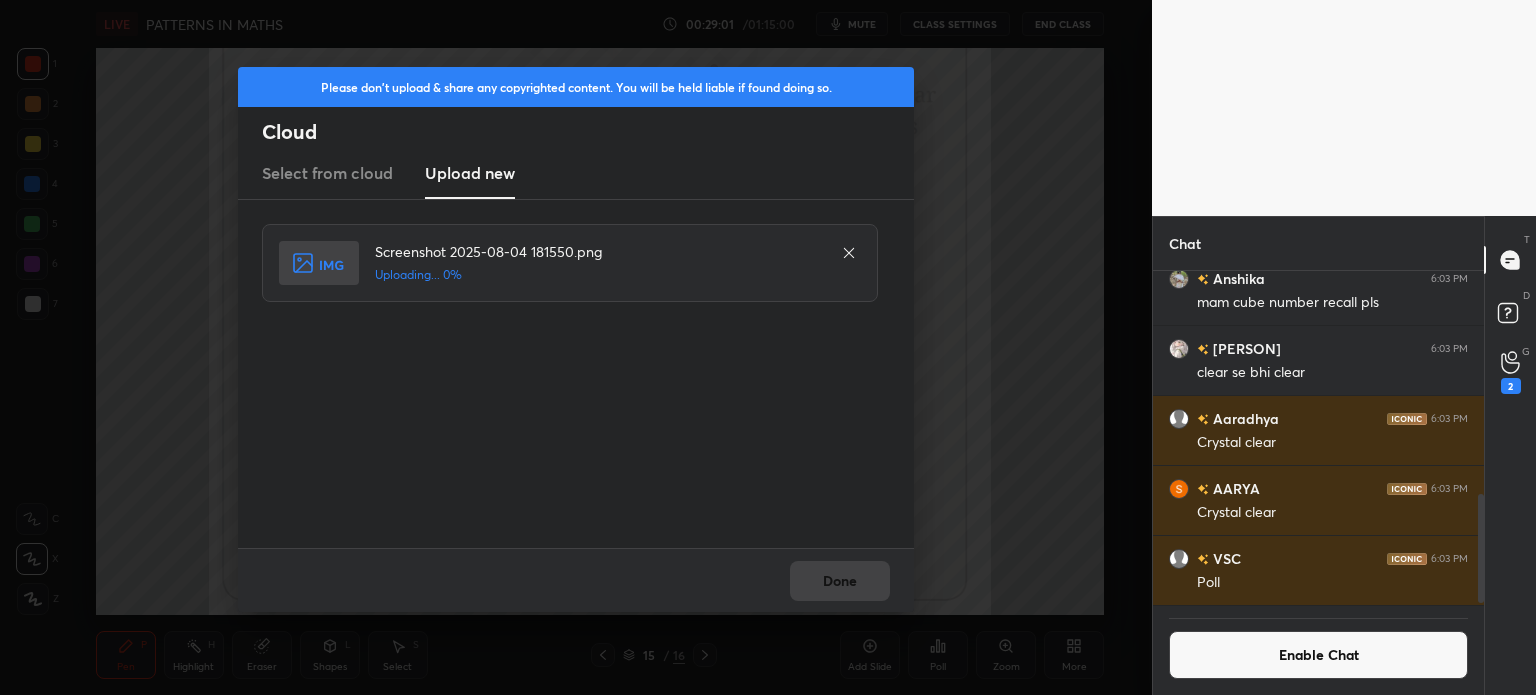 click on "Done" at bounding box center (576, 580) 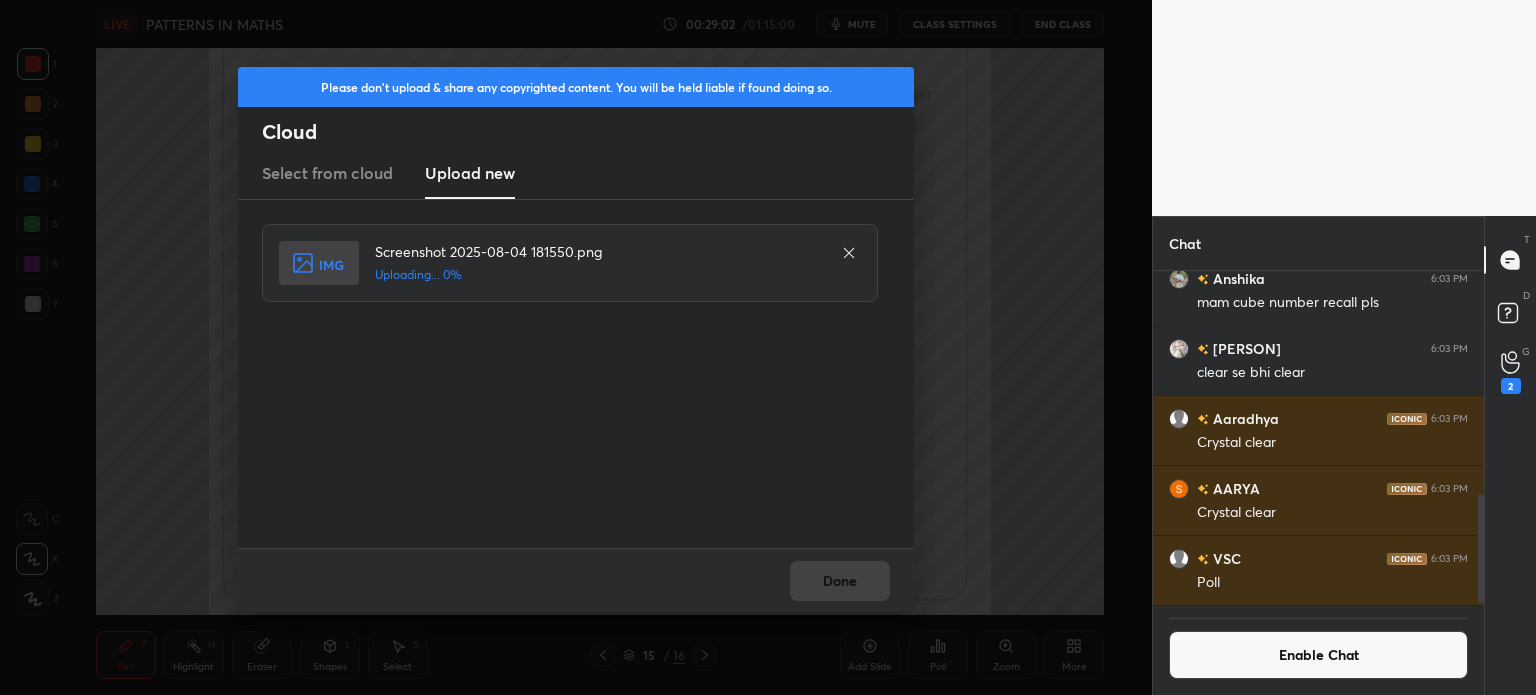 click on "Done" at bounding box center (576, 580) 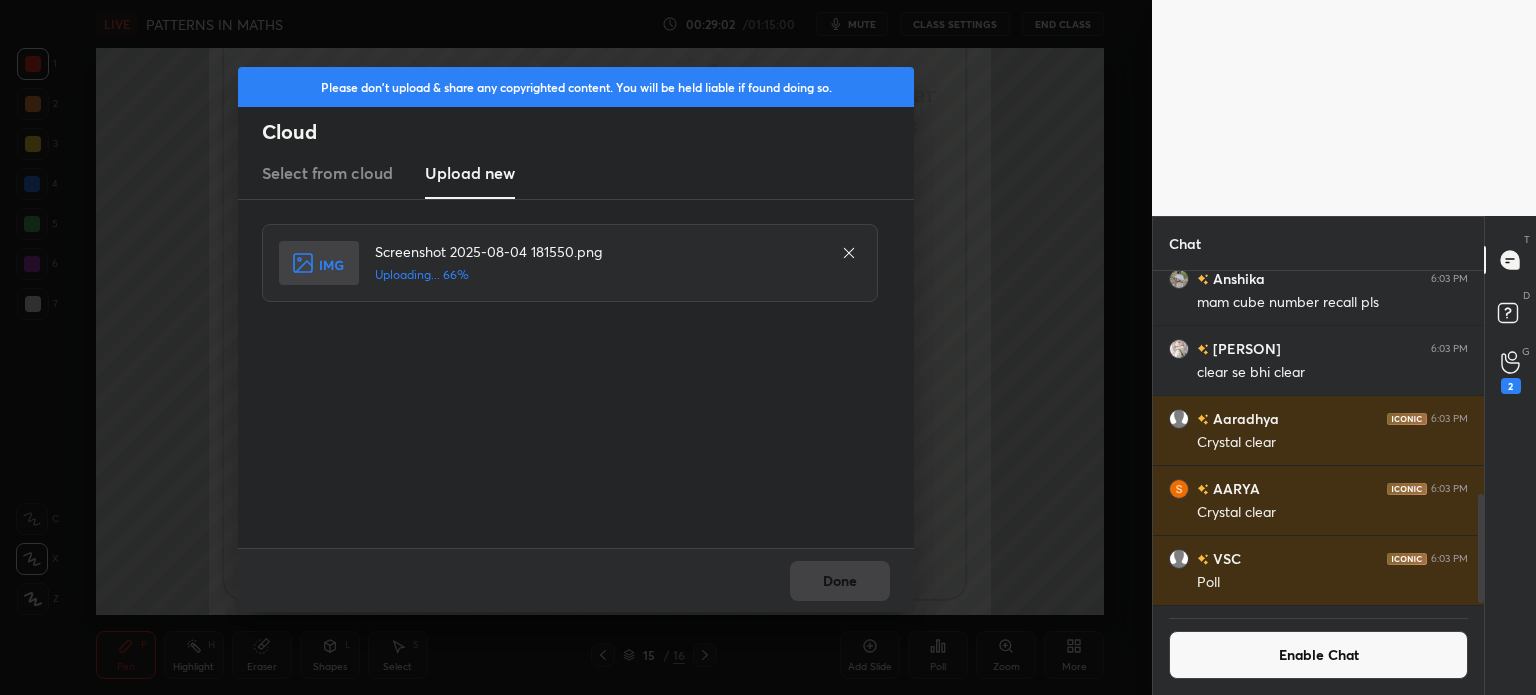 click on "Done" at bounding box center (576, 580) 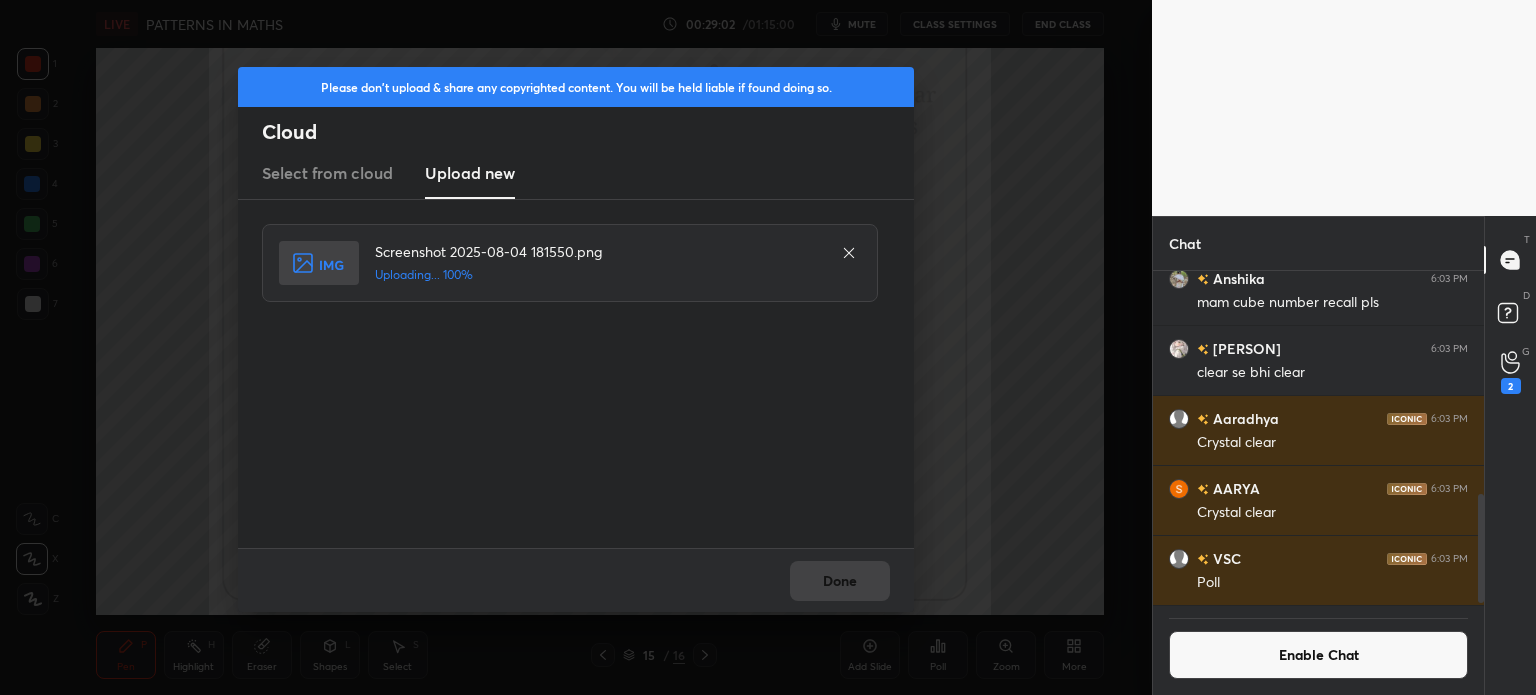 click on "Done" at bounding box center [576, 580] 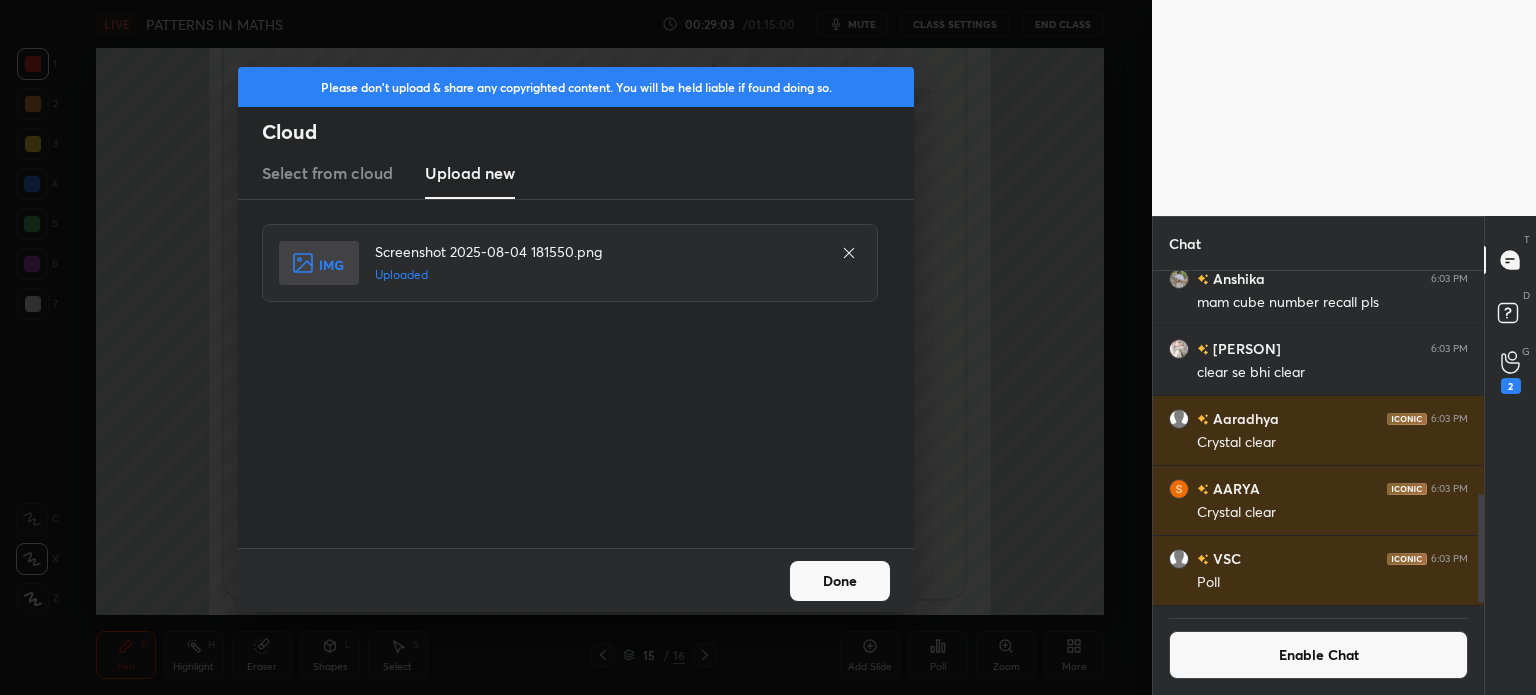 click on "Done" at bounding box center (840, 581) 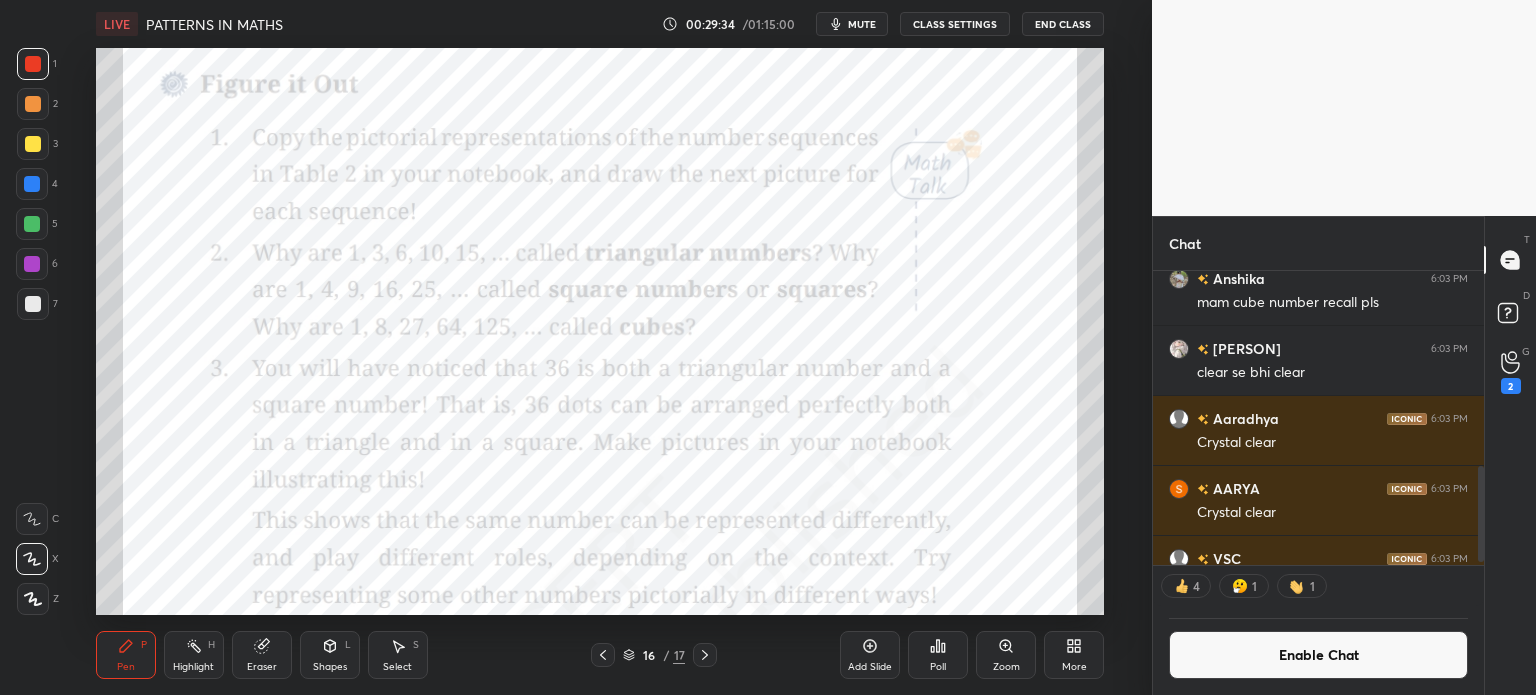 scroll, scrollTop: 288, scrollLeft: 325, axis: both 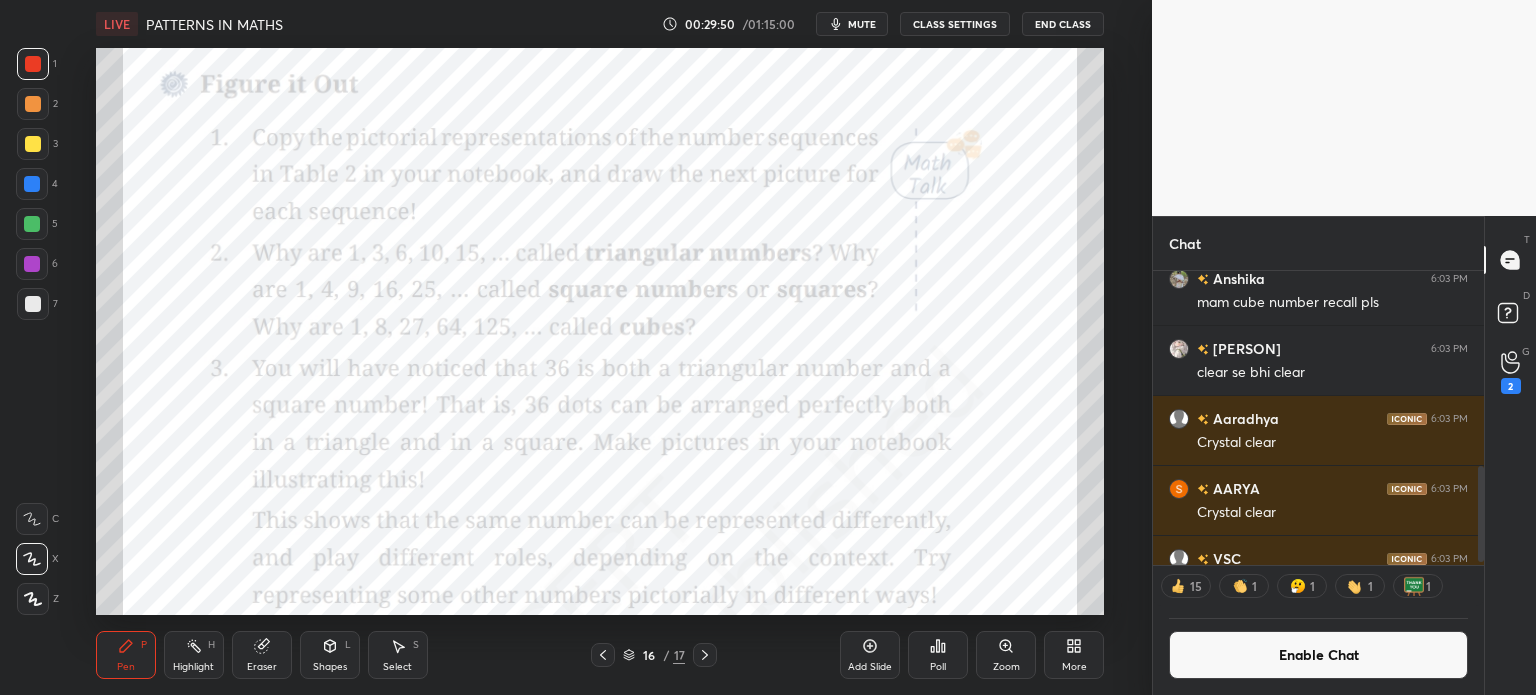 click on "Eraser" at bounding box center [262, 655] 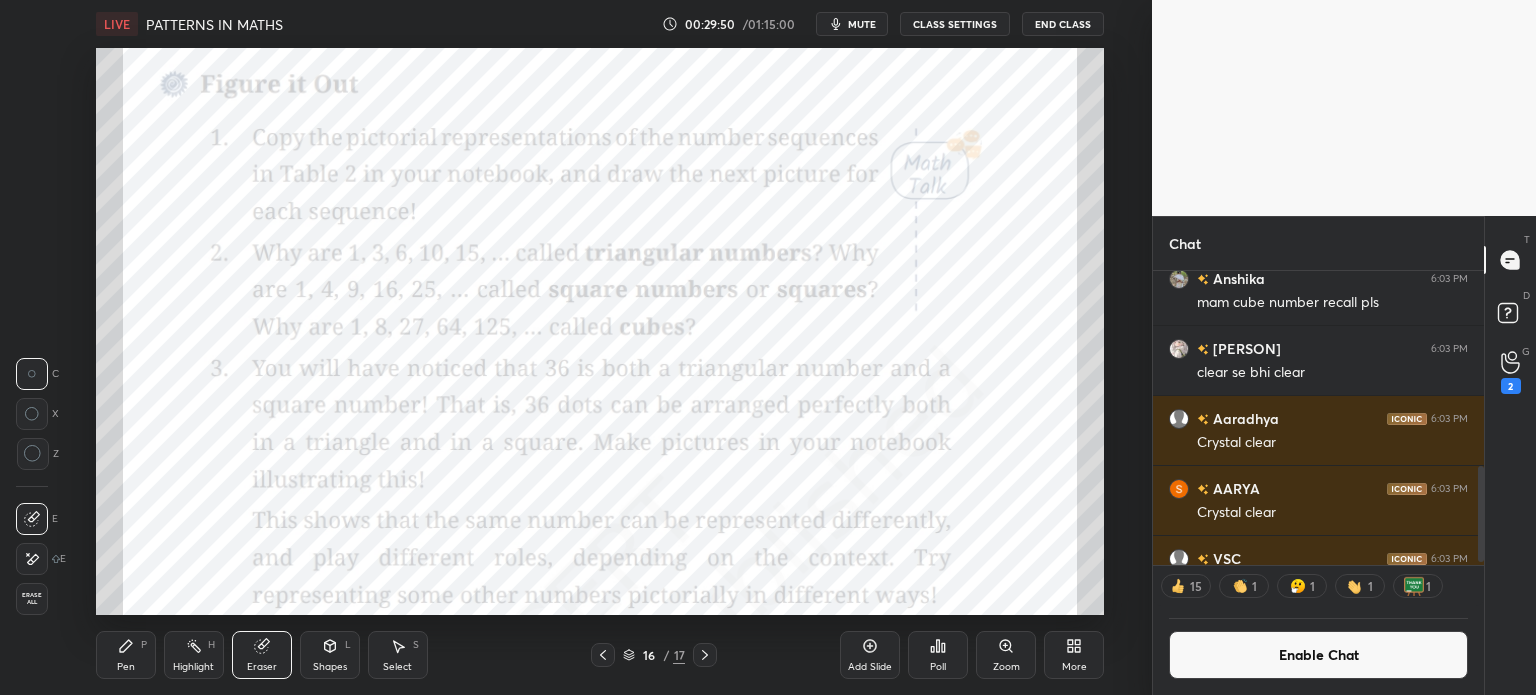 click on "1 2 3 4 5 6 7 C X Z C X Z E E Erase all   H H" at bounding box center (32, 331) 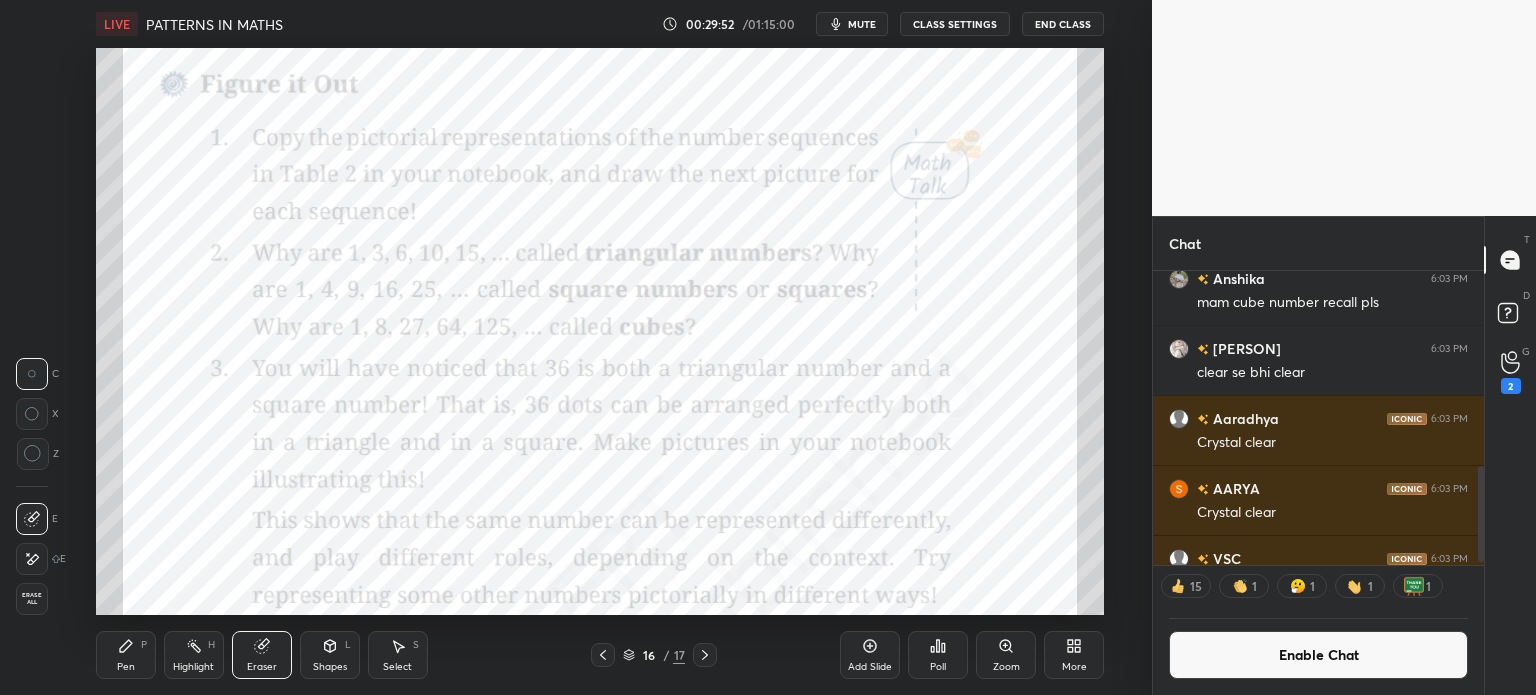 click on "Erase all" at bounding box center (32, 599) 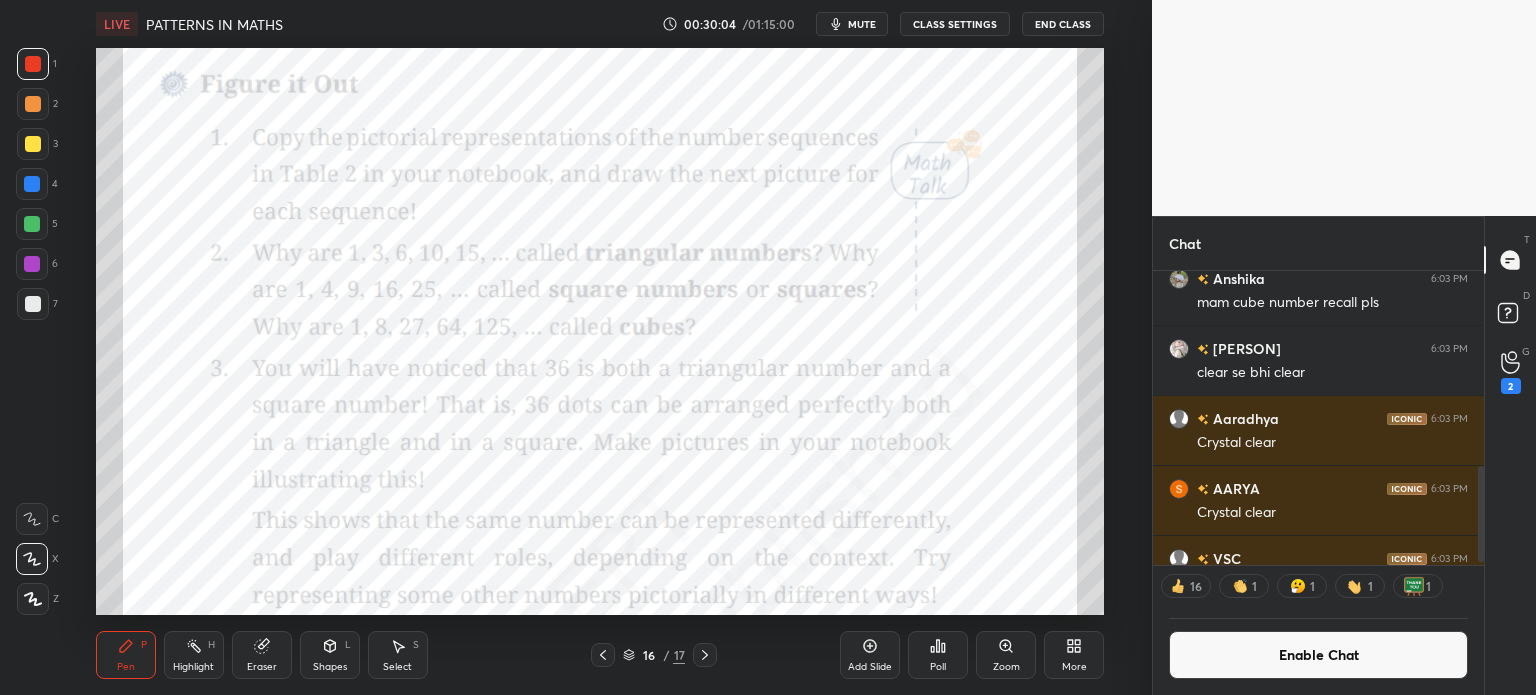 scroll, scrollTop: 6, scrollLeft: 6, axis: both 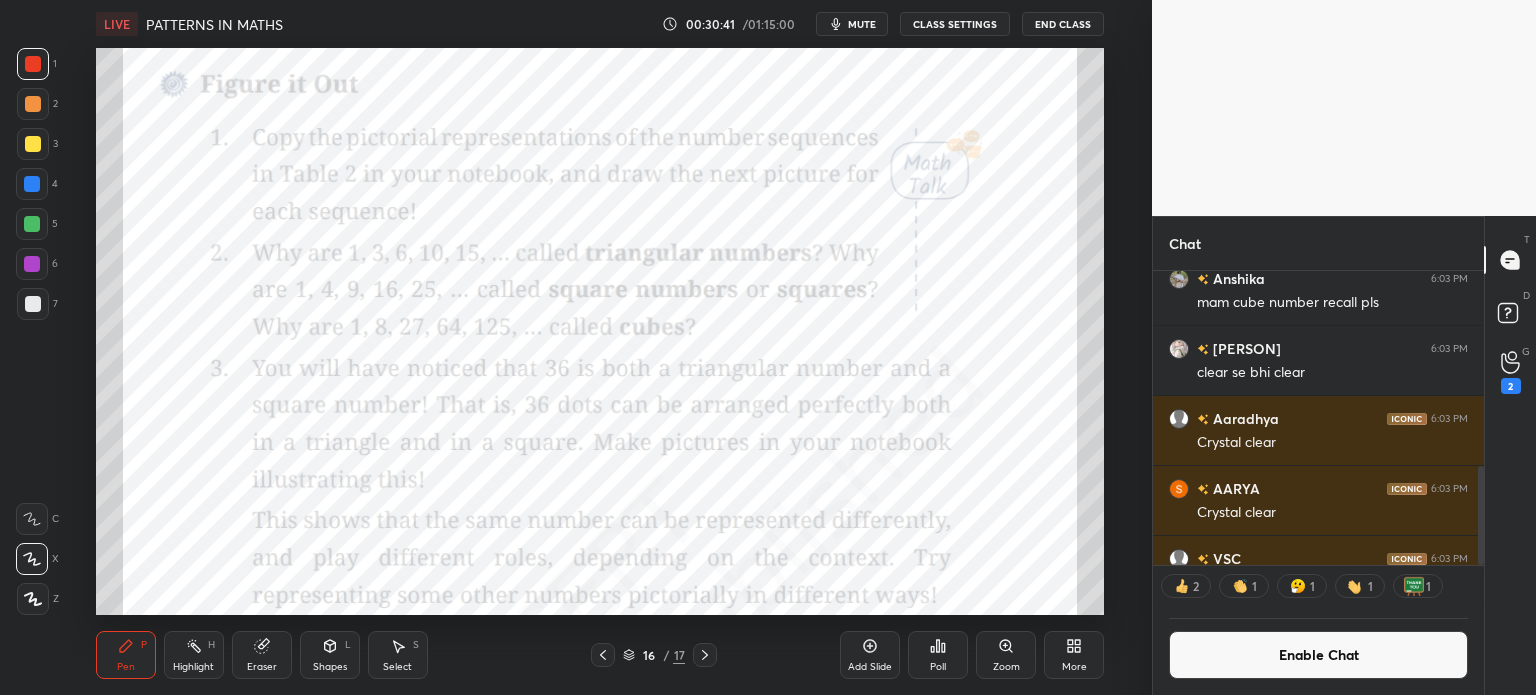 click on "Add Slide" at bounding box center (870, 667) 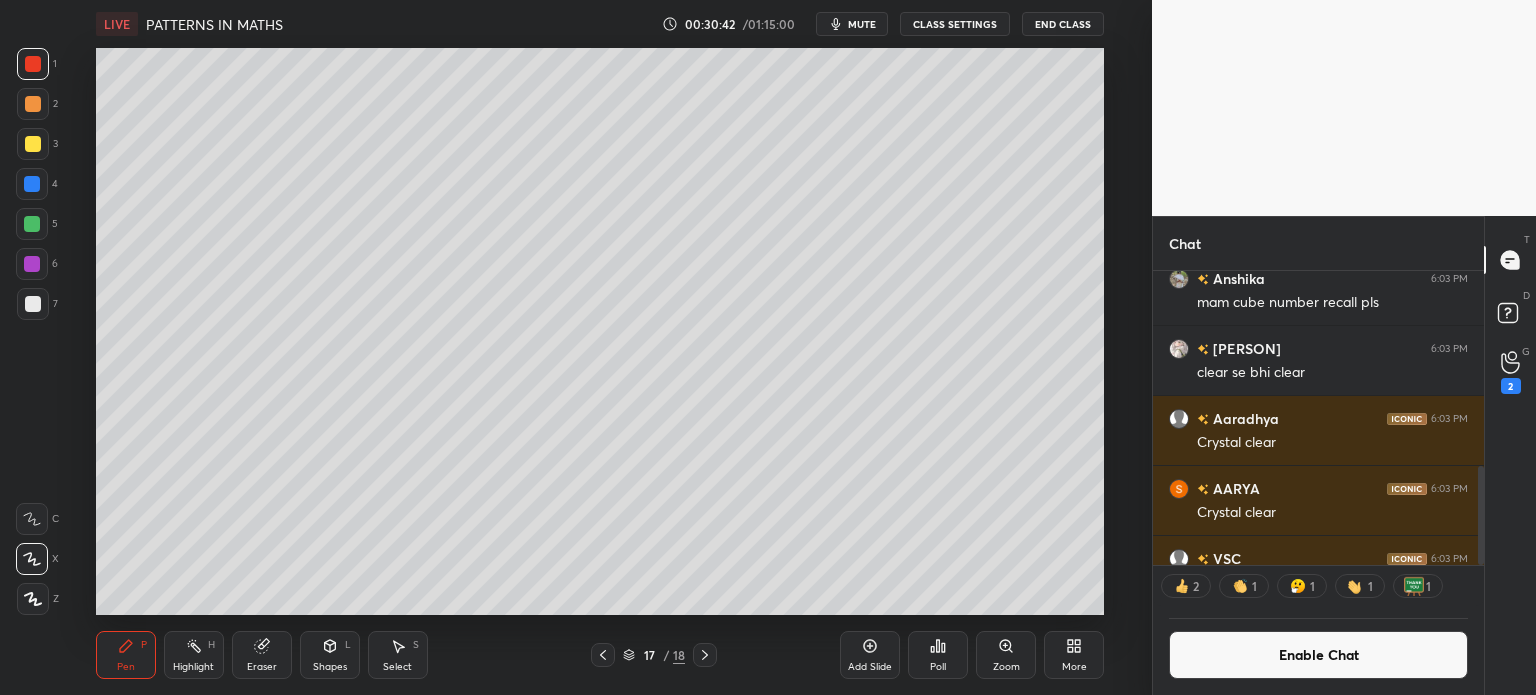 click on "L" at bounding box center (348, 645) 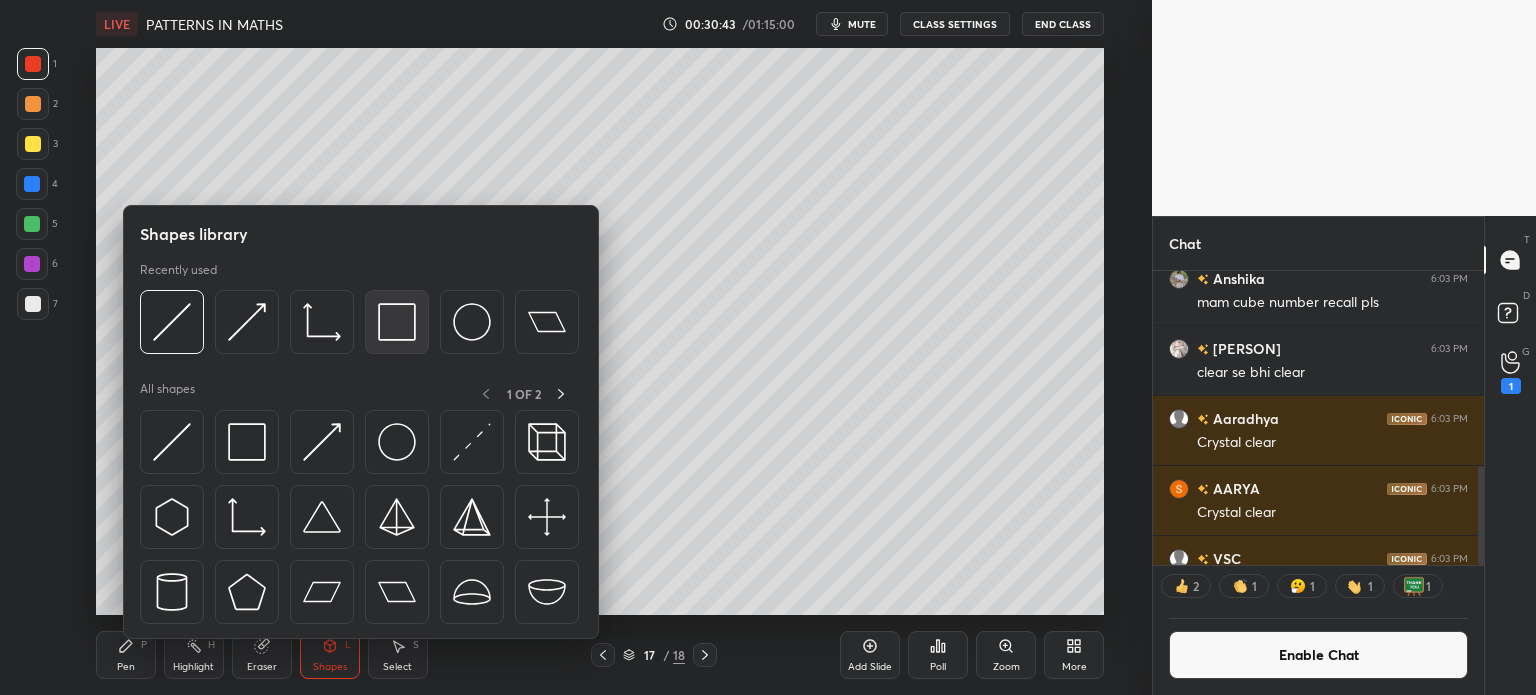 click at bounding box center [397, 322] 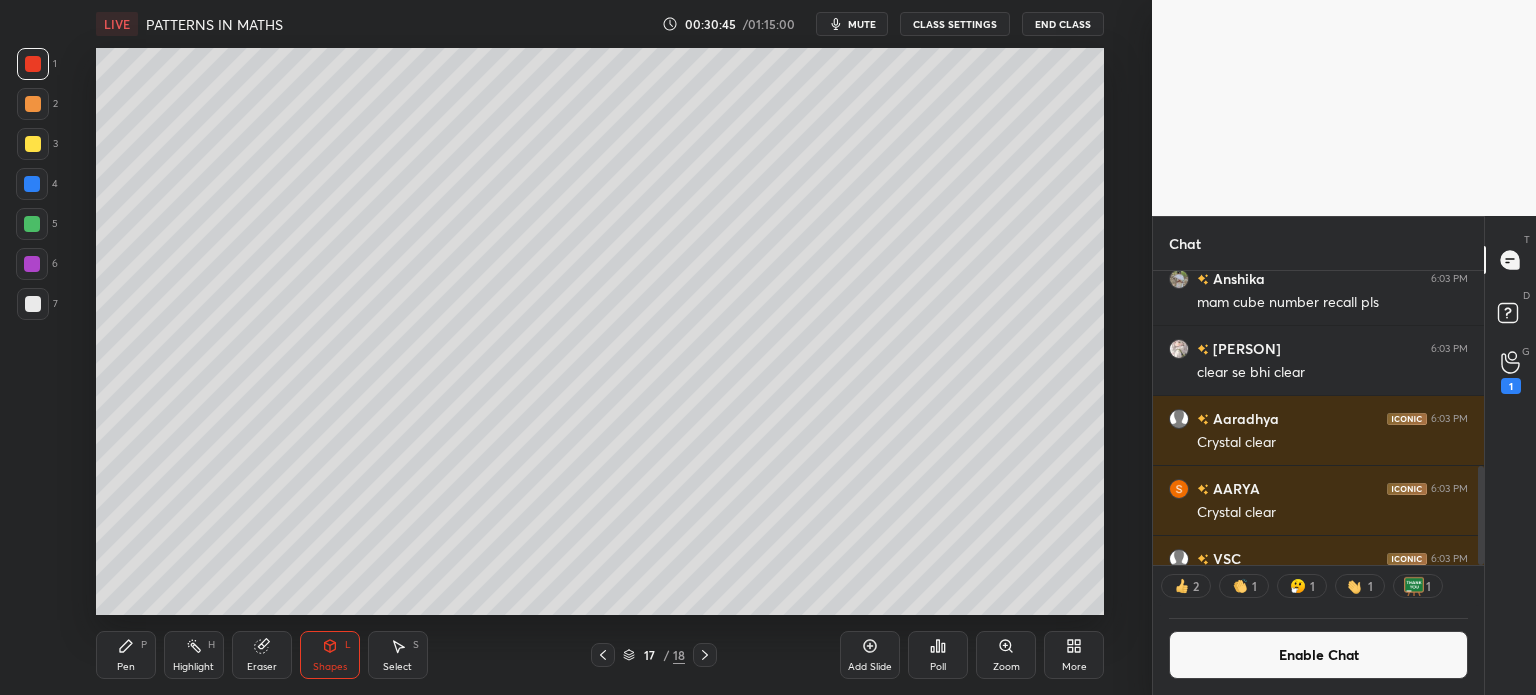 scroll, scrollTop: 6, scrollLeft: 6, axis: both 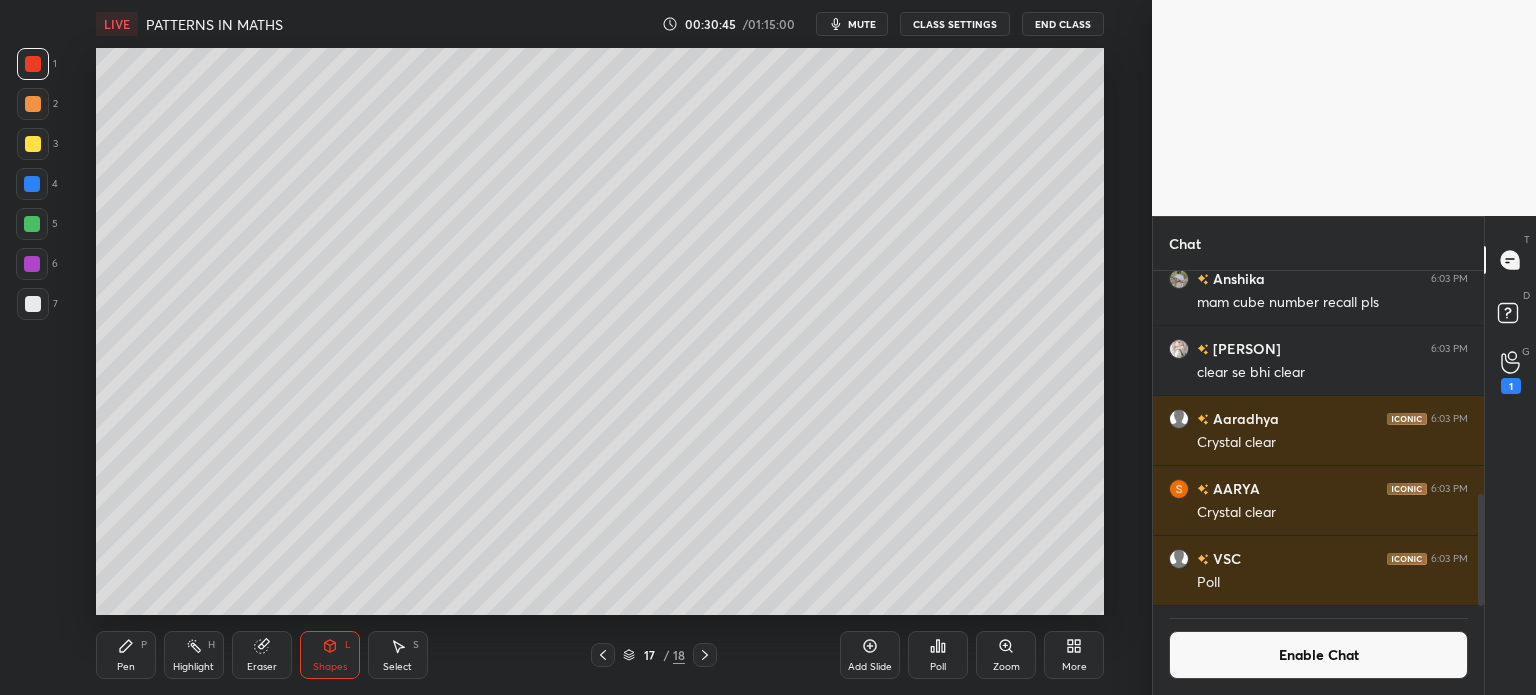 click at bounding box center [33, 144] 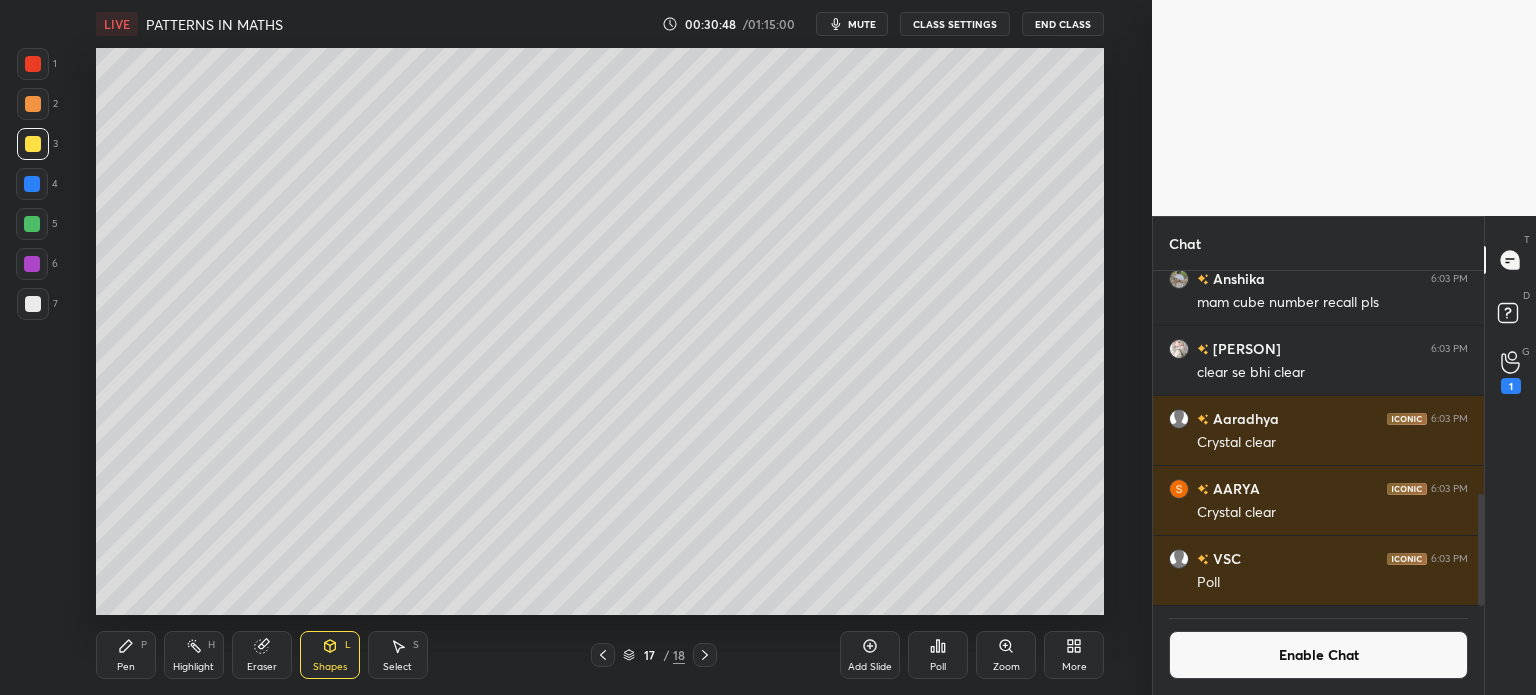 click on "Pen P" at bounding box center (126, 655) 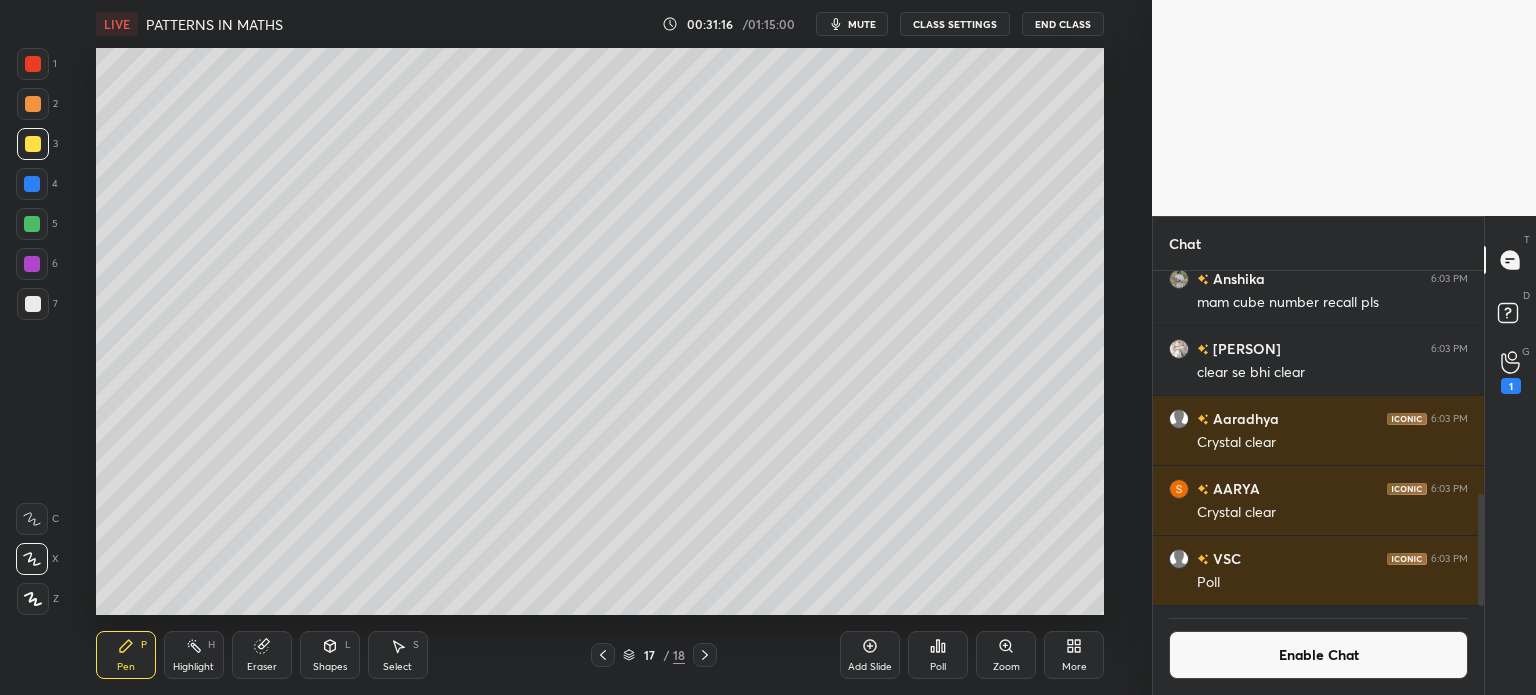 click 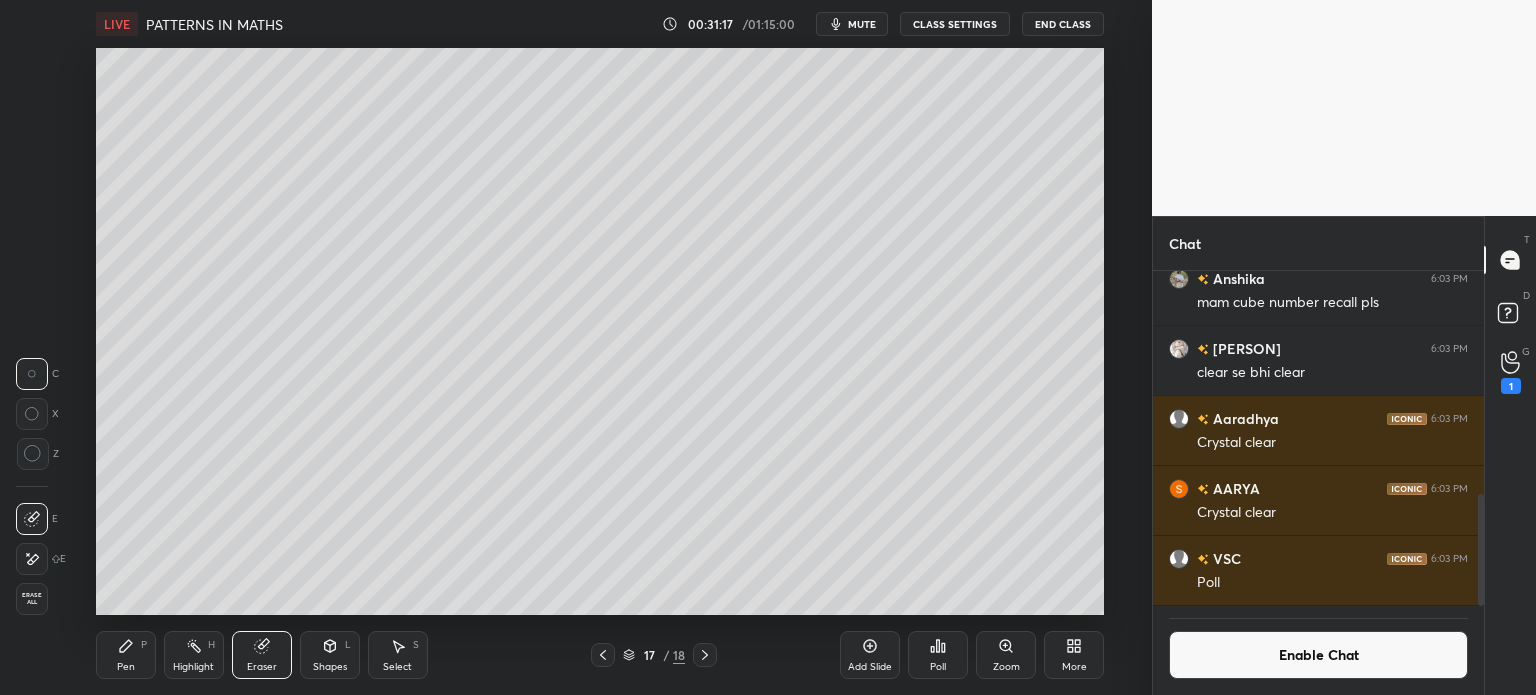 click 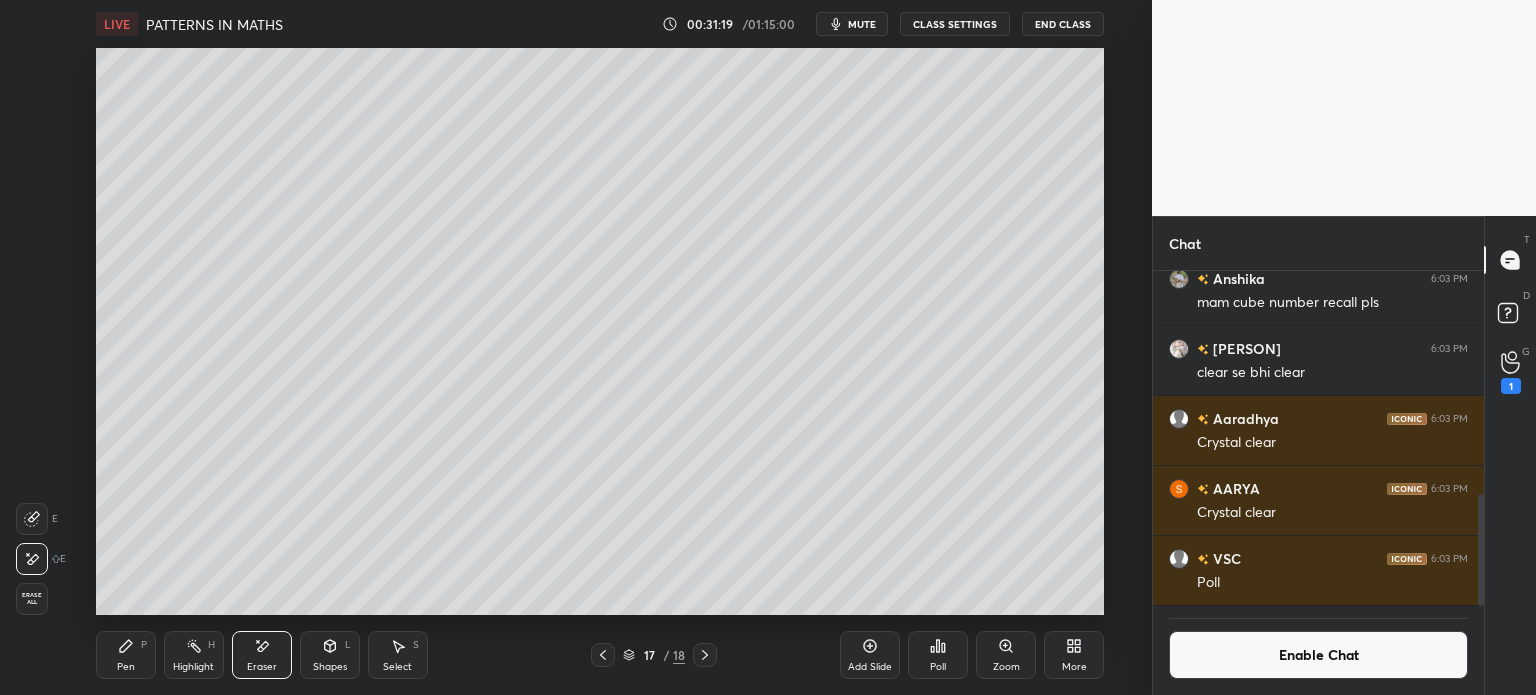 click on "Pen P" at bounding box center (126, 655) 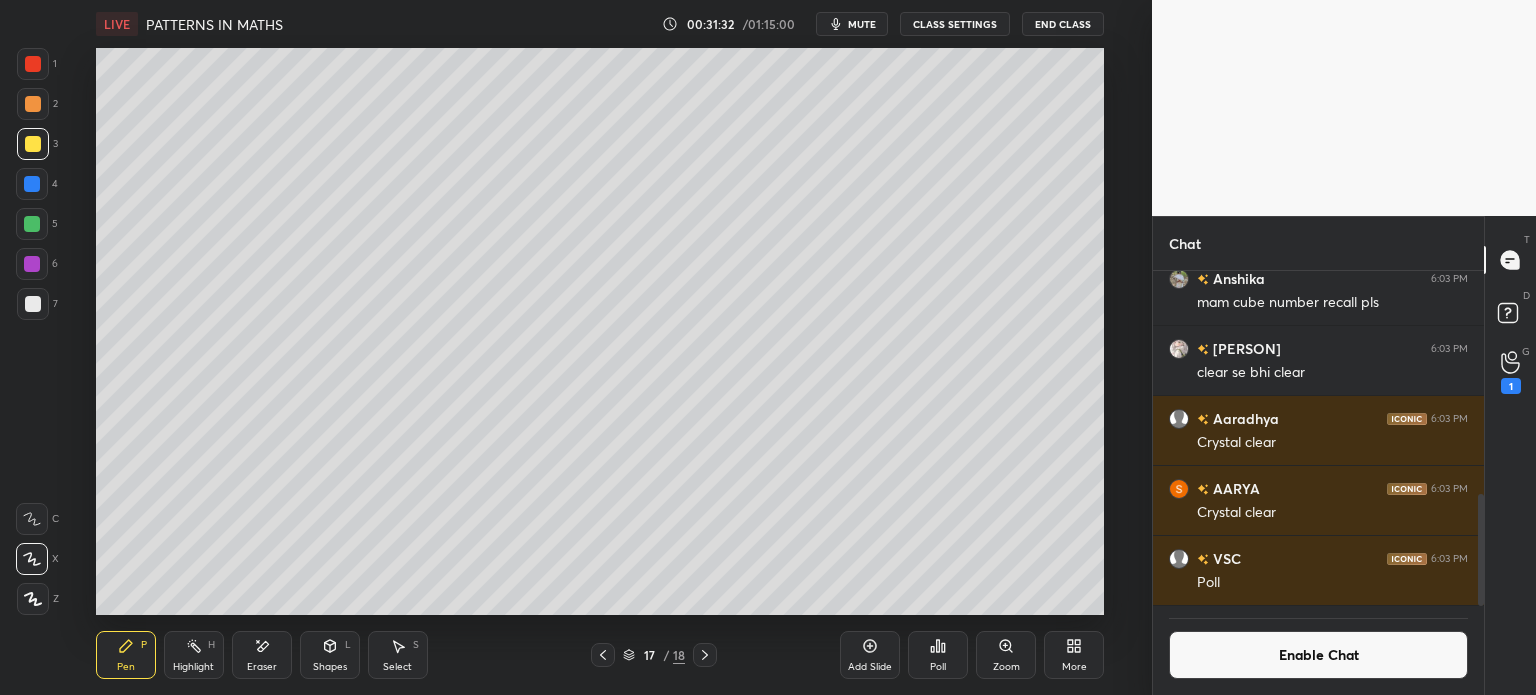 click on "Eraser" at bounding box center (262, 655) 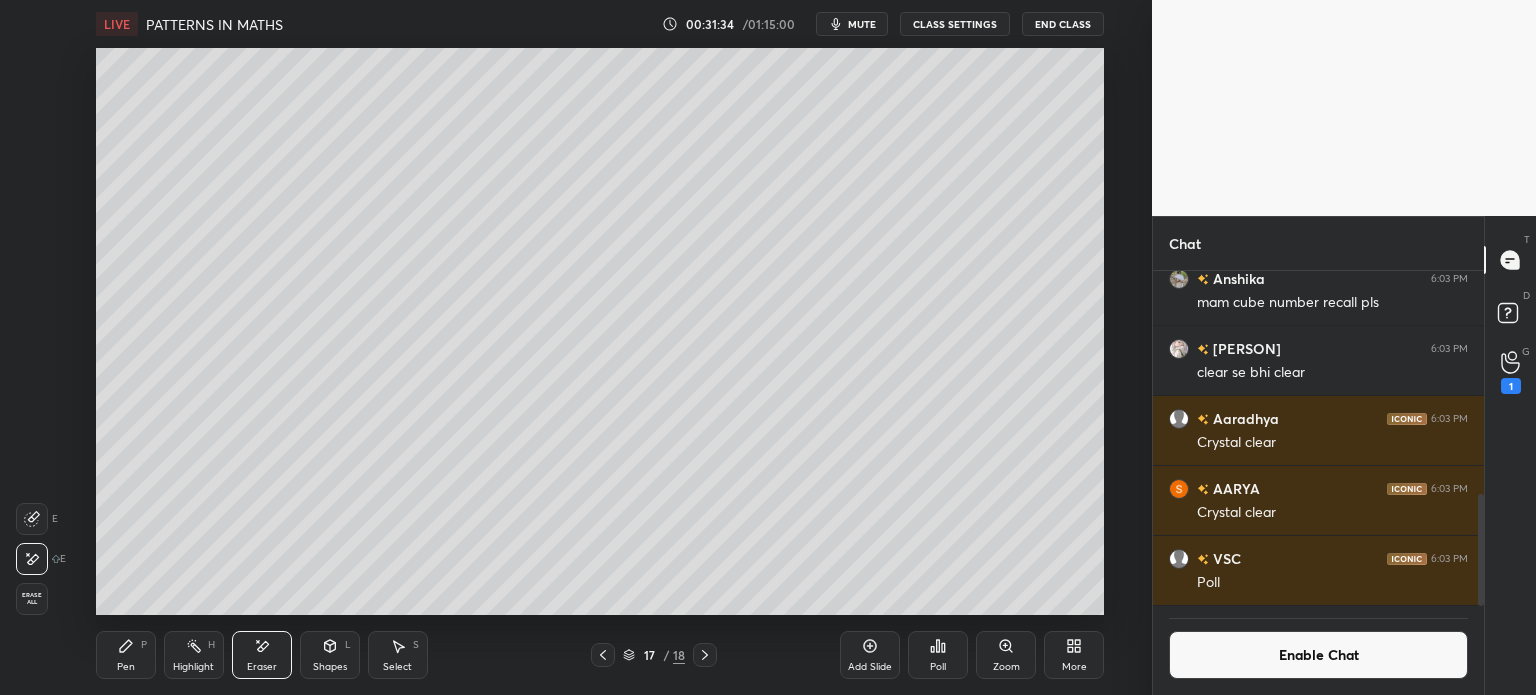 click on "Erase all" at bounding box center [32, 599] 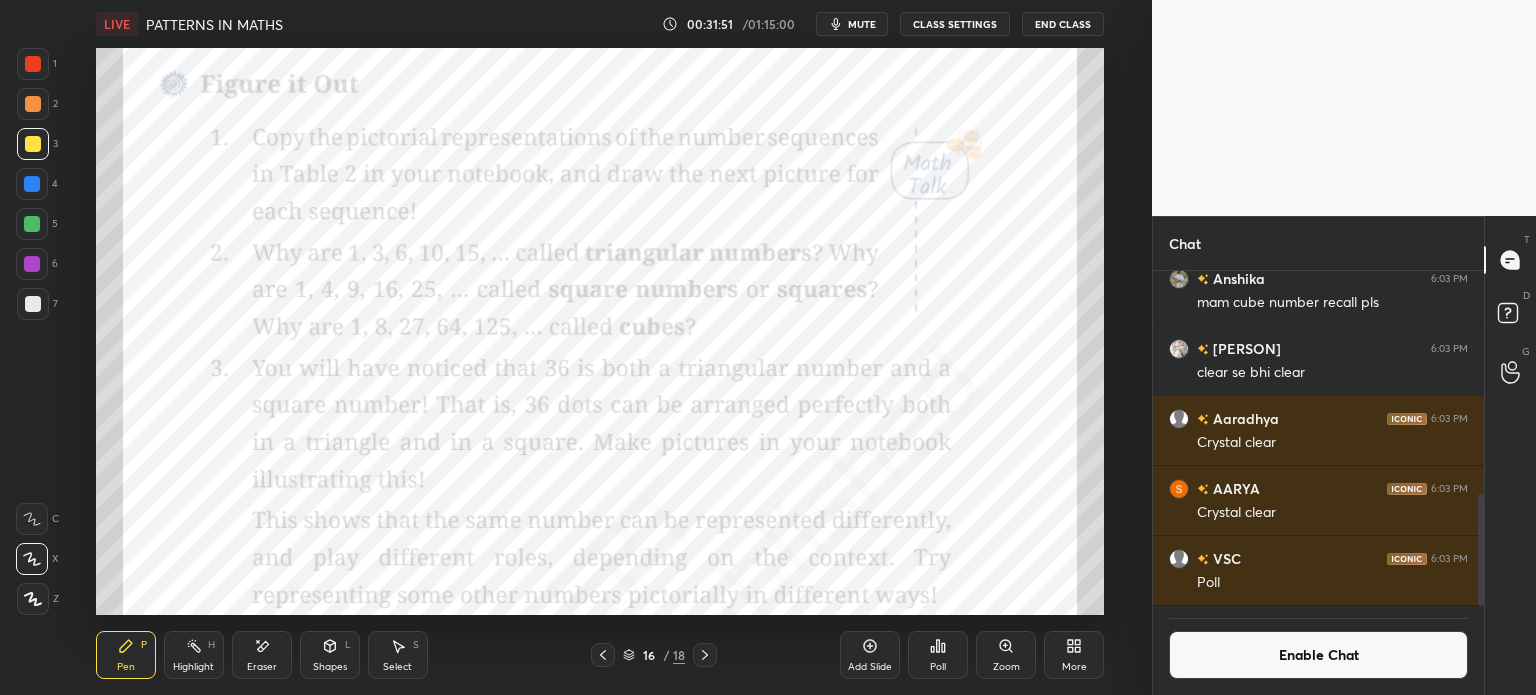 click on "More" at bounding box center (1074, 655) 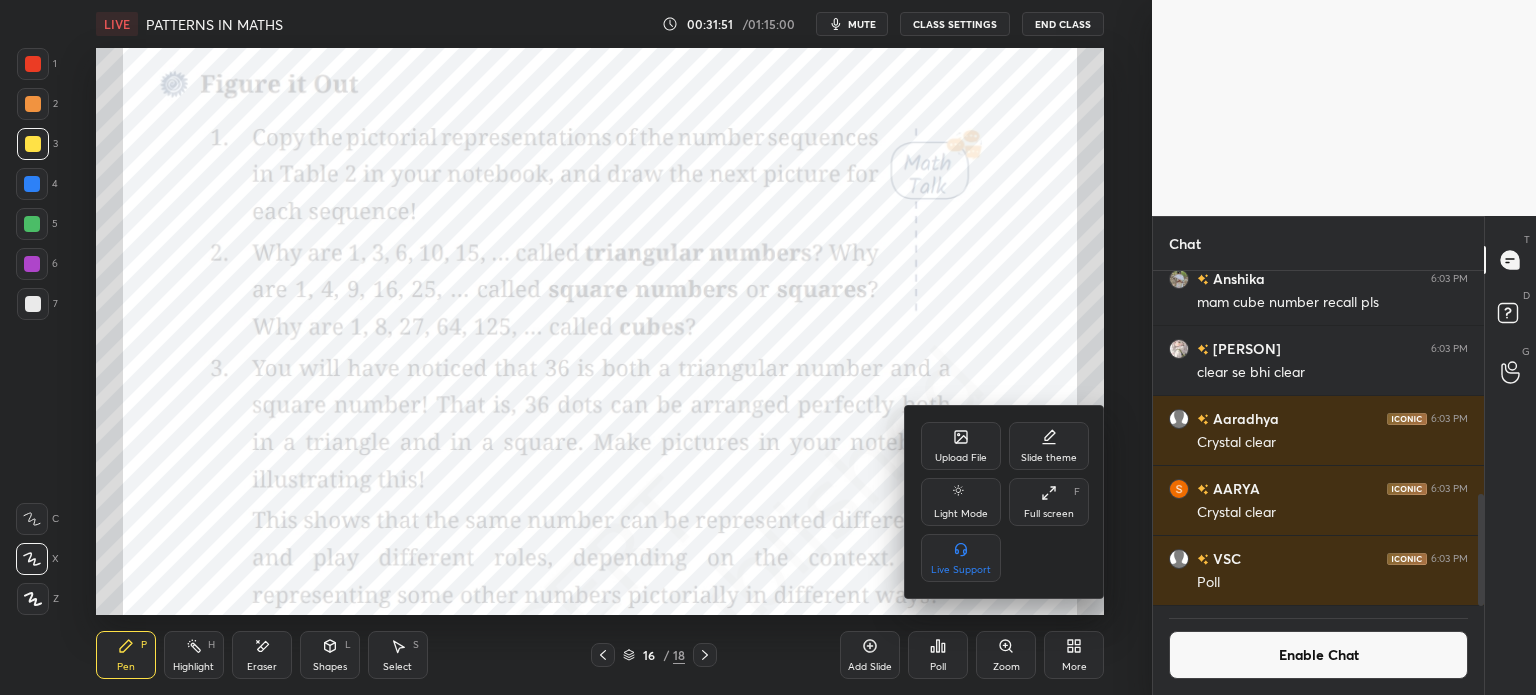 click on "Upload File" at bounding box center [961, 458] 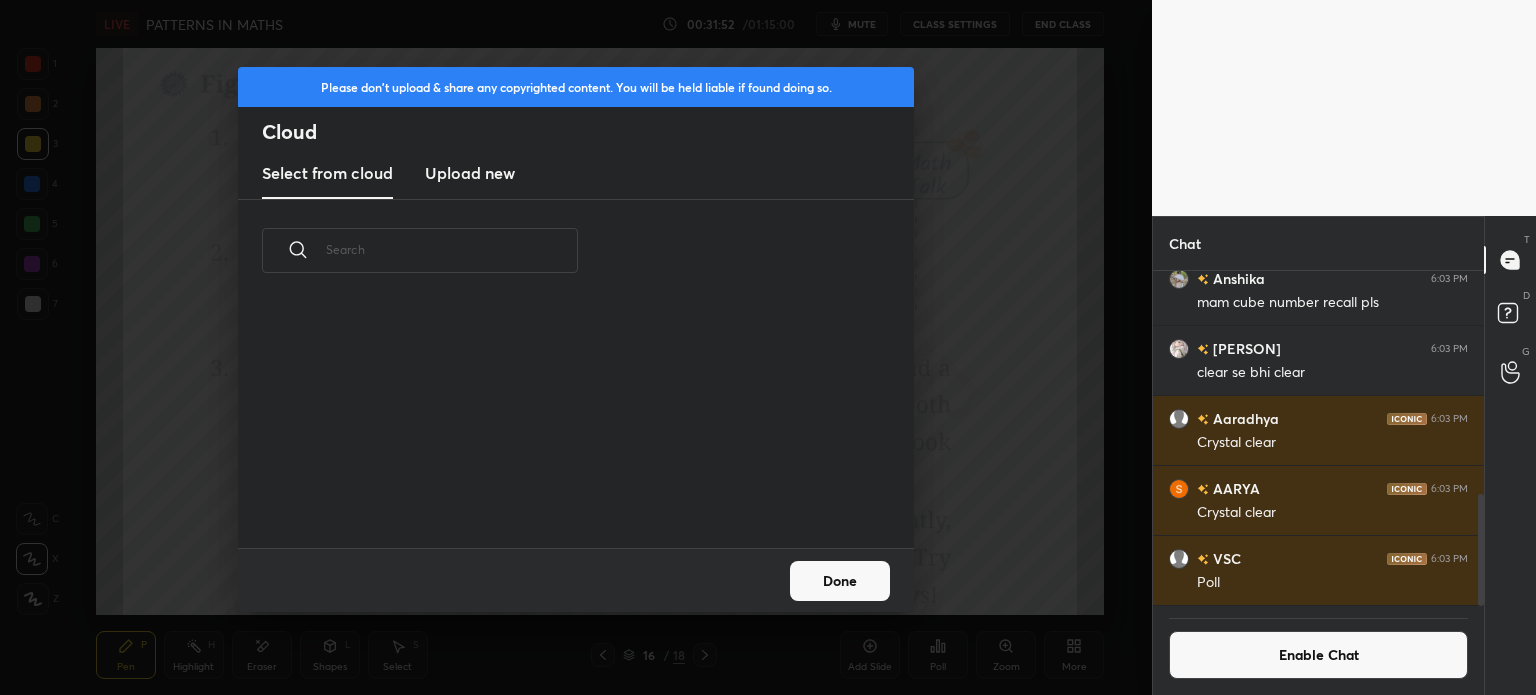 scroll, scrollTop: 5, scrollLeft: 10, axis: both 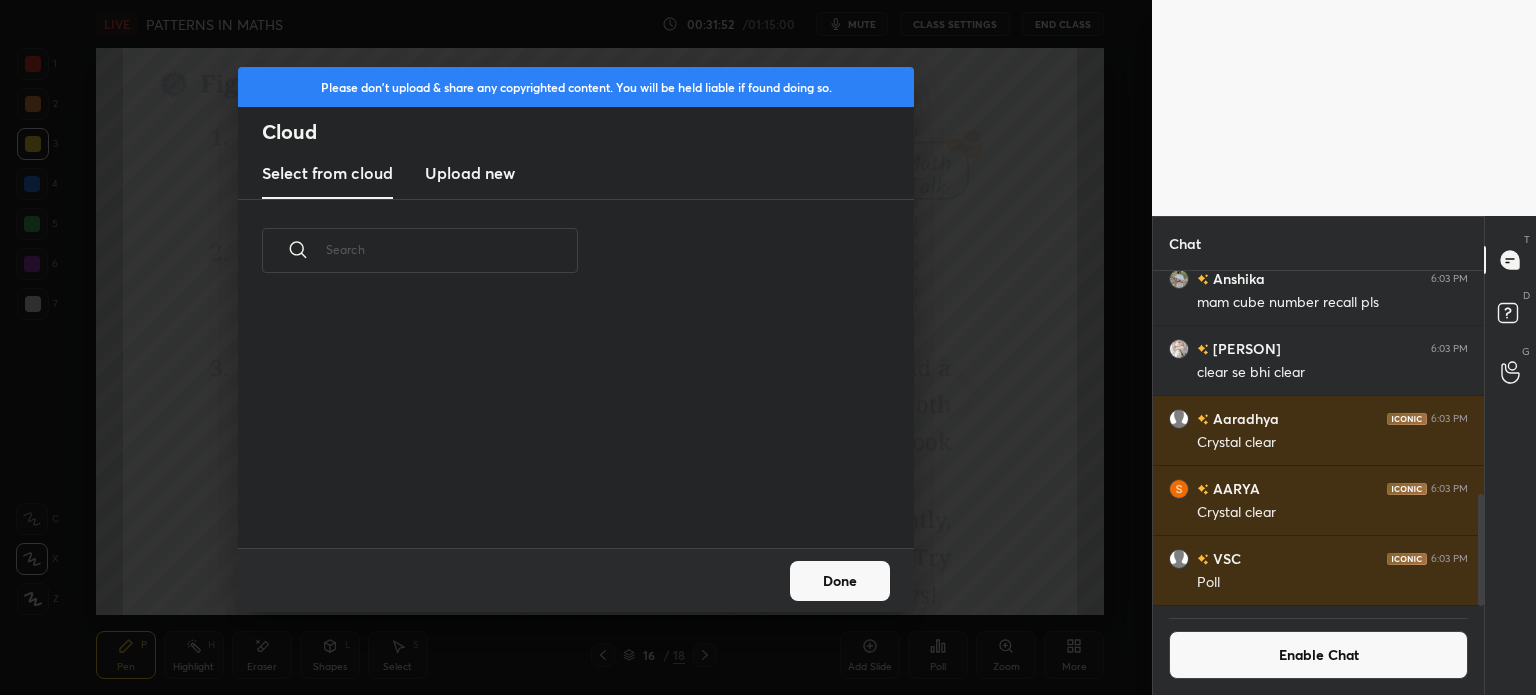 click on "Upload new" at bounding box center [470, 173] 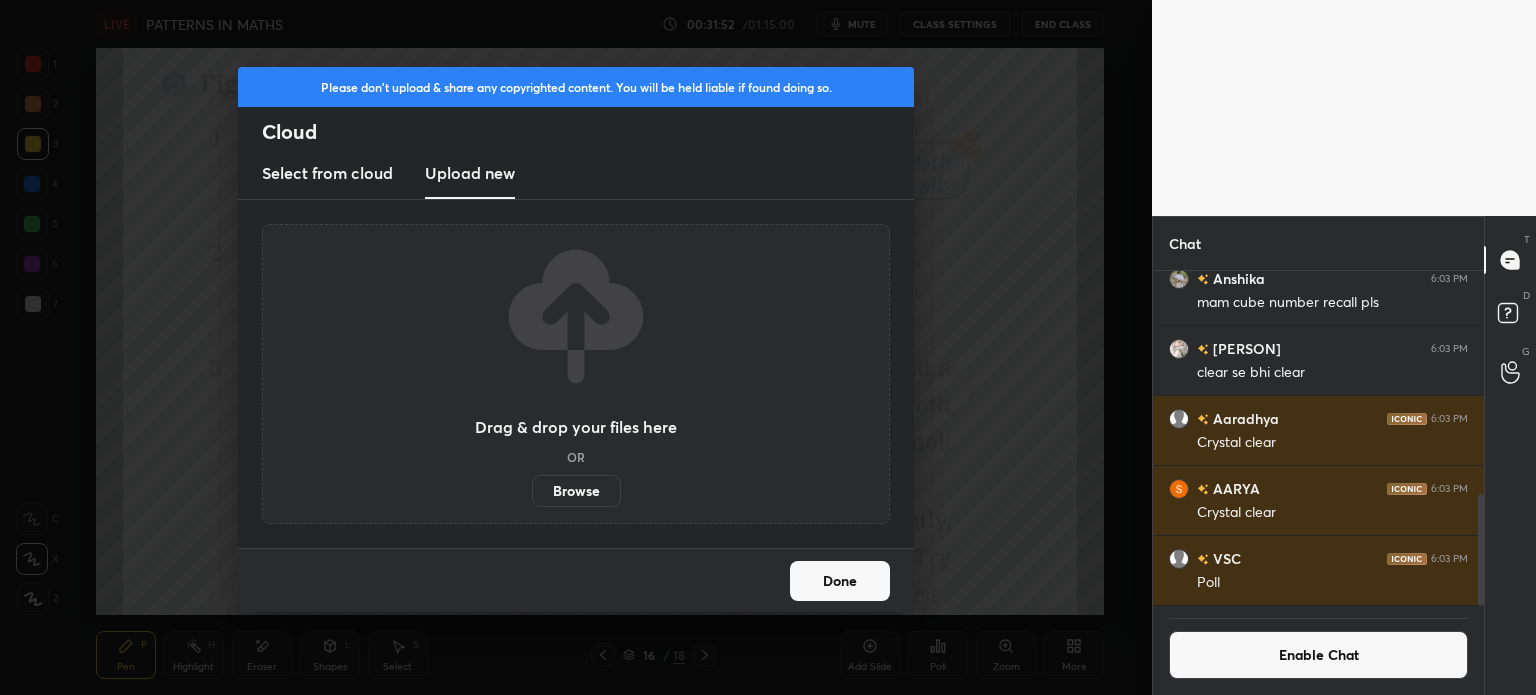click on "Browse" at bounding box center (576, 491) 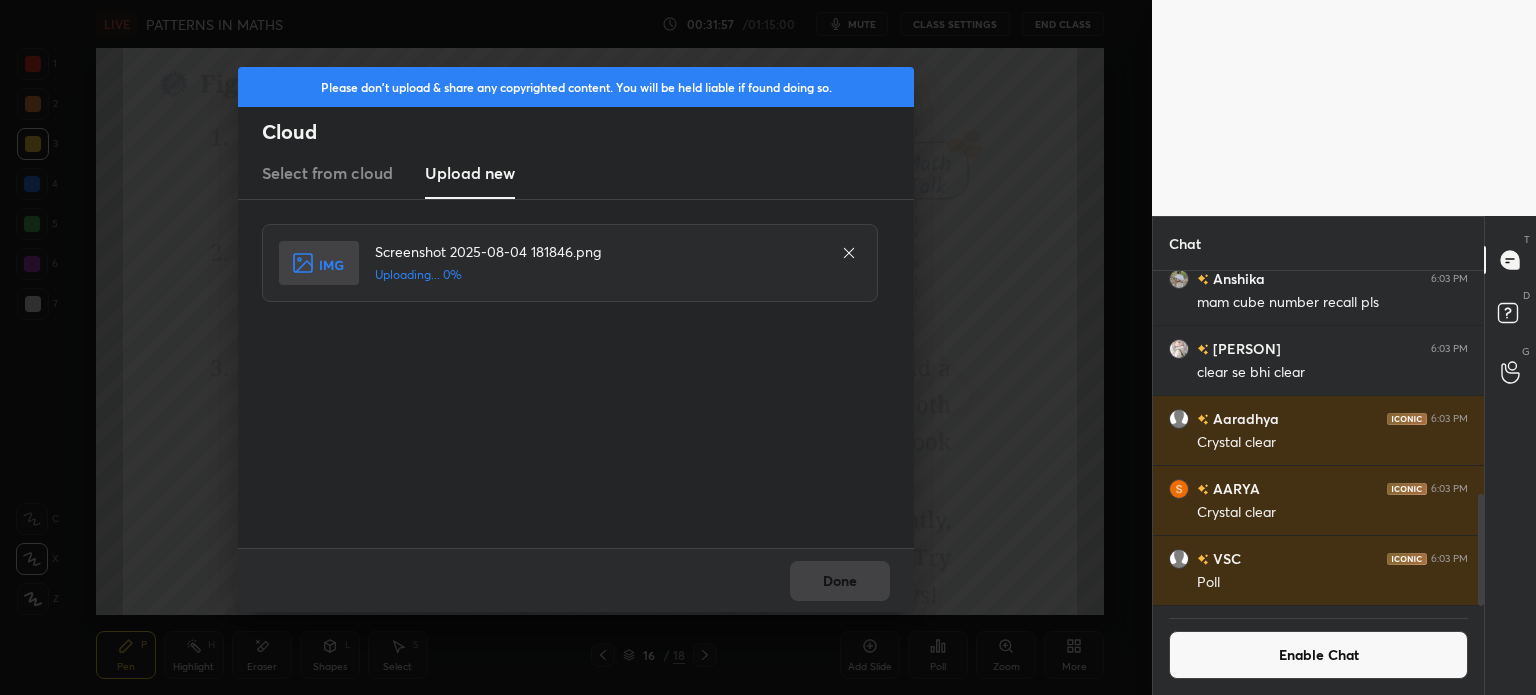 click on "Done" at bounding box center (576, 580) 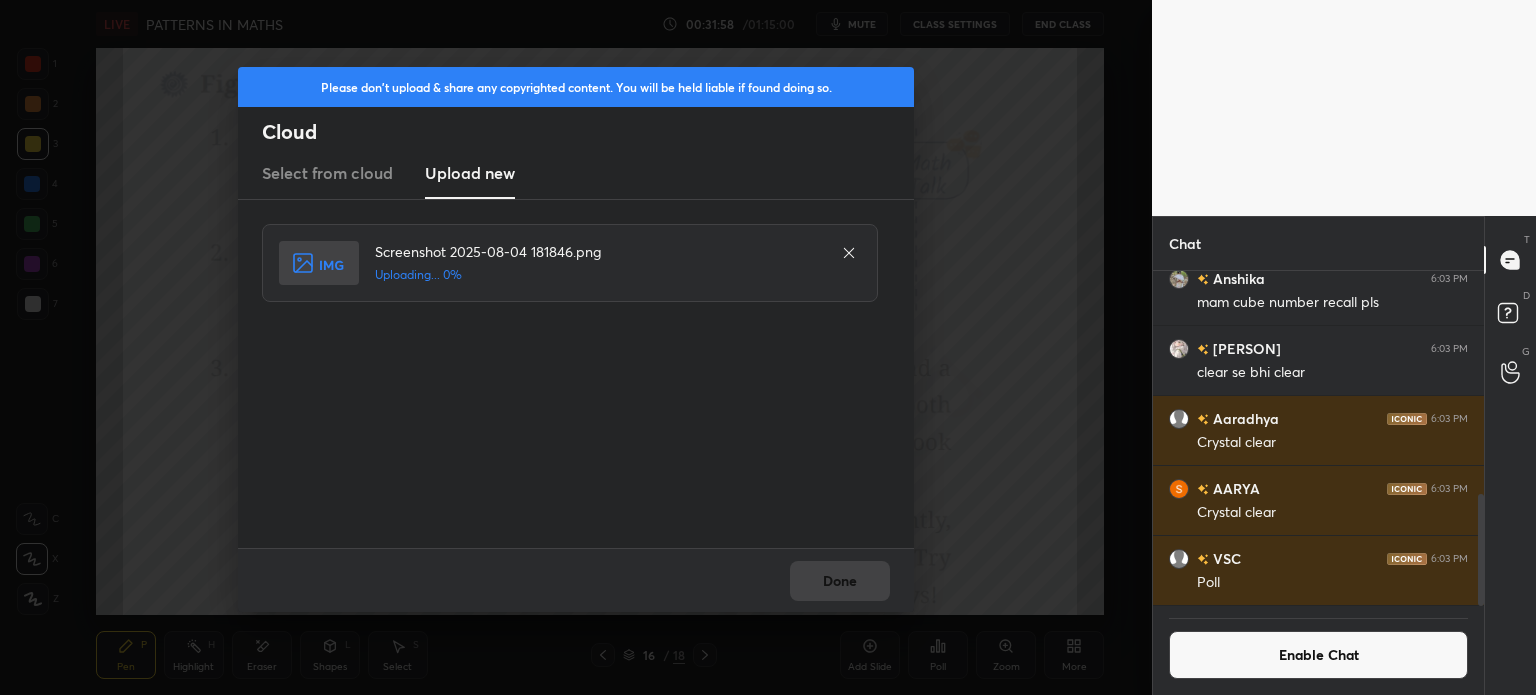 click on "Done" at bounding box center [576, 580] 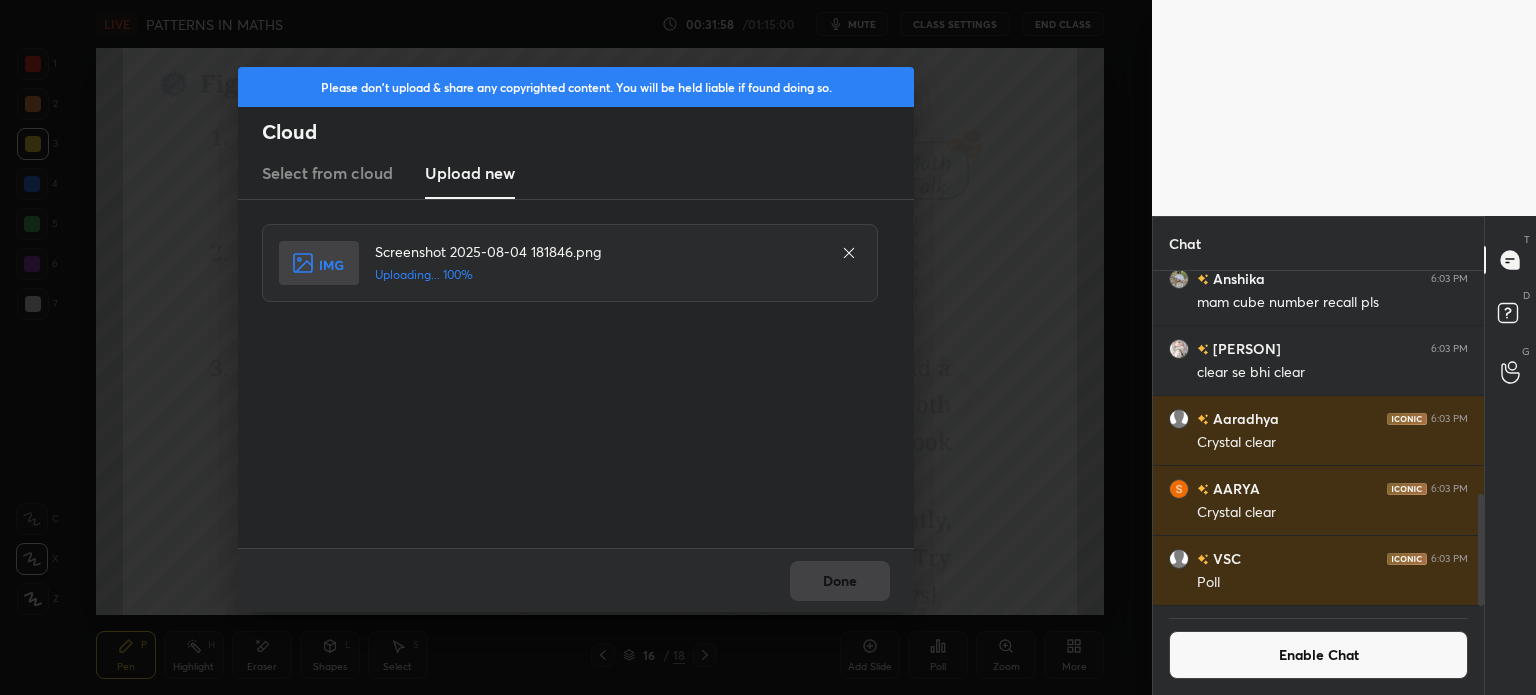 click on "Done" at bounding box center [576, 580] 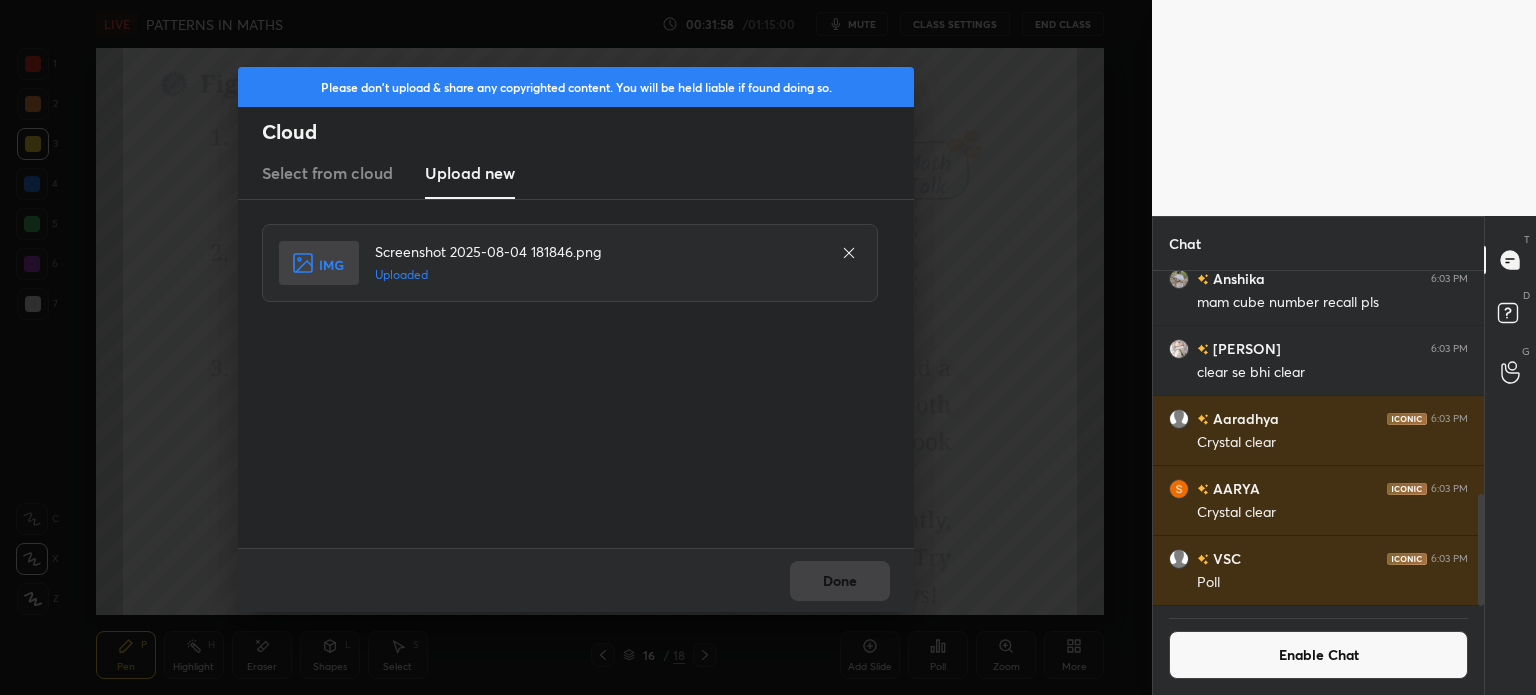 click on "Done" at bounding box center (840, 581) 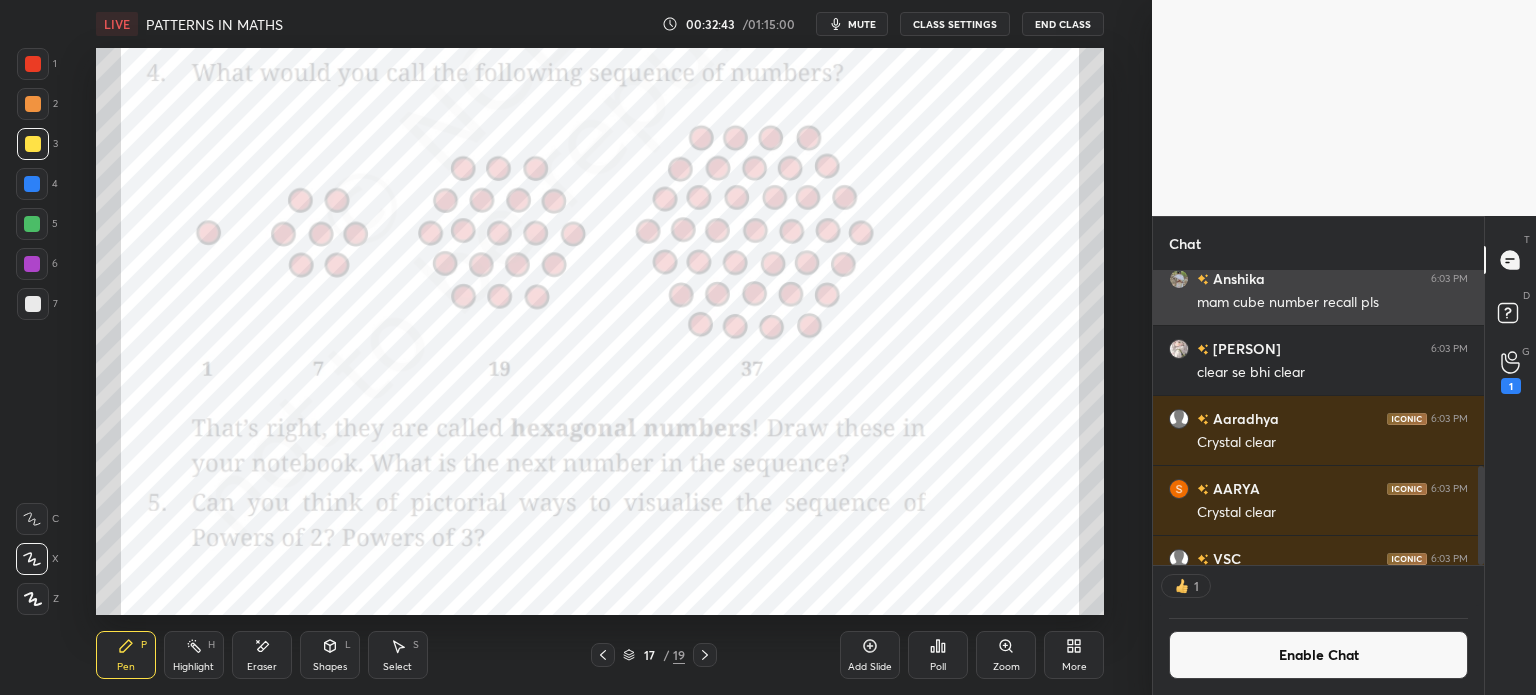 scroll, scrollTop: 288, scrollLeft: 325, axis: both 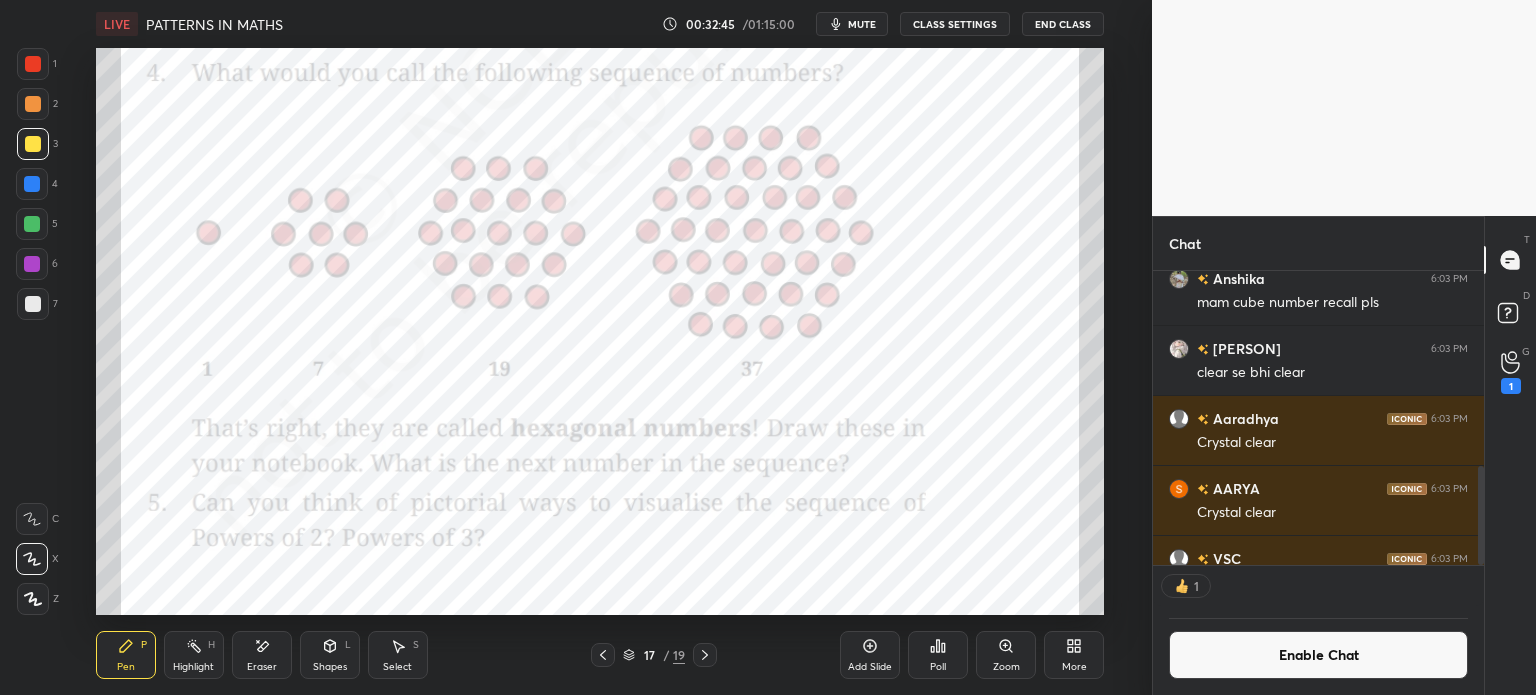click at bounding box center [33, 64] 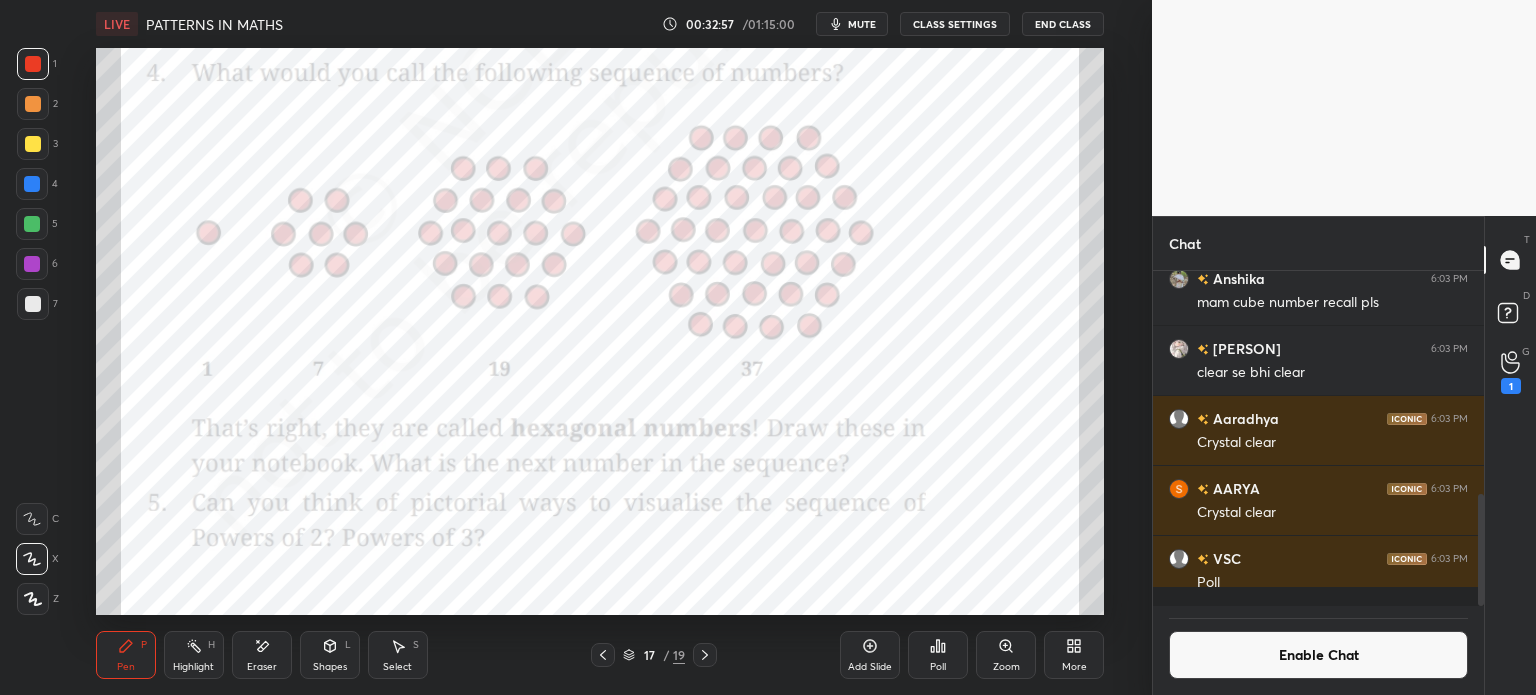 scroll, scrollTop: 0, scrollLeft: 0, axis: both 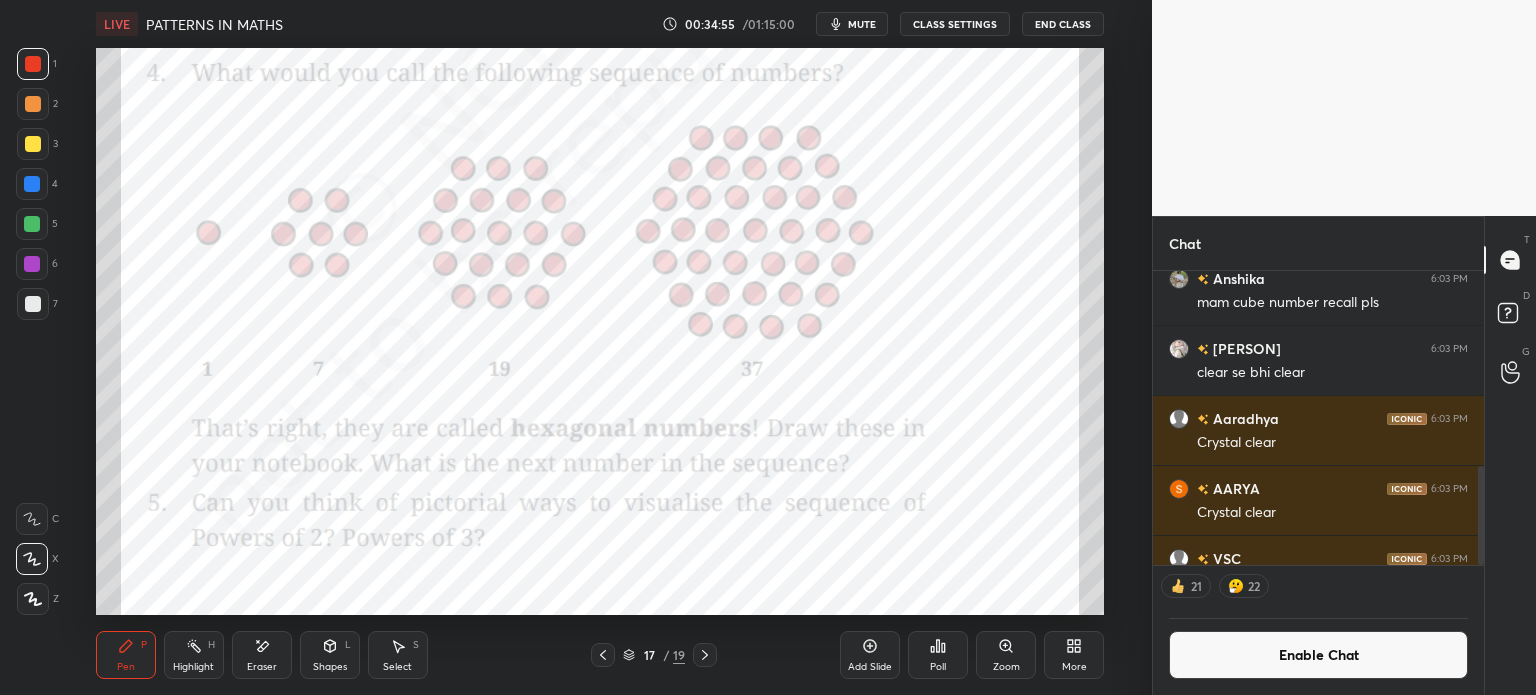 click 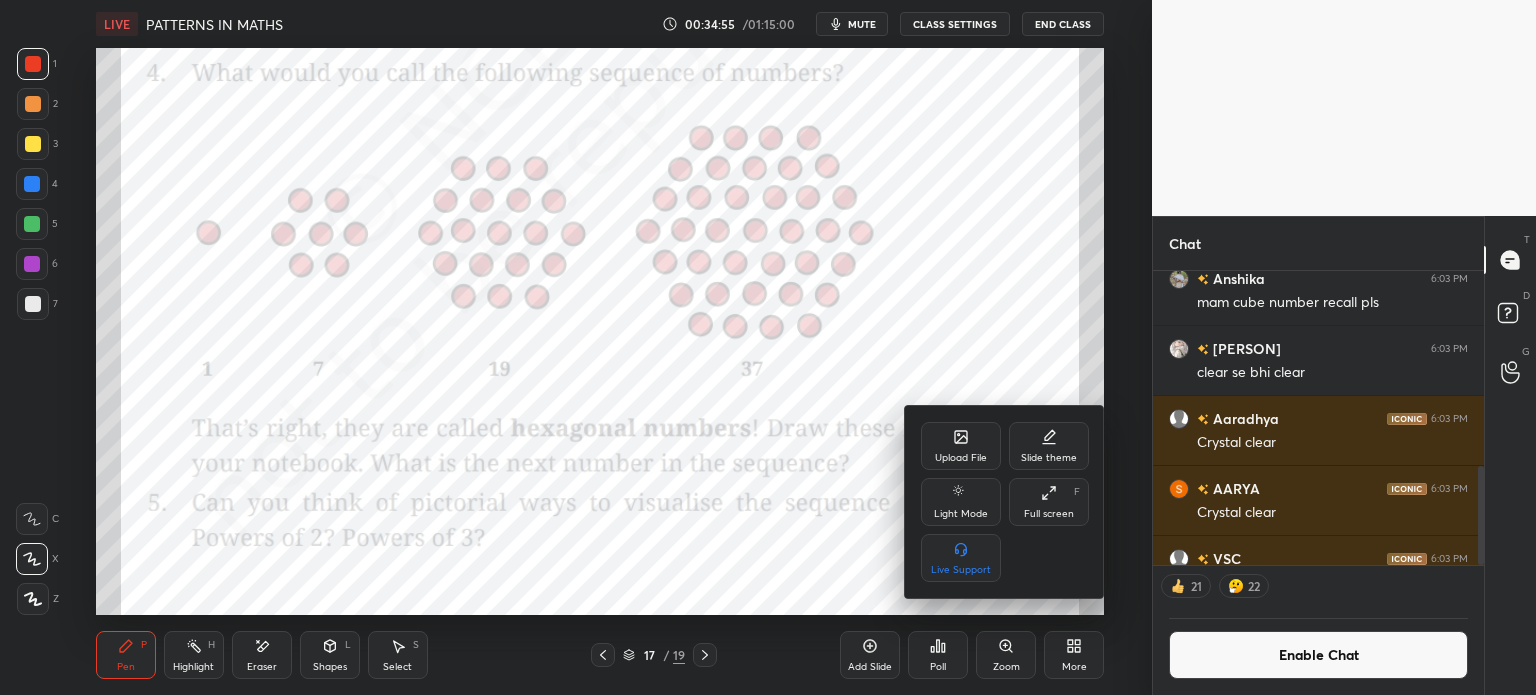 click 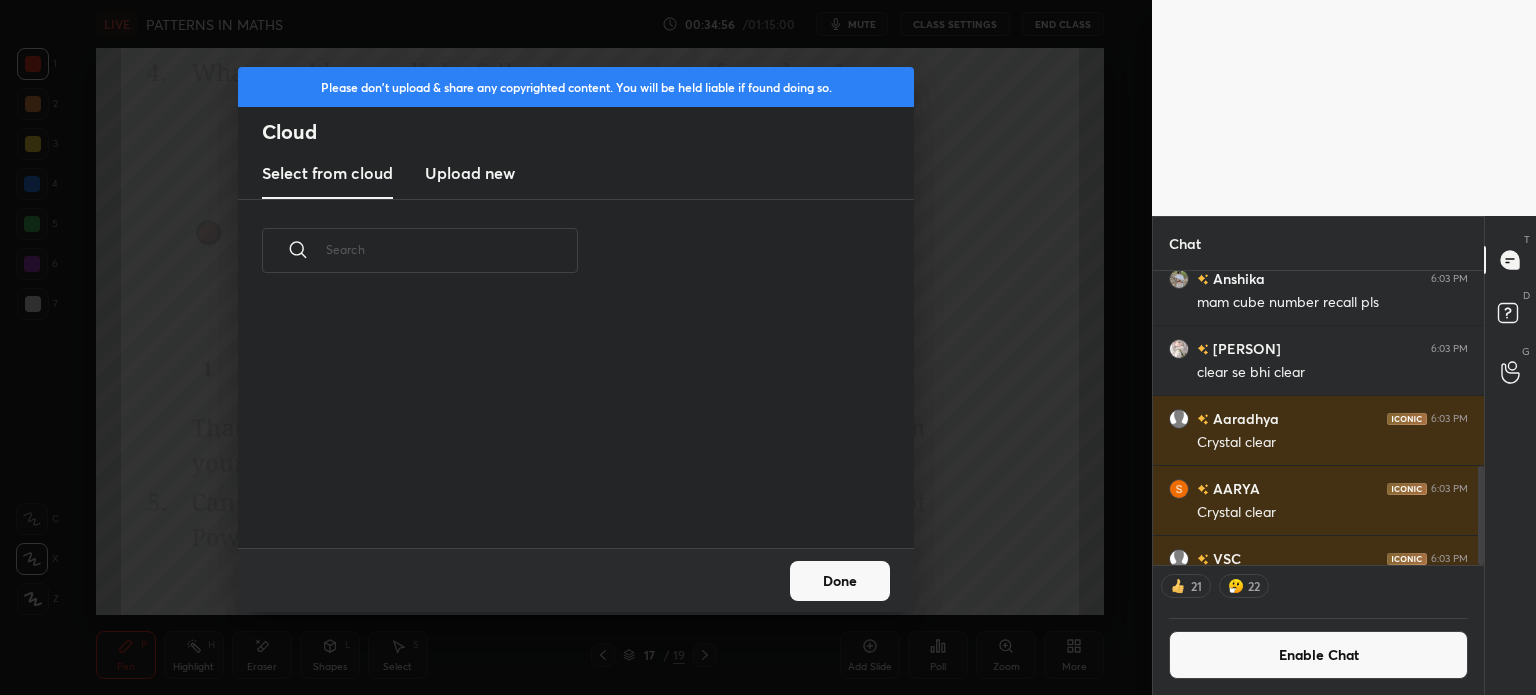 scroll, scrollTop: 5, scrollLeft: 10, axis: both 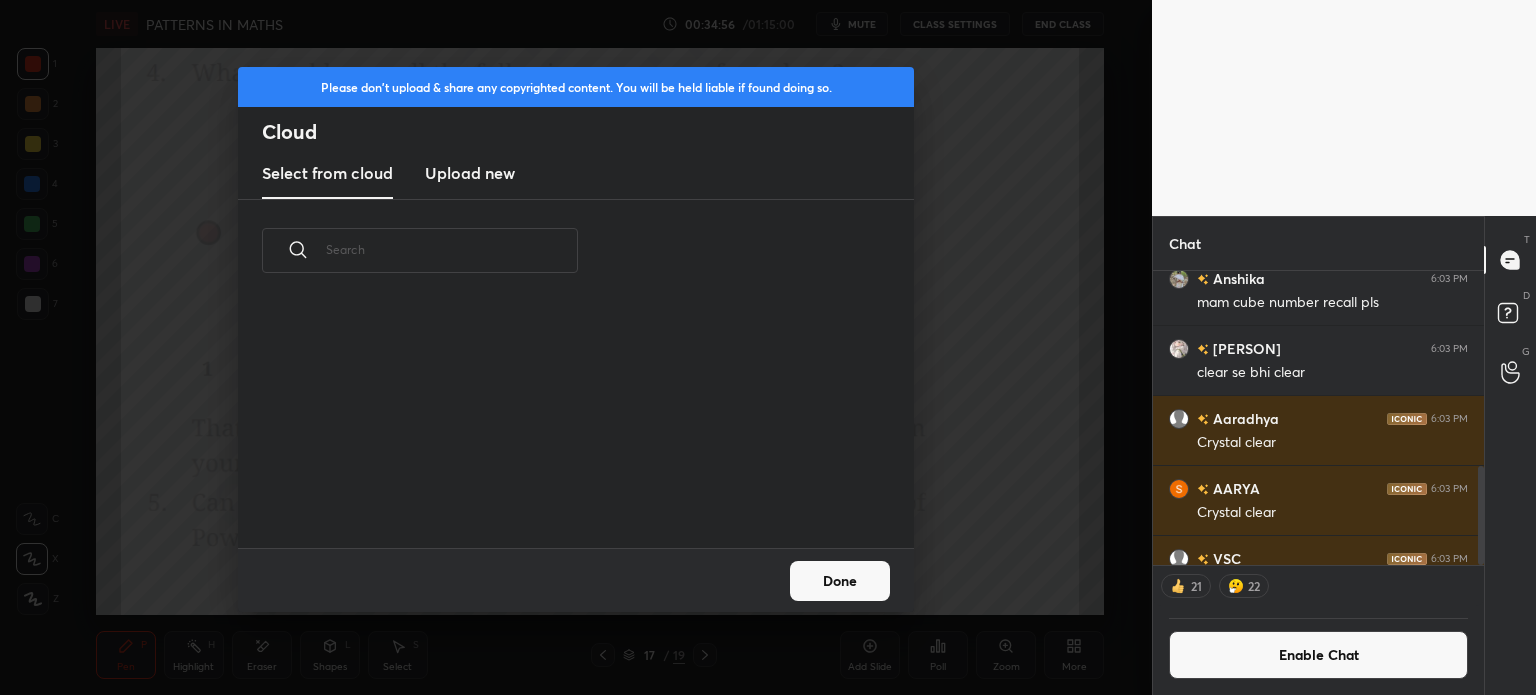 click on "Upload new" at bounding box center (470, 173) 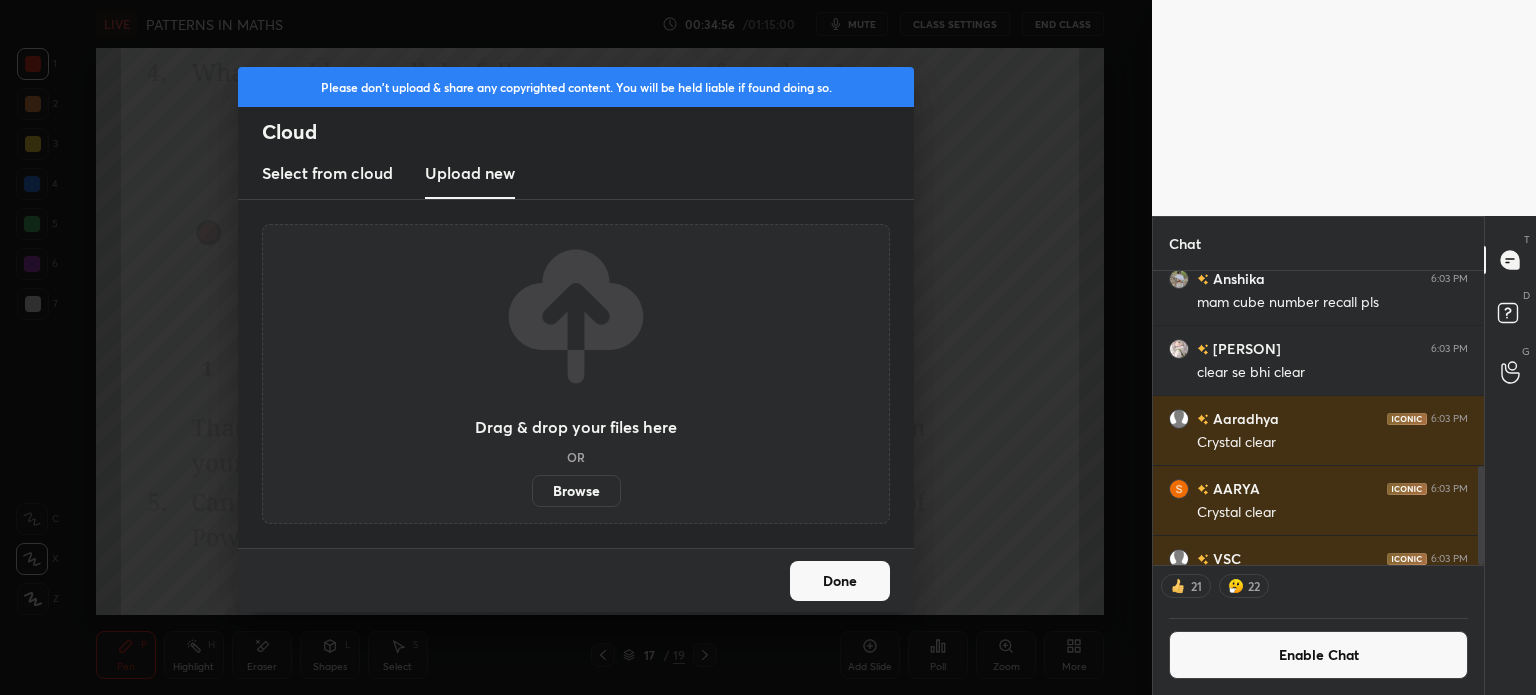 click on "Browse" at bounding box center [576, 491] 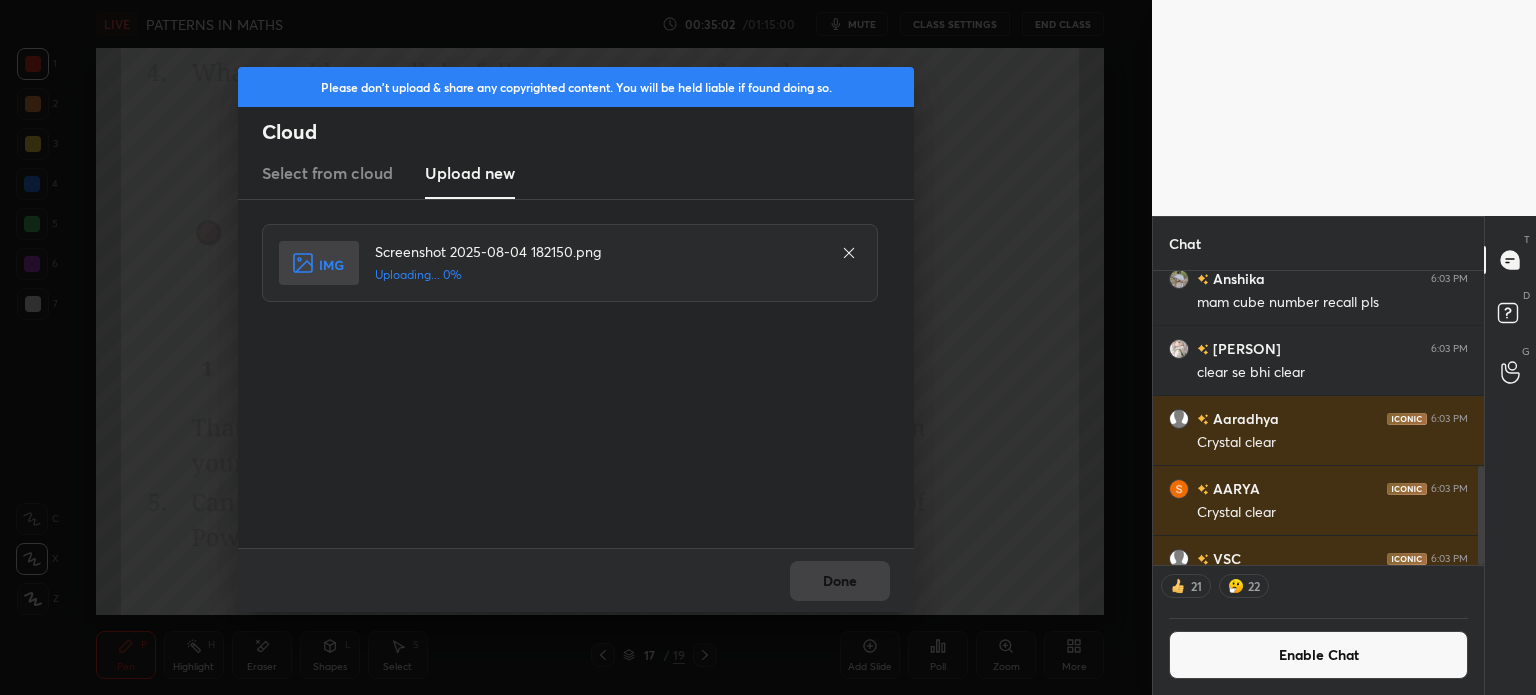 click on "Done" at bounding box center [576, 580] 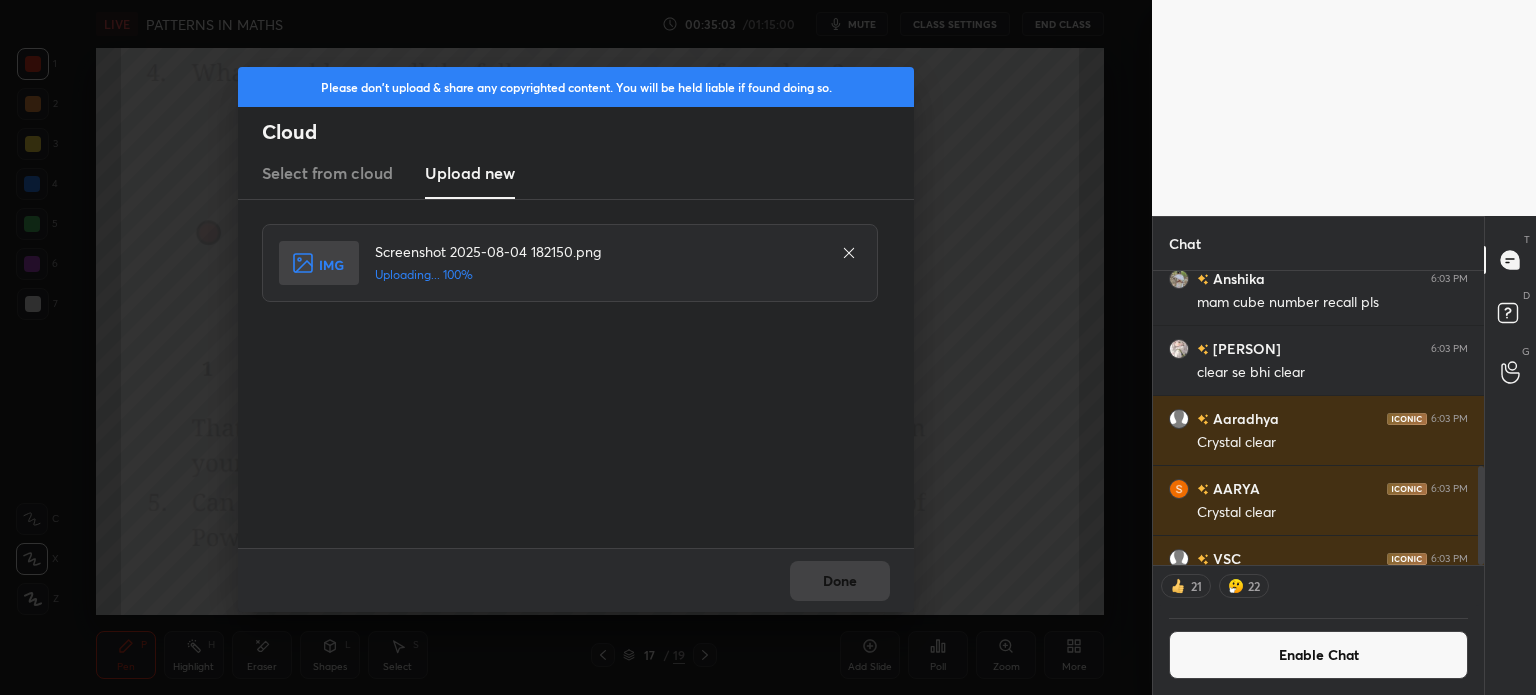 click on "Done" at bounding box center (576, 580) 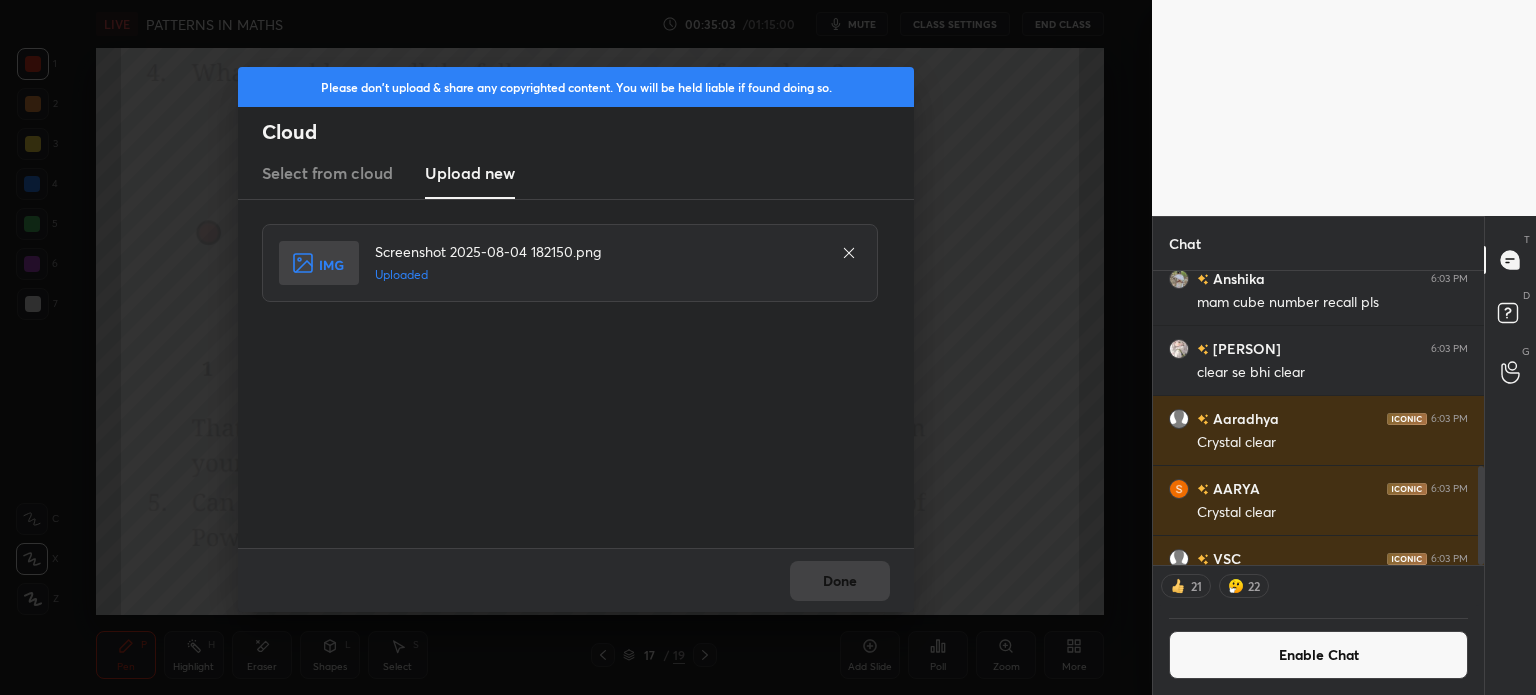 click on "Done" at bounding box center [576, 580] 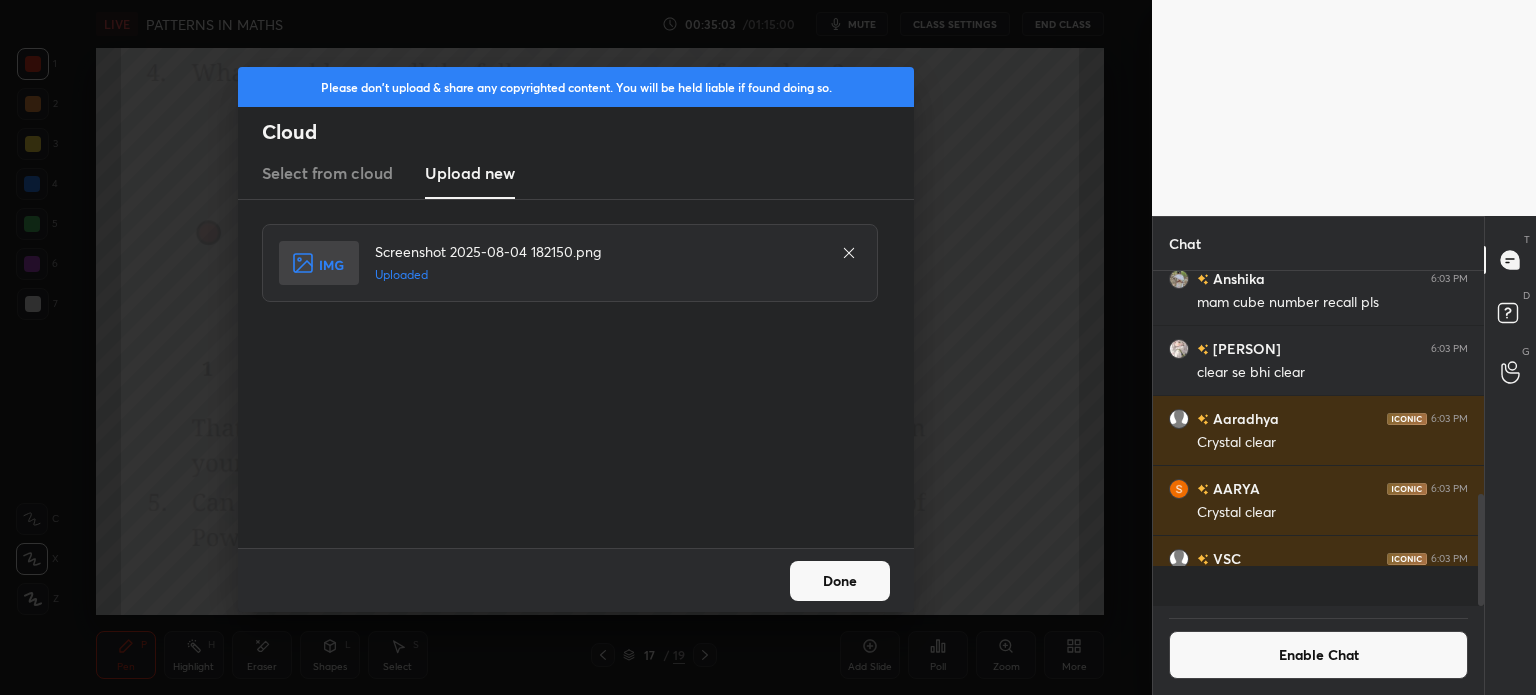 scroll, scrollTop: 6, scrollLeft: 6, axis: both 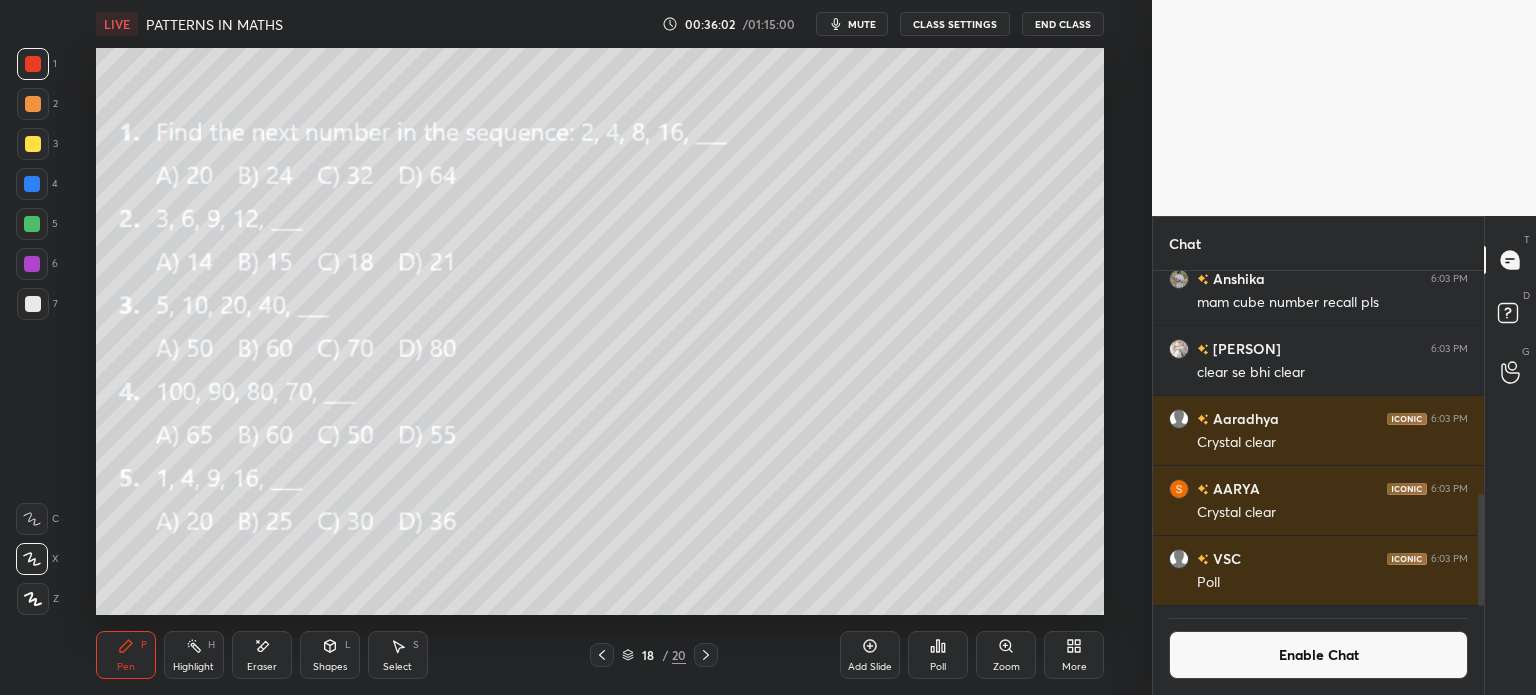 click on "Poll" at bounding box center [938, 655] 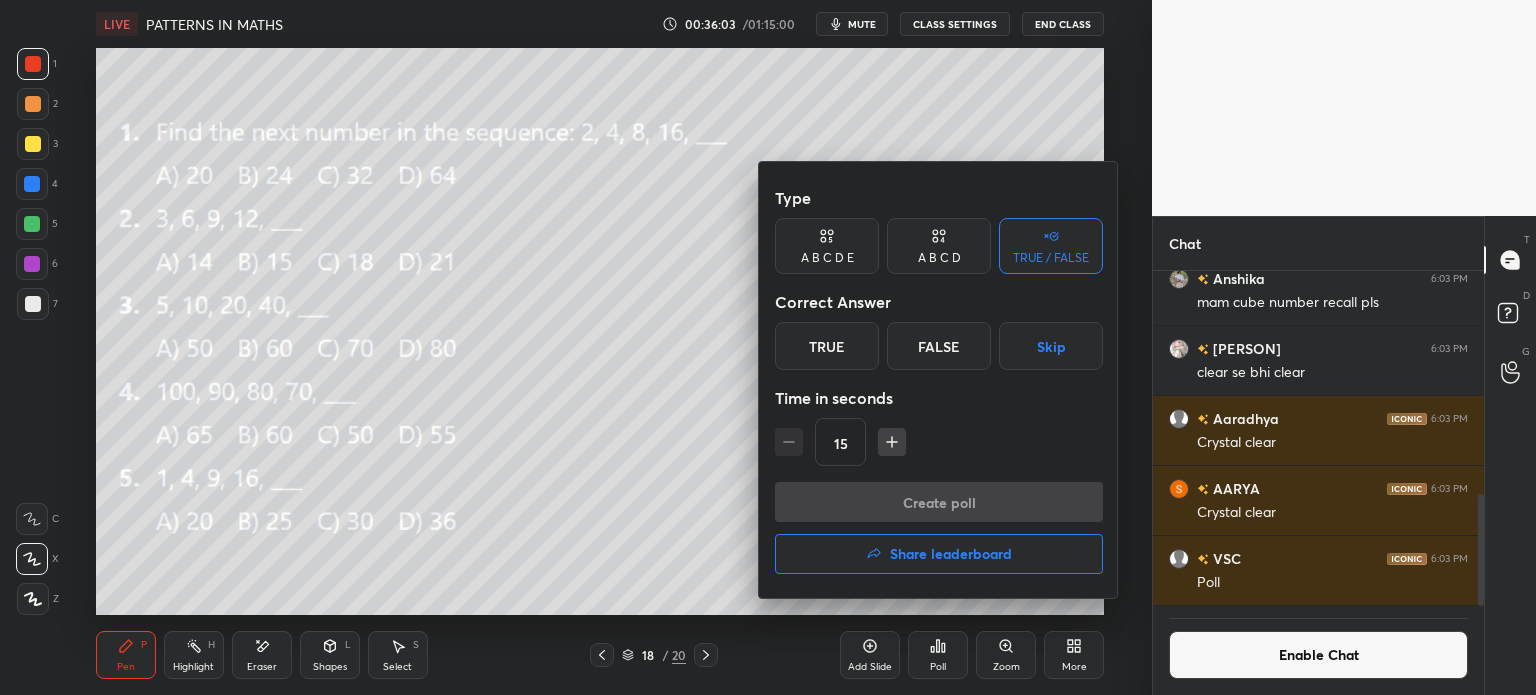 click on "A B C D" at bounding box center (939, 258) 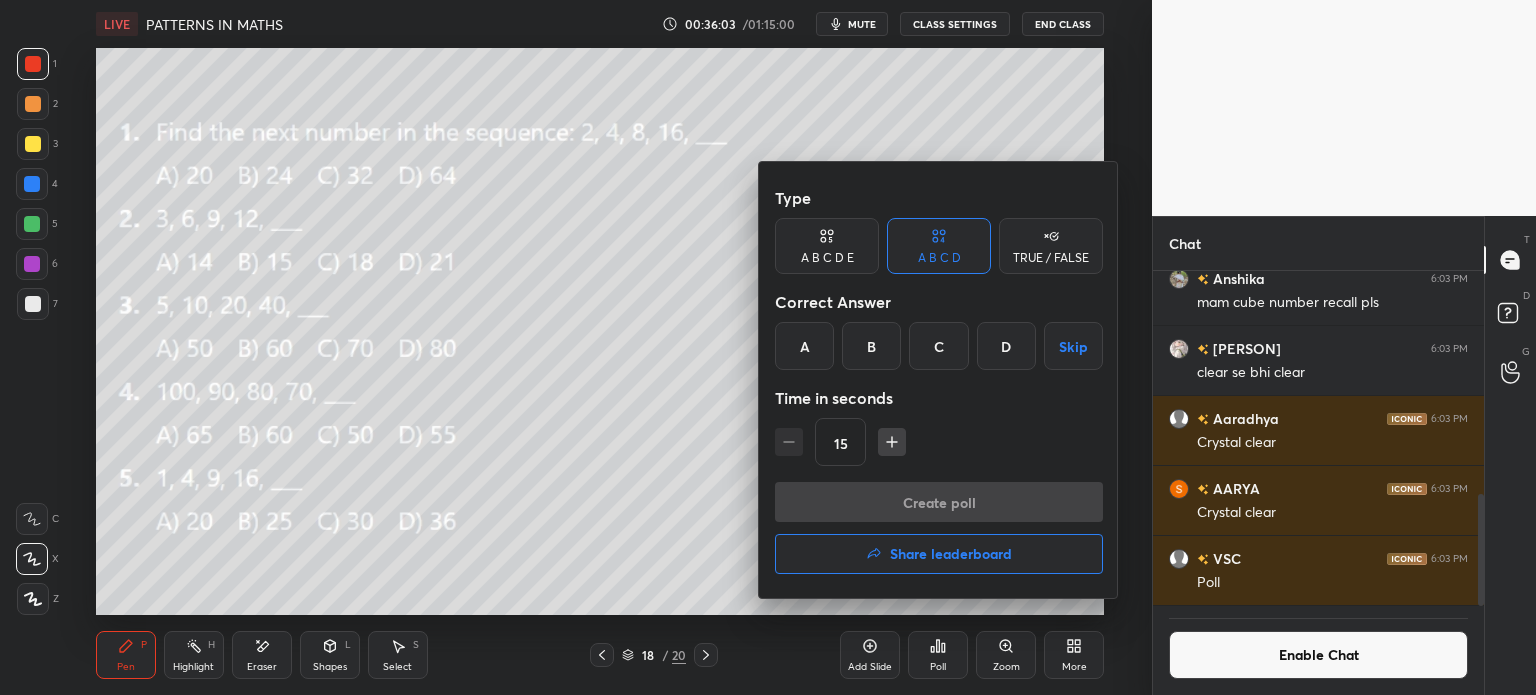 click on "C" at bounding box center [938, 346] 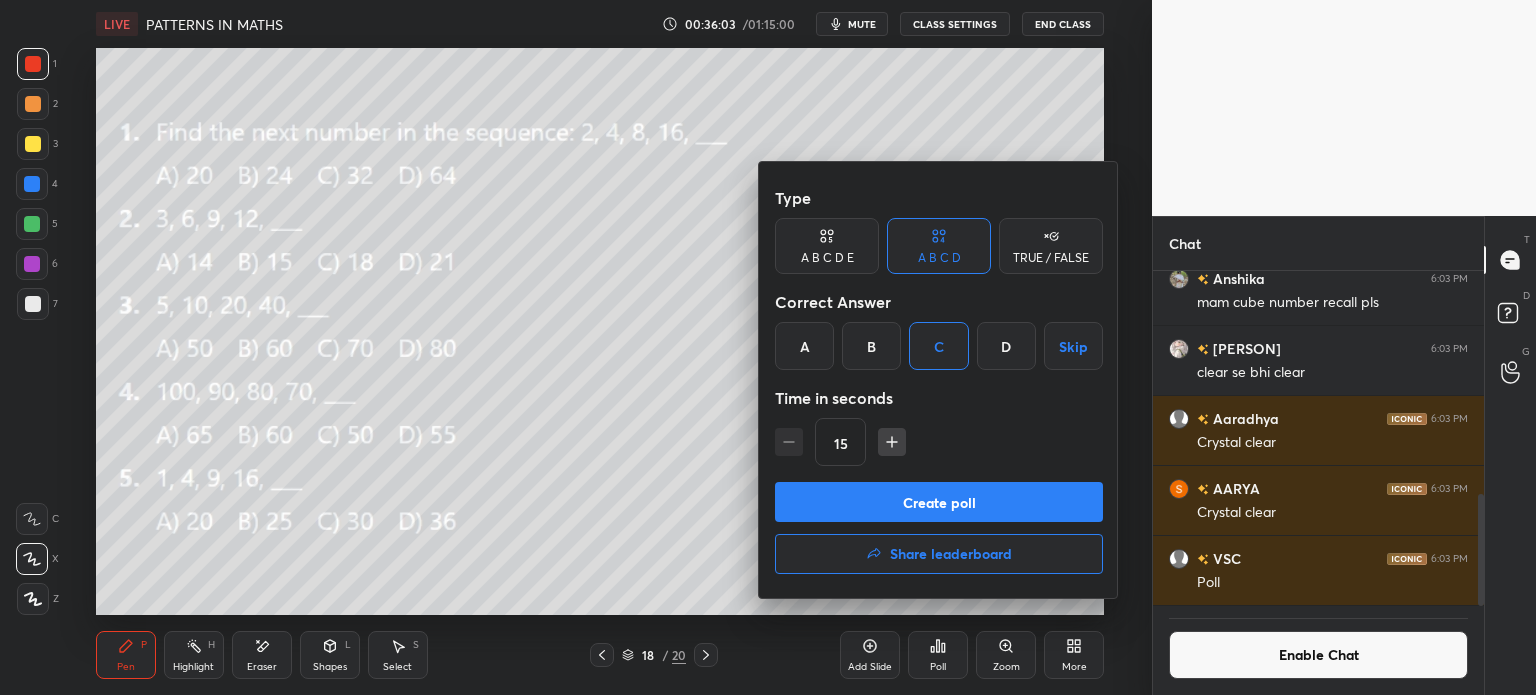 click on "Type A B C D E A B C D TRUE / FALSE Correct Answer A B C D Skip Time in seconds 15" at bounding box center [939, 330] 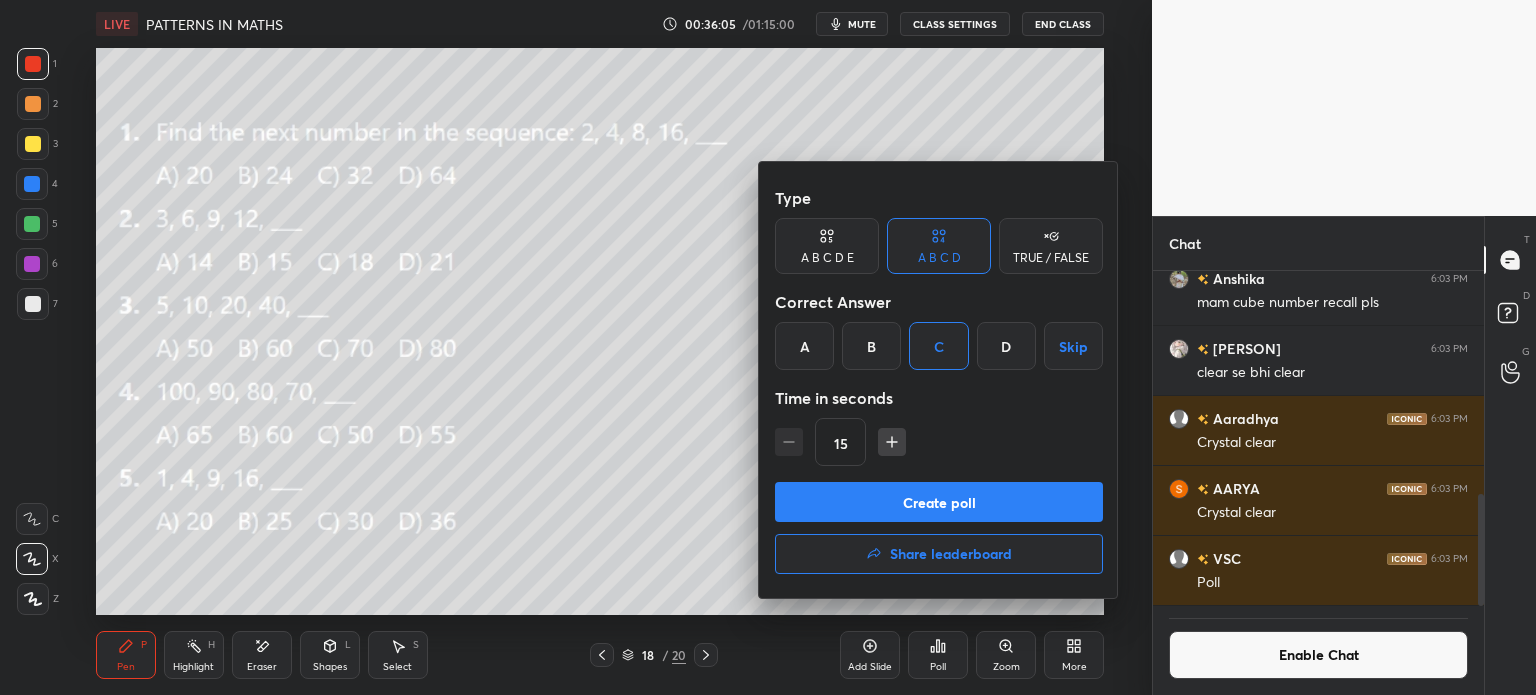click on "Create poll" at bounding box center [939, 502] 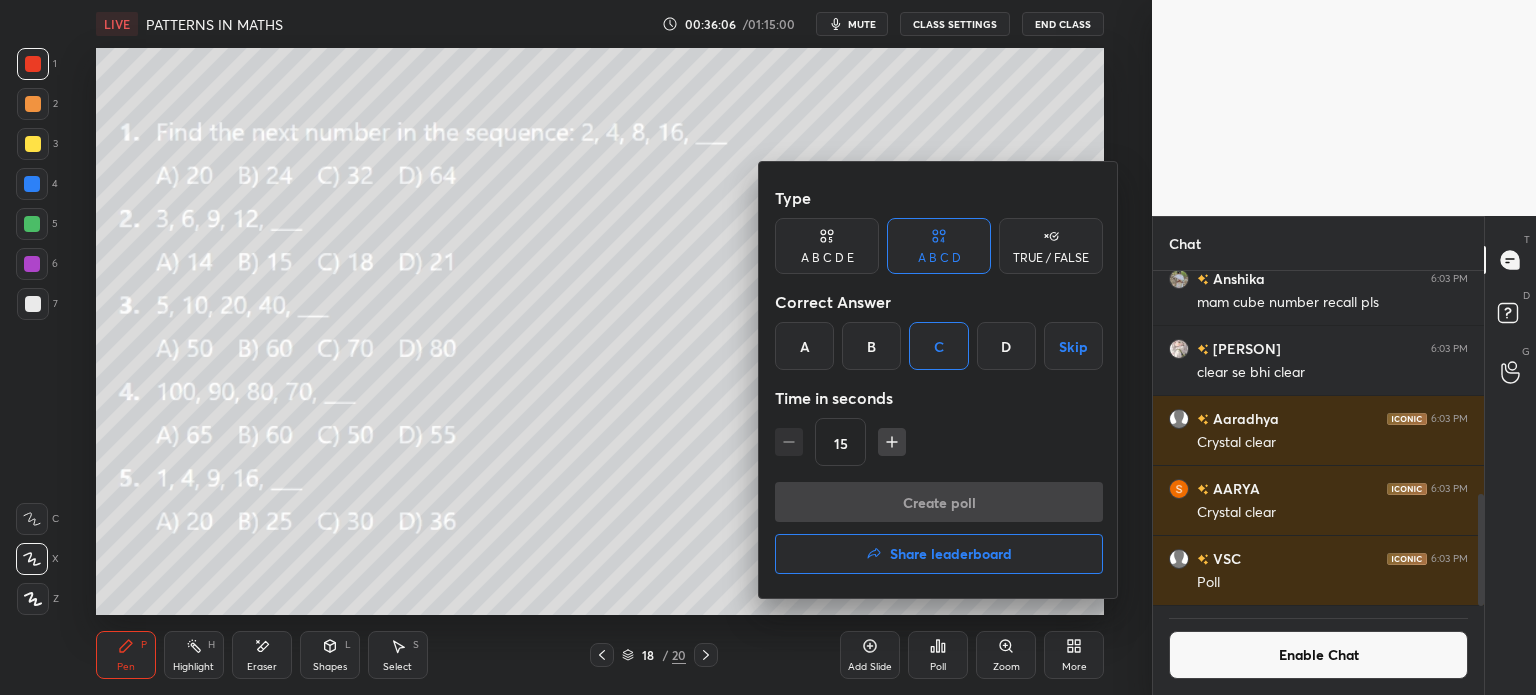 scroll, scrollTop: 287, scrollLeft: 325, axis: both 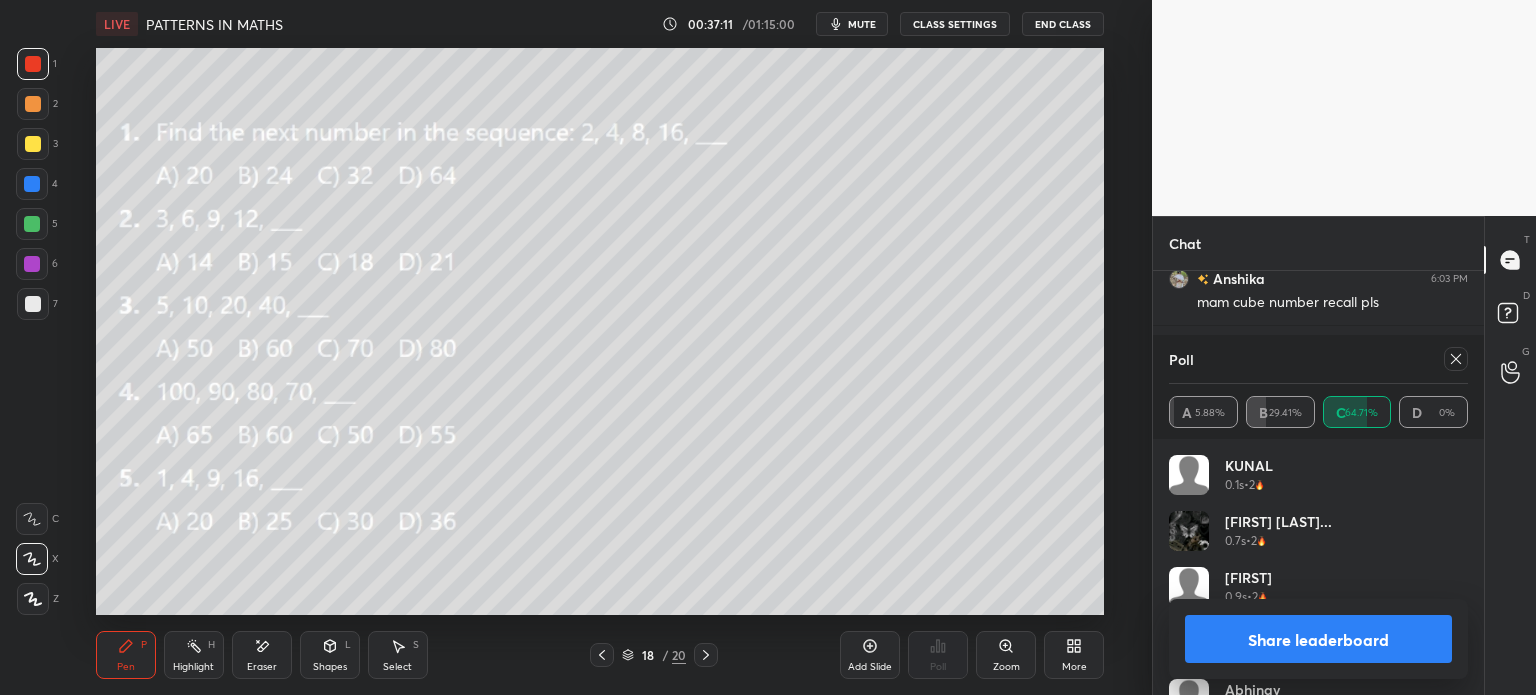 click 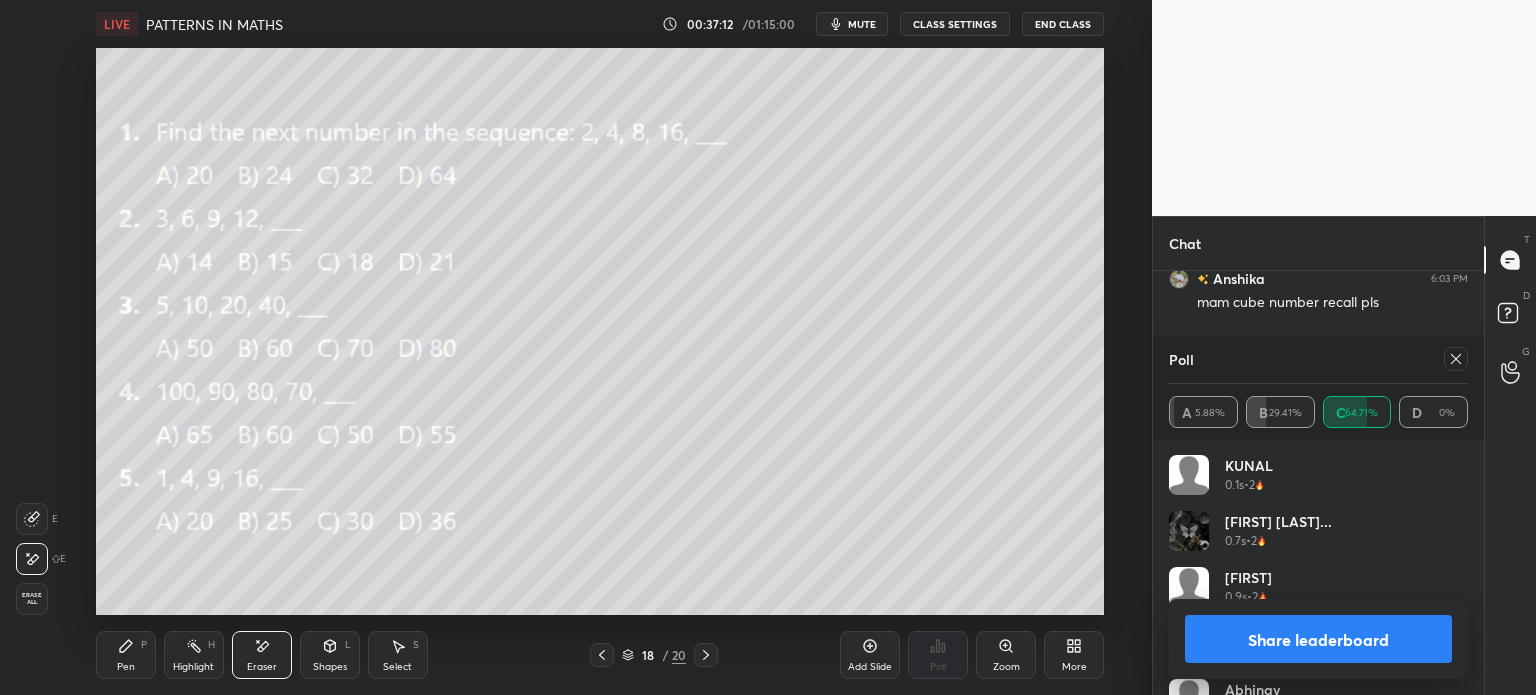 click on "Erase all" at bounding box center (34, 599) 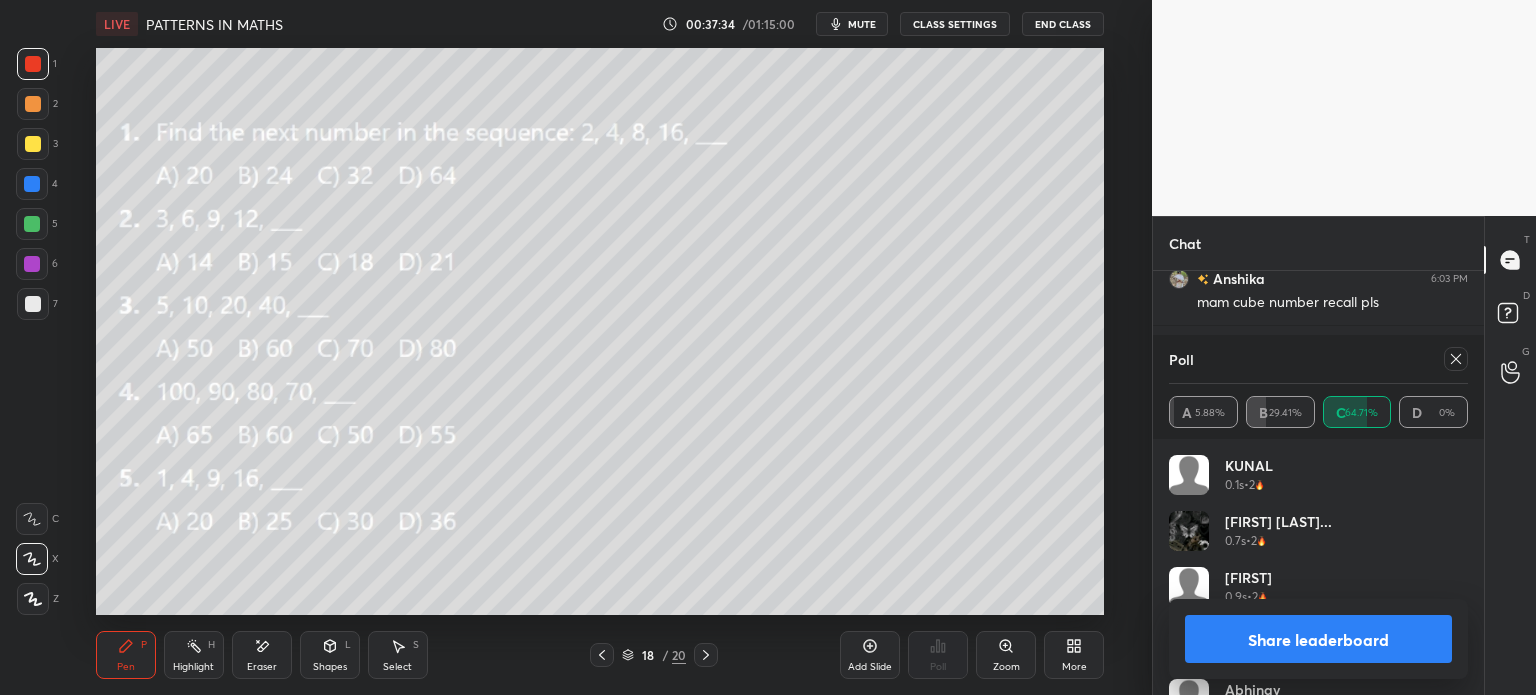 click 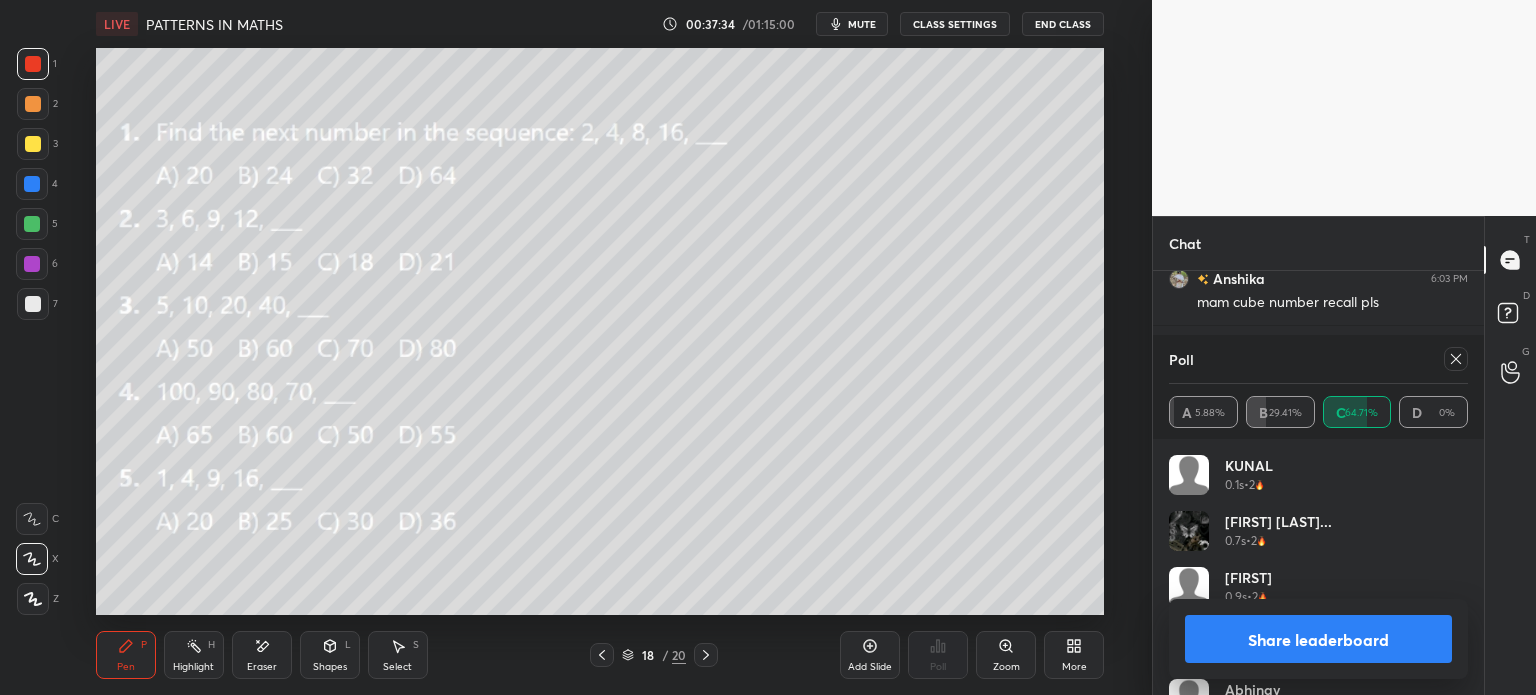 scroll, scrollTop: 176, scrollLeft: 293, axis: both 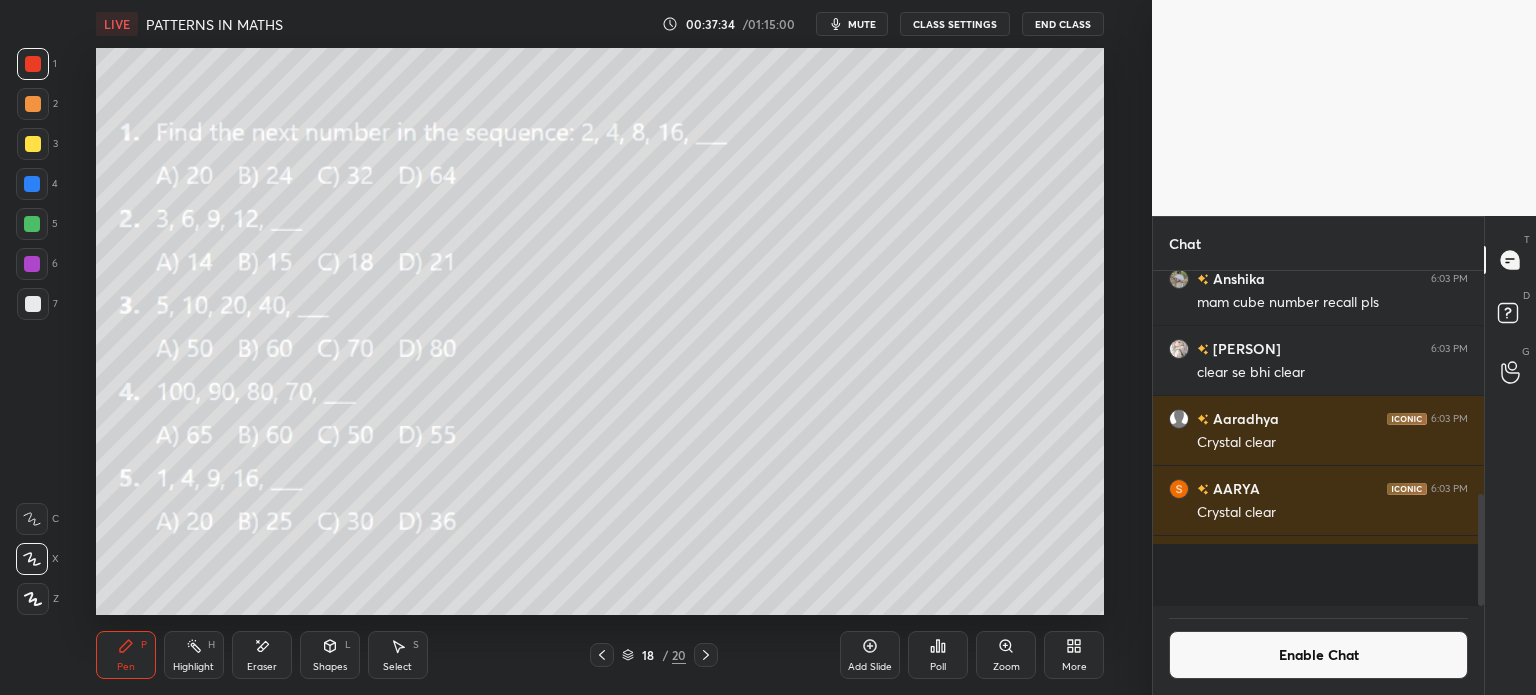 click 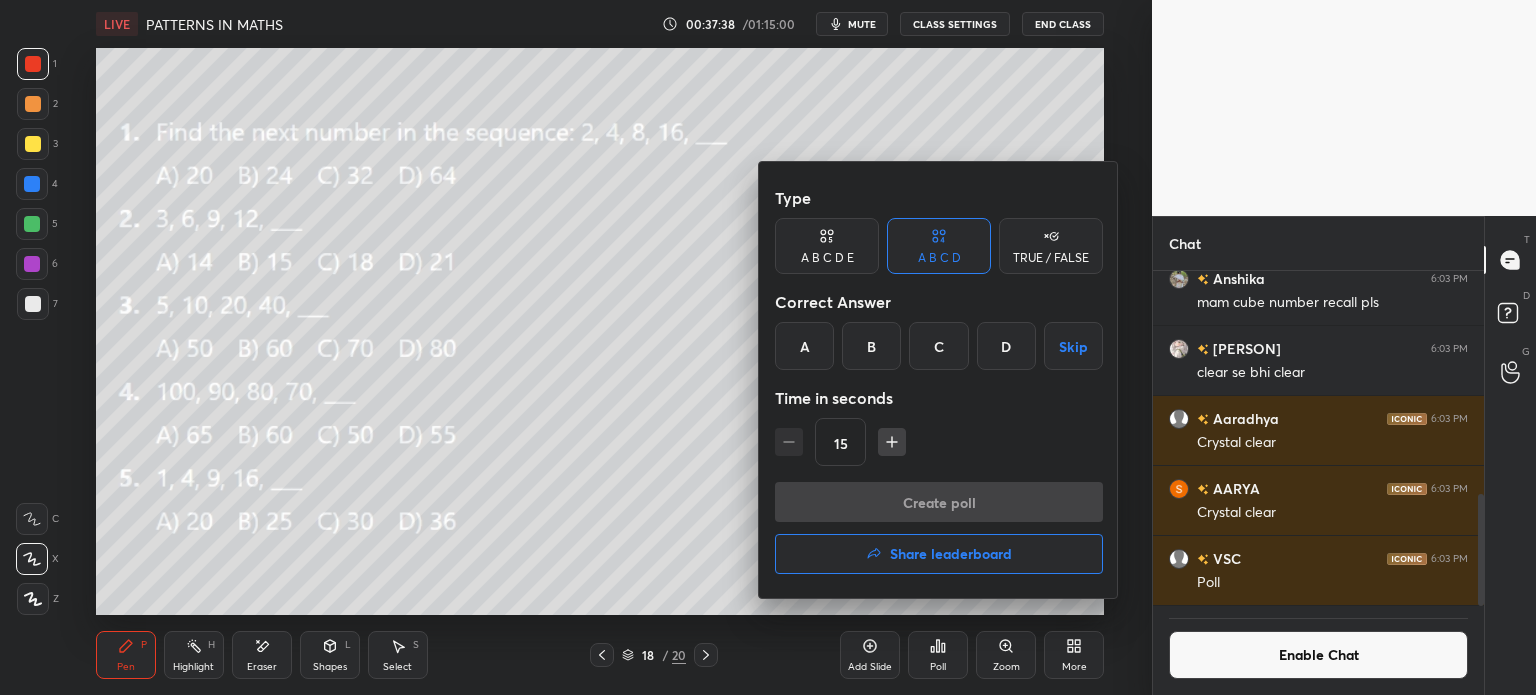 click on "B" at bounding box center (871, 346) 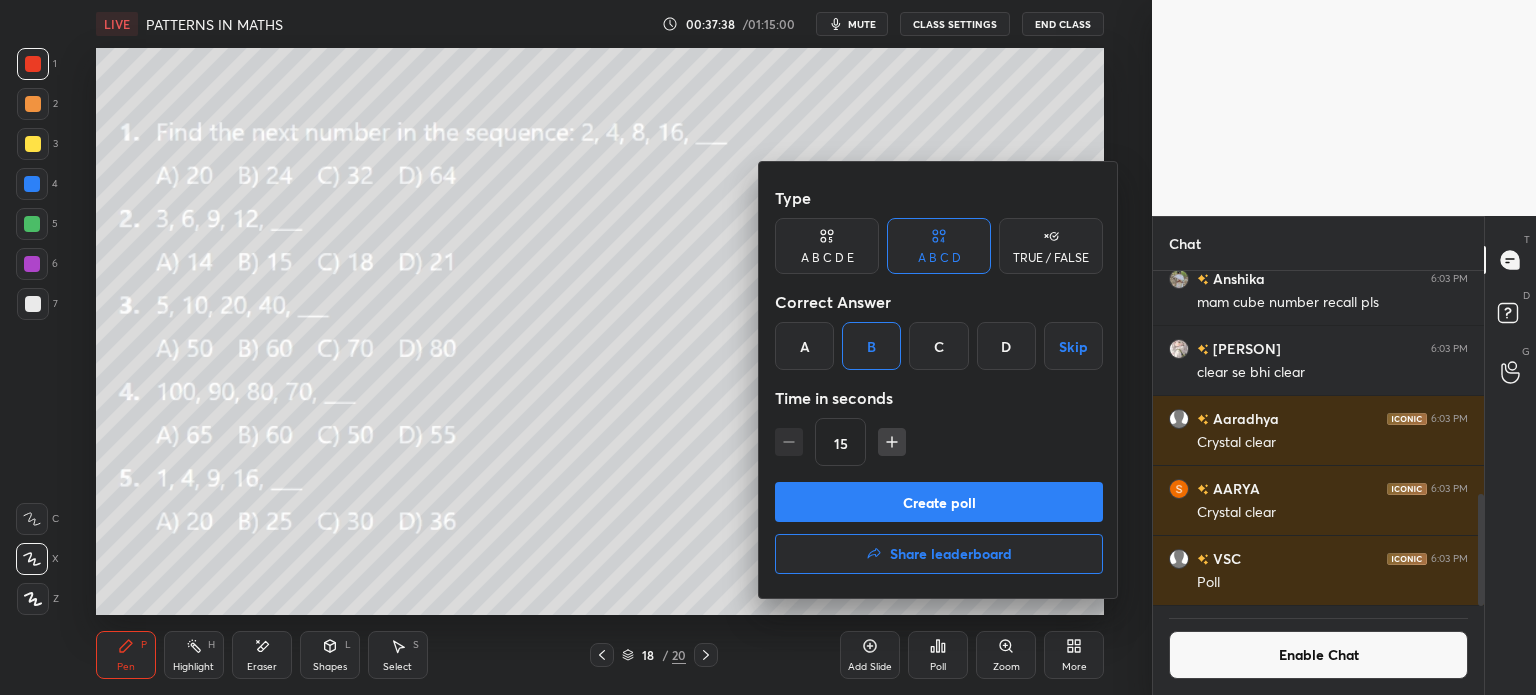 click on "Create poll" at bounding box center (939, 502) 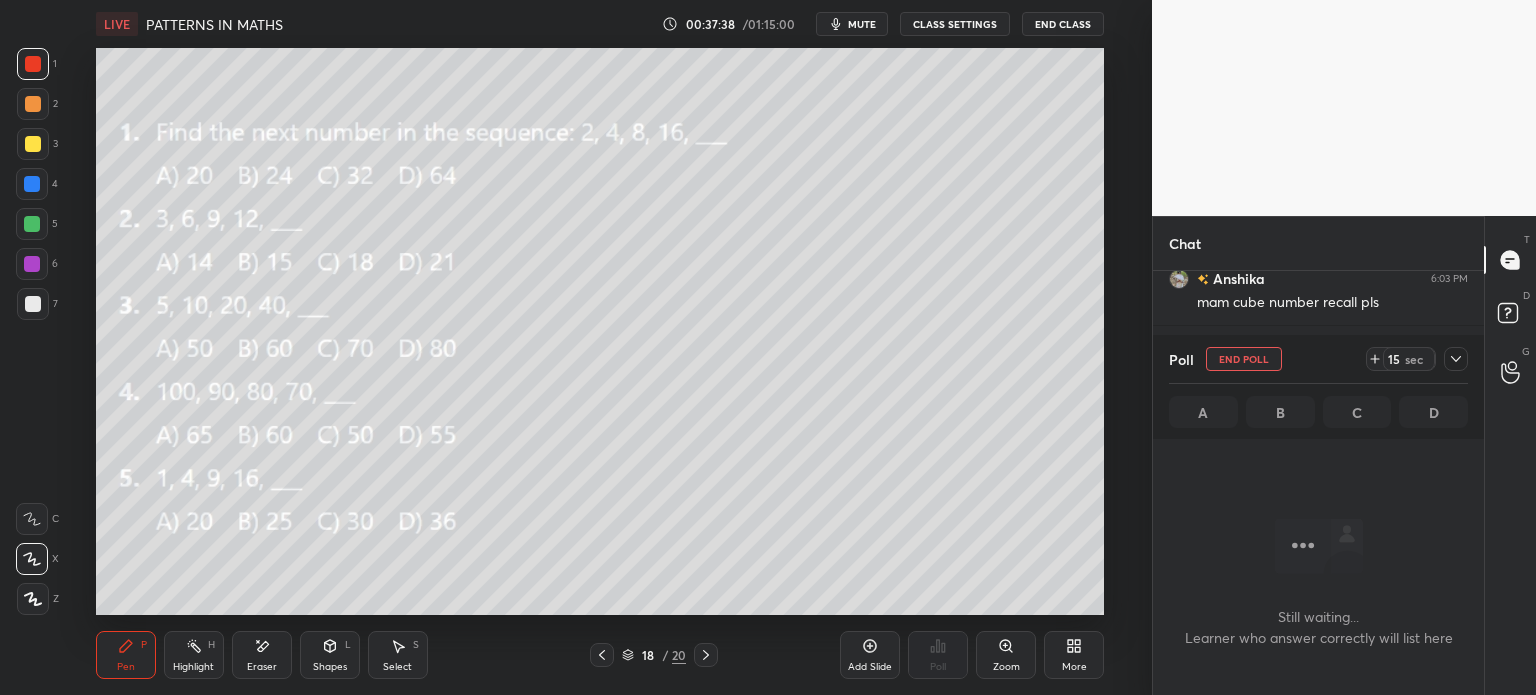 scroll, scrollTop: 297, scrollLeft: 325, axis: both 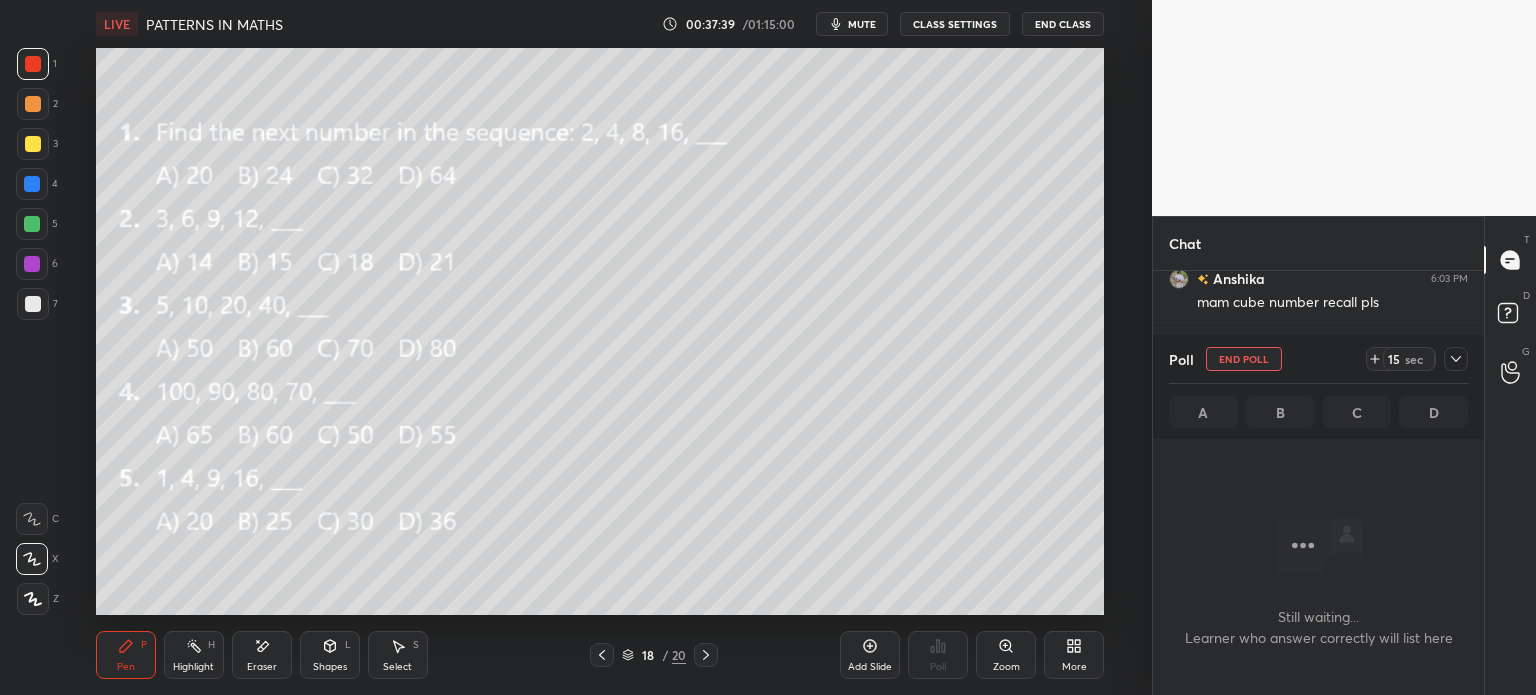 click on "Eraser" at bounding box center [262, 655] 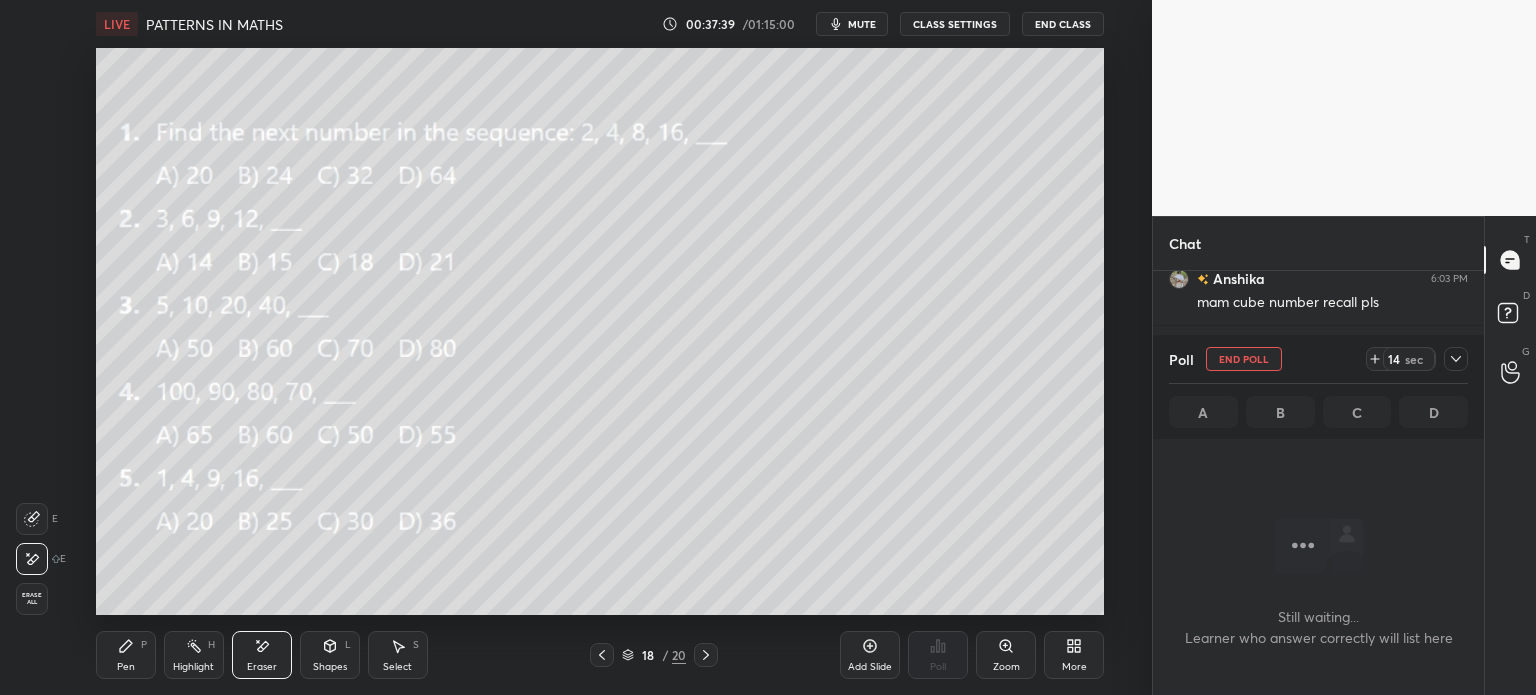 click on "Erase all" at bounding box center (32, 599) 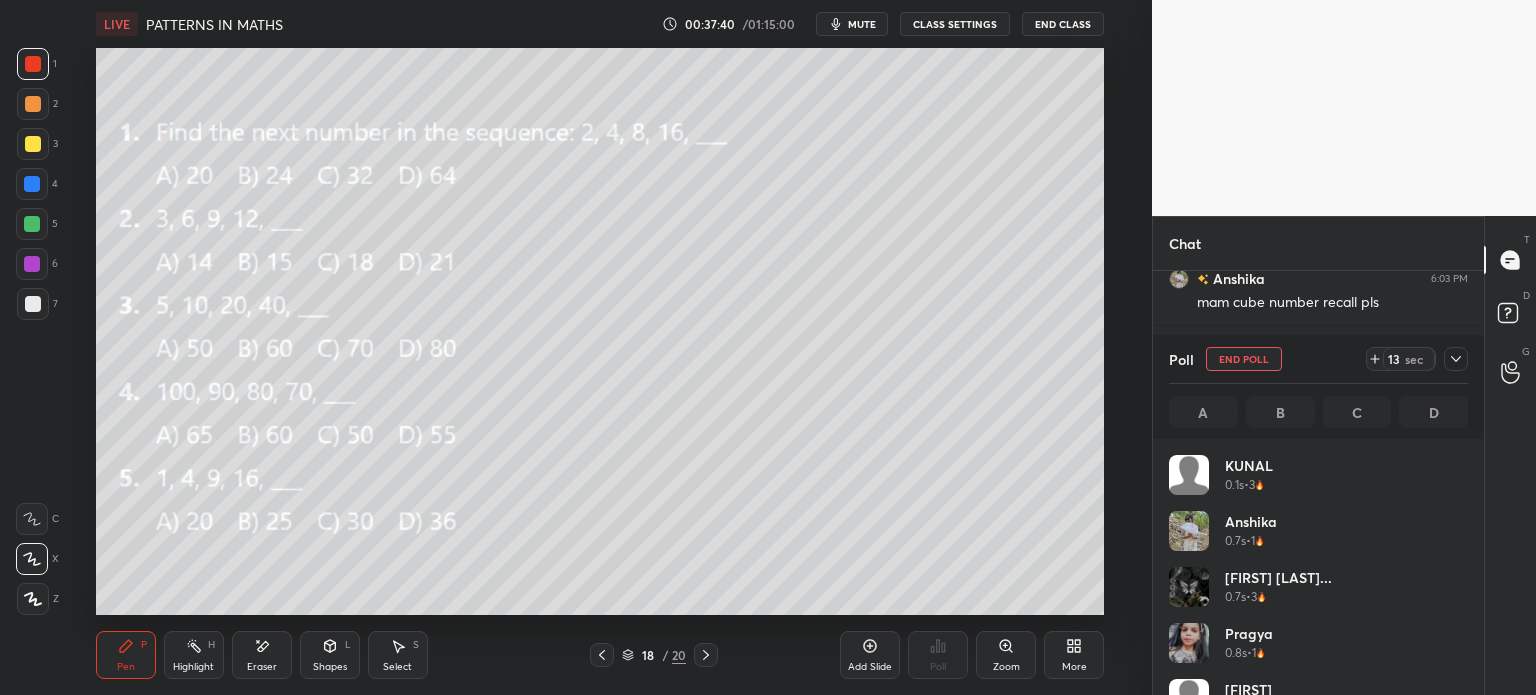 scroll, scrollTop: 6, scrollLeft: 6, axis: both 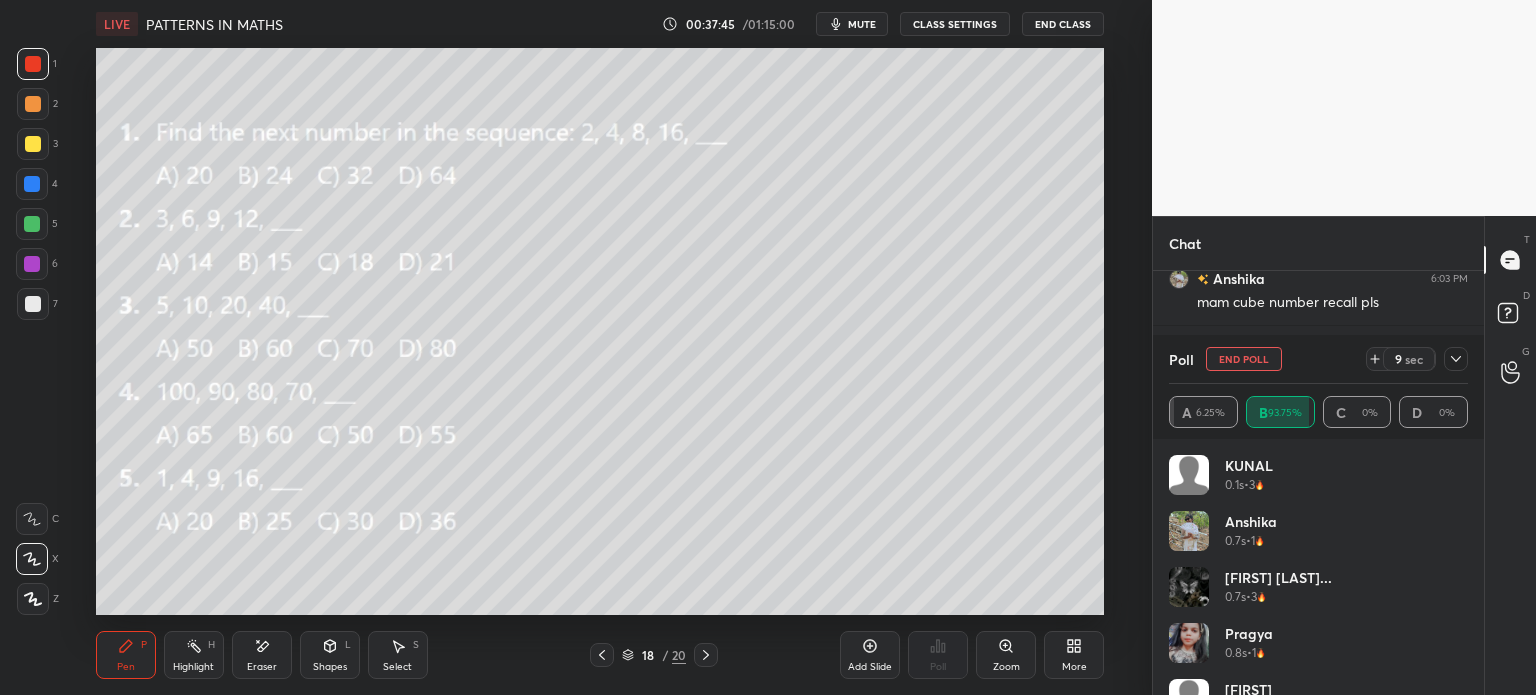 click 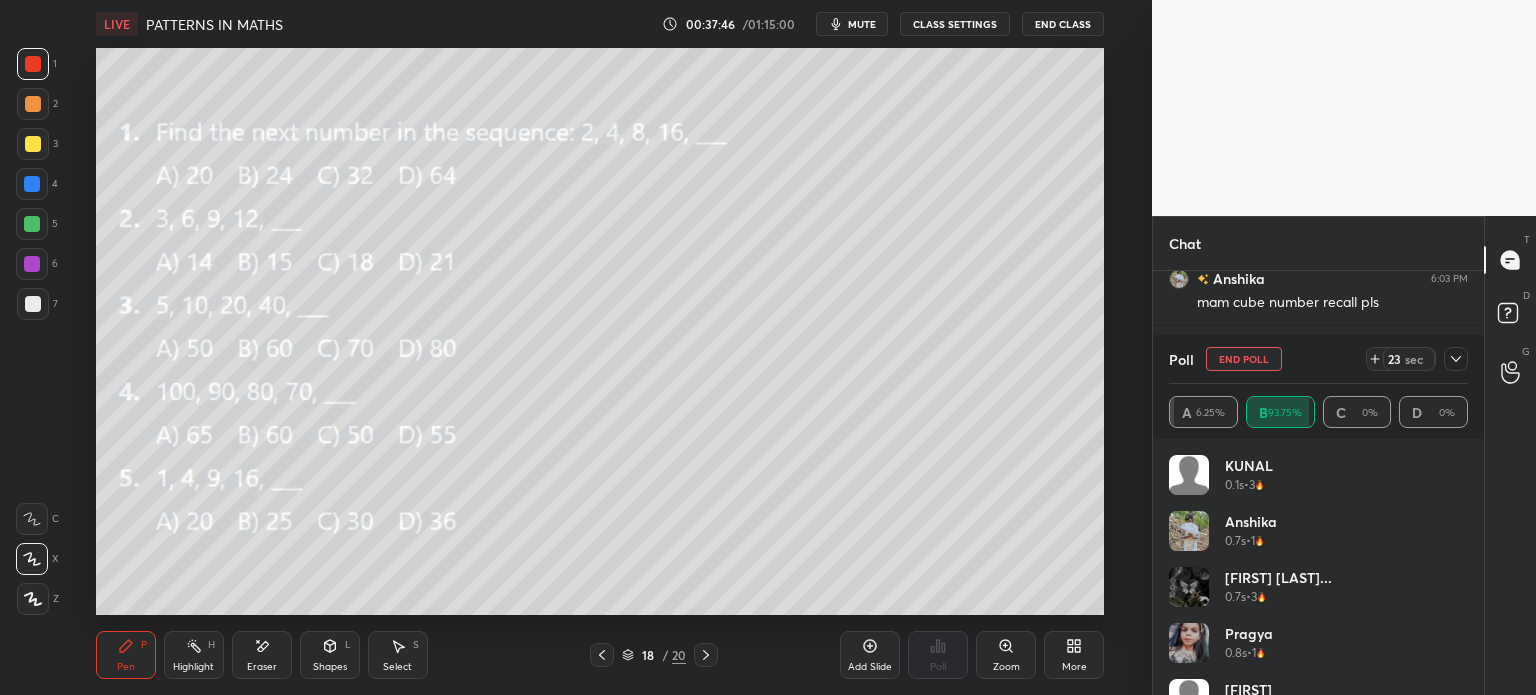 click at bounding box center (33, 304) 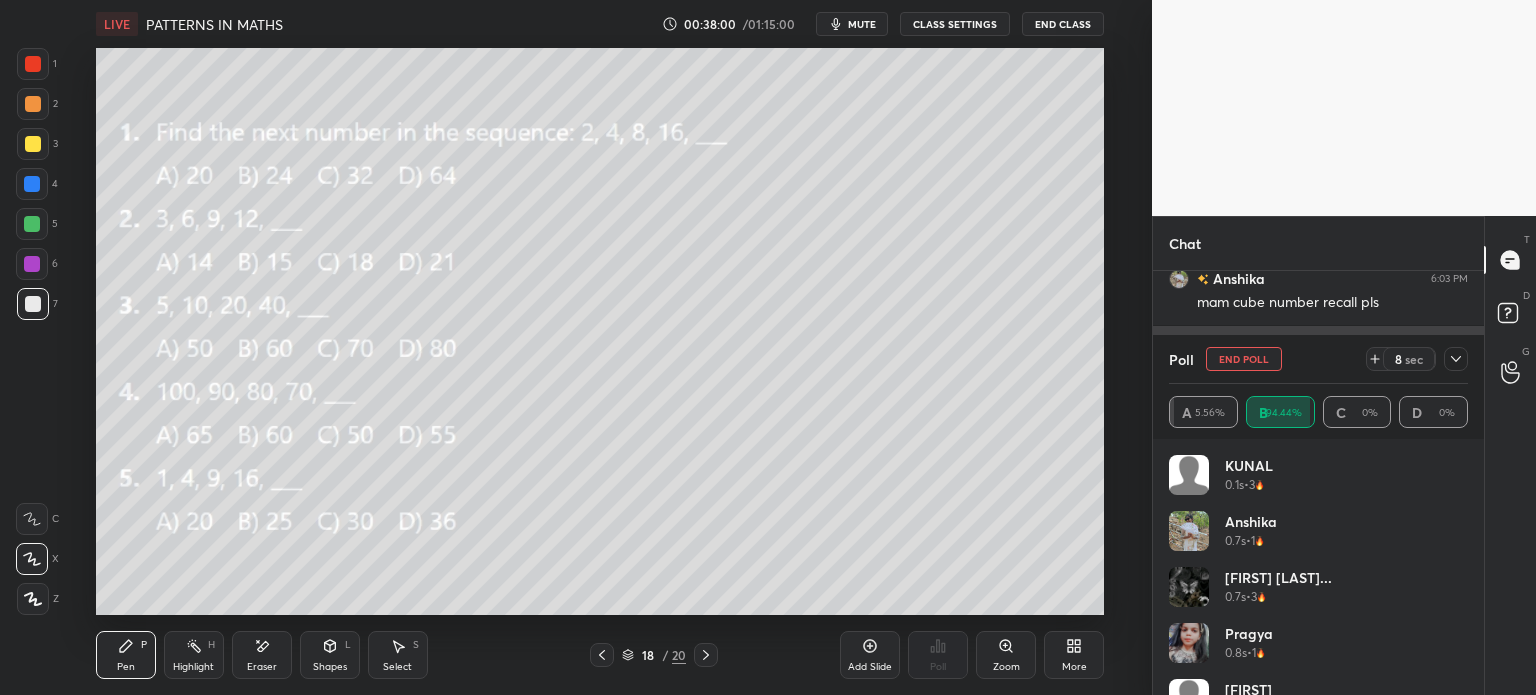 click on "End Poll" at bounding box center (1244, 359) 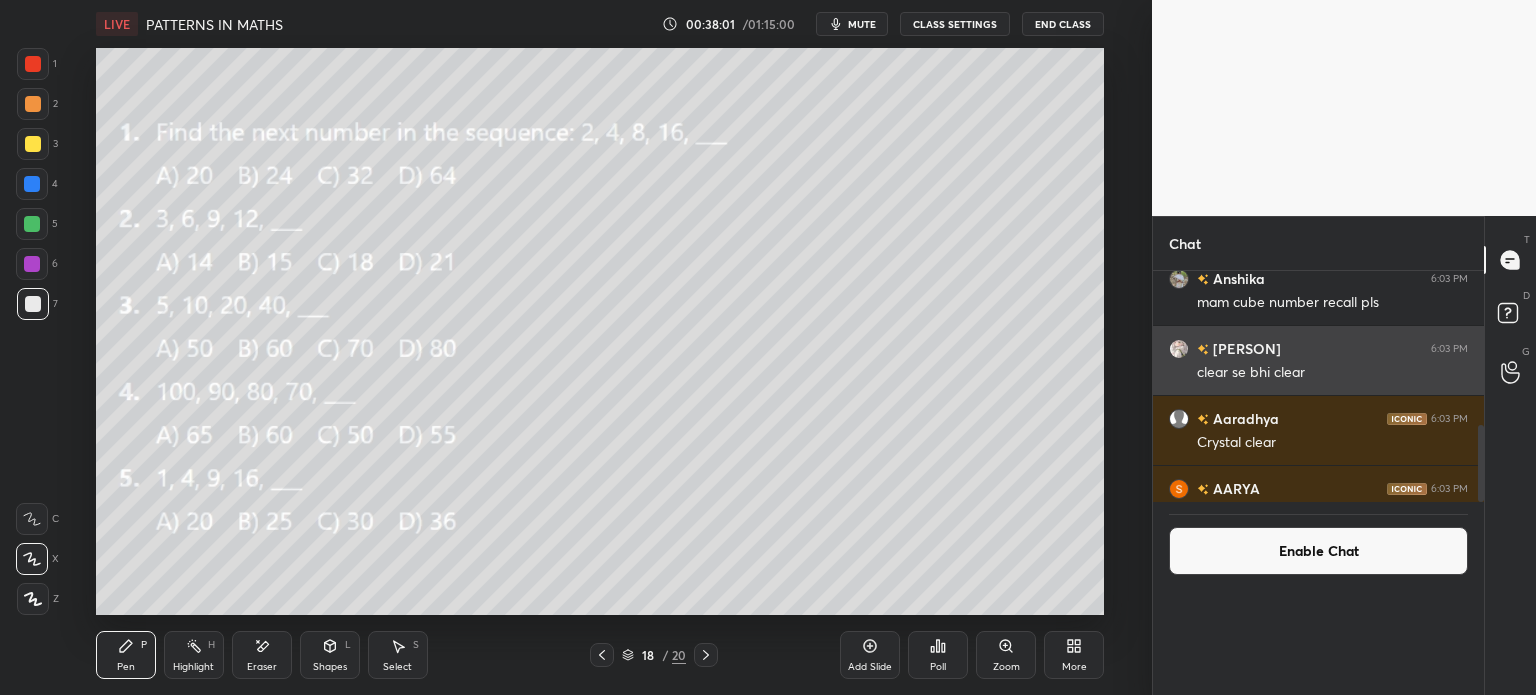 scroll, scrollTop: 121, scrollLeft: 293, axis: both 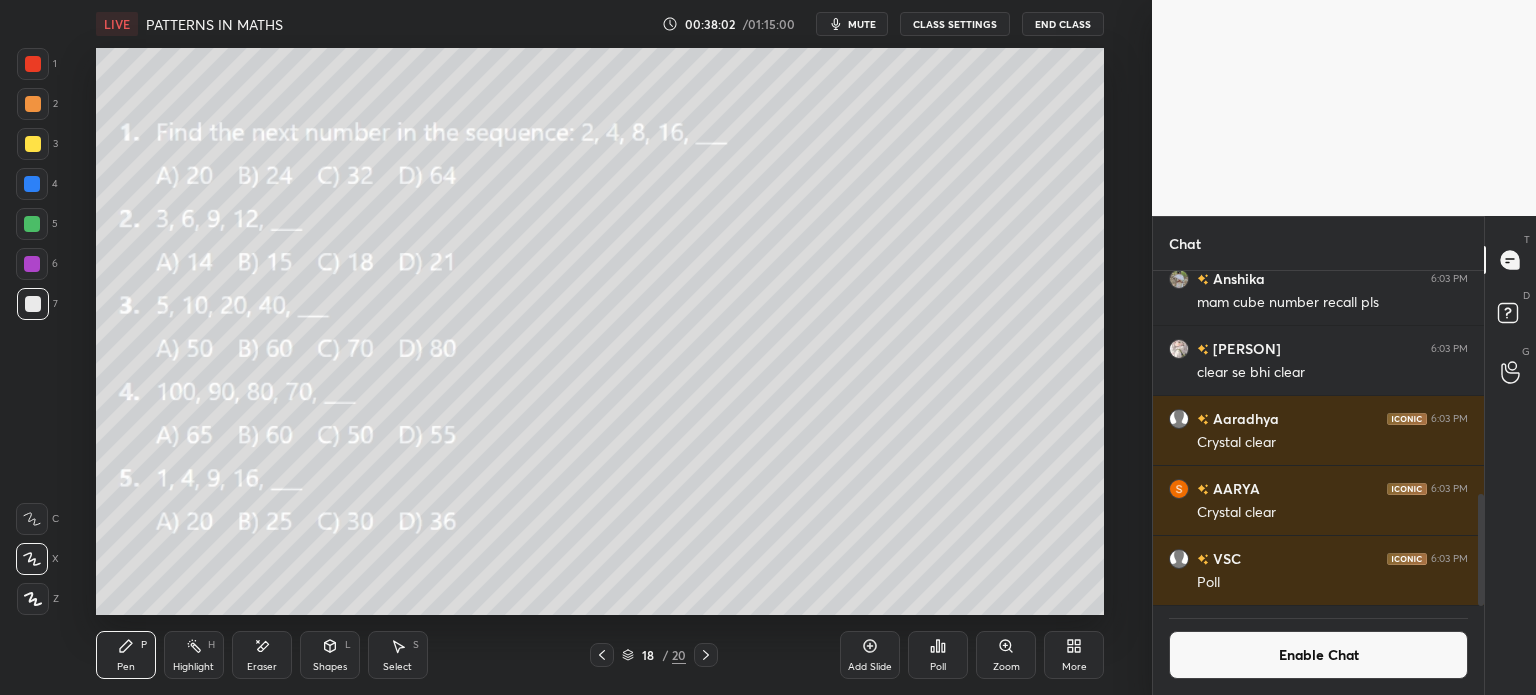 click on "Eraser" at bounding box center [262, 655] 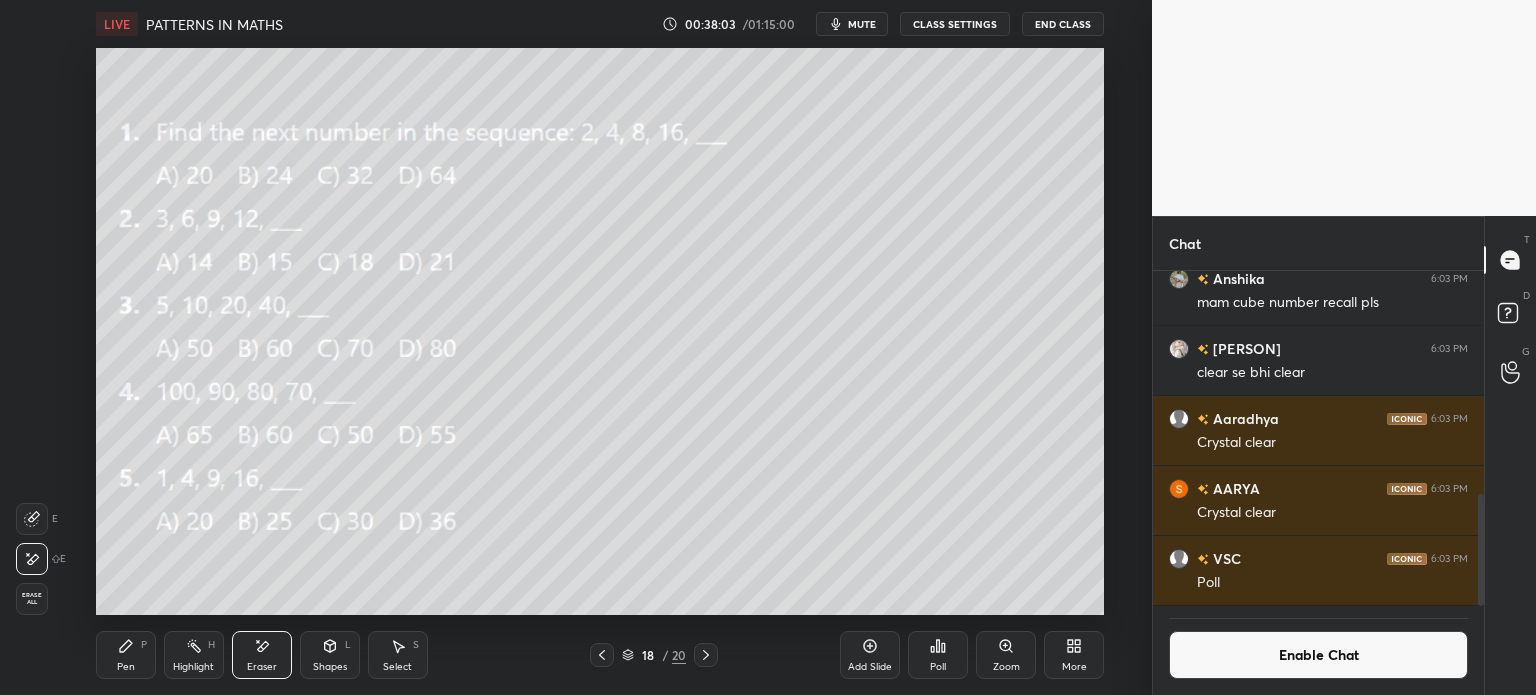 click on "E E Erase all" at bounding box center (41, 555) 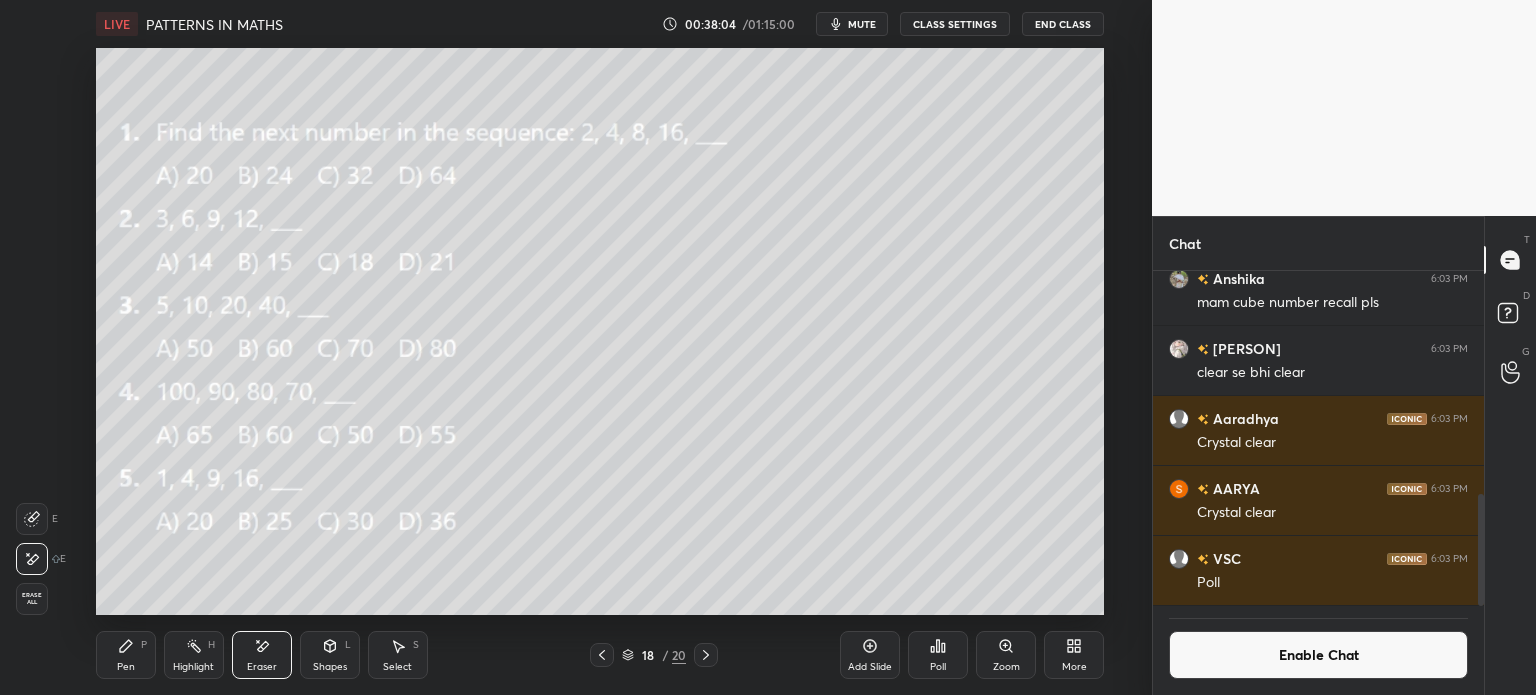 click on "Erase all" at bounding box center [32, 599] 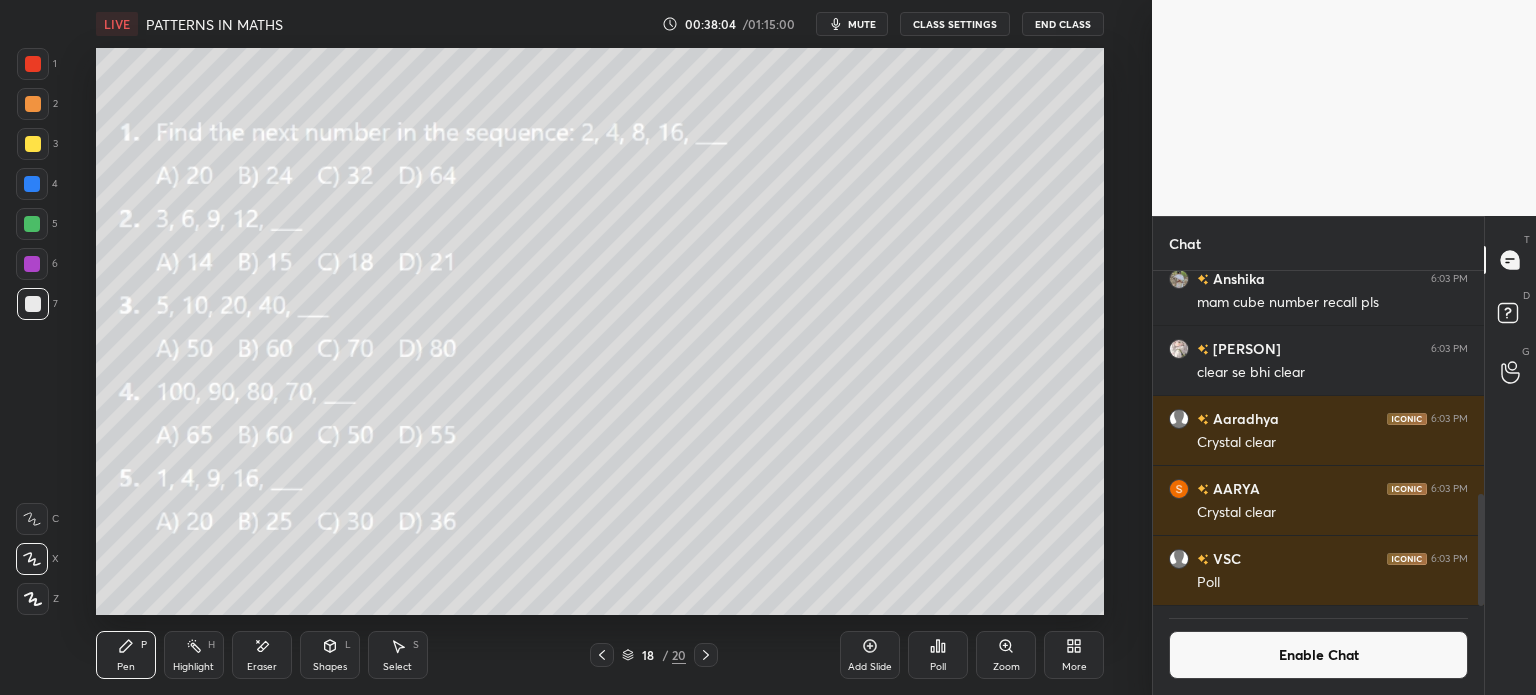 click at bounding box center [33, 64] 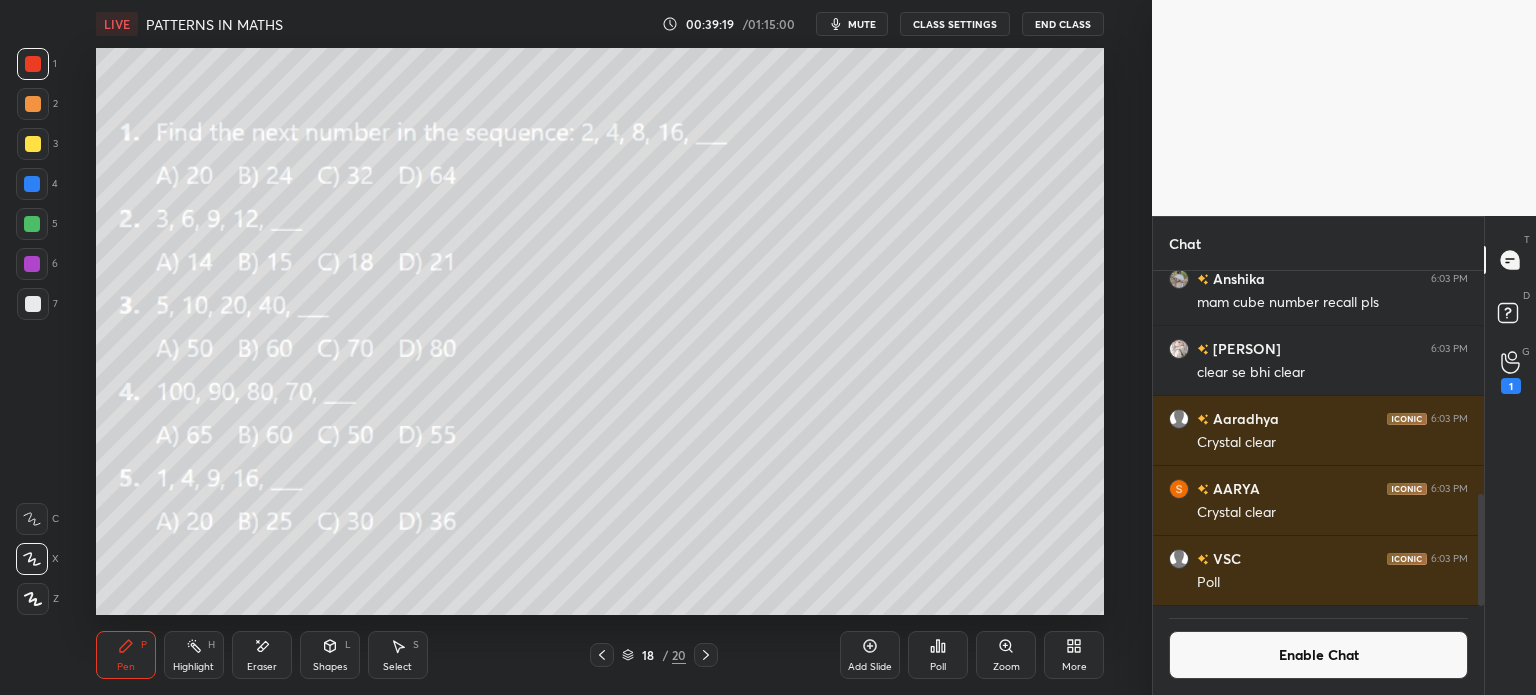 click on "Poll" at bounding box center [938, 655] 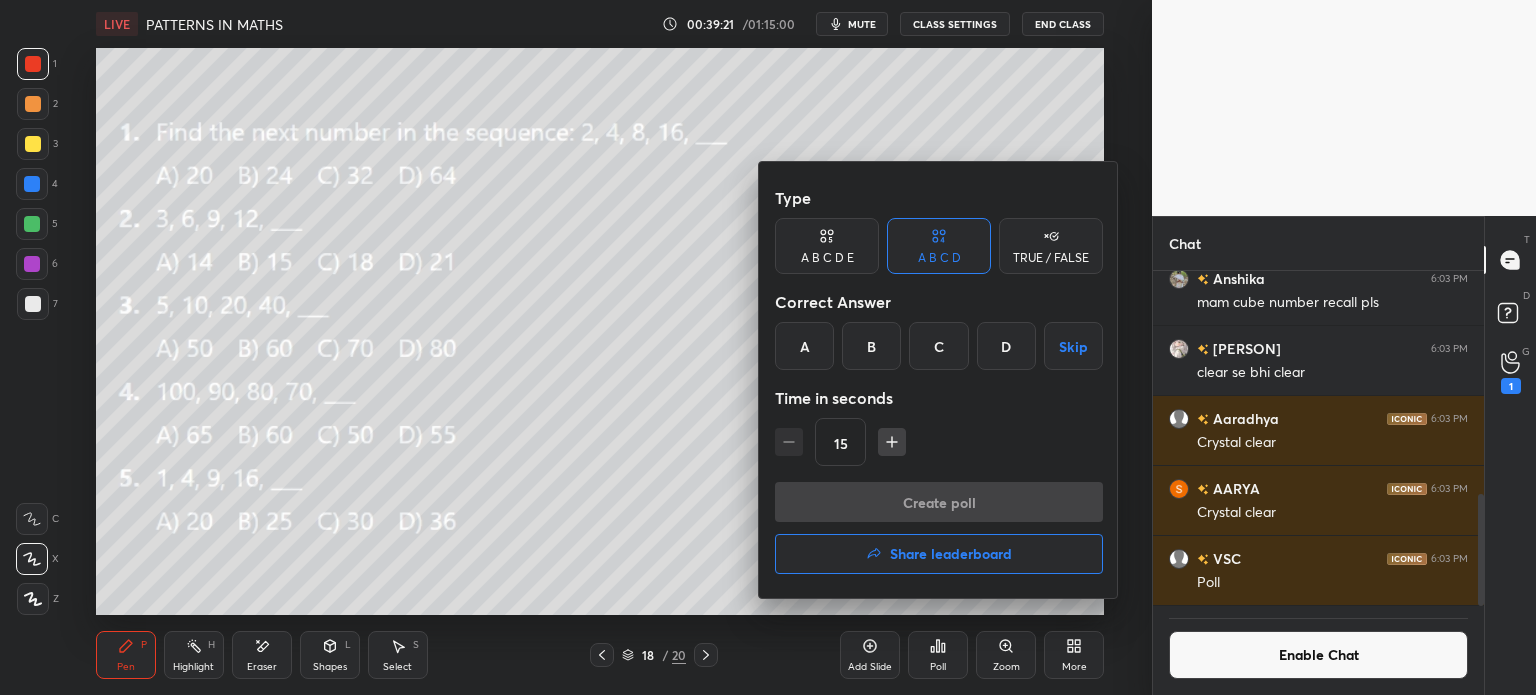 click on "D" at bounding box center [1006, 346] 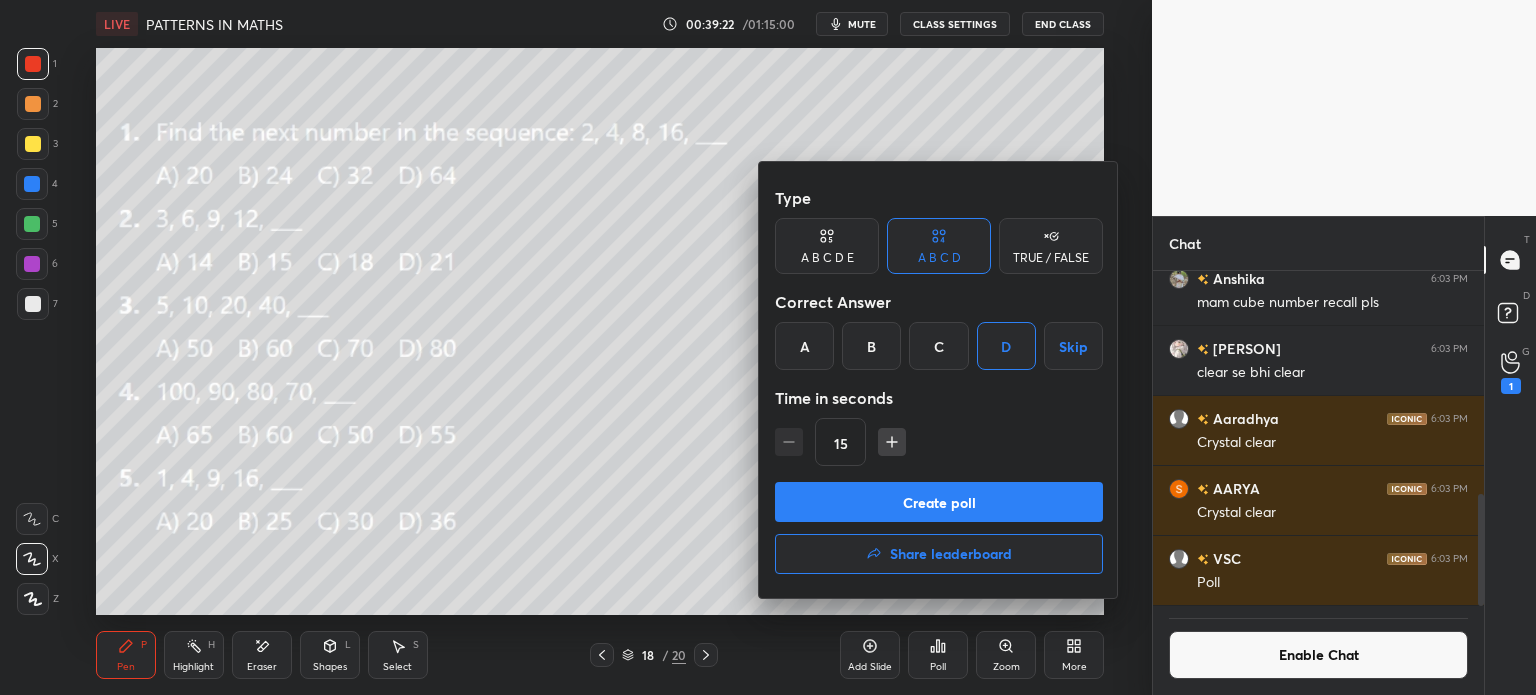 click on "Create poll" at bounding box center (939, 502) 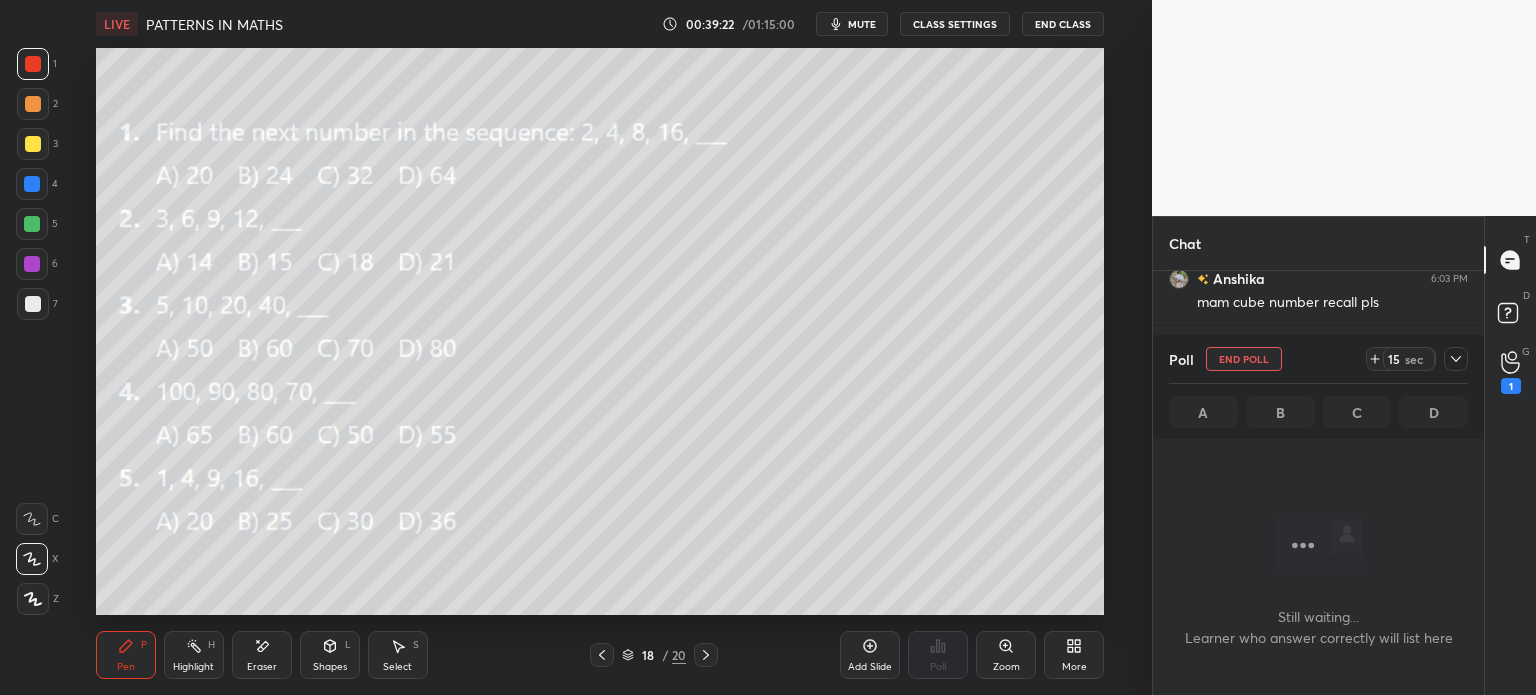 scroll, scrollTop: 250, scrollLeft: 325, axis: both 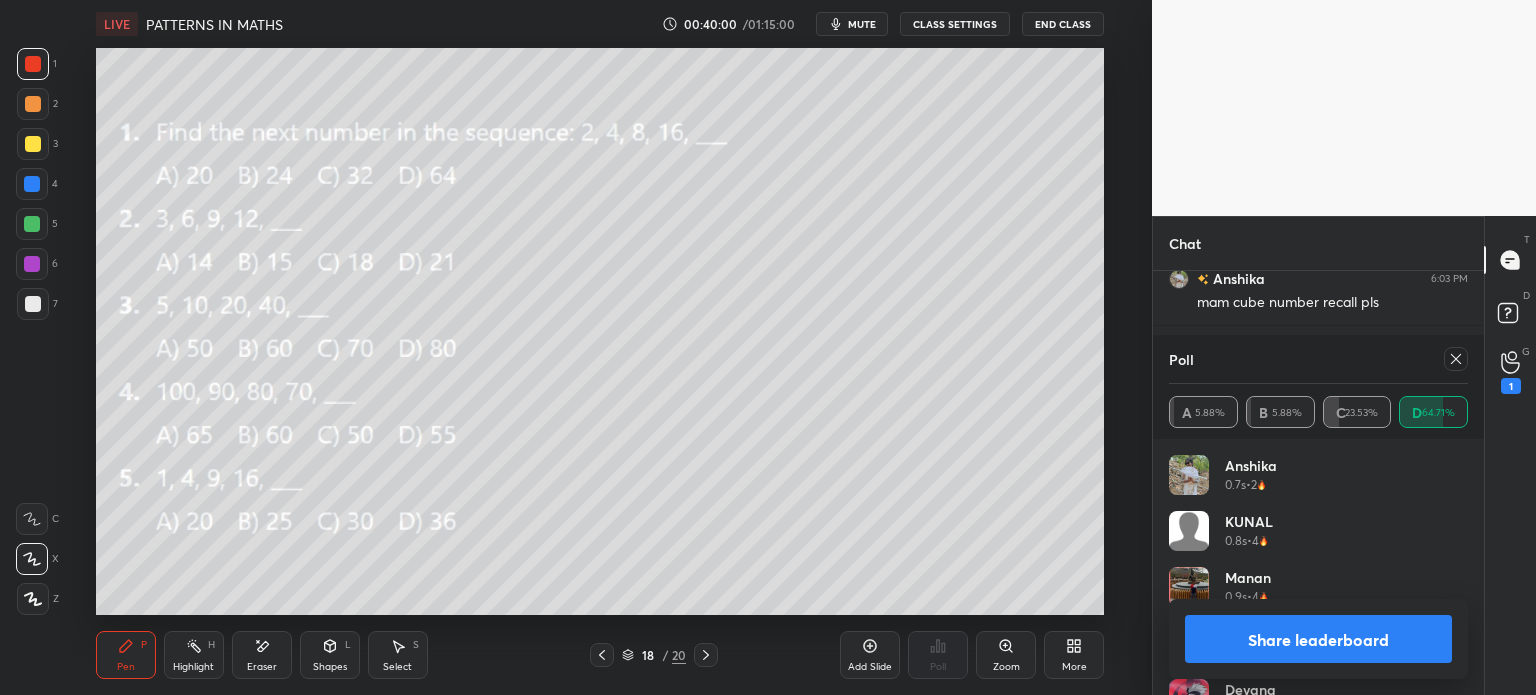 click 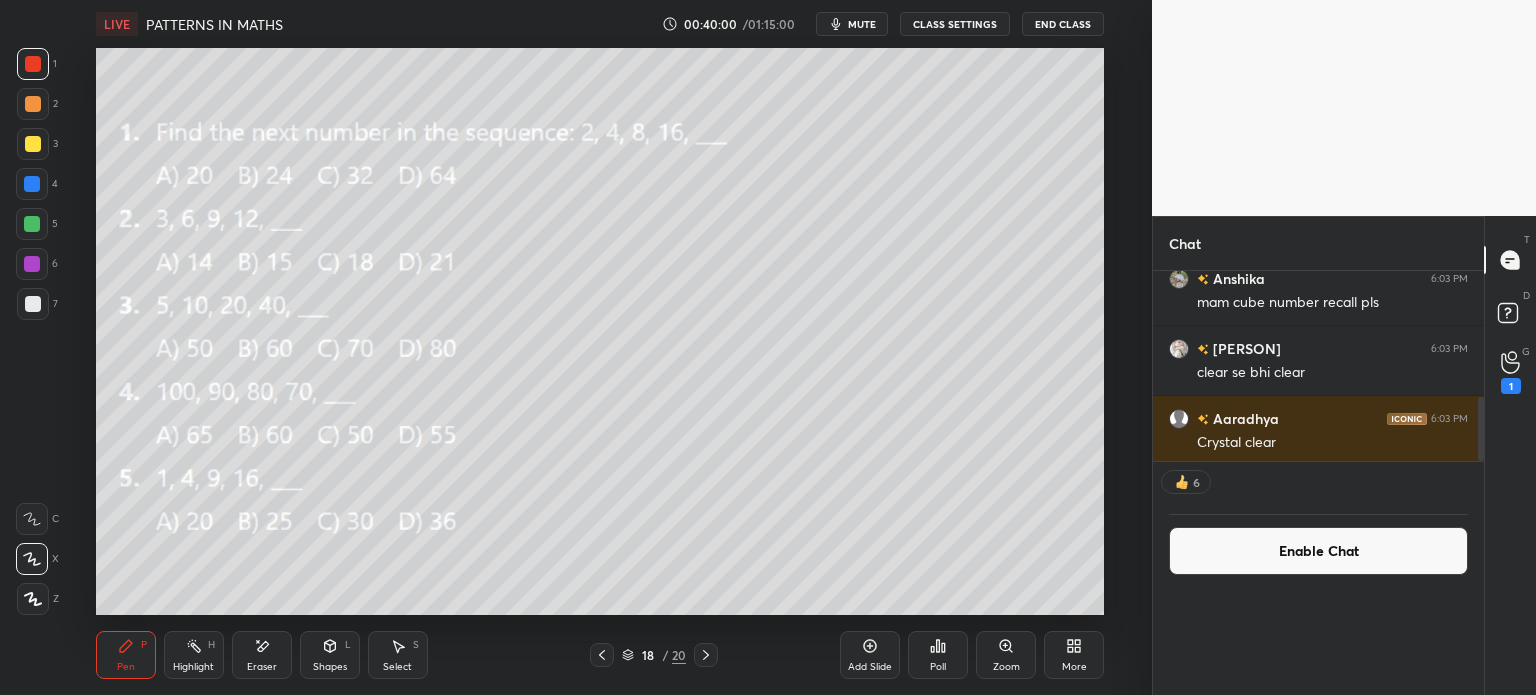 scroll, scrollTop: 0, scrollLeft: 0, axis: both 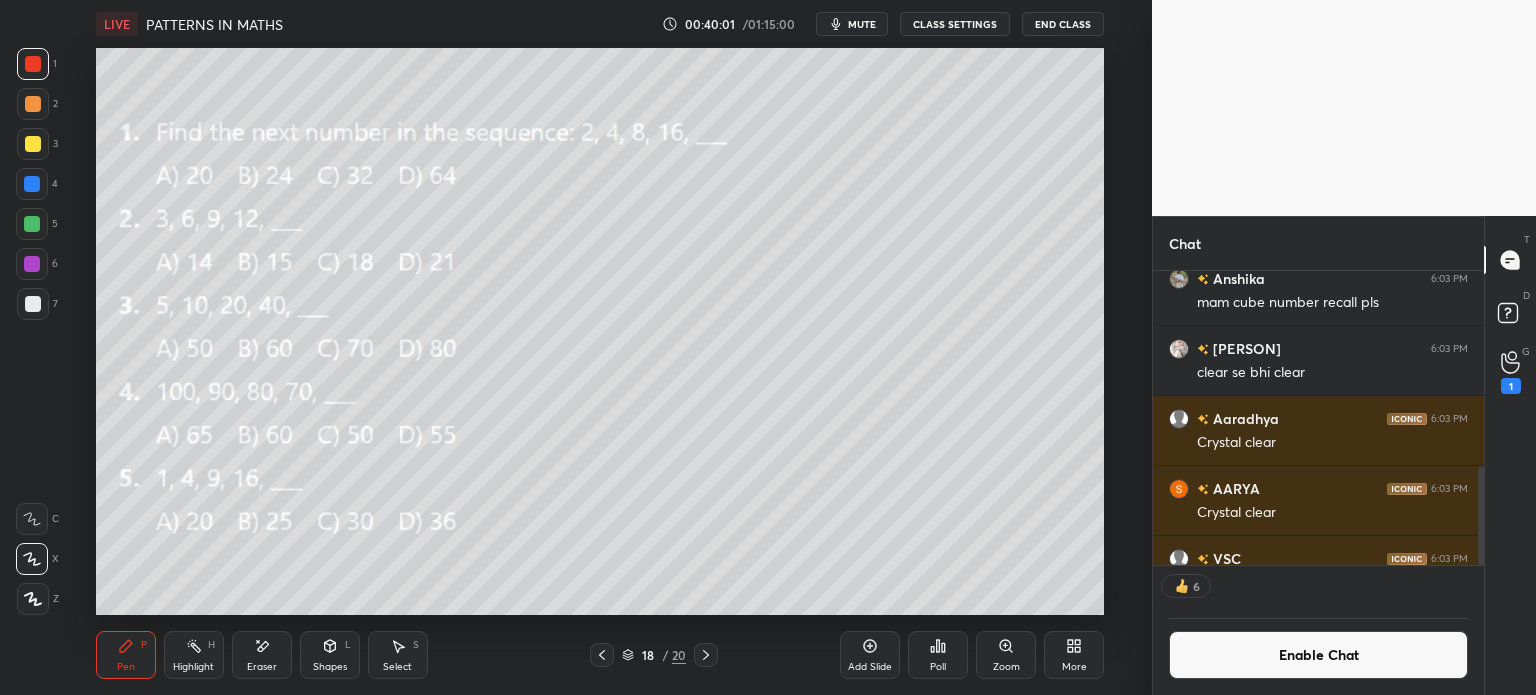 click on "Poll" at bounding box center [938, 655] 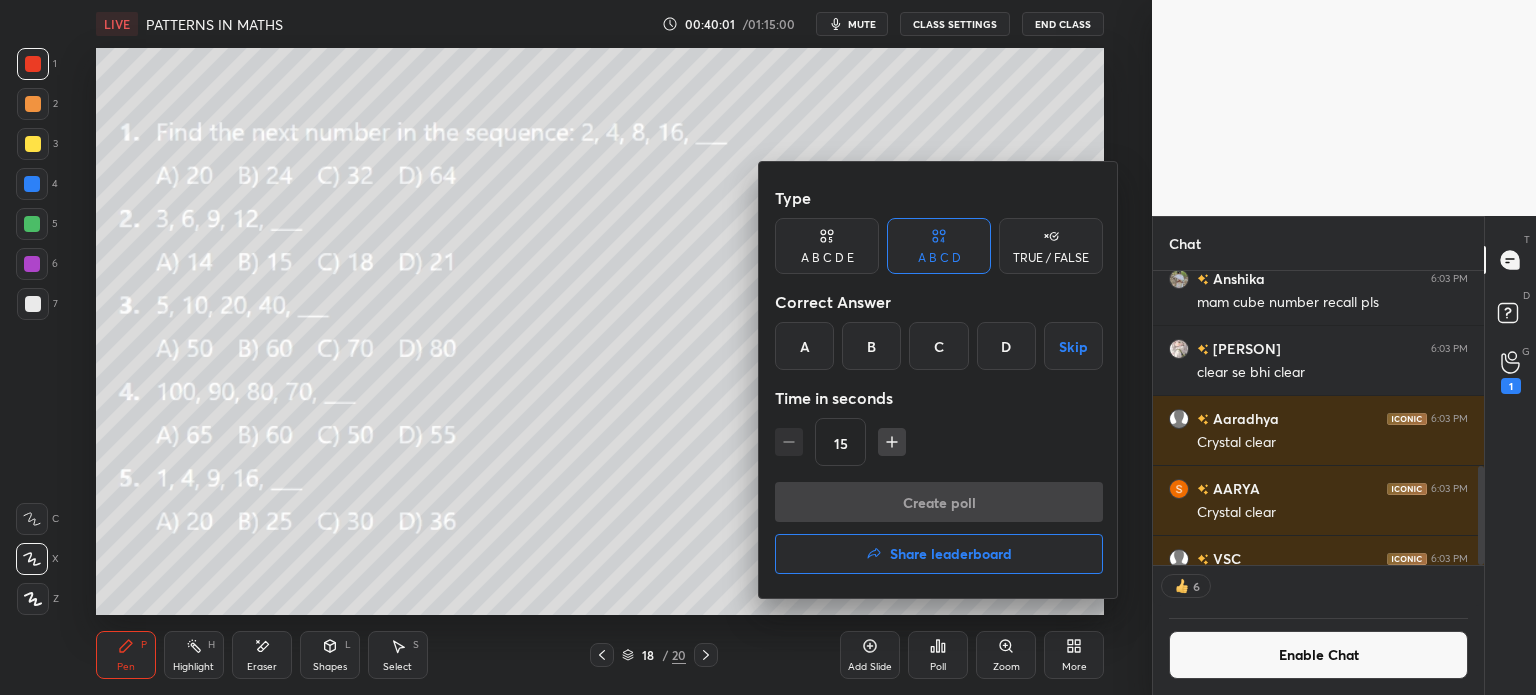 scroll, scrollTop: 6, scrollLeft: 6, axis: both 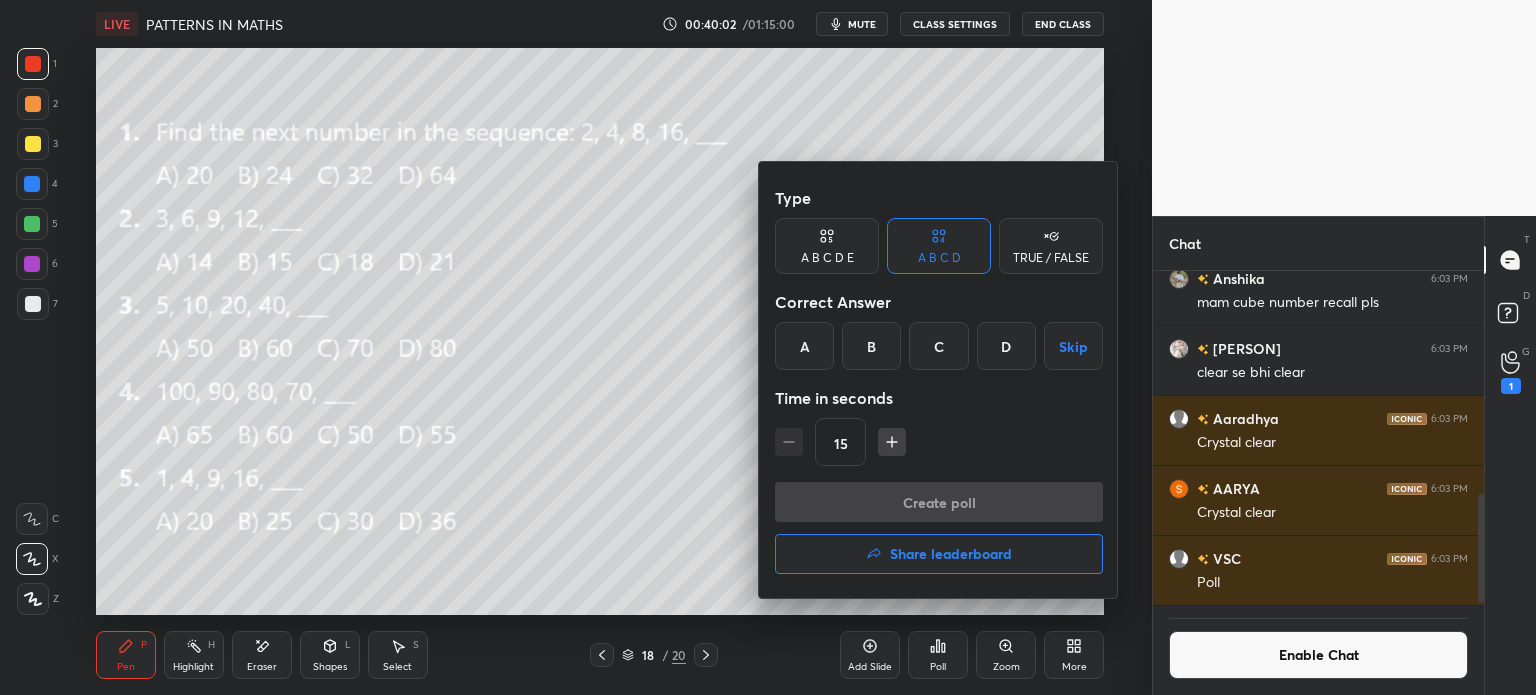 click on "B" at bounding box center [871, 346] 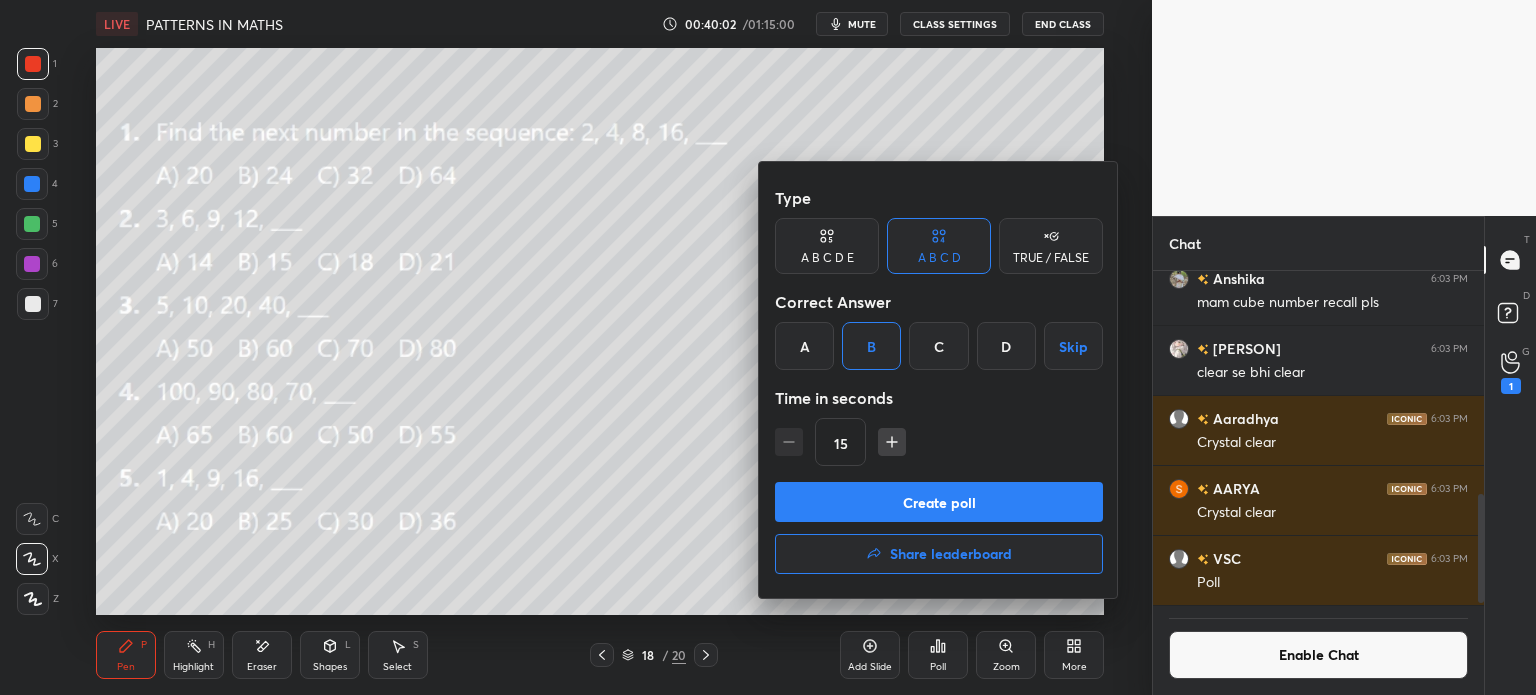 click on "Create poll" at bounding box center (939, 502) 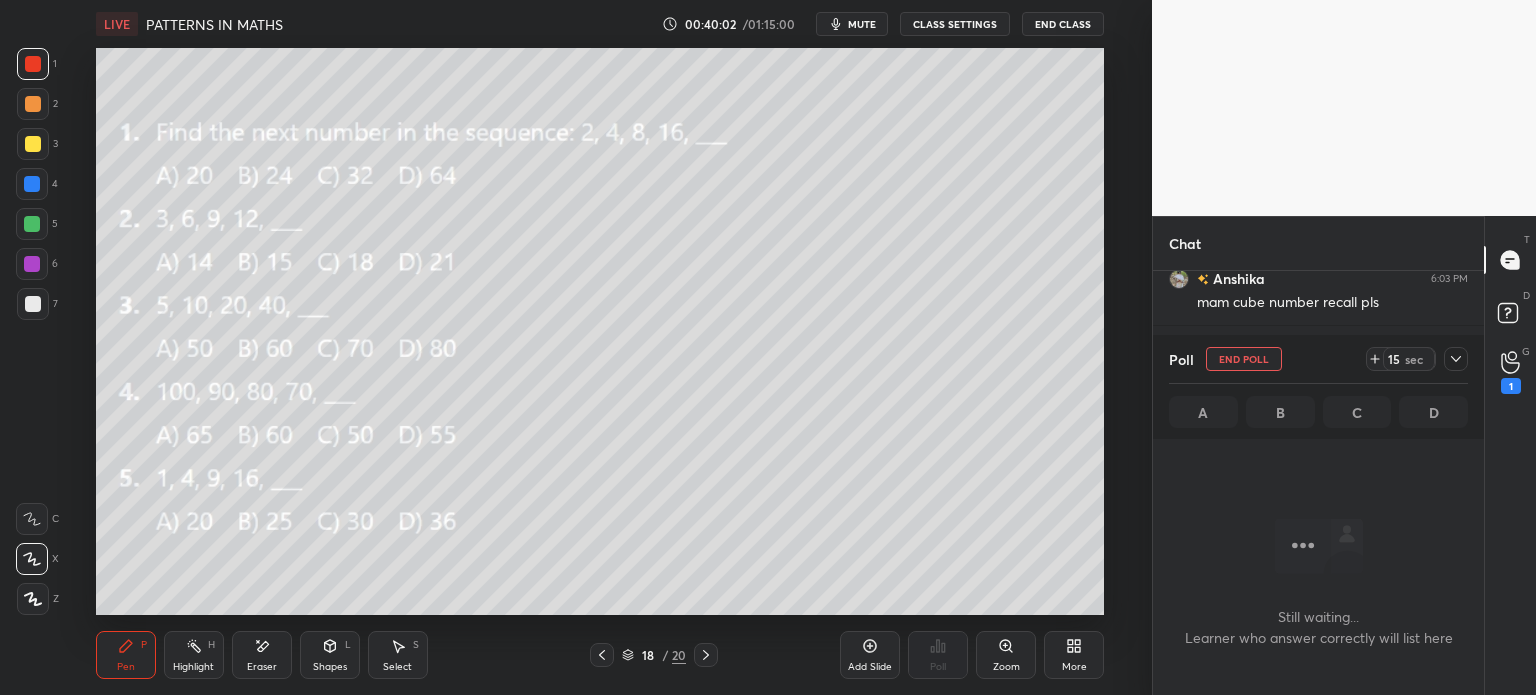 scroll, scrollTop: 236, scrollLeft: 325, axis: both 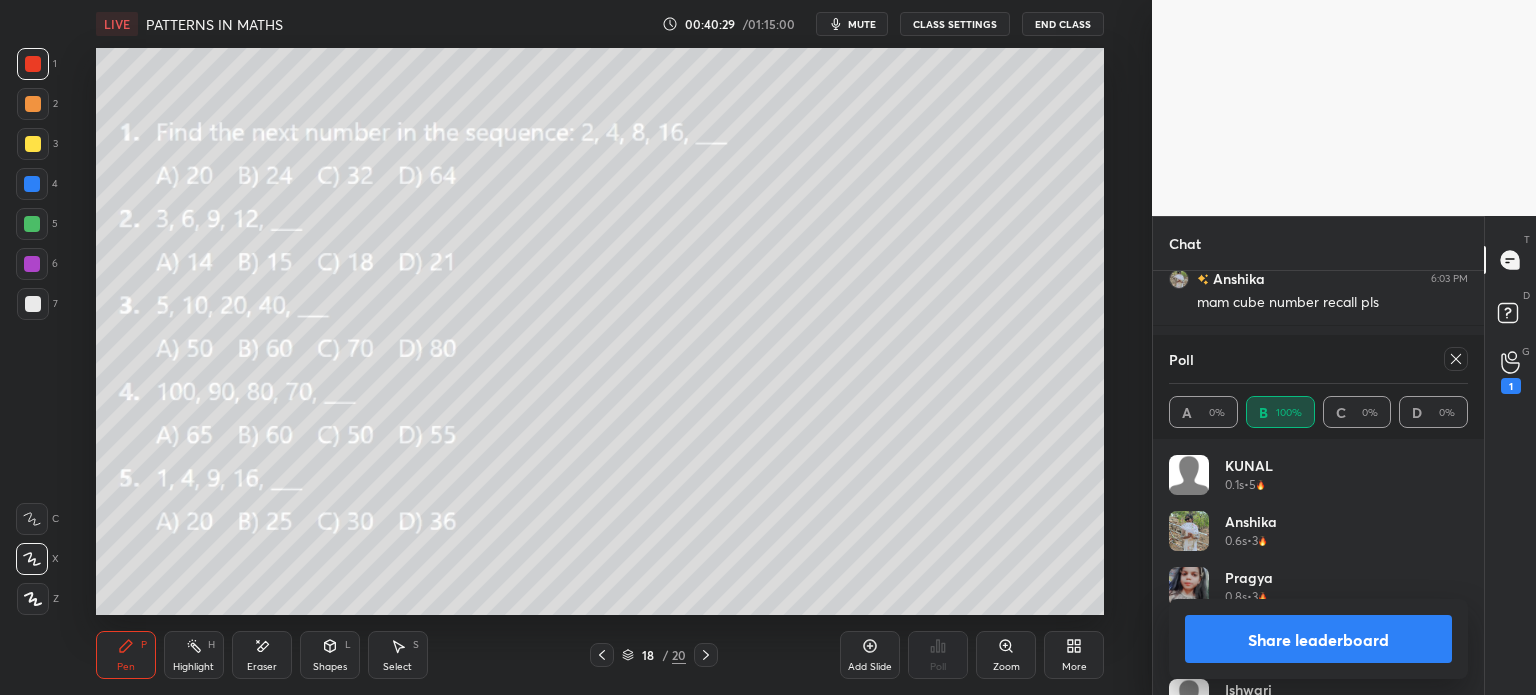 click 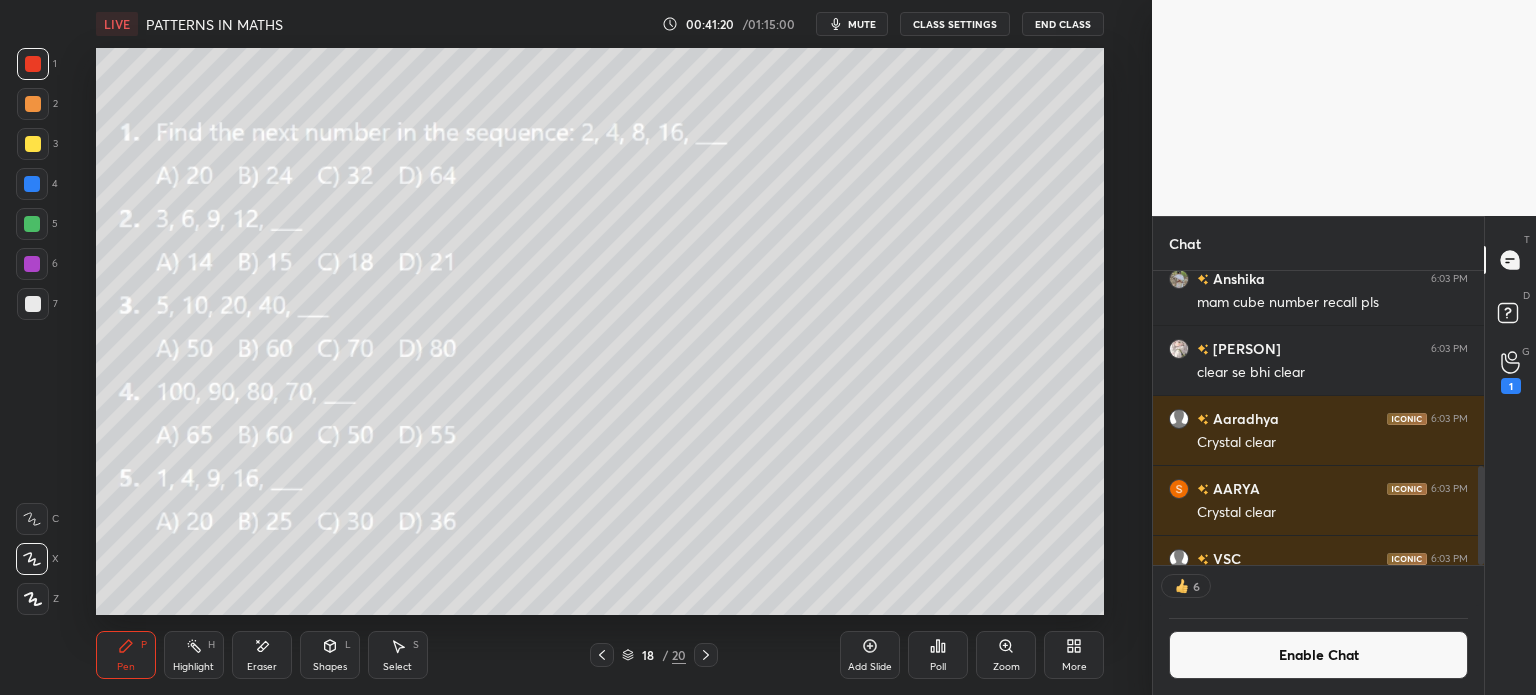 scroll, scrollTop: 288, scrollLeft: 325, axis: both 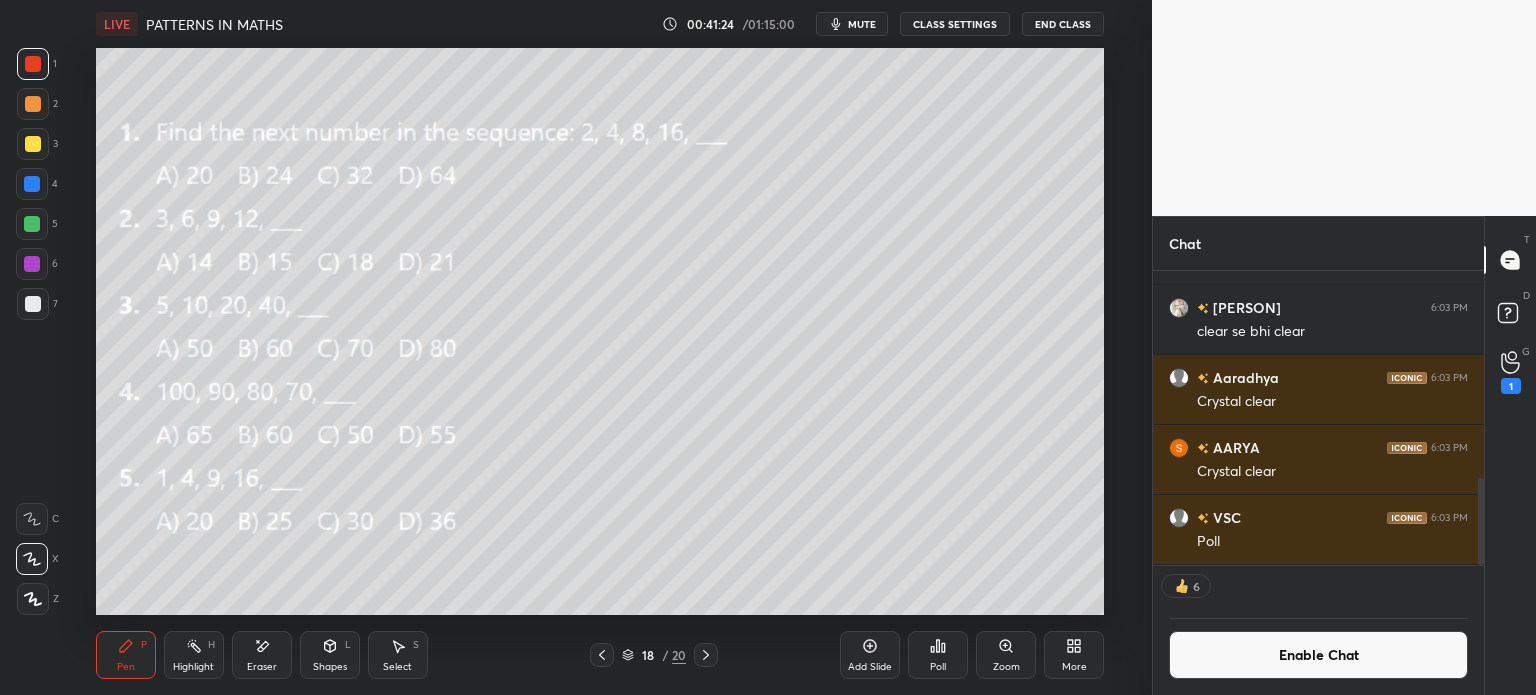 click on "Eraser" at bounding box center [262, 655] 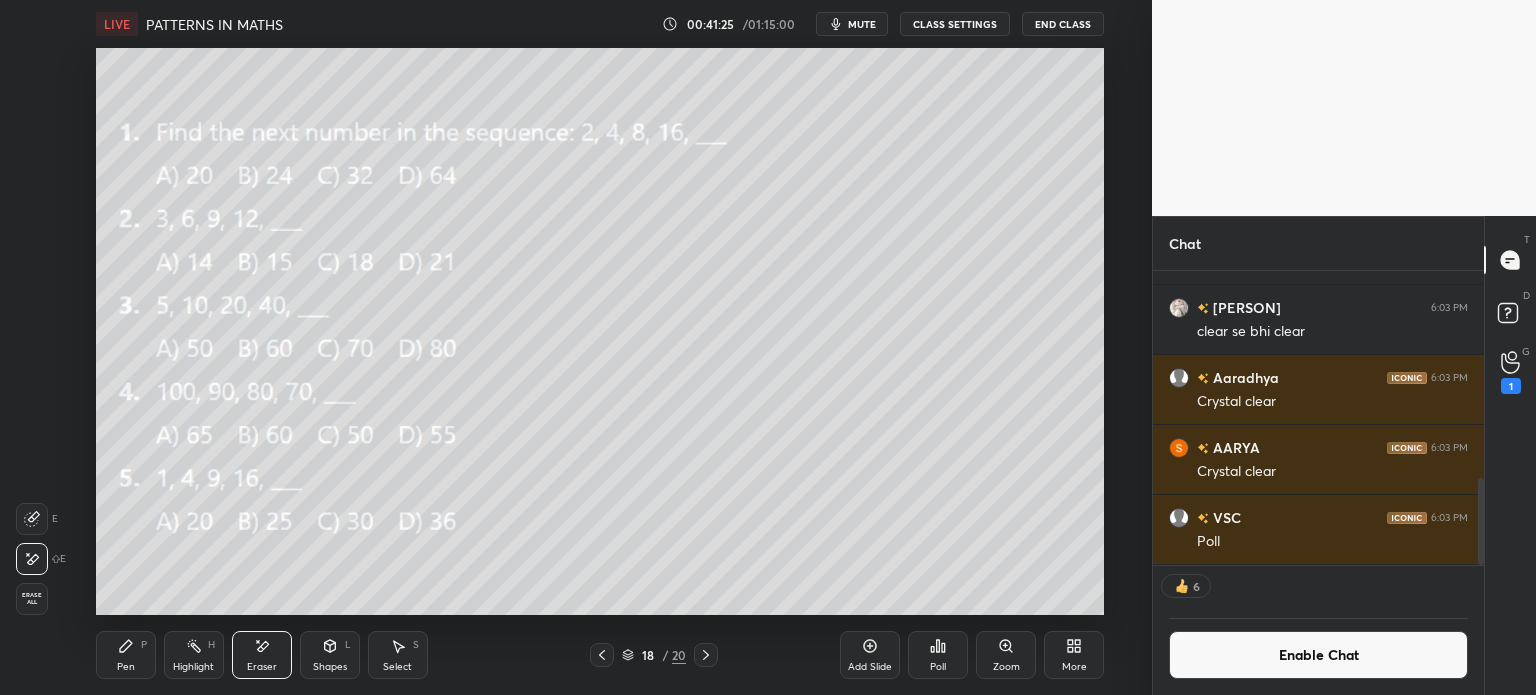 click on "Erase all" at bounding box center [32, 599] 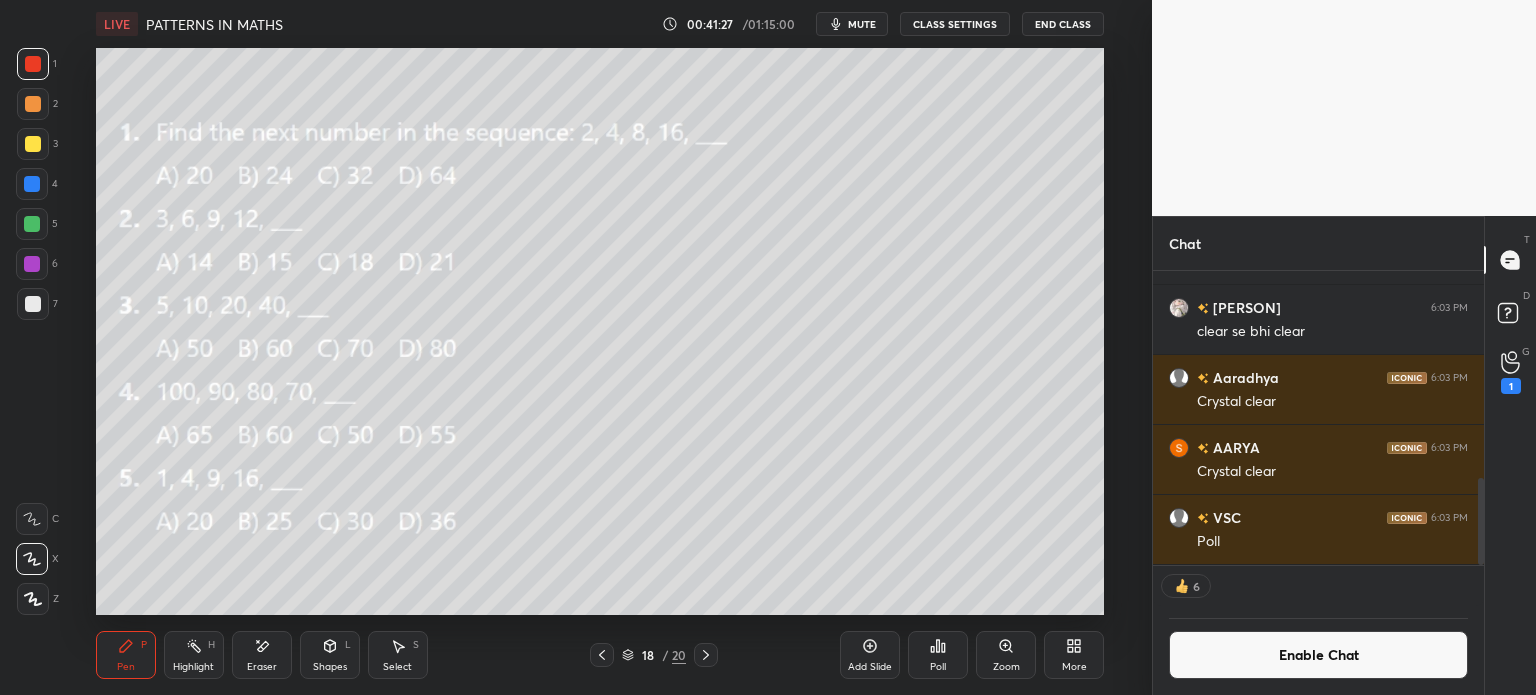 scroll, scrollTop: 6, scrollLeft: 6, axis: both 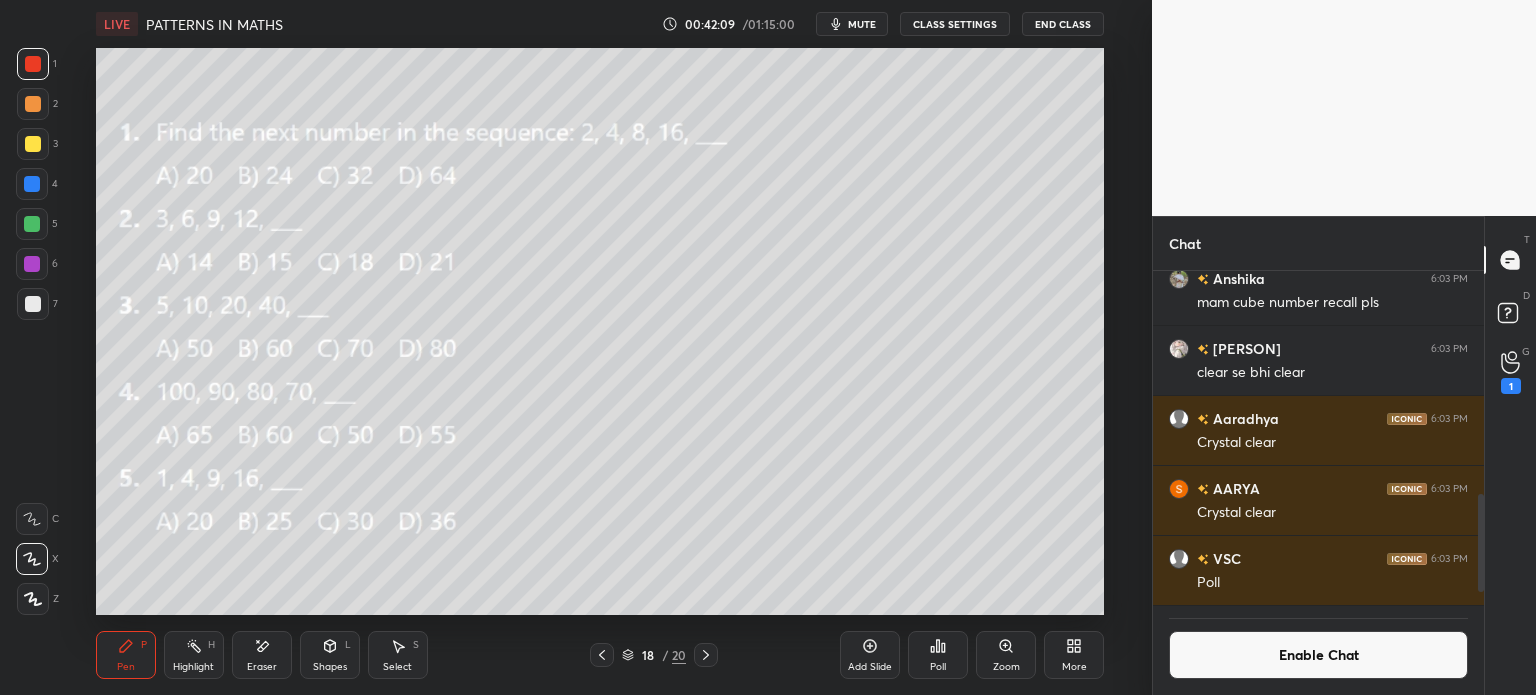 click on "Poll" at bounding box center [938, 655] 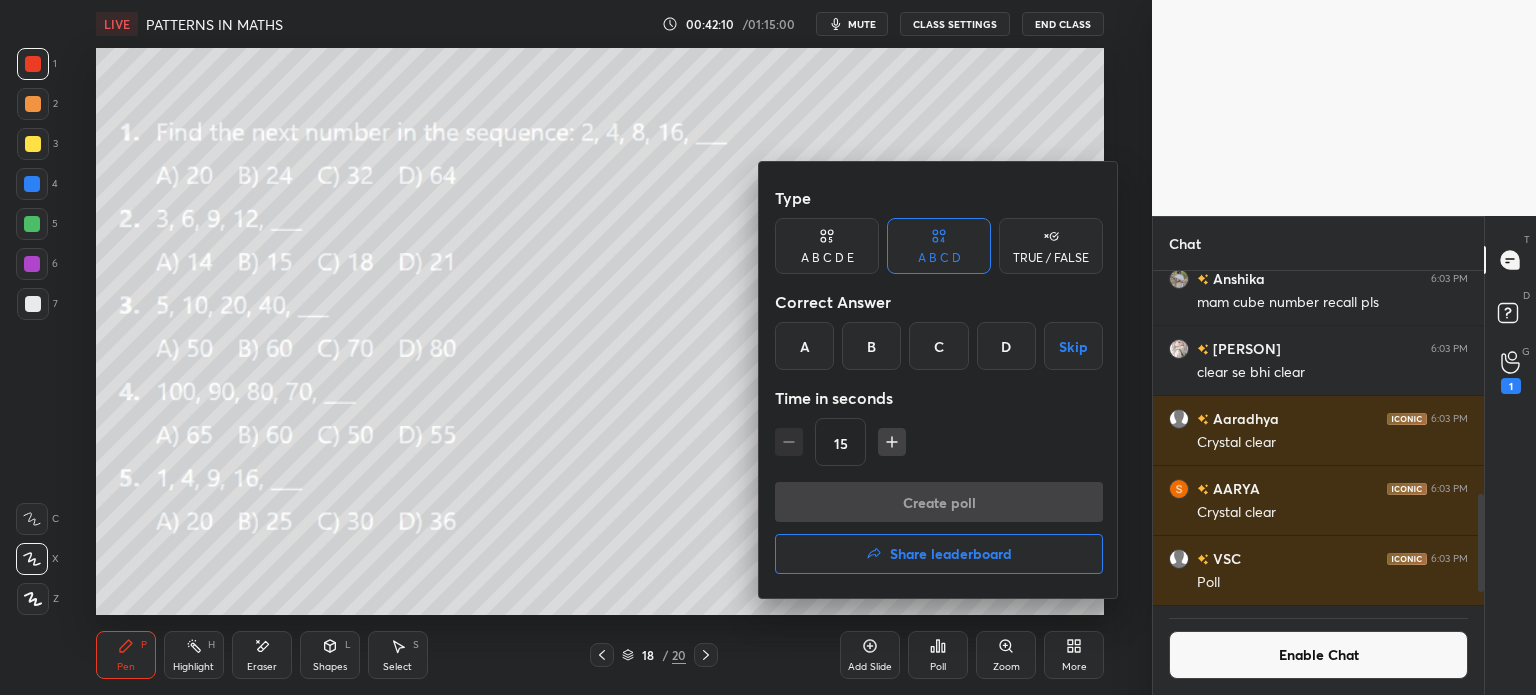 click on "B" at bounding box center (871, 346) 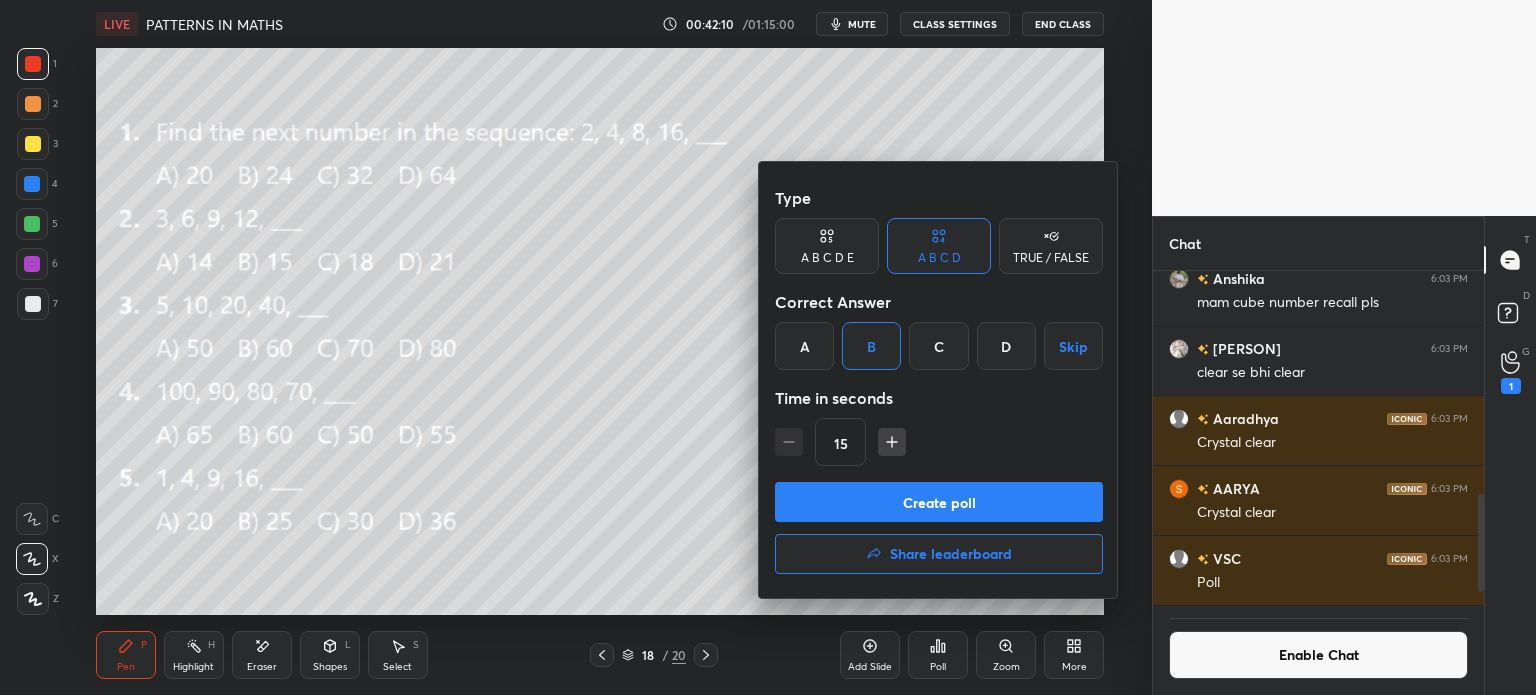 click on "Create poll" at bounding box center (939, 502) 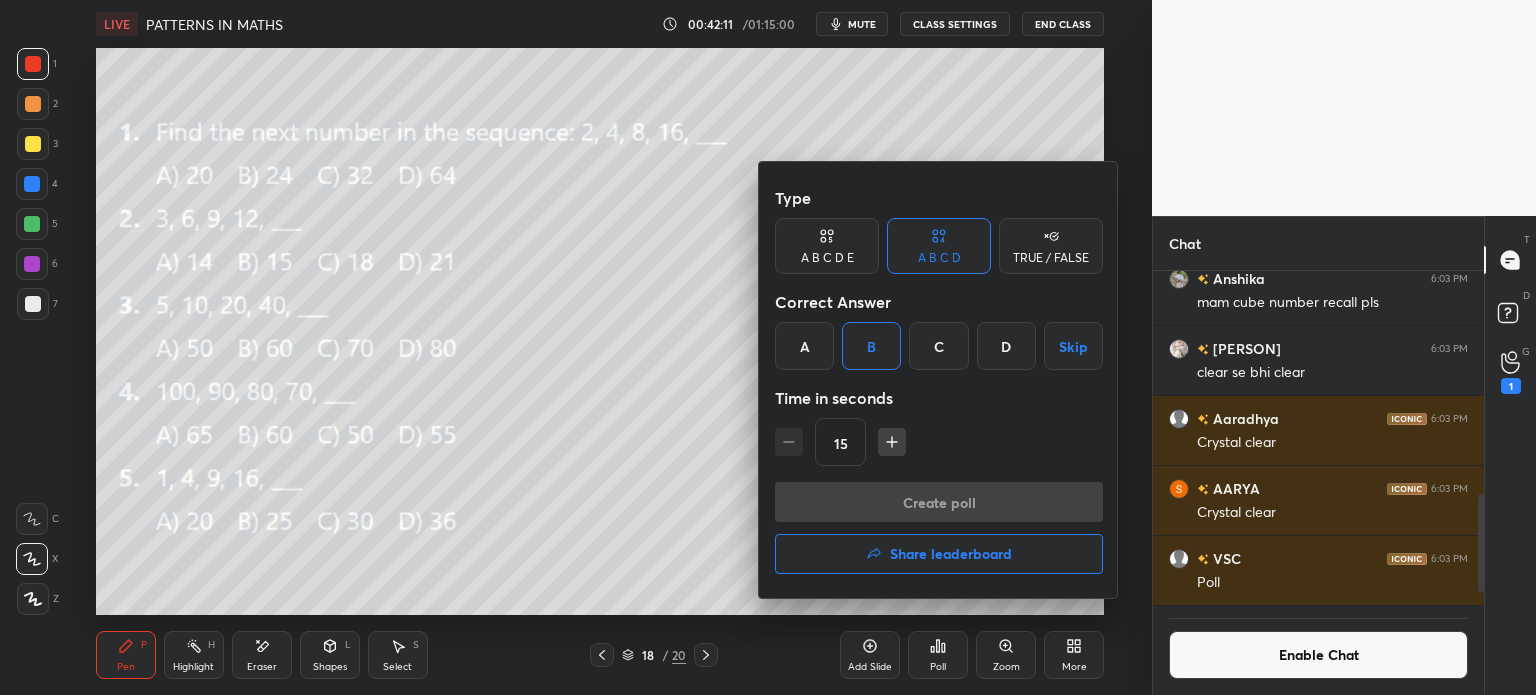 scroll, scrollTop: 297, scrollLeft: 325, axis: both 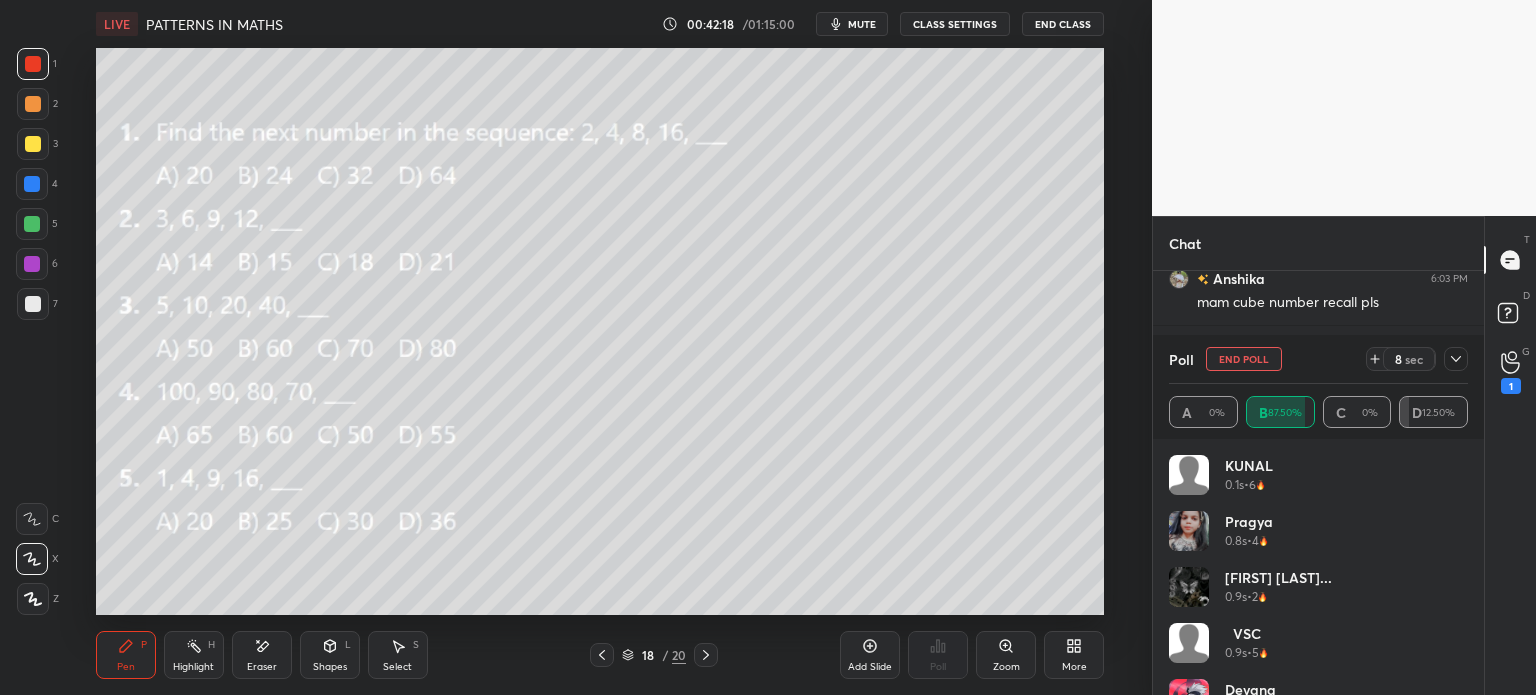 click on "Eraser" at bounding box center [262, 655] 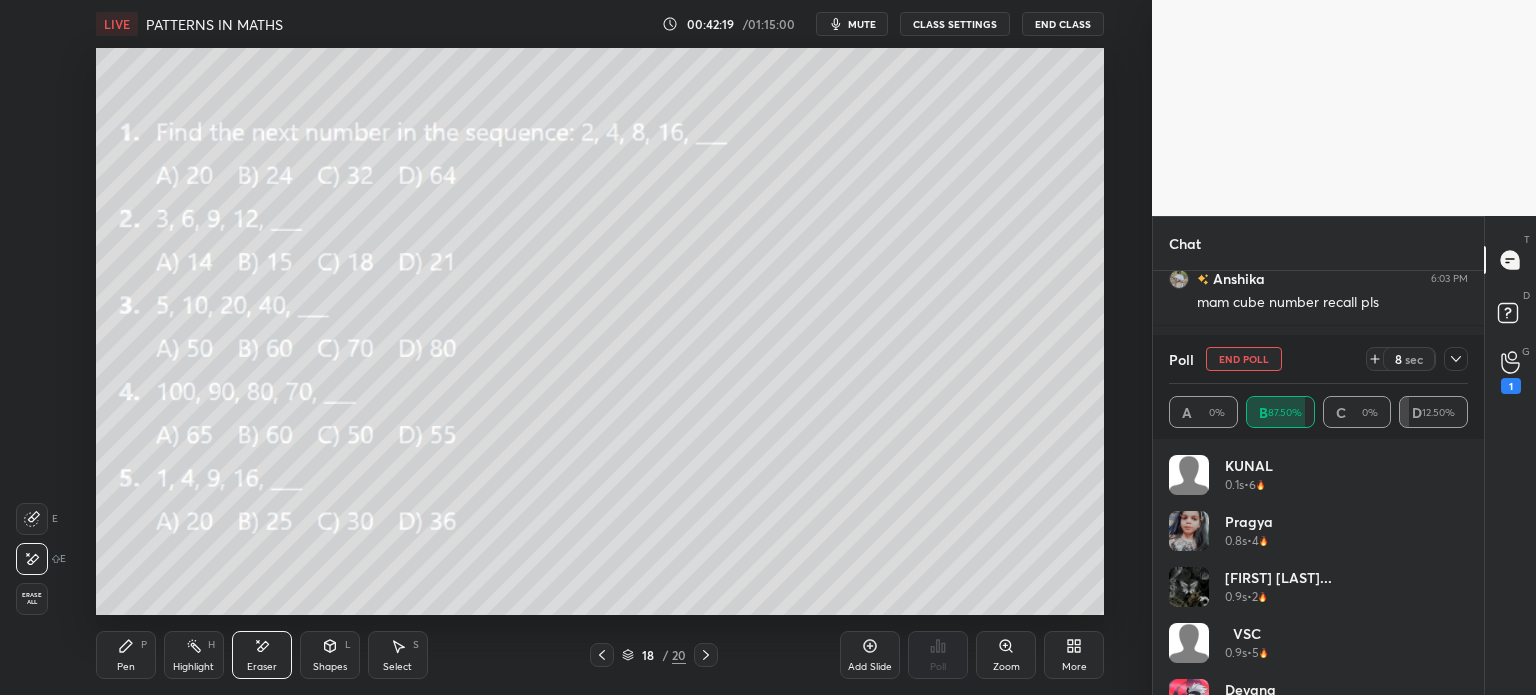 click on "Erase all" at bounding box center [32, 599] 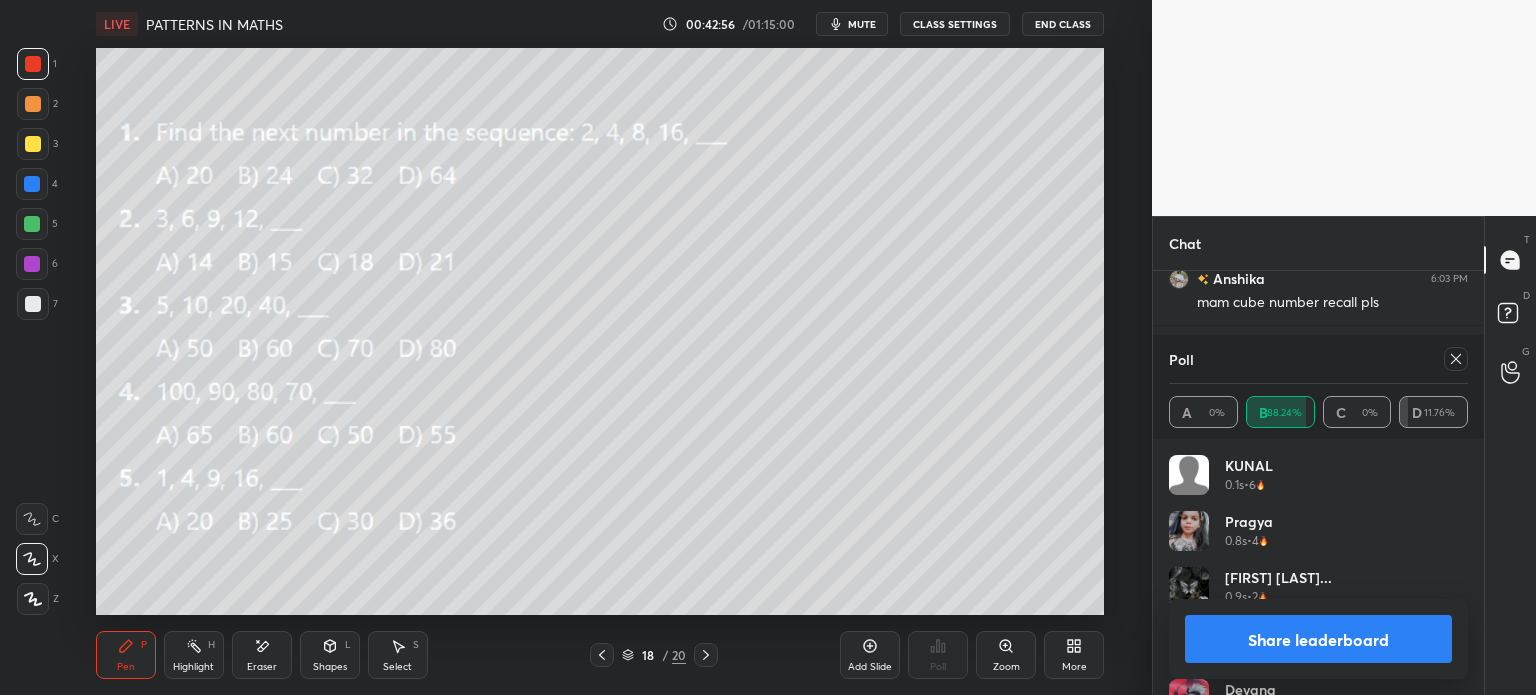 click on "Add Slide" at bounding box center [870, 655] 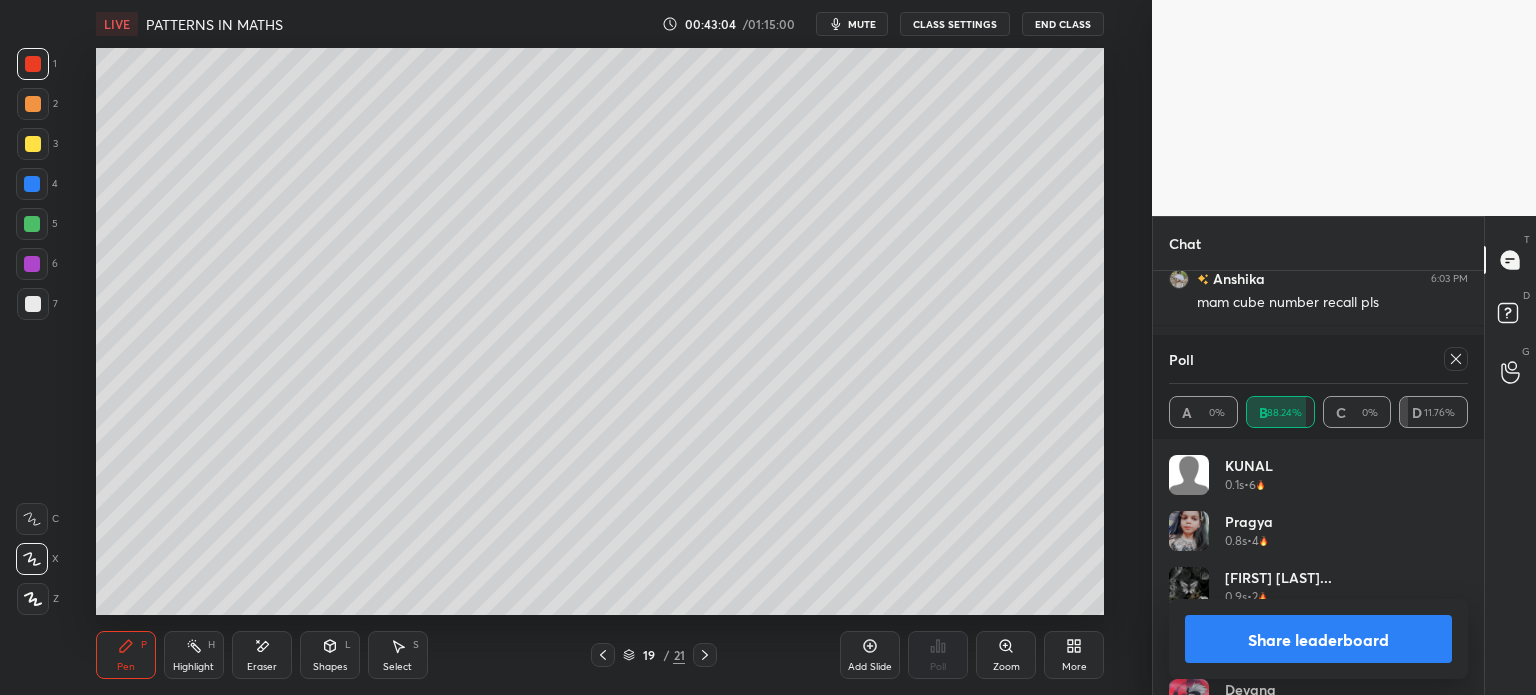 click at bounding box center (33, 144) 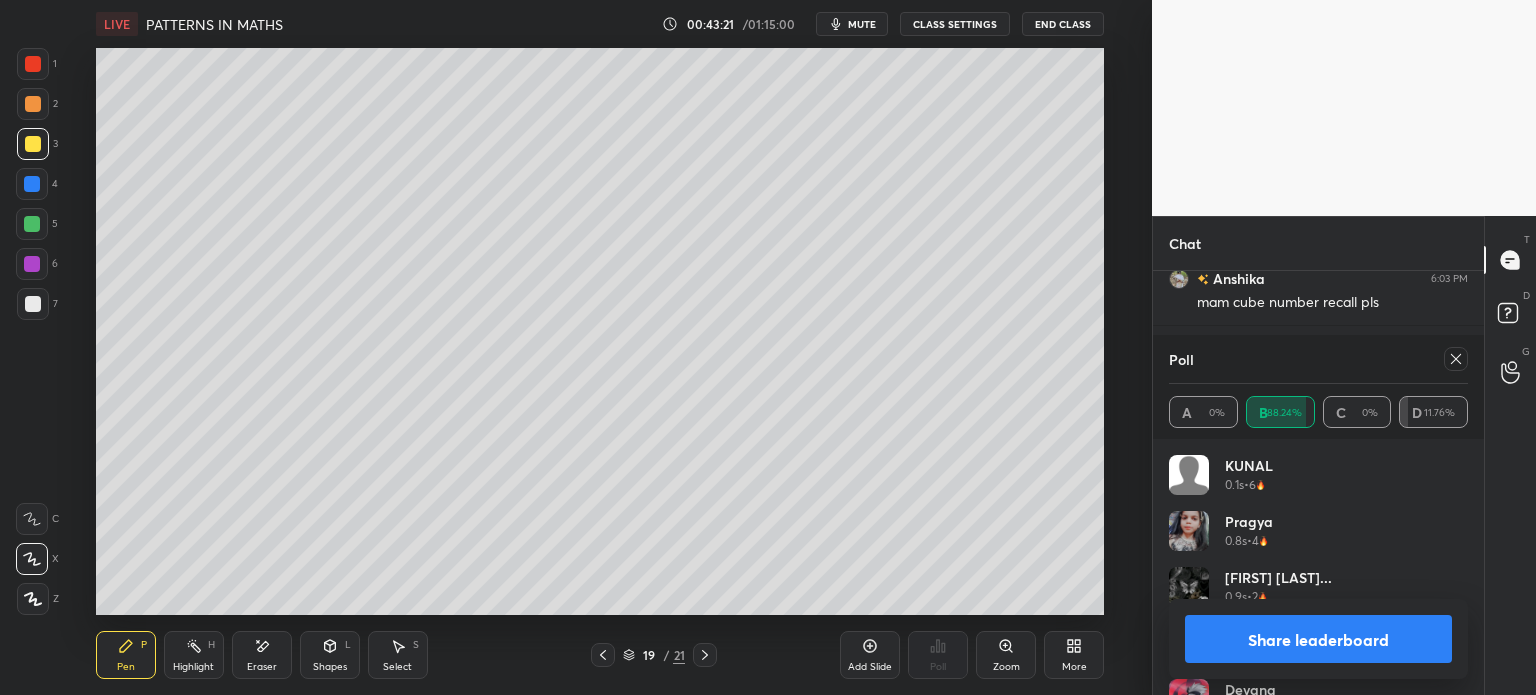 click on "More" at bounding box center [1074, 655] 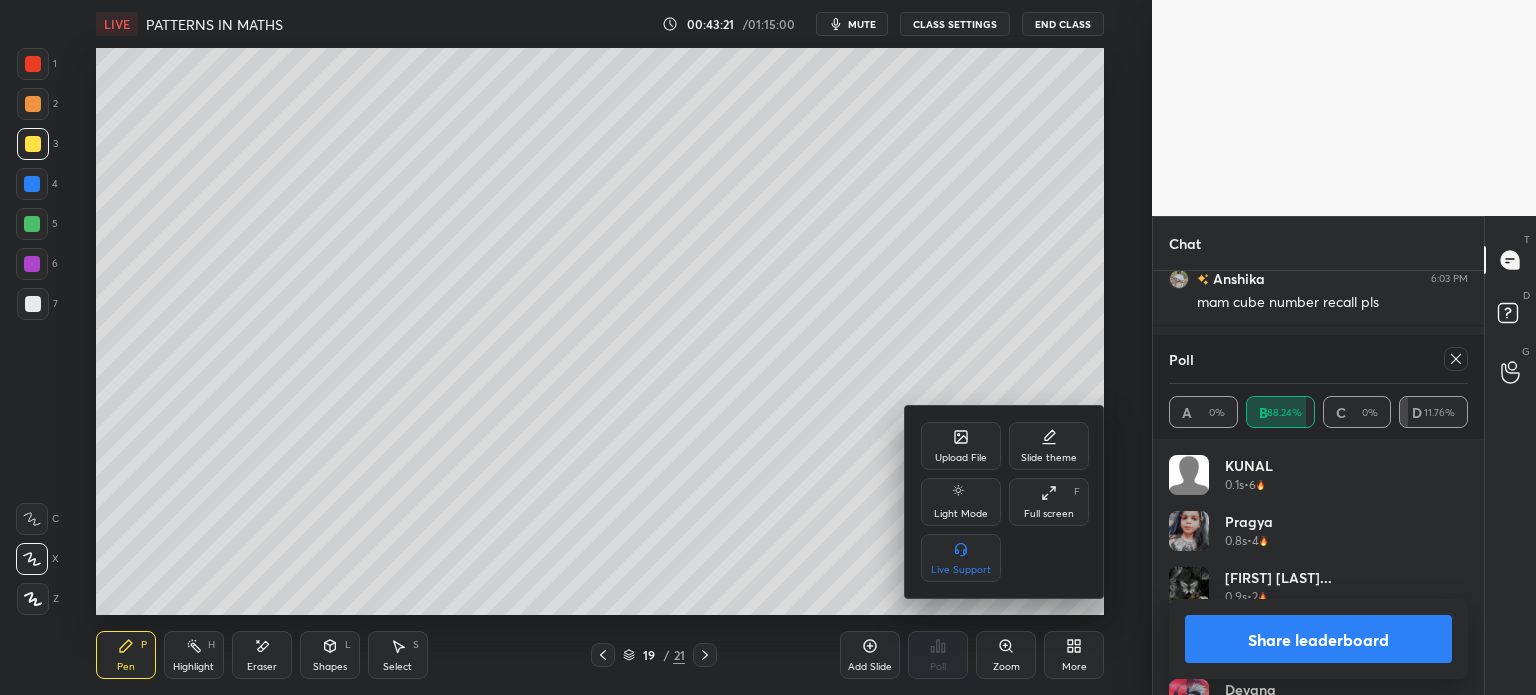 click on "Upload File Slide theme Light Mode Full screen F Live Support" at bounding box center [1005, 502] 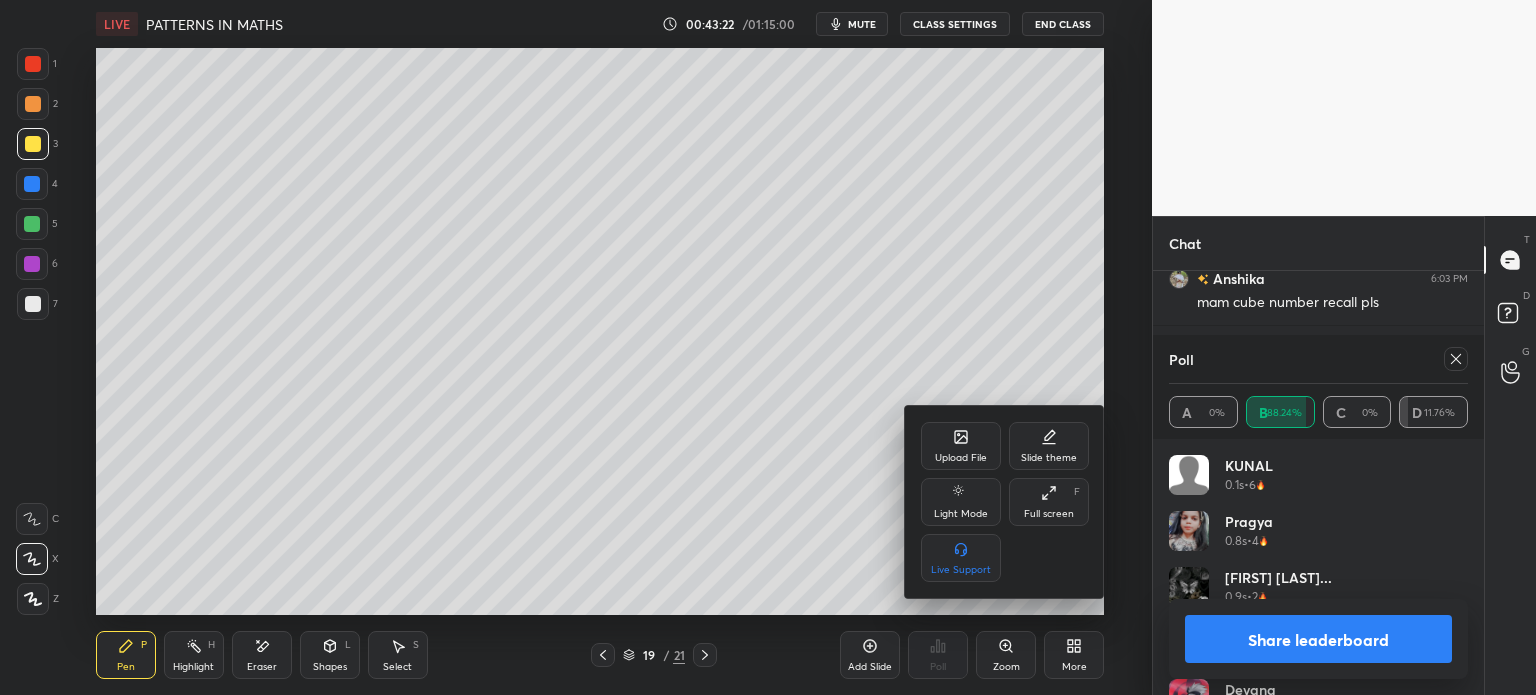 click at bounding box center (768, 347) 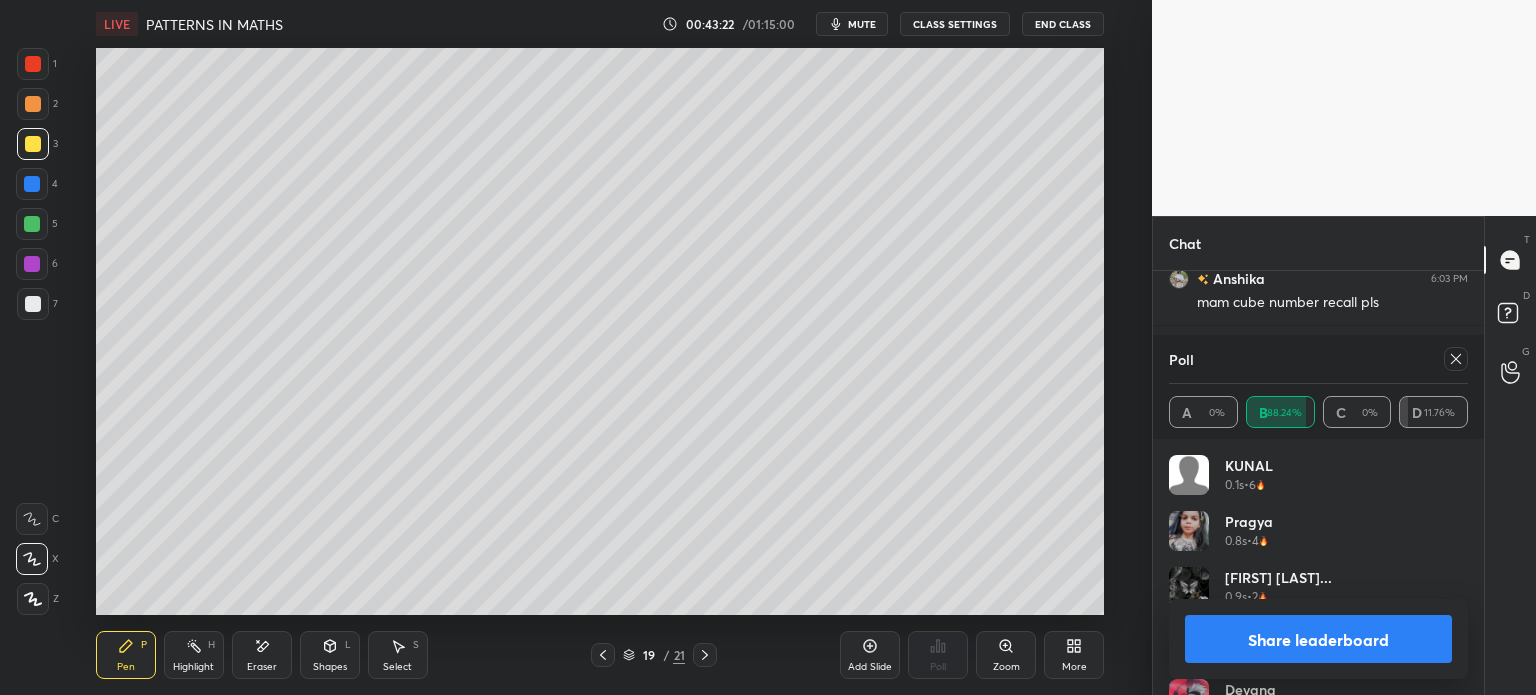 click on "Share leaderboard" at bounding box center (1318, 639) 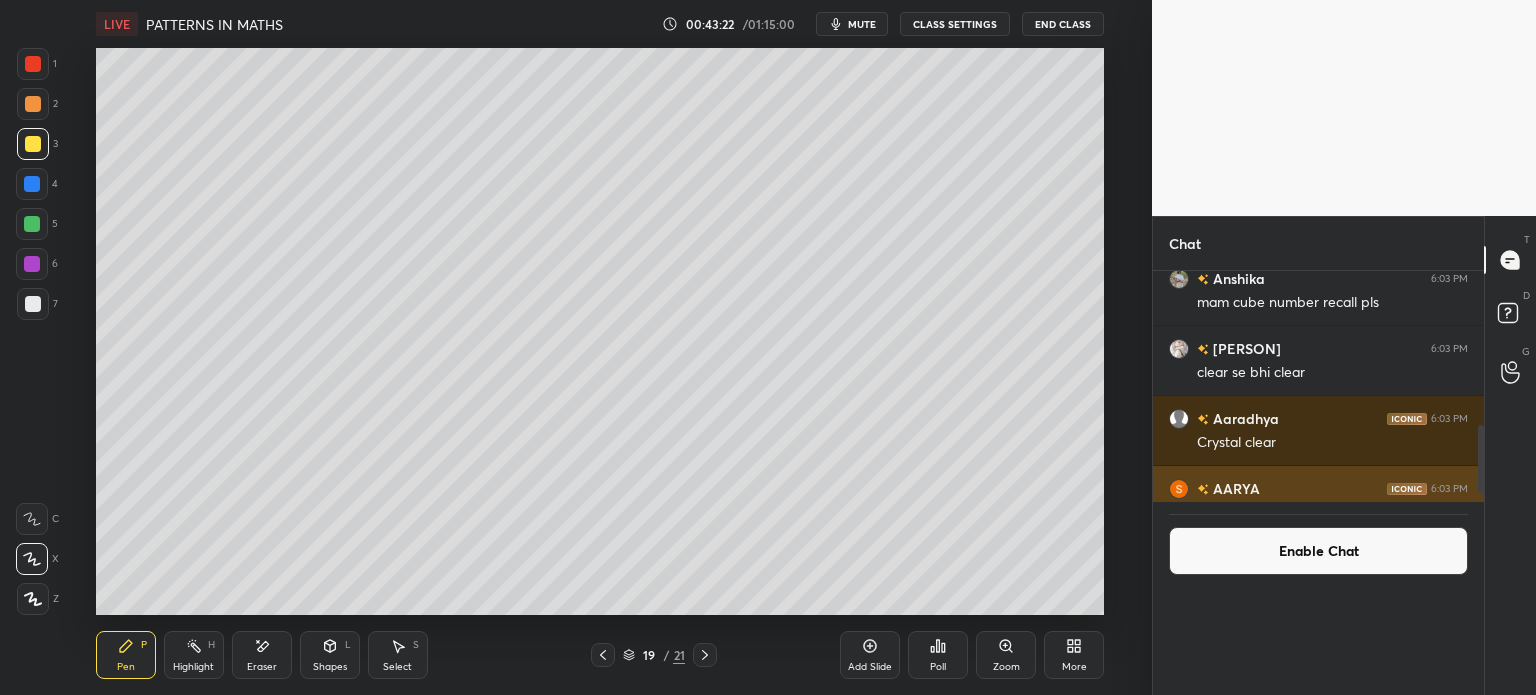 scroll, scrollTop: 0, scrollLeft: 0, axis: both 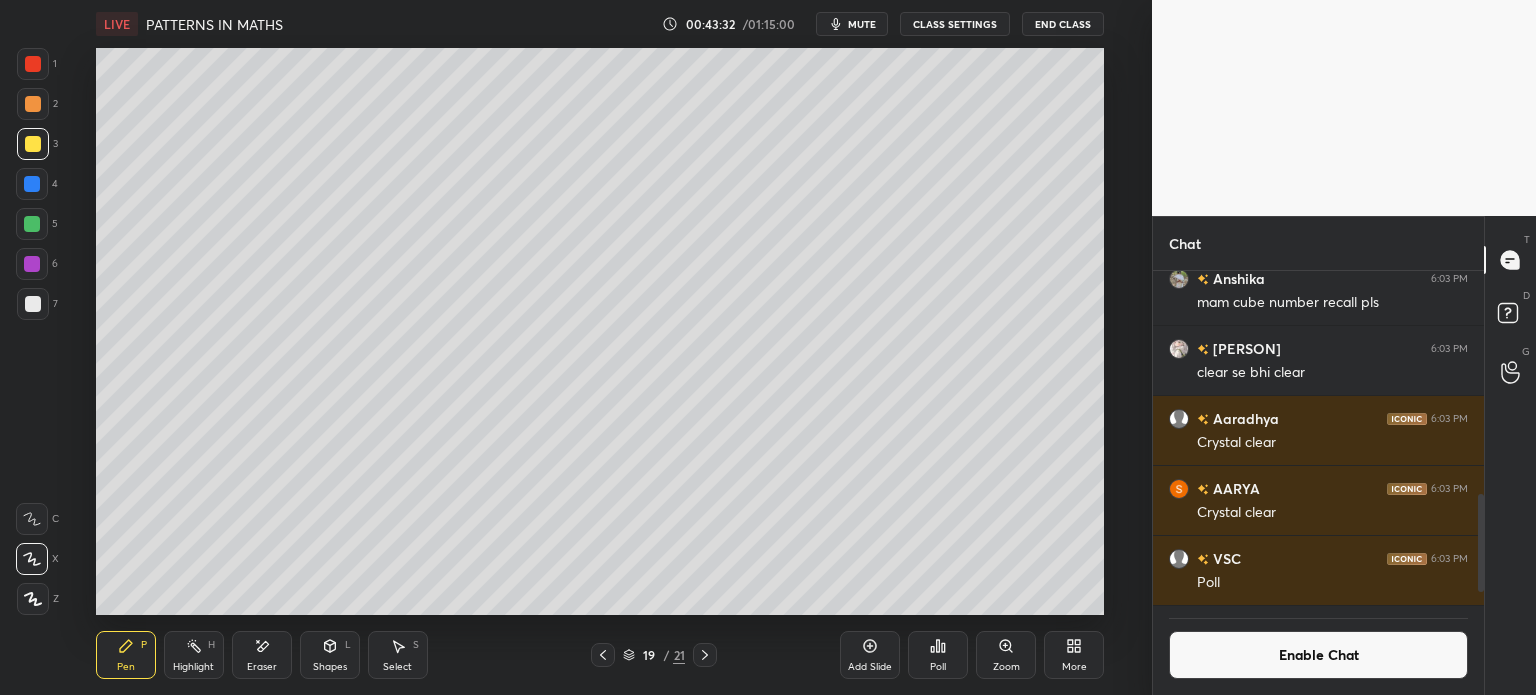 click on "Eraser" at bounding box center [262, 655] 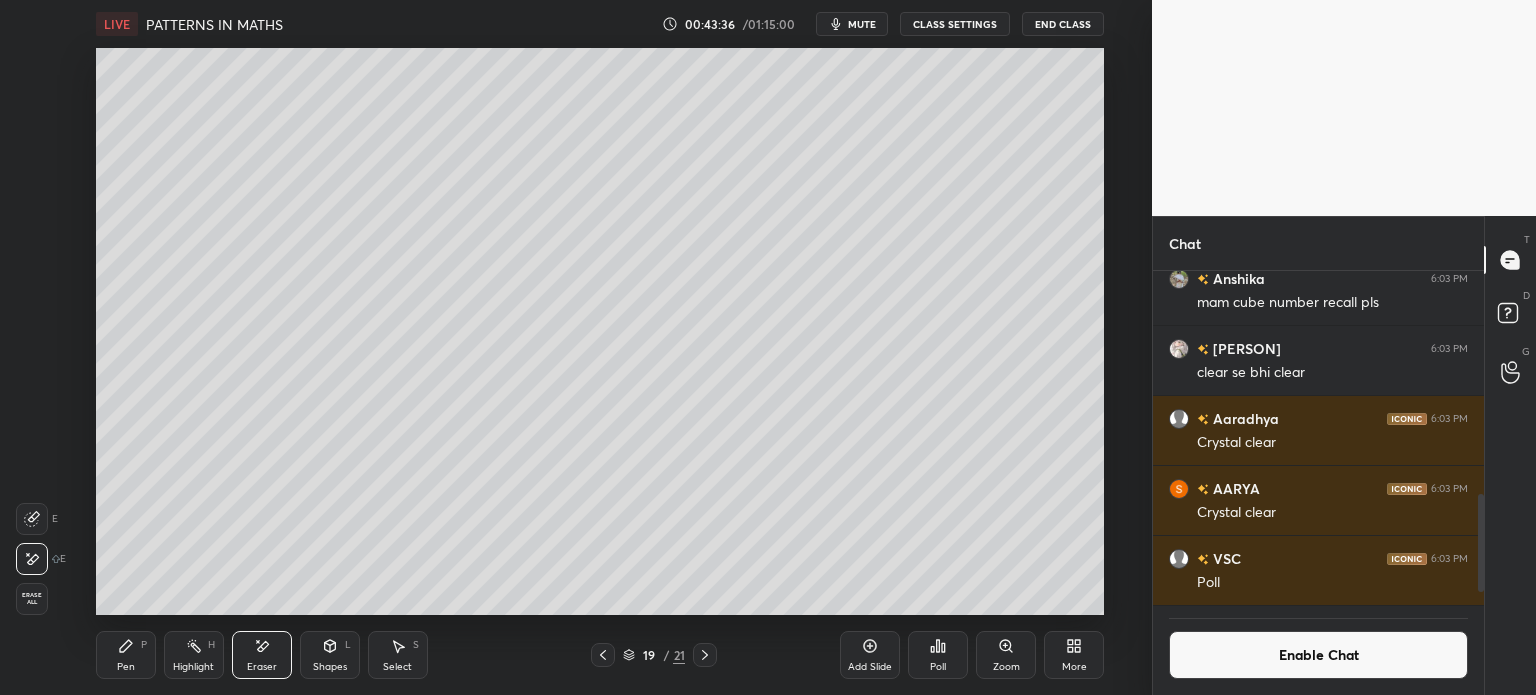 click on "Pen P Highlight H Eraser Shapes L Select S 19 / 21 Add Slide Poll Zoom More" at bounding box center (600, 655) 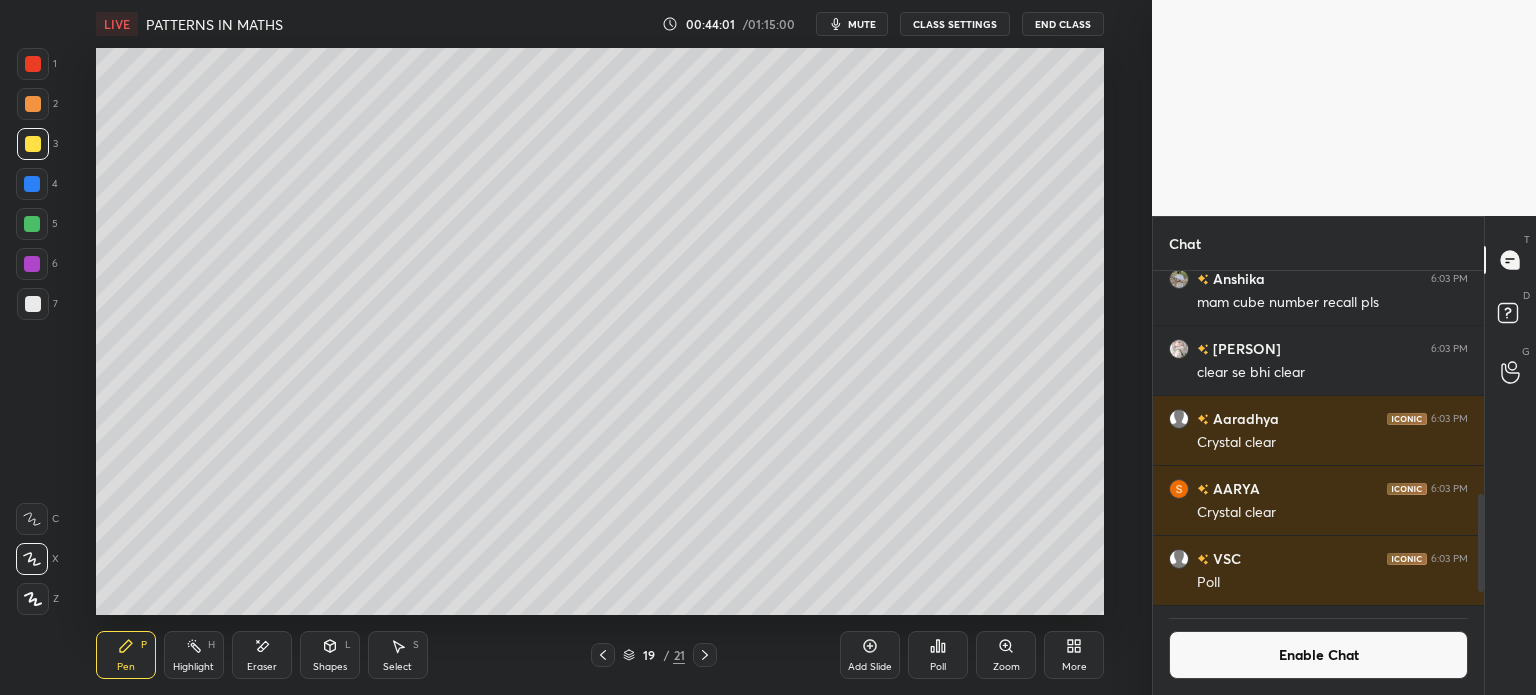 click 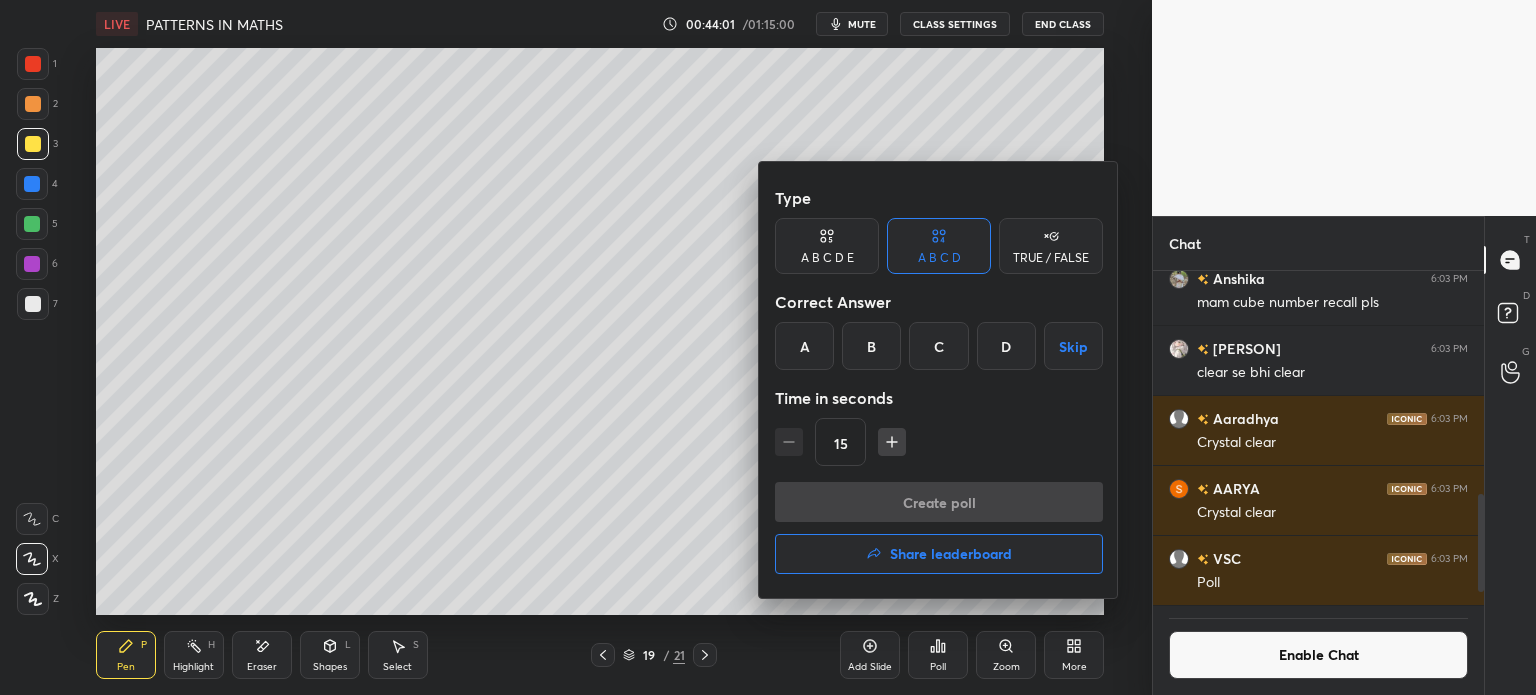 click on "Share leaderboard" at bounding box center (939, 554) 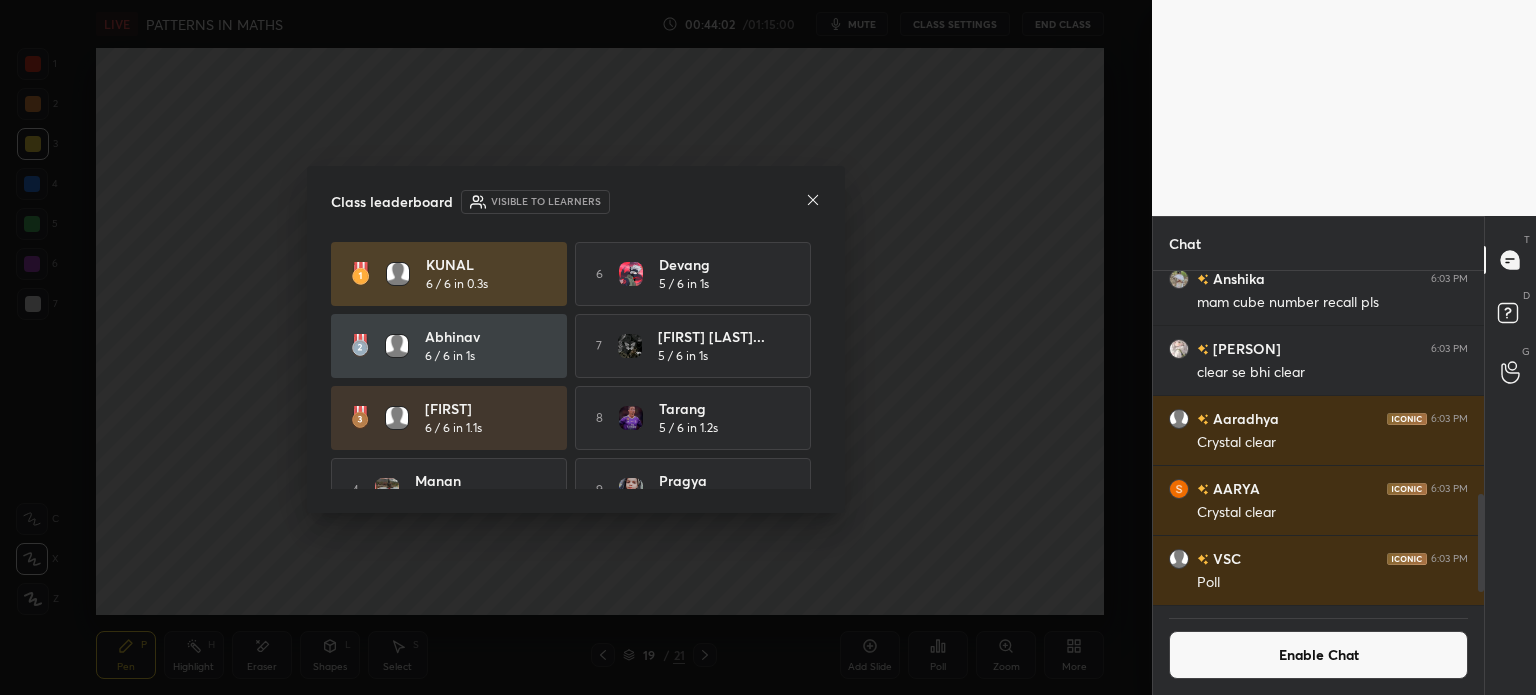 scroll, scrollTop: 109, scrollLeft: 0, axis: vertical 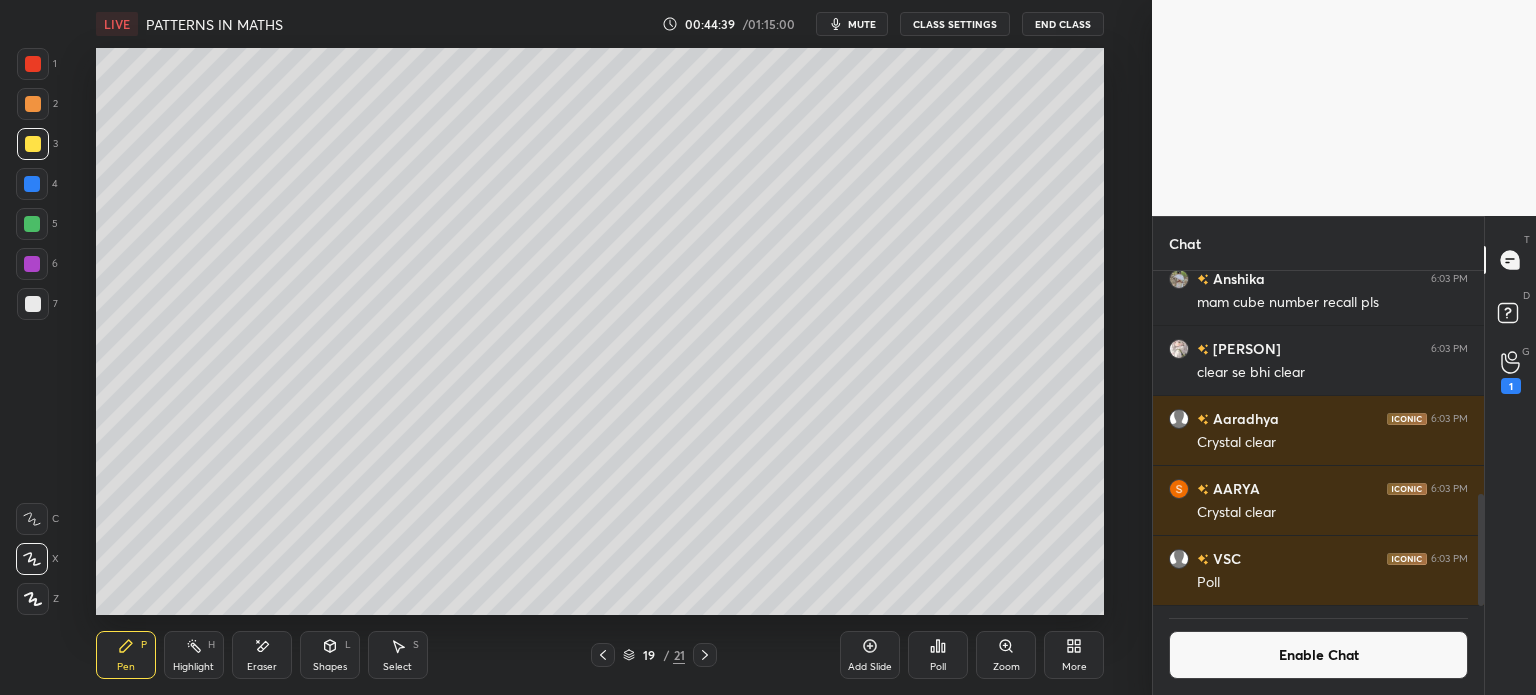 click on "More" at bounding box center (1074, 655) 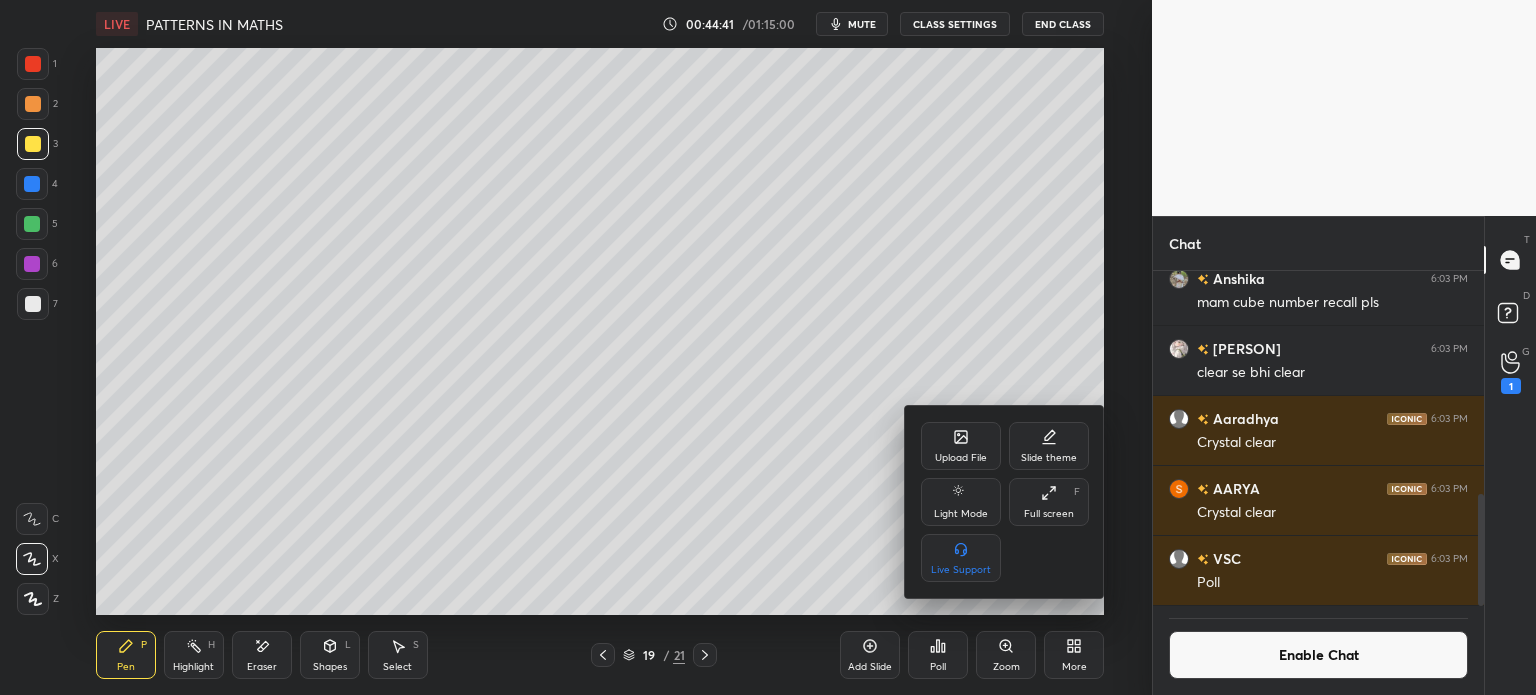 click at bounding box center [768, 347] 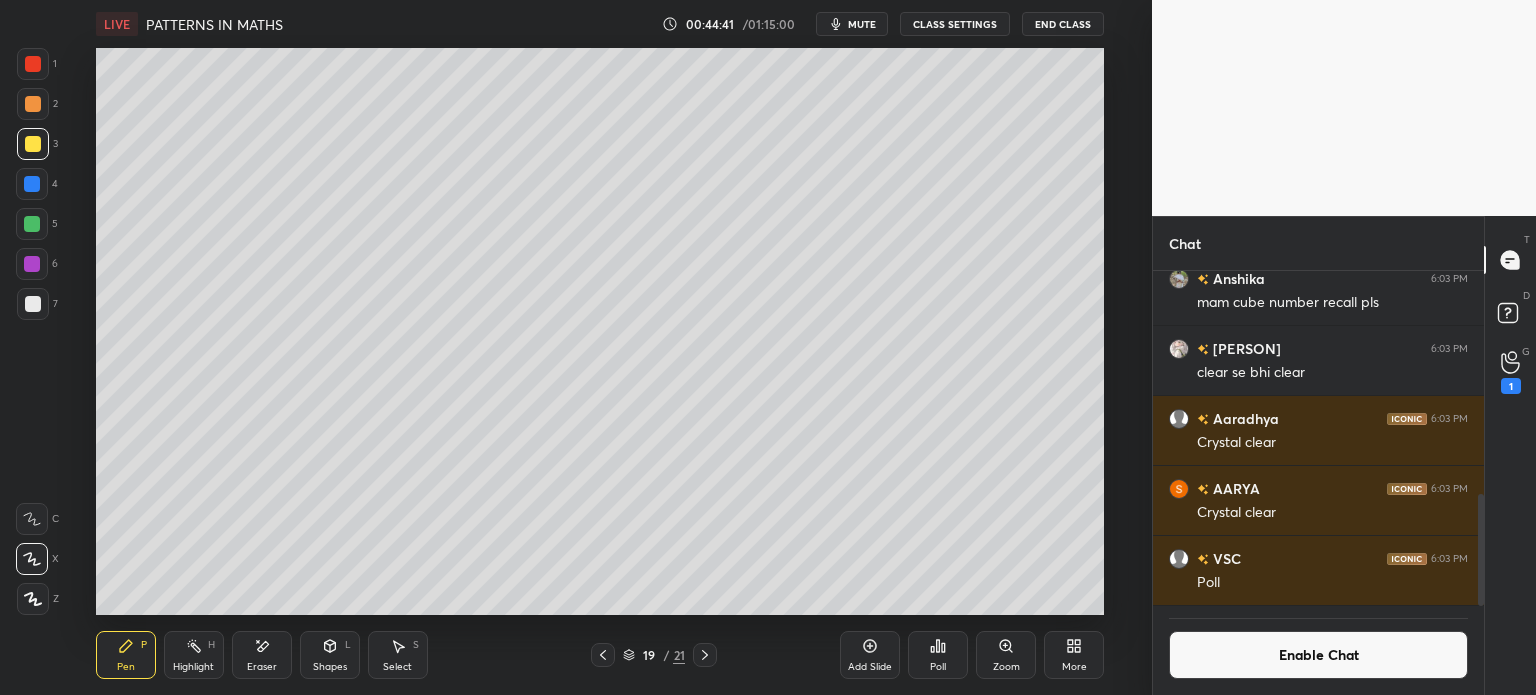 click on "Poll" at bounding box center [938, 655] 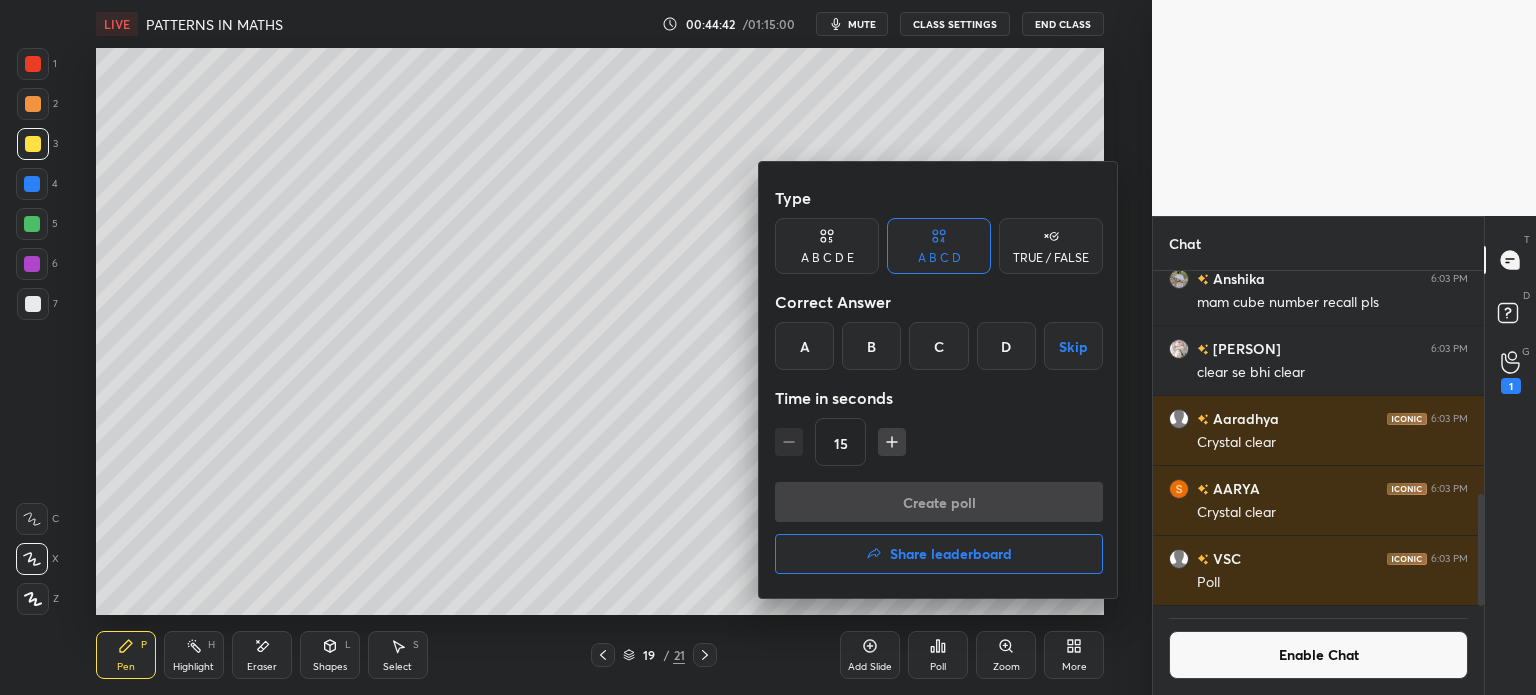 click on "Share leaderboard" at bounding box center (939, 554) 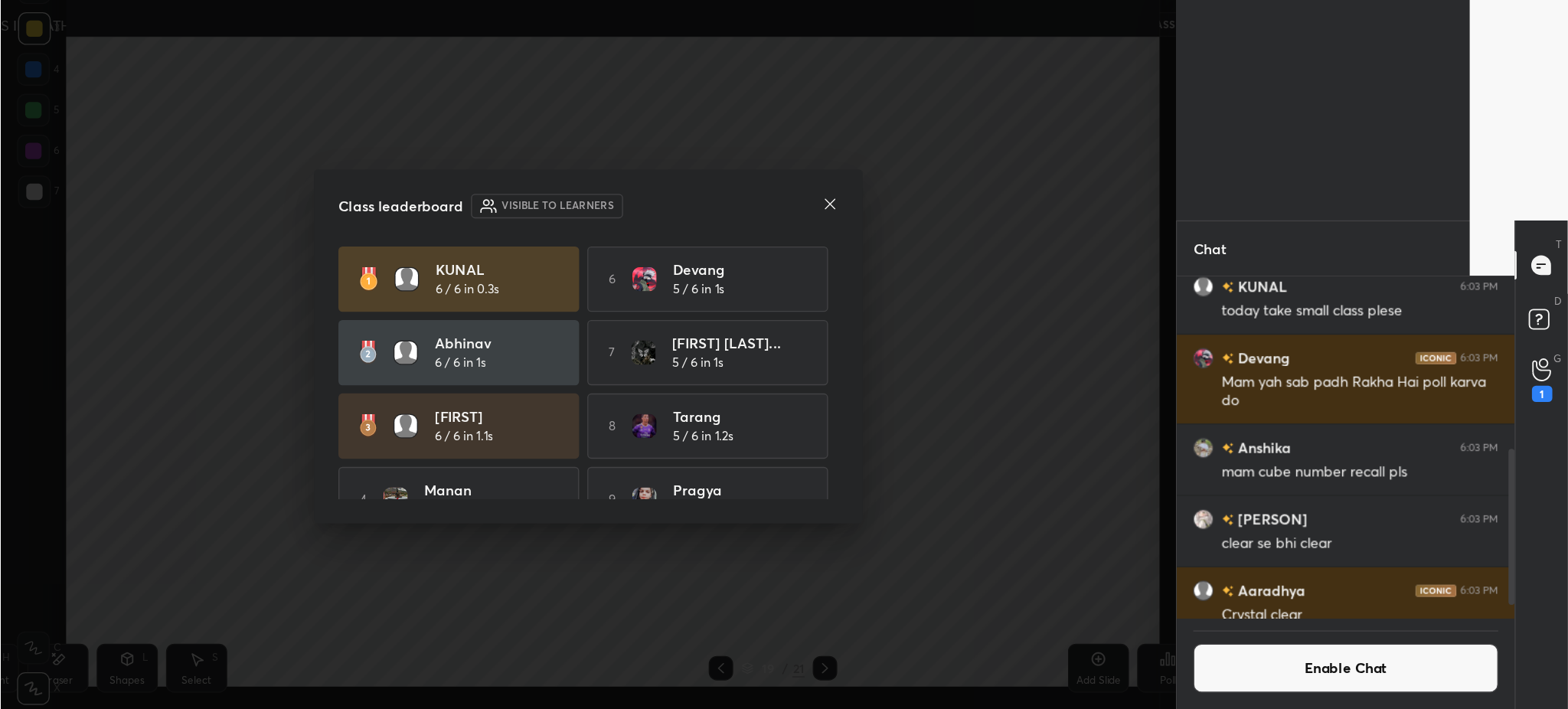 scroll, scrollTop: 75954, scrollLeft: 75448, axis: both 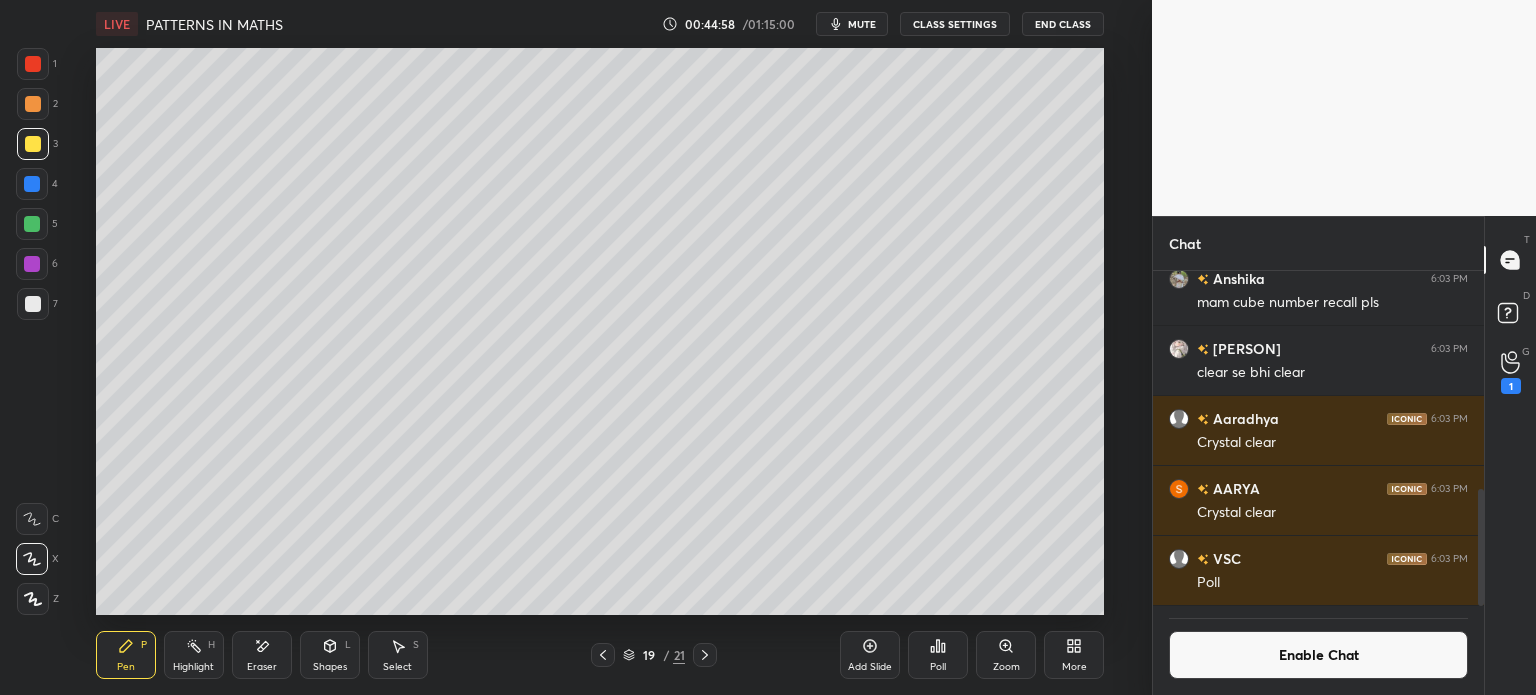 click 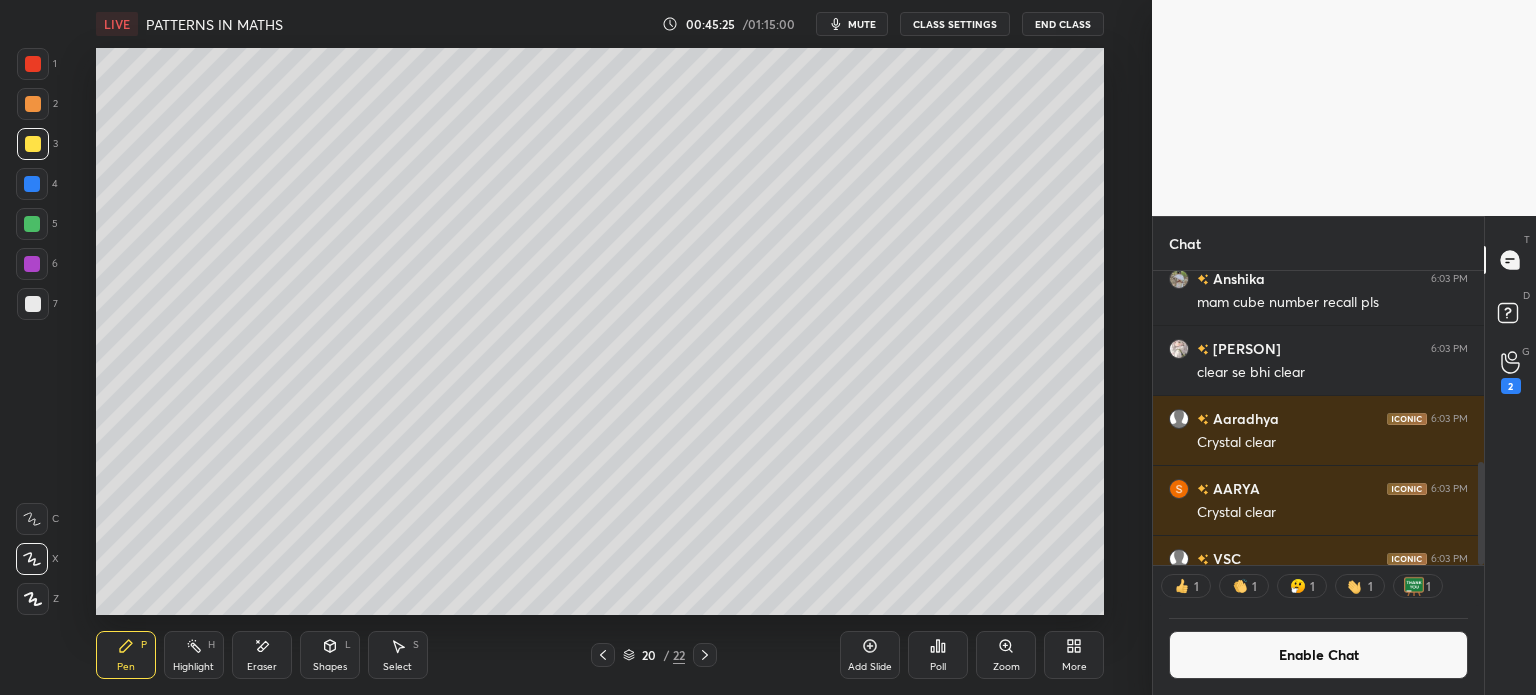 click on "End Class" at bounding box center [1063, 24] 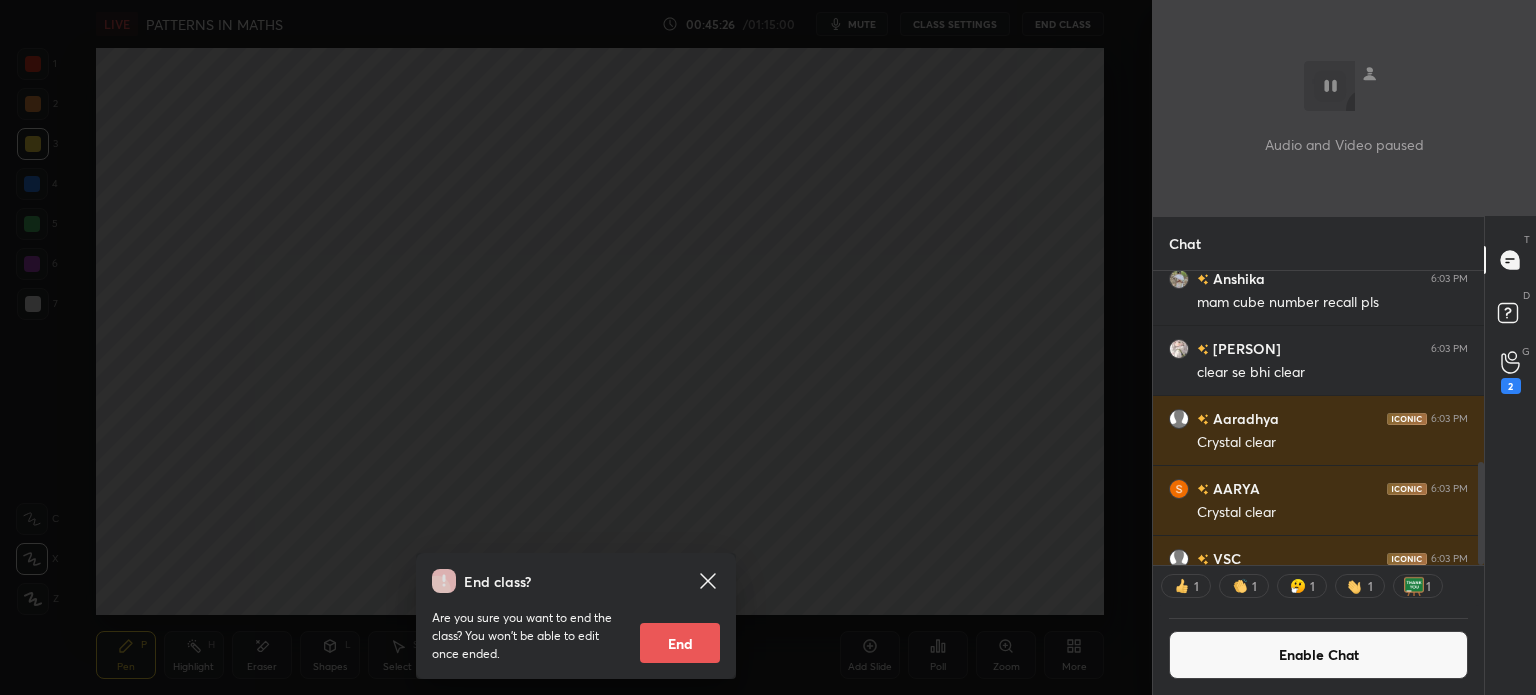 click on "End" at bounding box center (680, 643) 